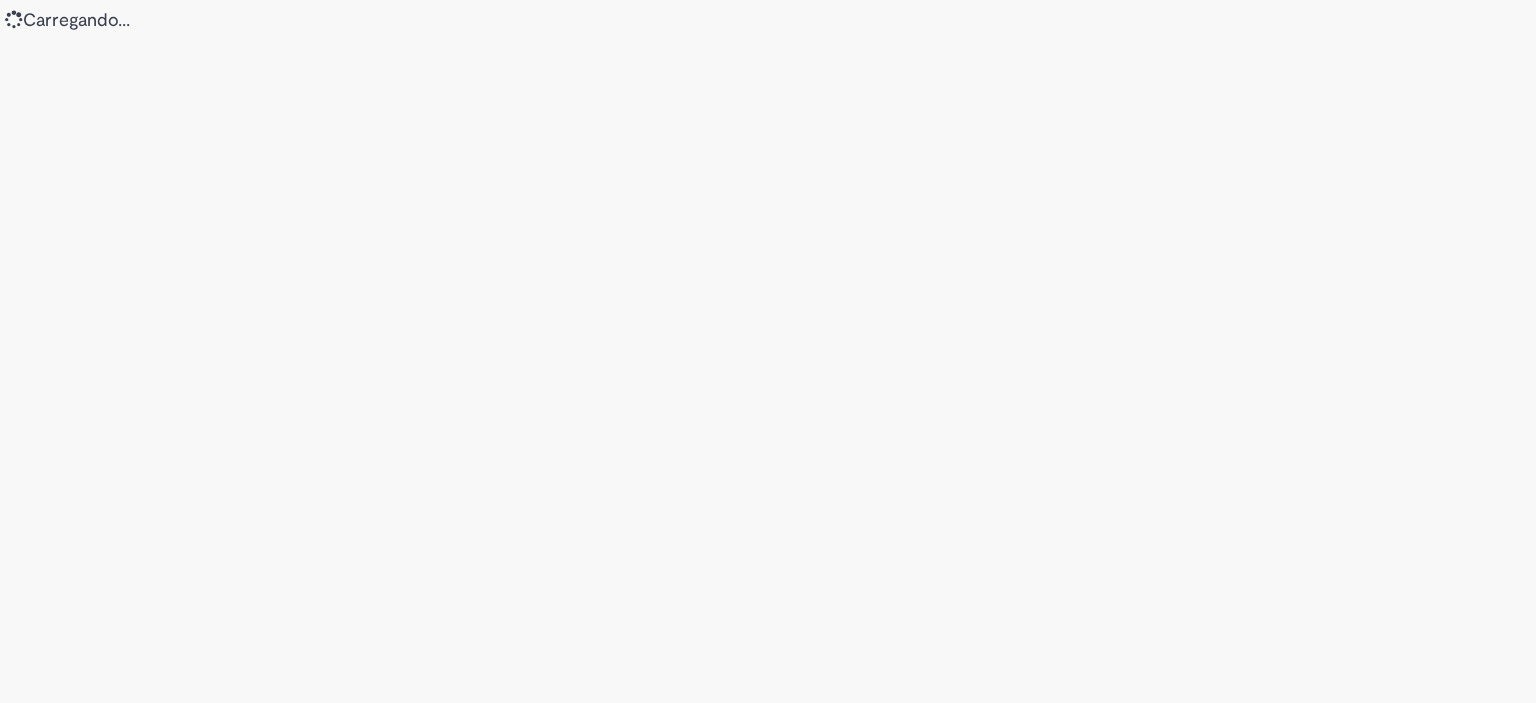 scroll, scrollTop: 0, scrollLeft: 0, axis: both 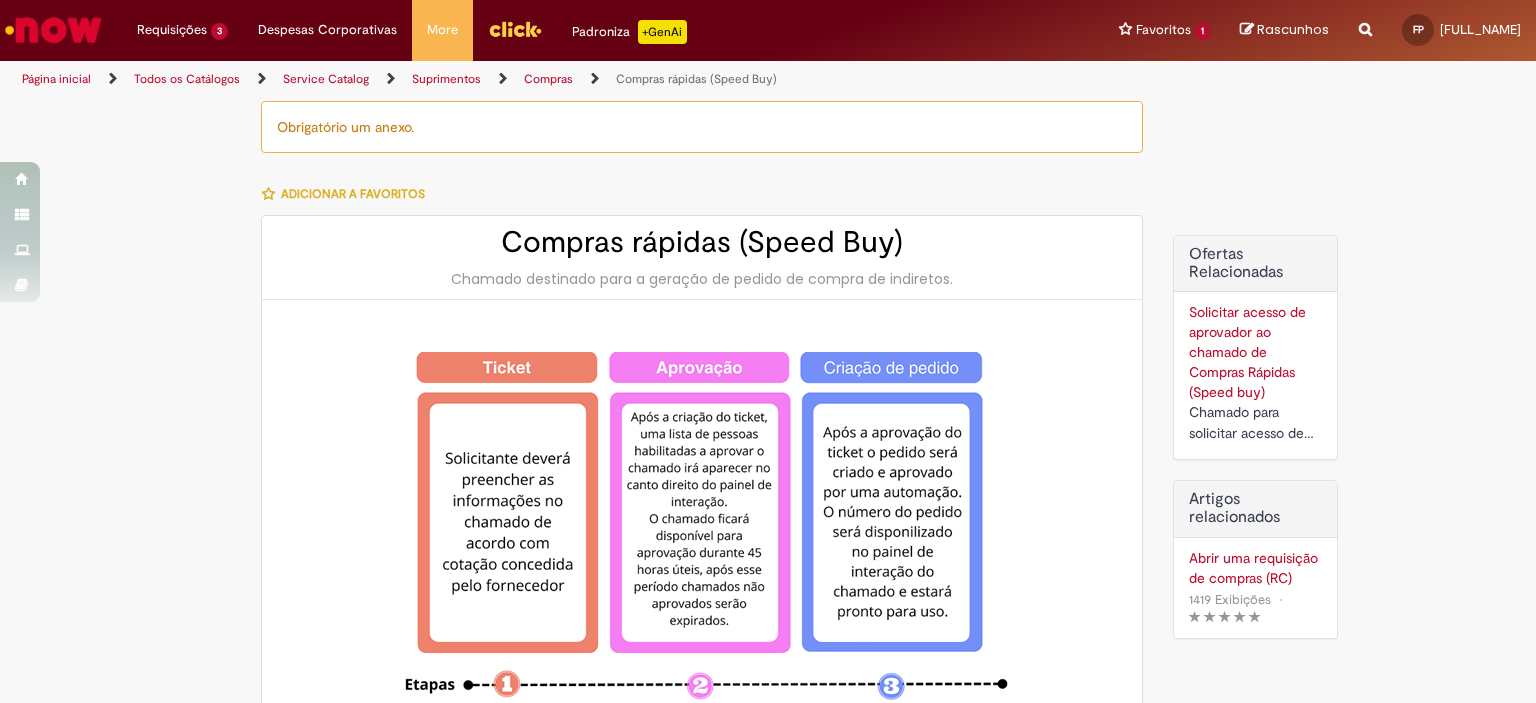type on "********" 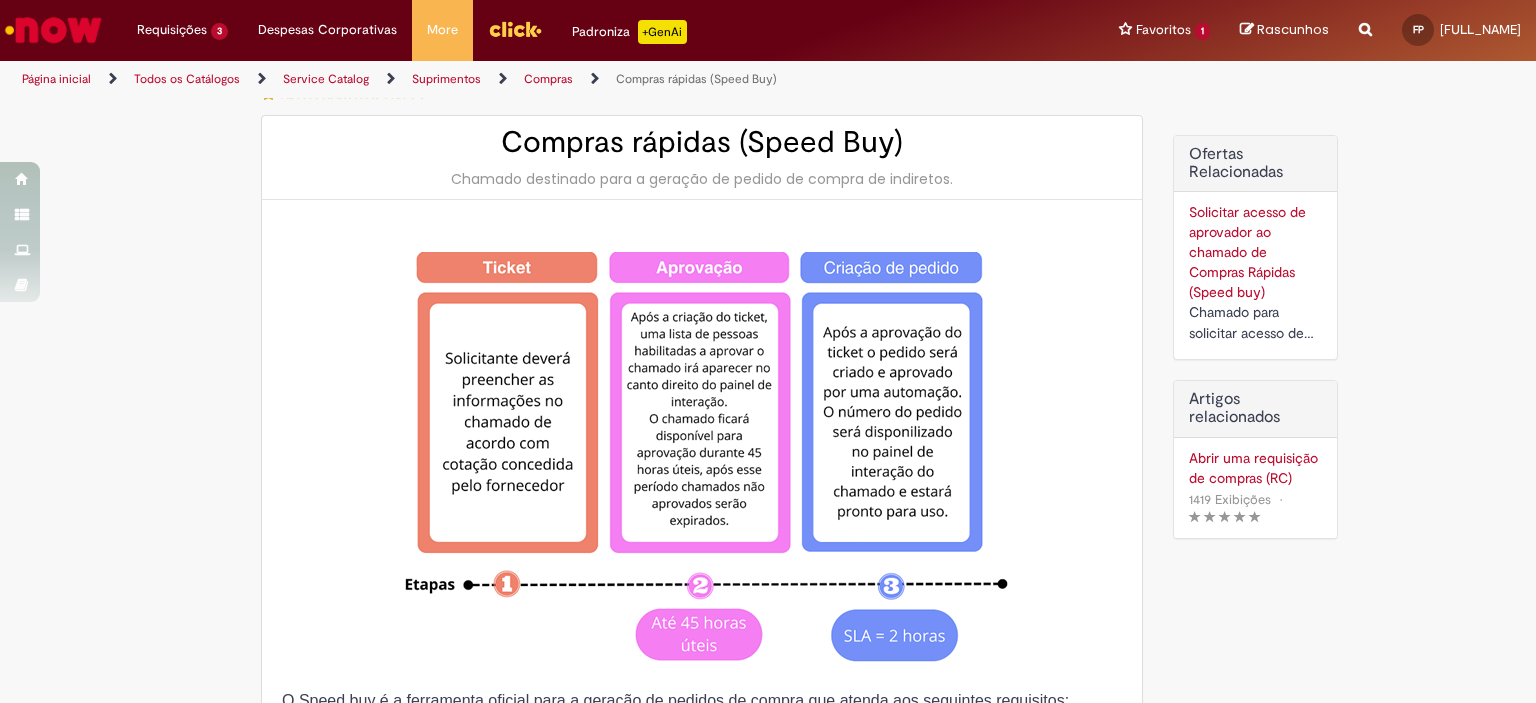 scroll, scrollTop: 200, scrollLeft: 0, axis: vertical 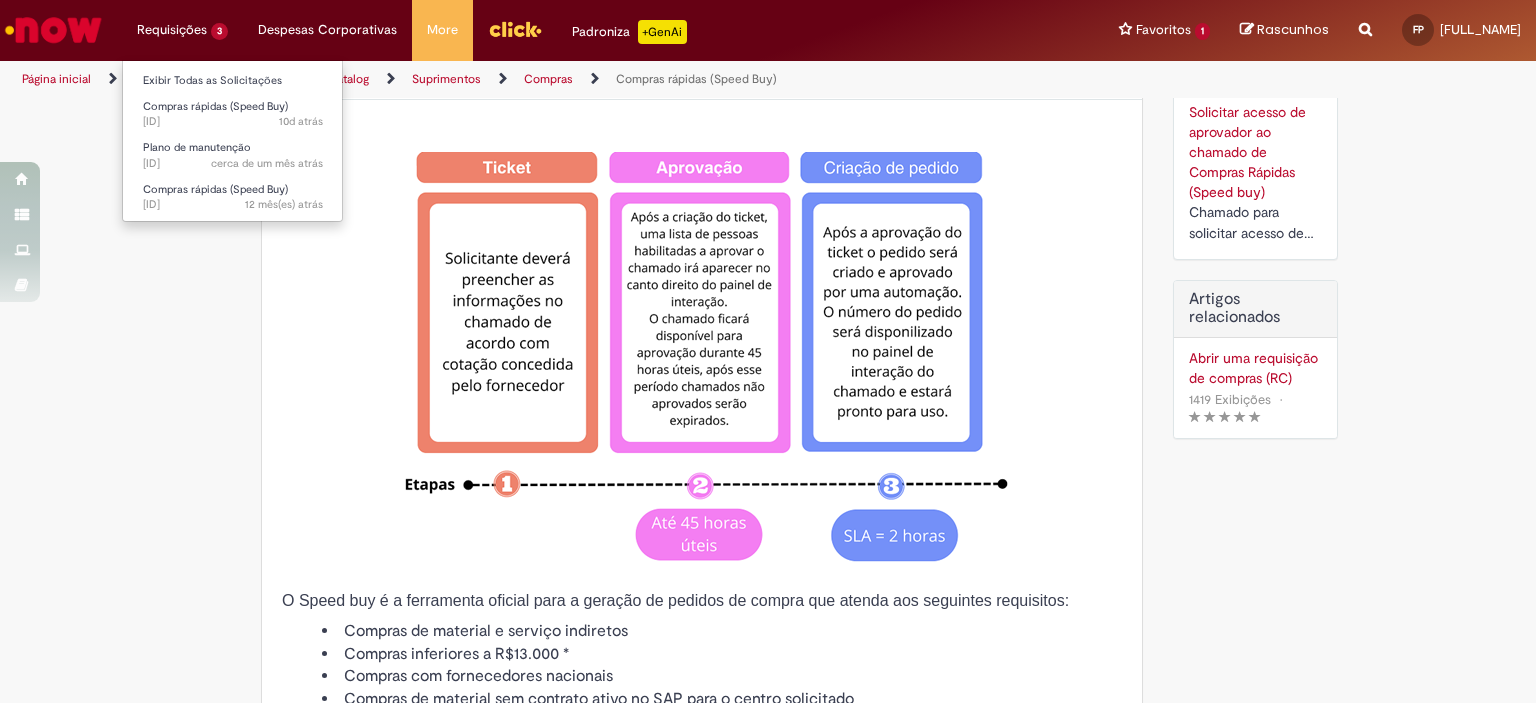 click on "Requisições   3
Exibir Todas as Solicitações
Compras rápidas (Speed Buy)
10d atrás 10 dias atrás  R13322174
Plano de manutenção
cerca de um mês atrás cerca de um mês atrás  R13200070
Compras rápidas (Speed Buy)
12 mês(es) atrás 12 meses atrás  R11879670" at bounding box center (182, 30) 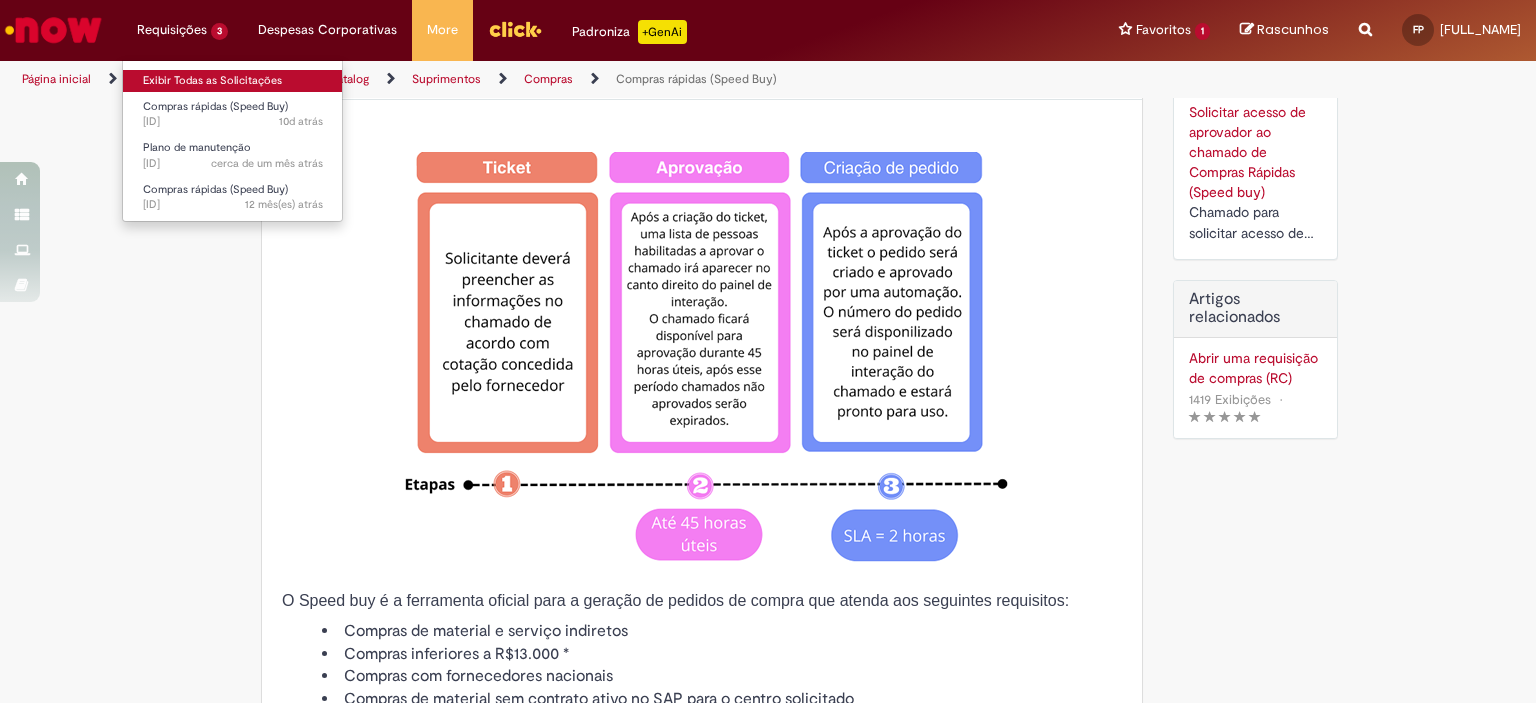click on "Exibir Todas as Solicitações" at bounding box center [233, 81] 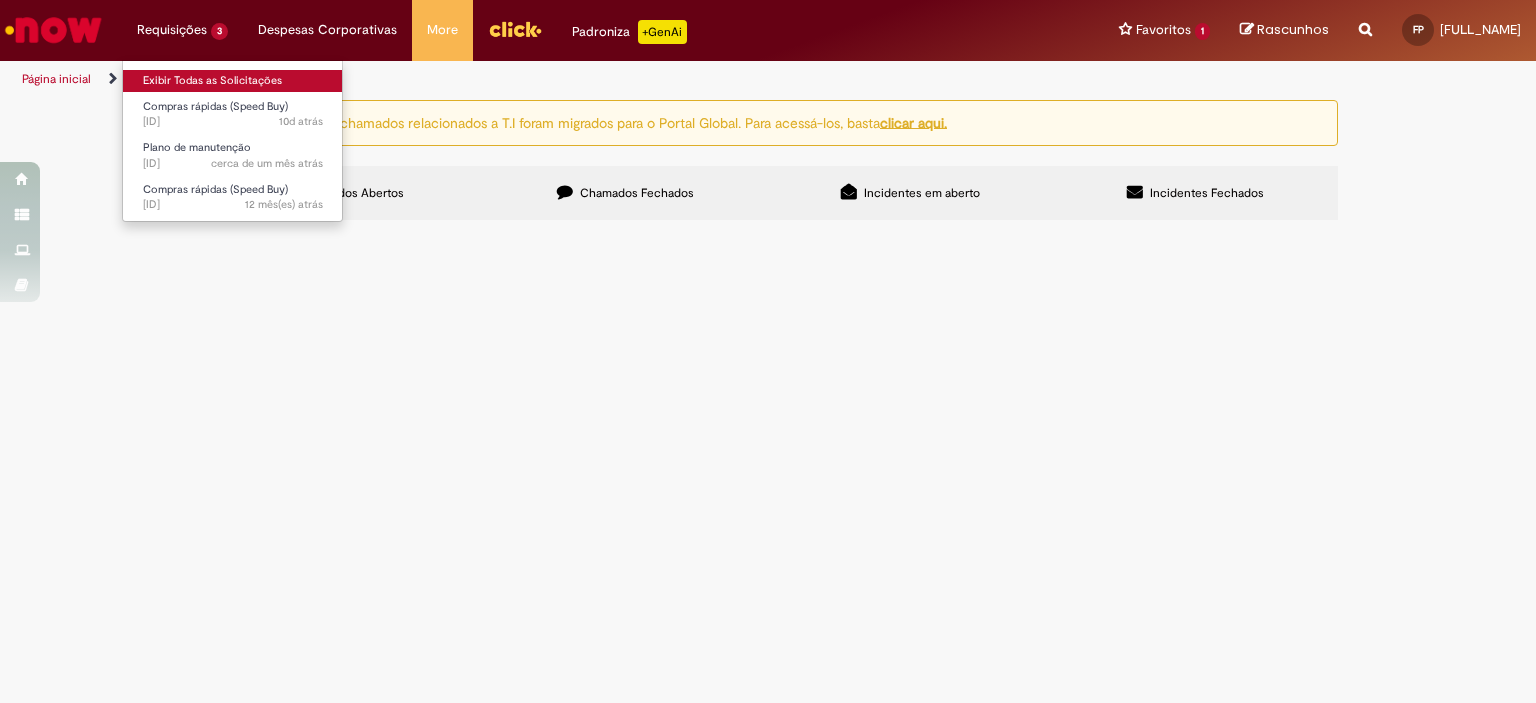 scroll, scrollTop: 0, scrollLeft: 0, axis: both 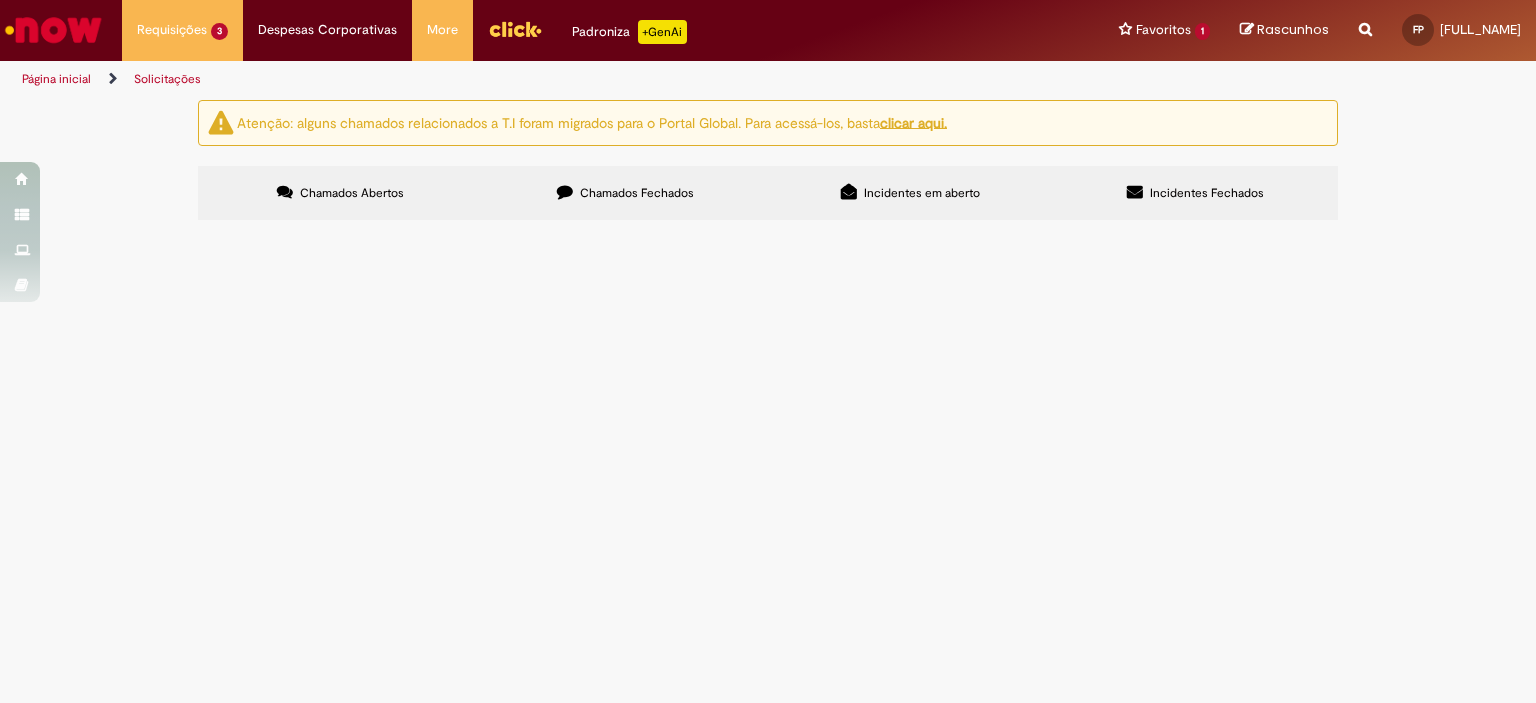 click on "Chamados Fechados" at bounding box center (637, 193) 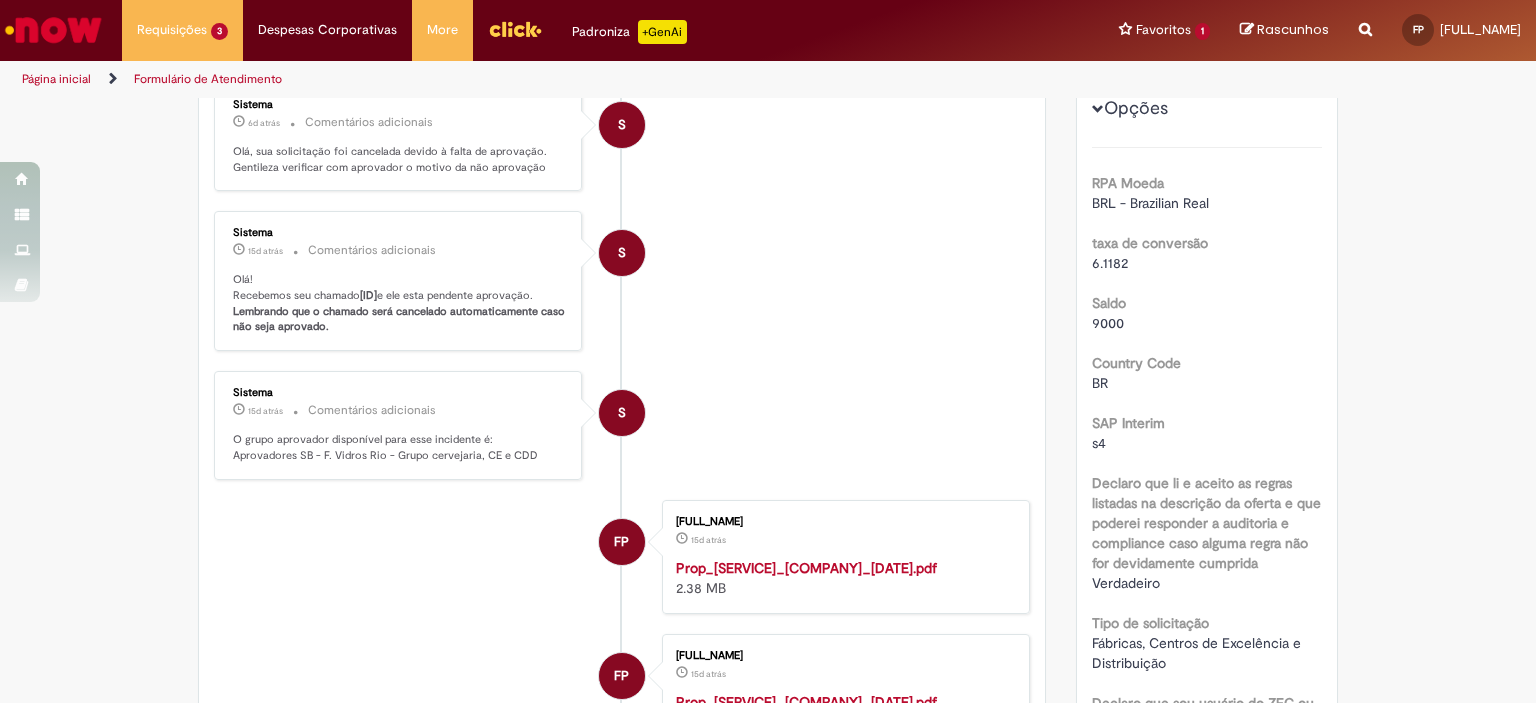 scroll, scrollTop: 515, scrollLeft: 0, axis: vertical 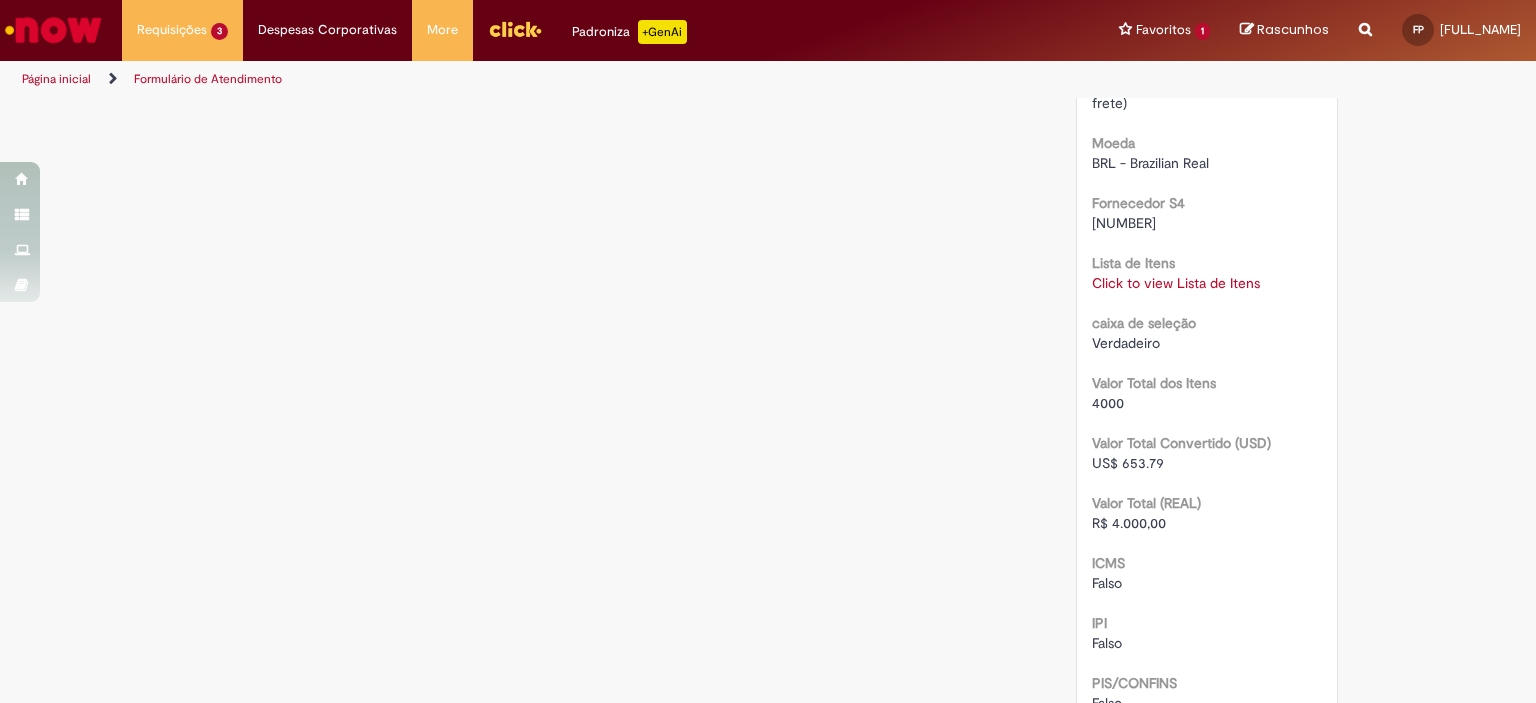 click on "Click to view Lista de Itens" at bounding box center [1176, 283] 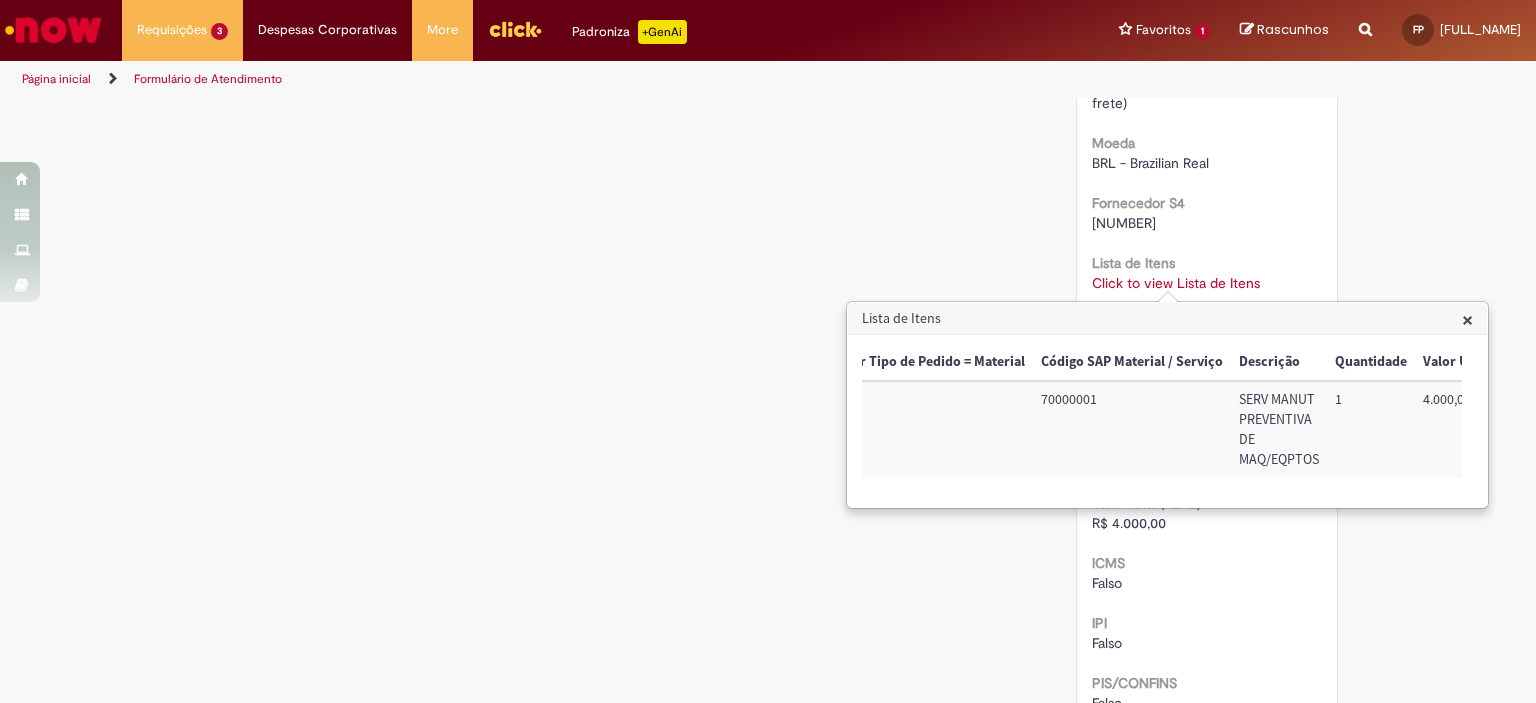 scroll, scrollTop: 0, scrollLeft: 55, axis: horizontal 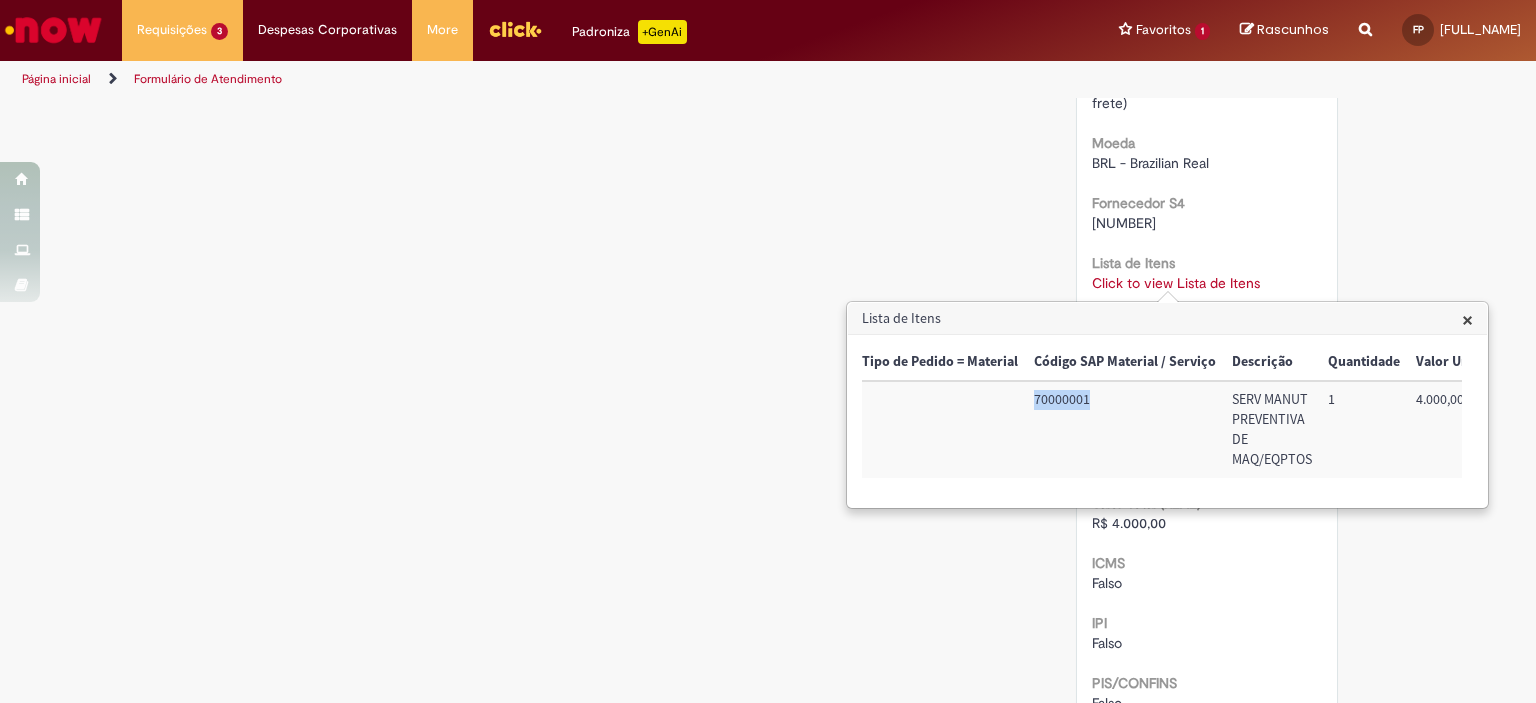 drag, startPoint x: 1036, startPoint y: 396, endPoint x: 1088, endPoint y: 397, distance: 52.009613 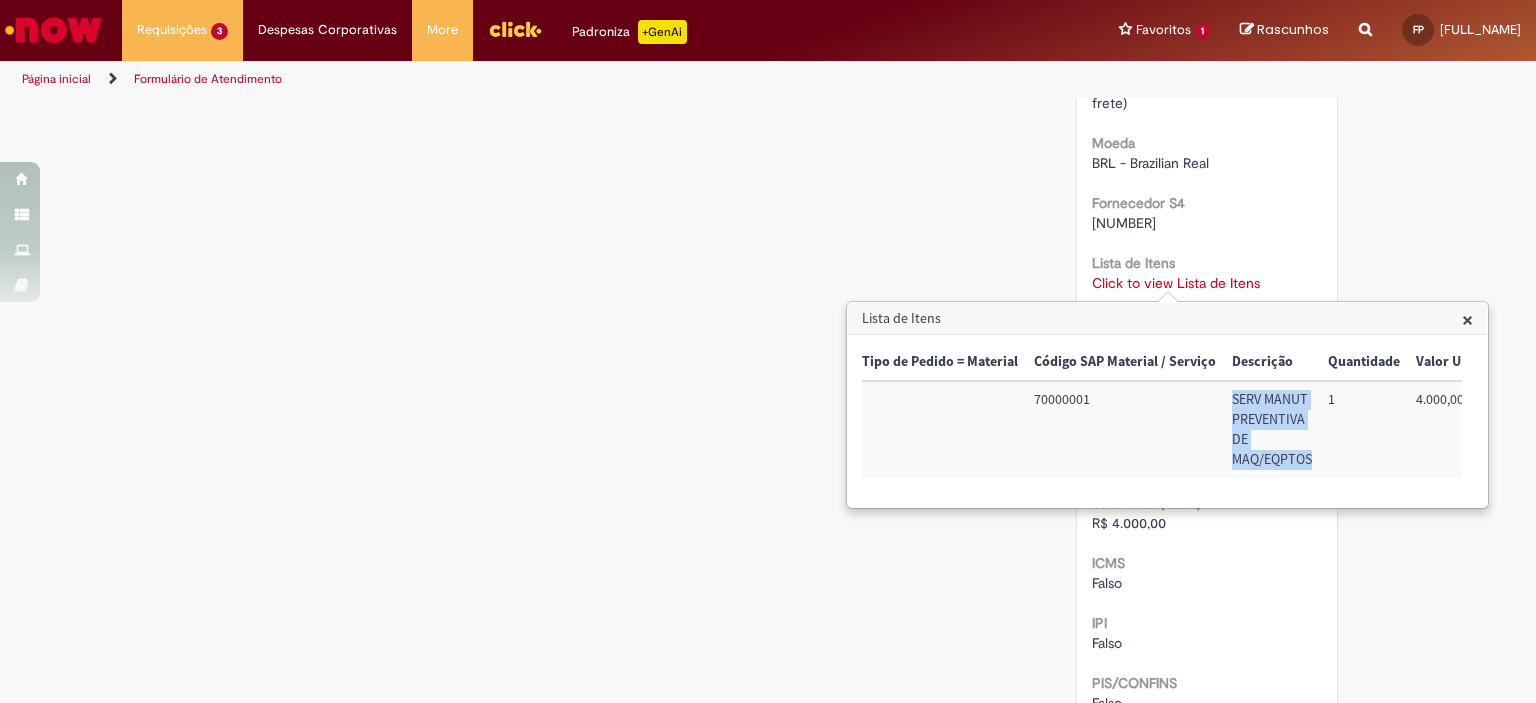 drag, startPoint x: 1236, startPoint y: 399, endPoint x: 1313, endPoint y: 468, distance: 103.392456 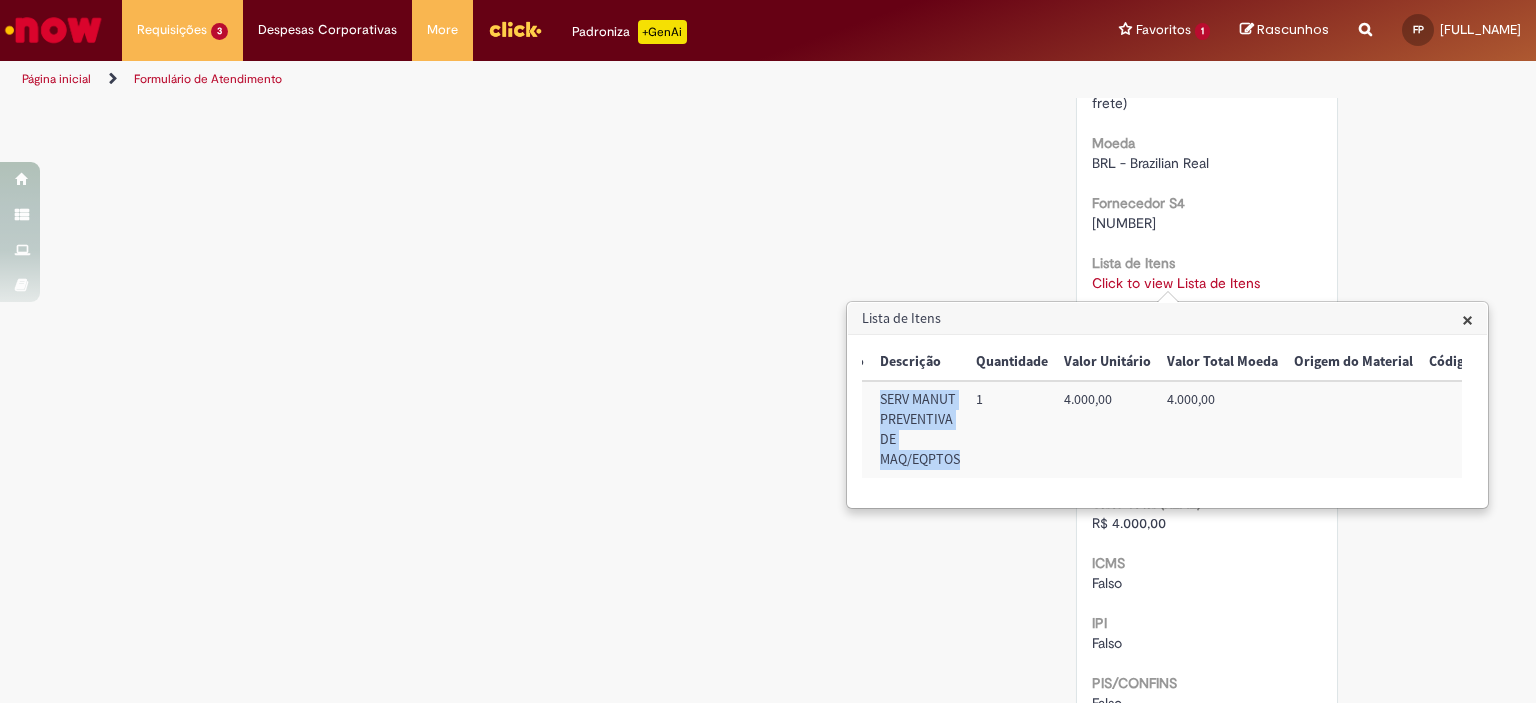 scroll, scrollTop: 0, scrollLeft: 417, axis: horizontal 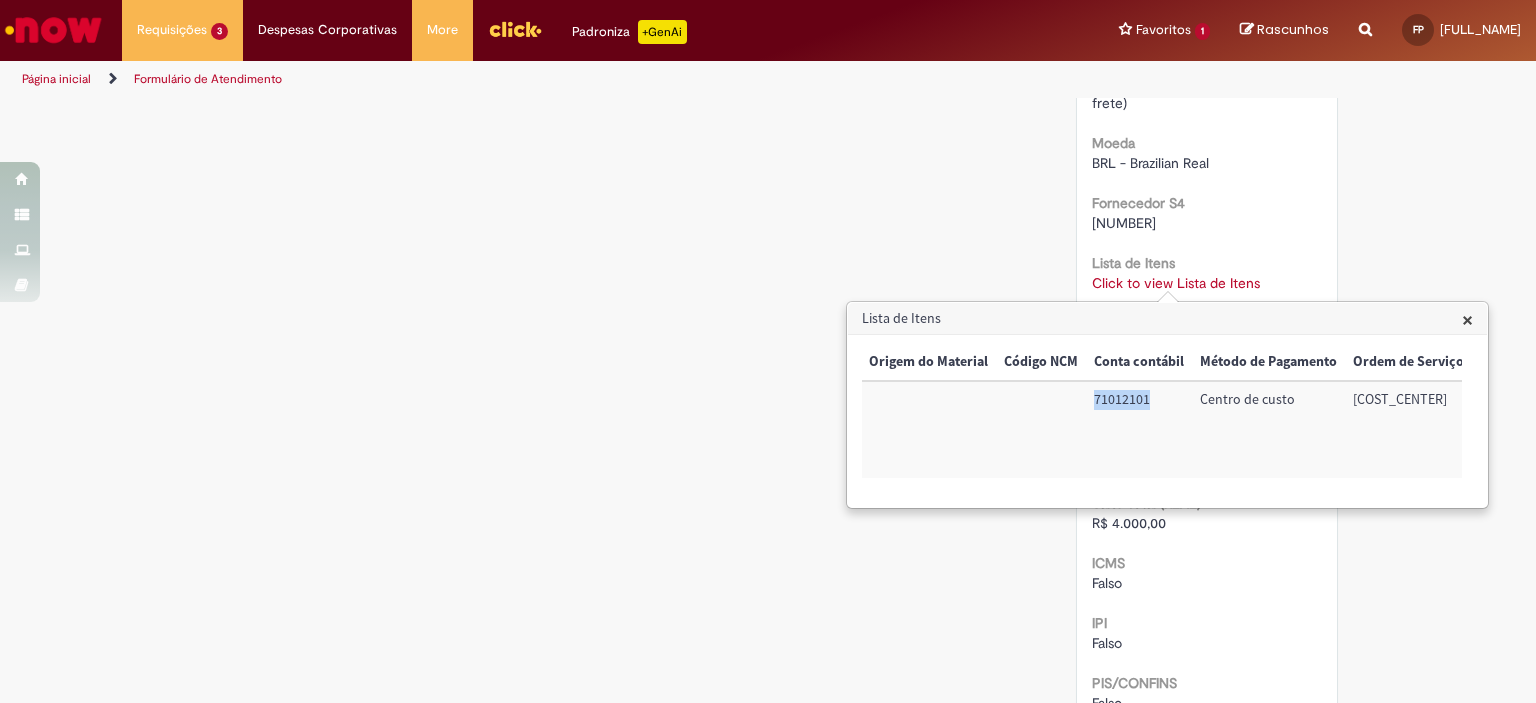 drag, startPoint x: 1140, startPoint y: 400, endPoint x: 1087, endPoint y: 402, distance: 53.037724 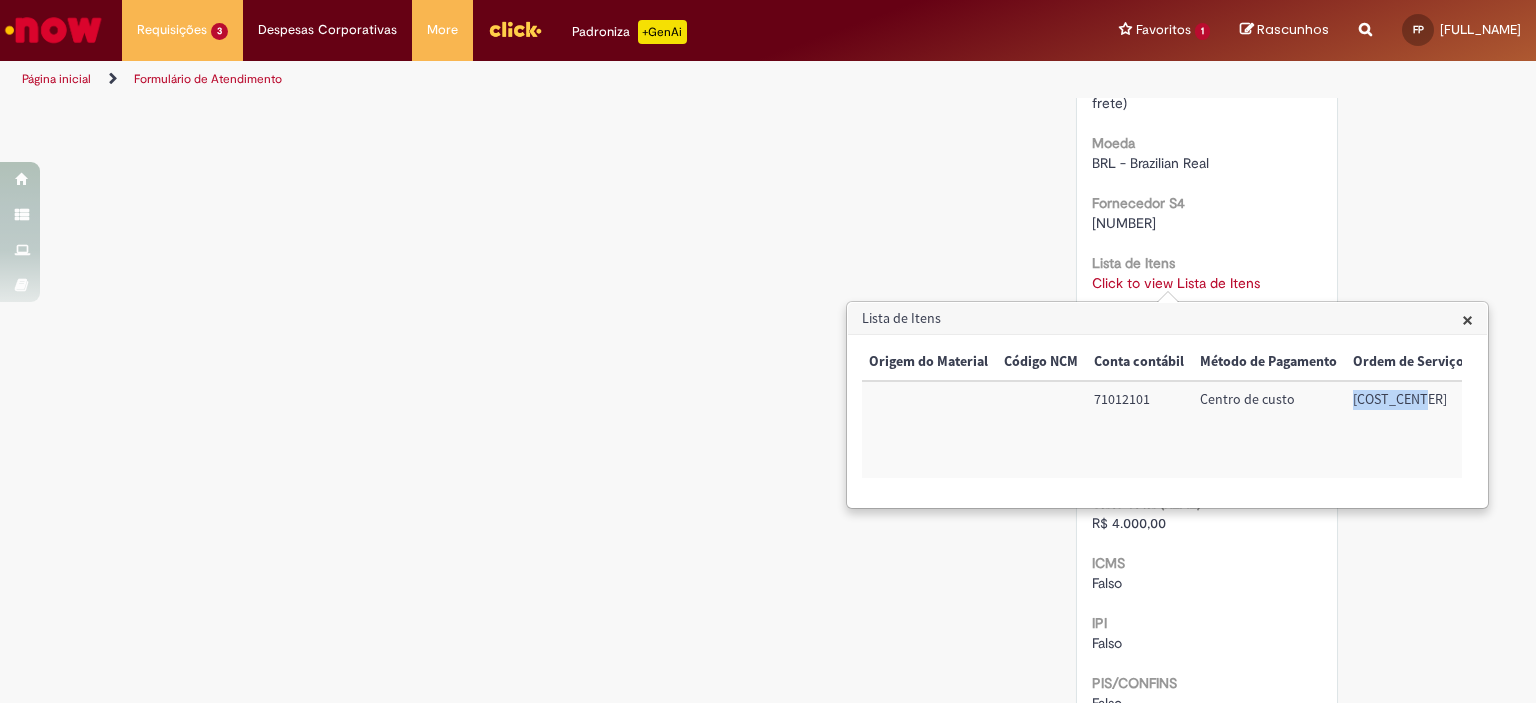 drag, startPoint x: 1413, startPoint y: 399, endPoint x: 1347, endPoint y: 400, distance: 66.007576 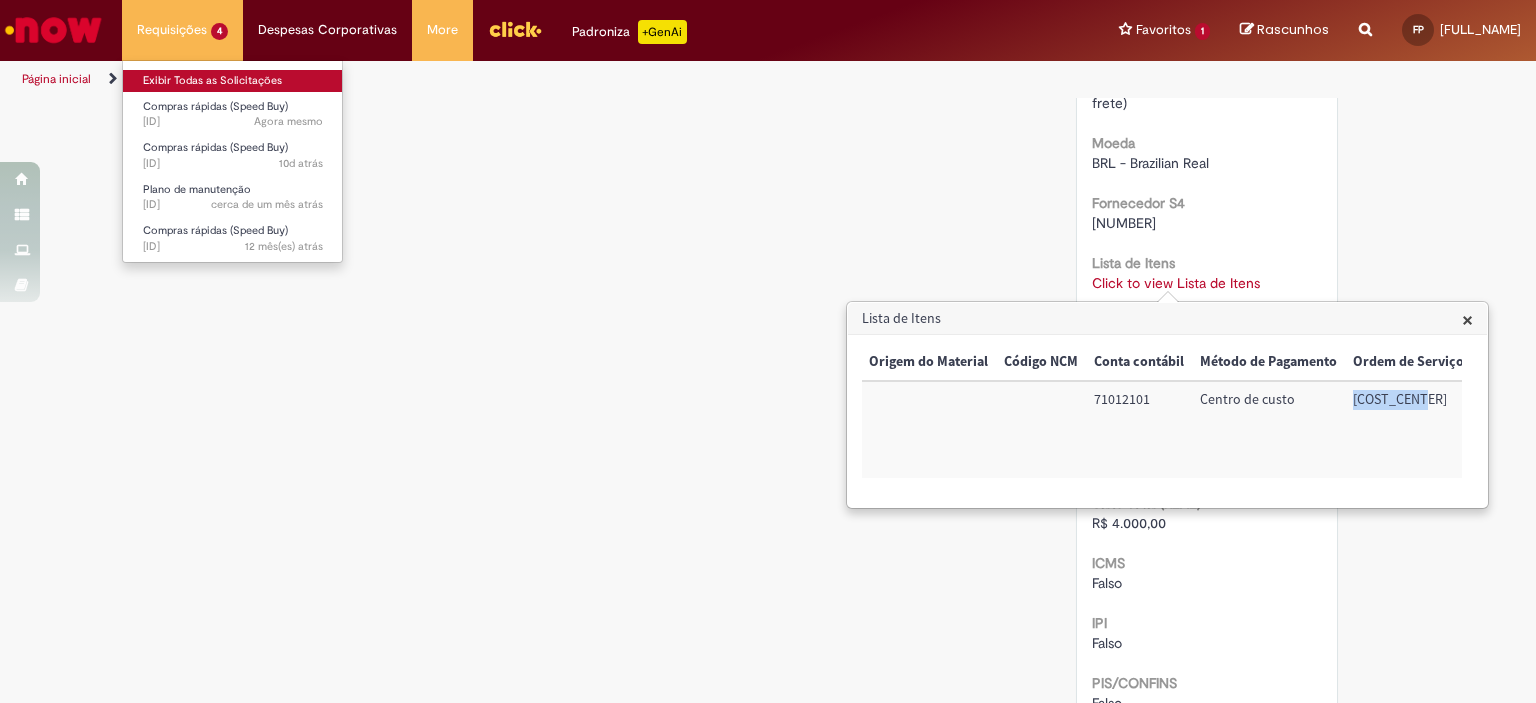 click on "Exibir Todas as Solicitações" at bounding box center [233, 81] 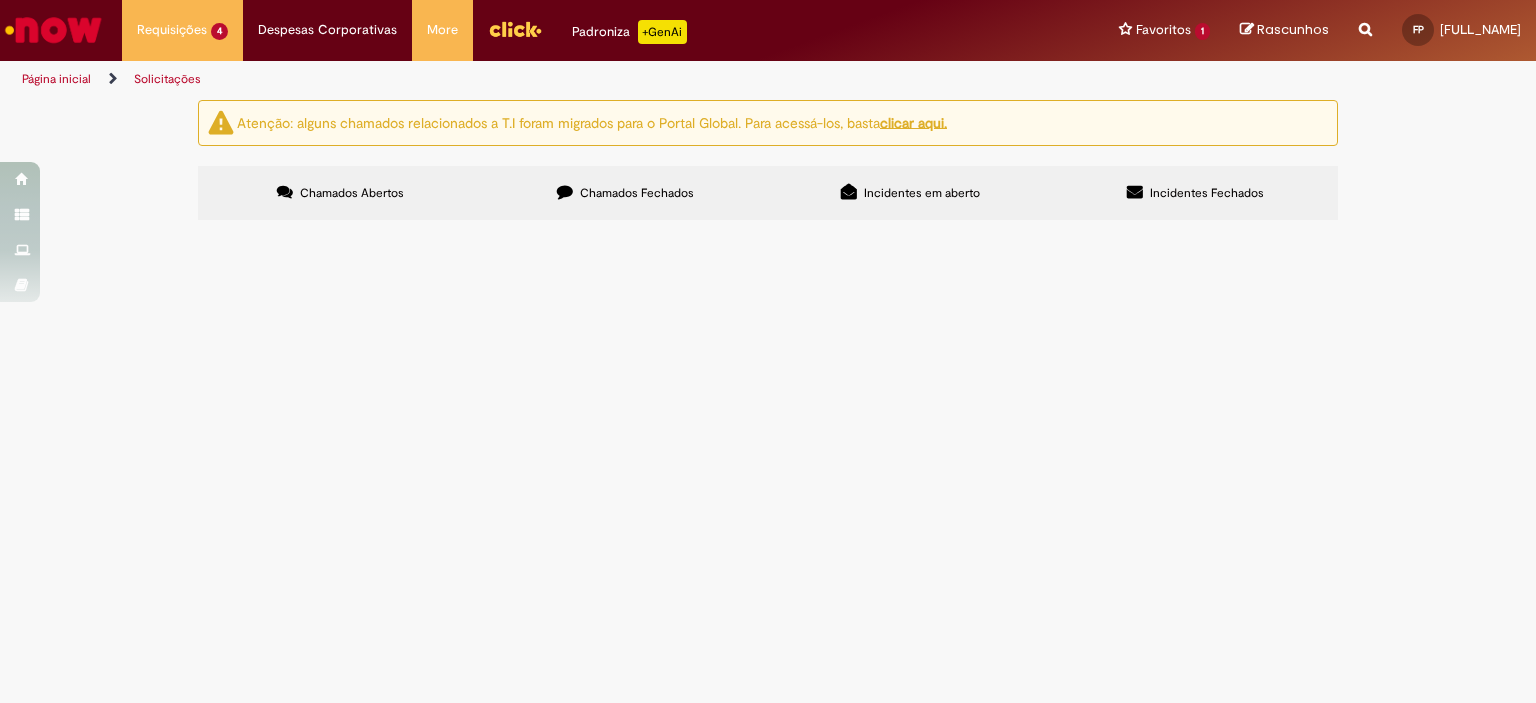scroll, scrollTop: 0, scrollLeft: 0, axis: both 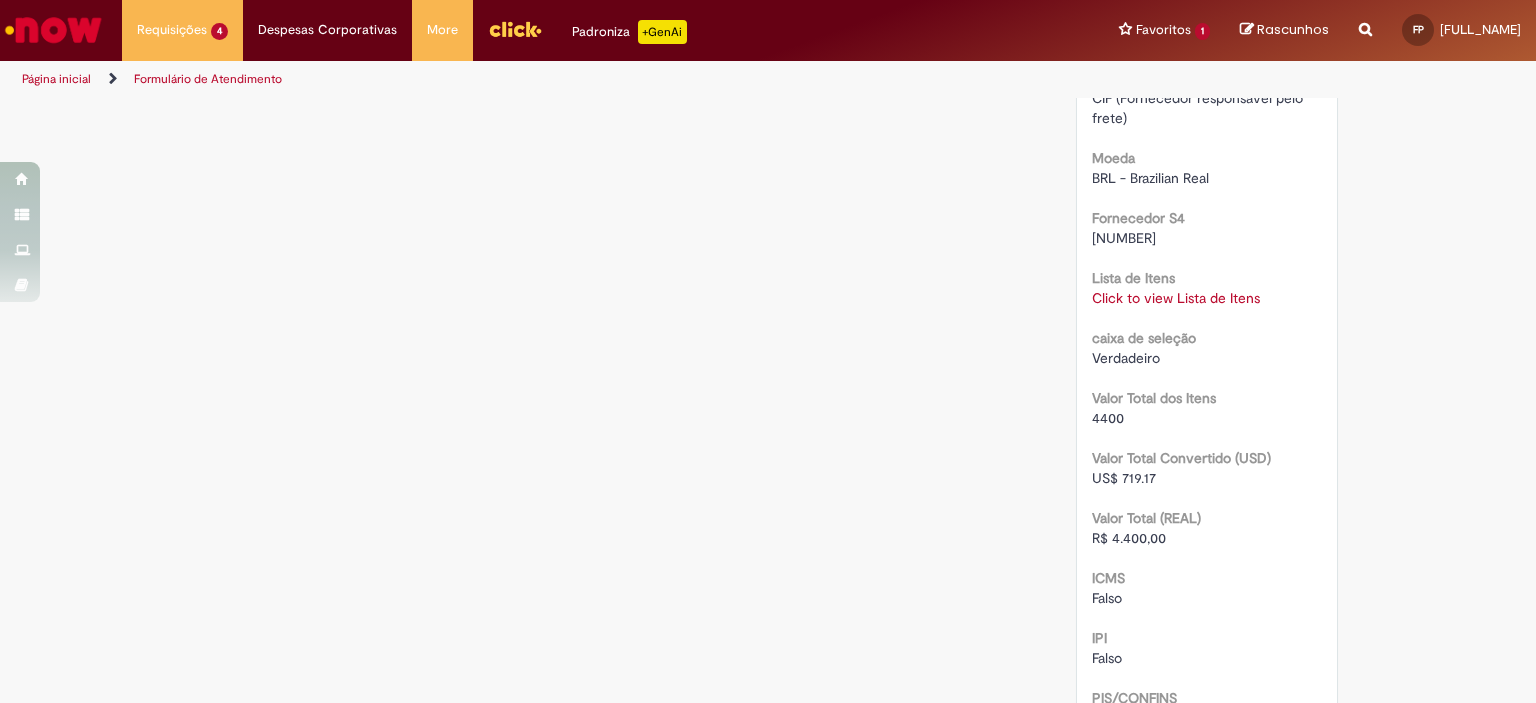 click on "Click to view Lista de Itens" at bounding box center [1176, 298] 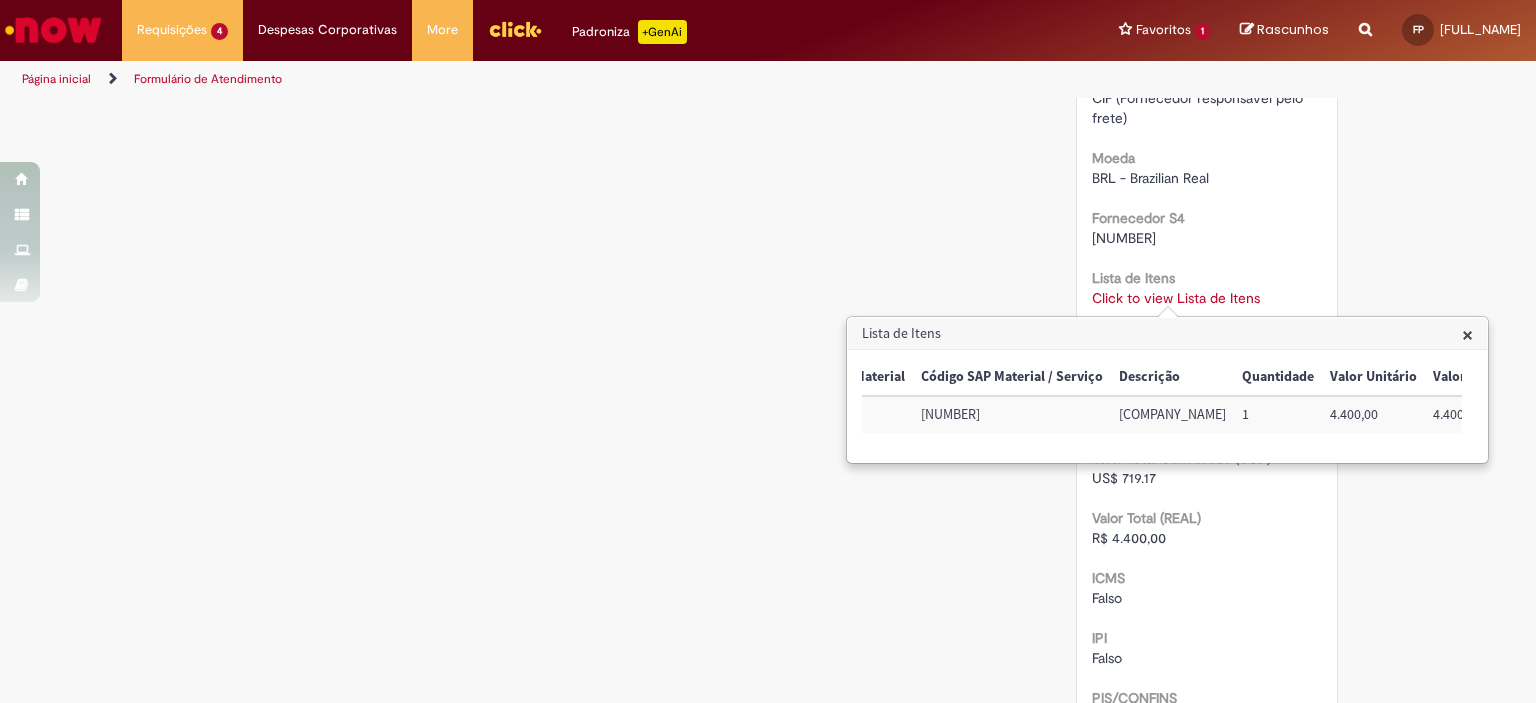 scroll, scrollTop: 0, scrollLeft: 169, axis: horizontal 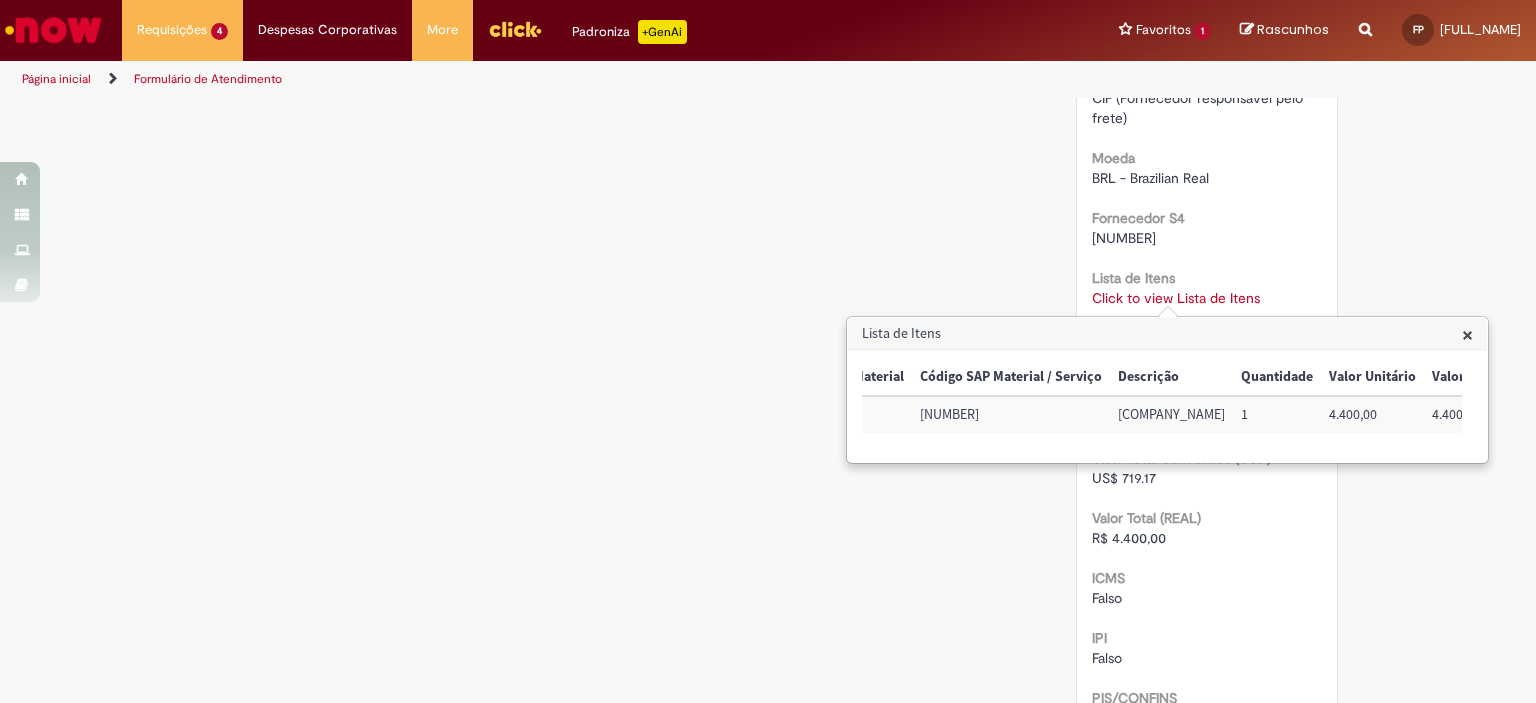 click on "Lista de Itens" at bounding box center (1167, 334) 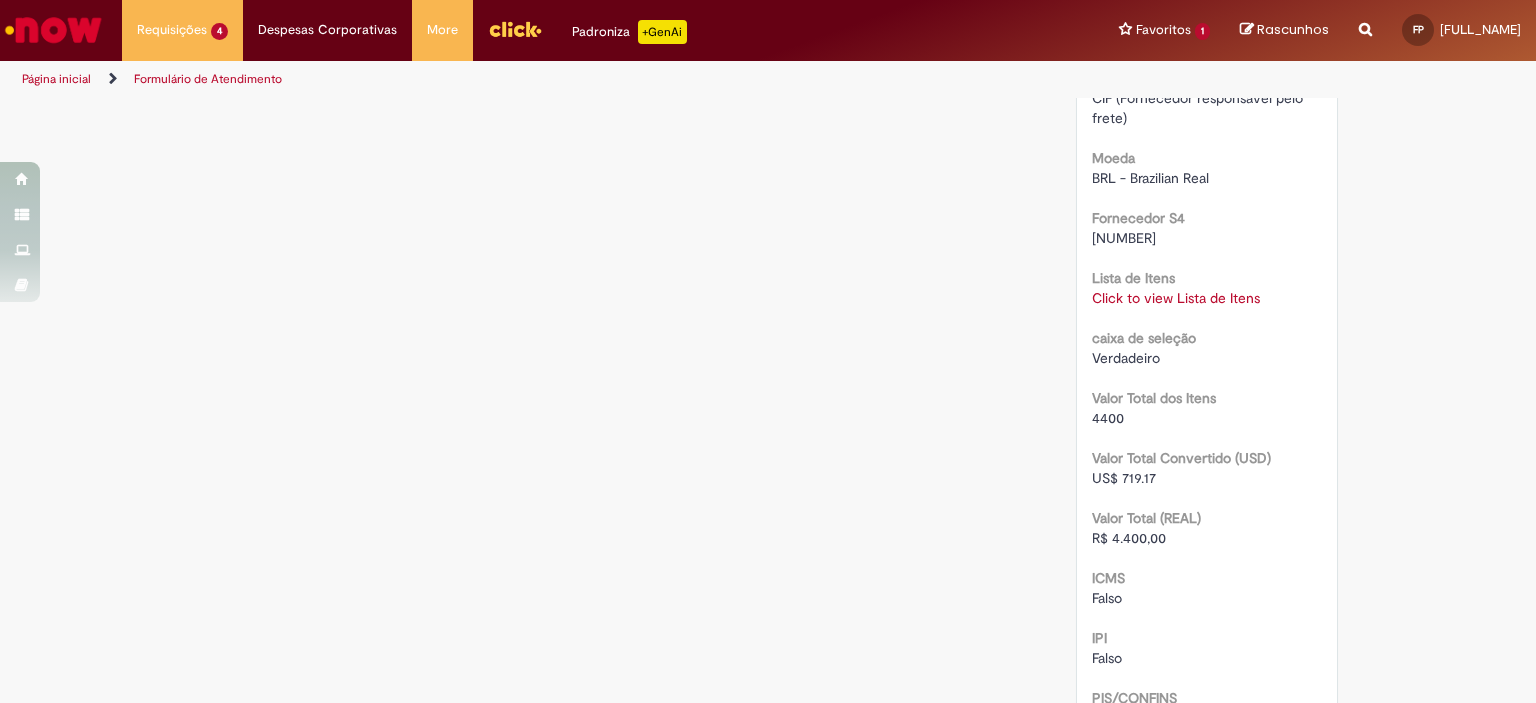 scroll, scrollTop: 1600, scrollLeft: 0, axis: vertical 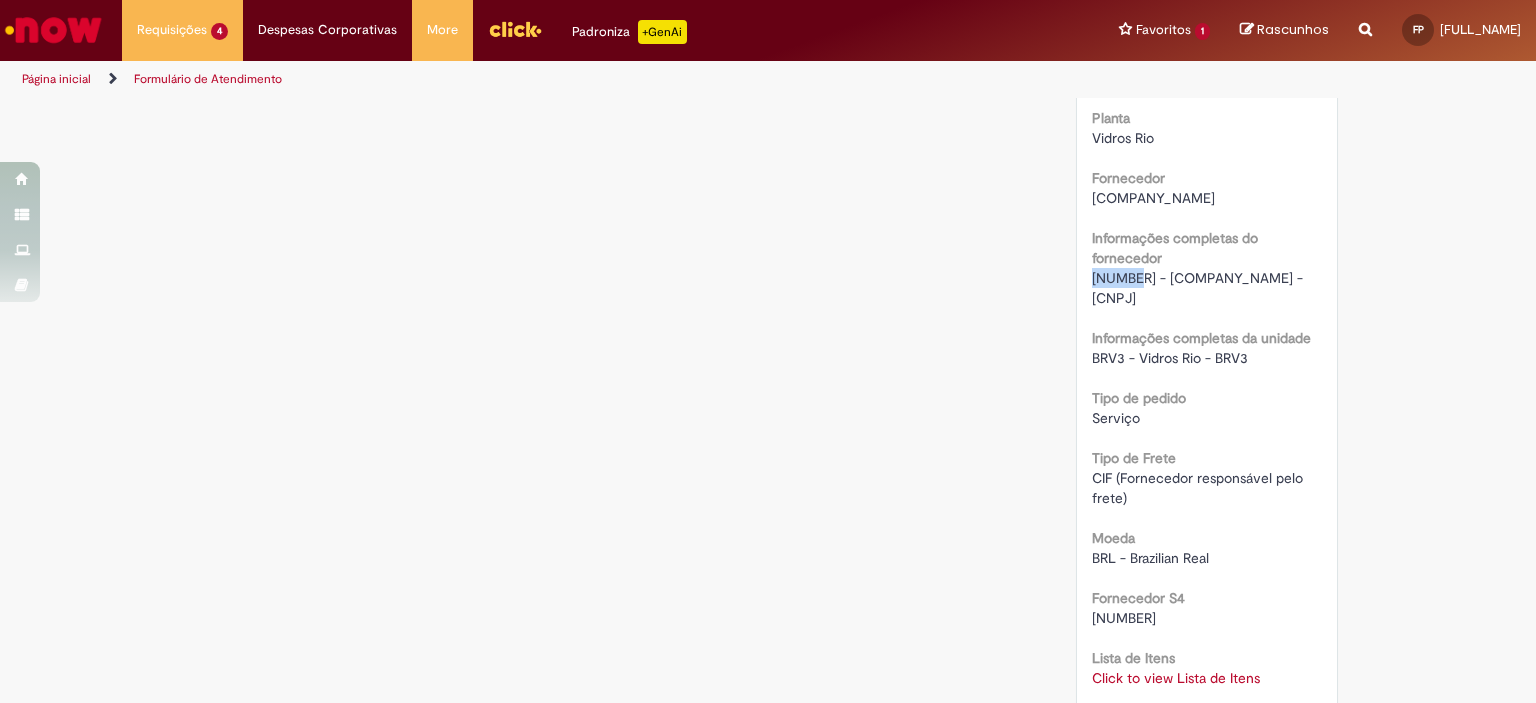 drag, startPoint x: 1127, startPoint y: 281, endPoint x: 1086, endPoint y: 275, distance: 41.4367 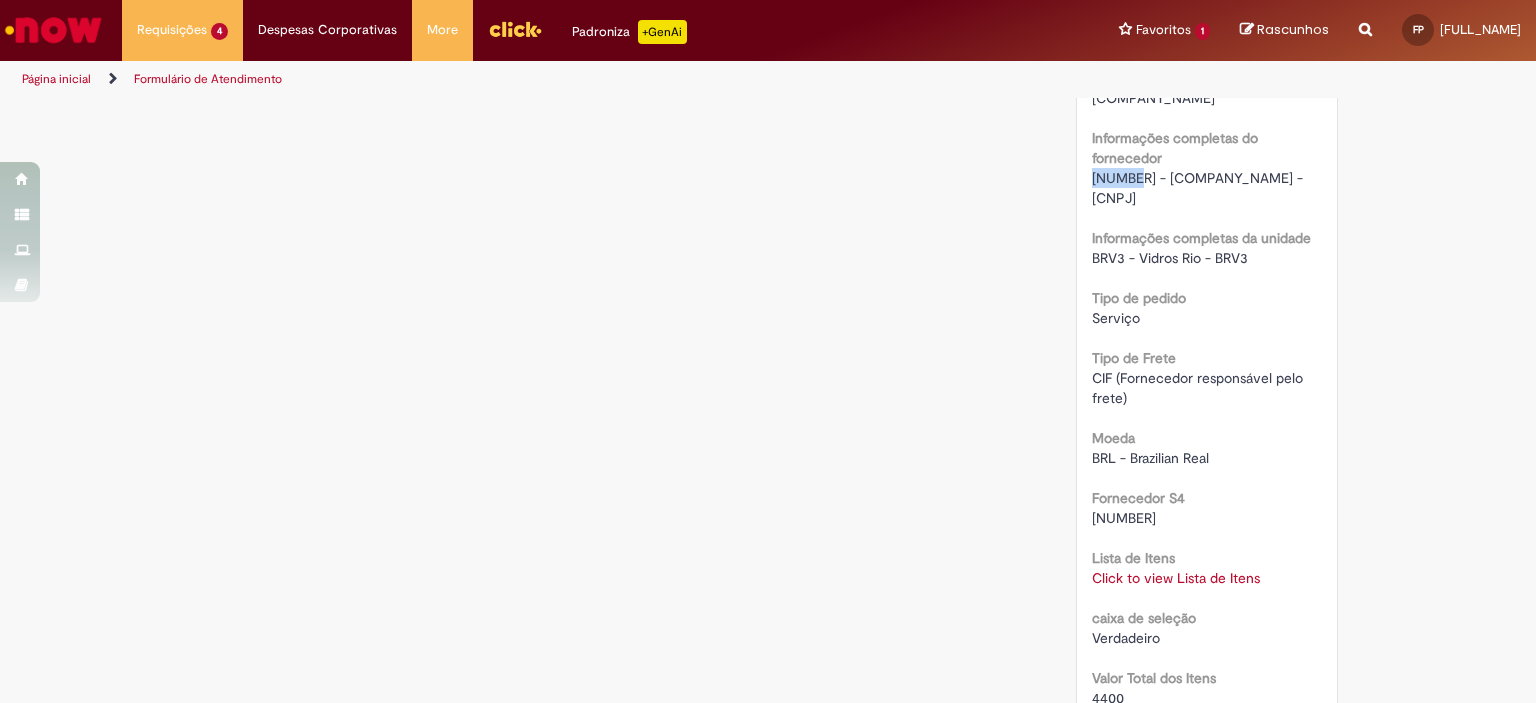 scroll, scrollTop: 1520, scrollLeft: 0, axis: vertical 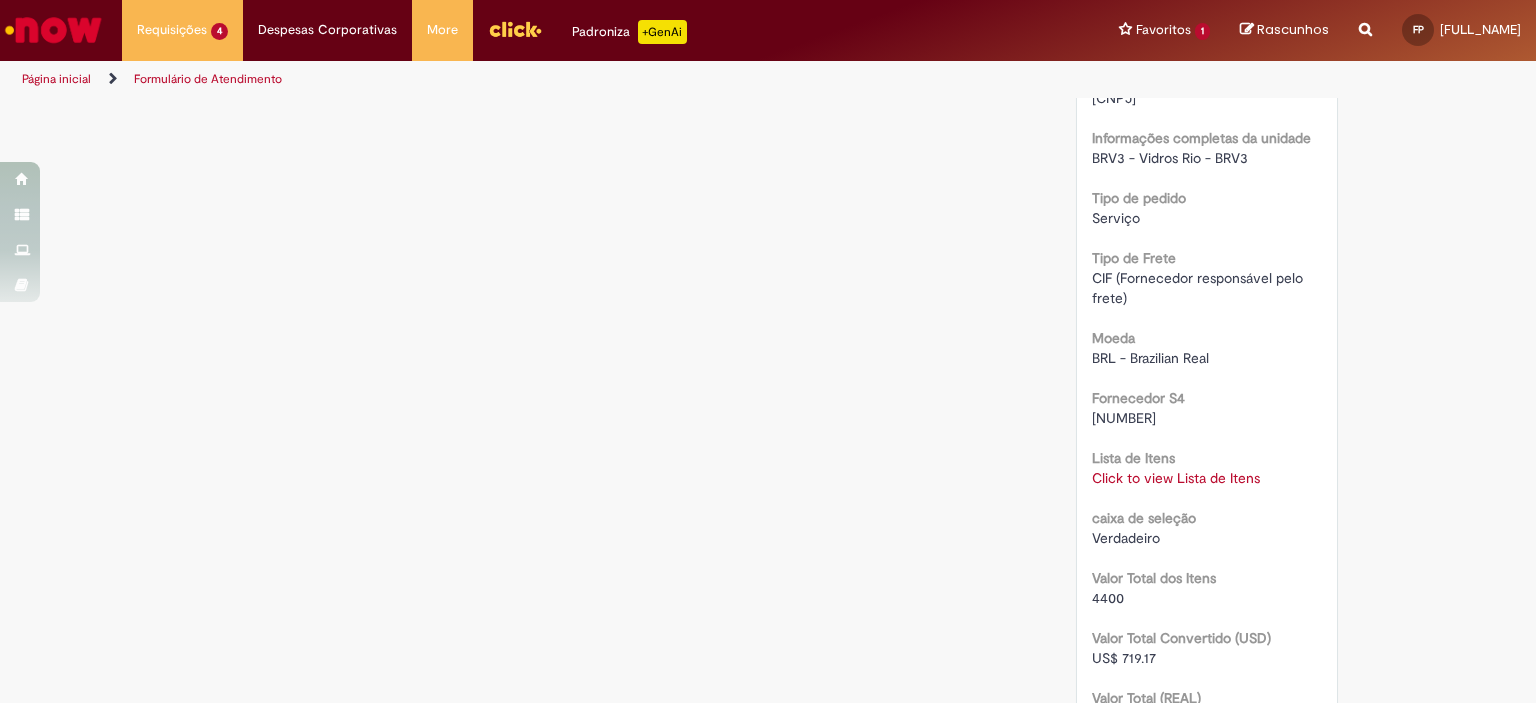 click on "Click to view Lista de Itens" at bounding box center [1176, 478] 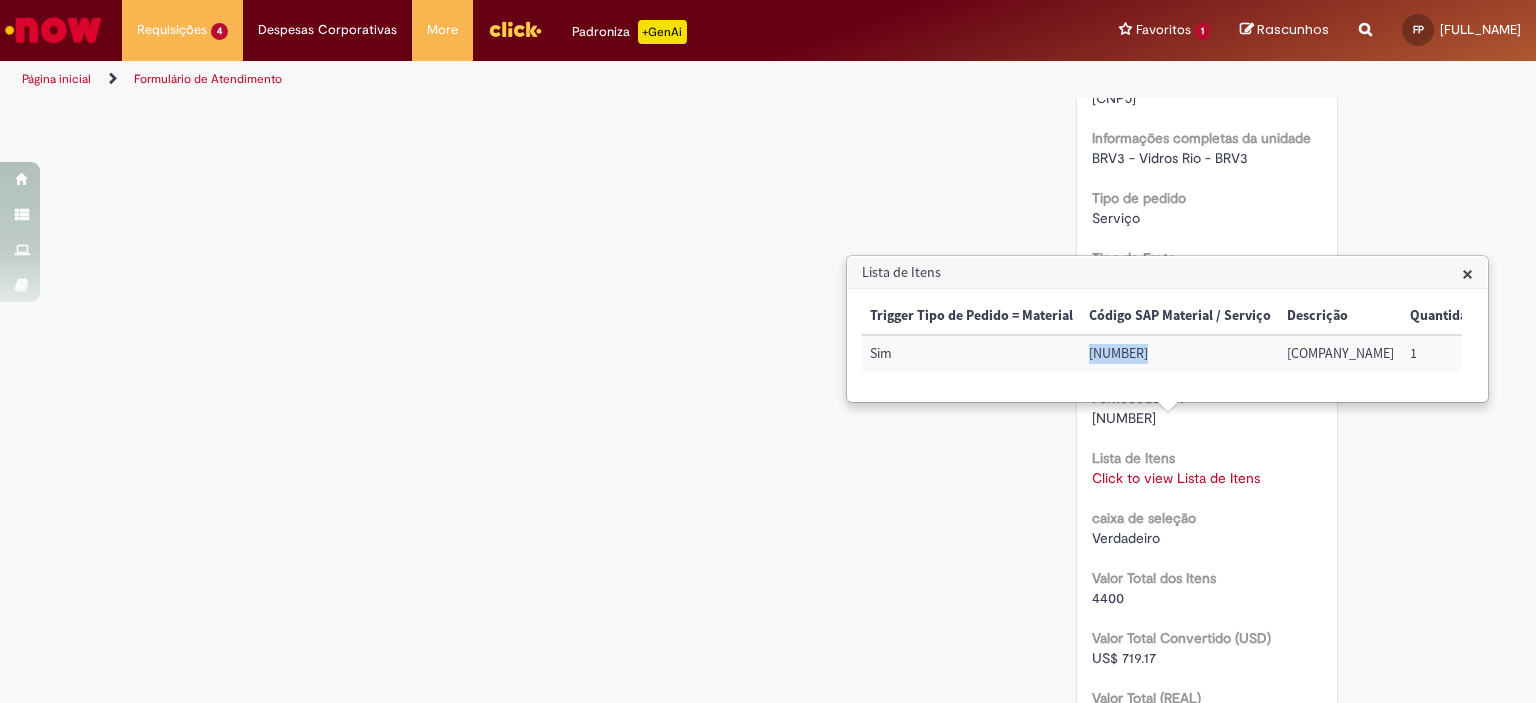 drag, startPoint x: 1144, startPoint y: 355, endPoint x: 1091, endPoint y: 355, distance: 53 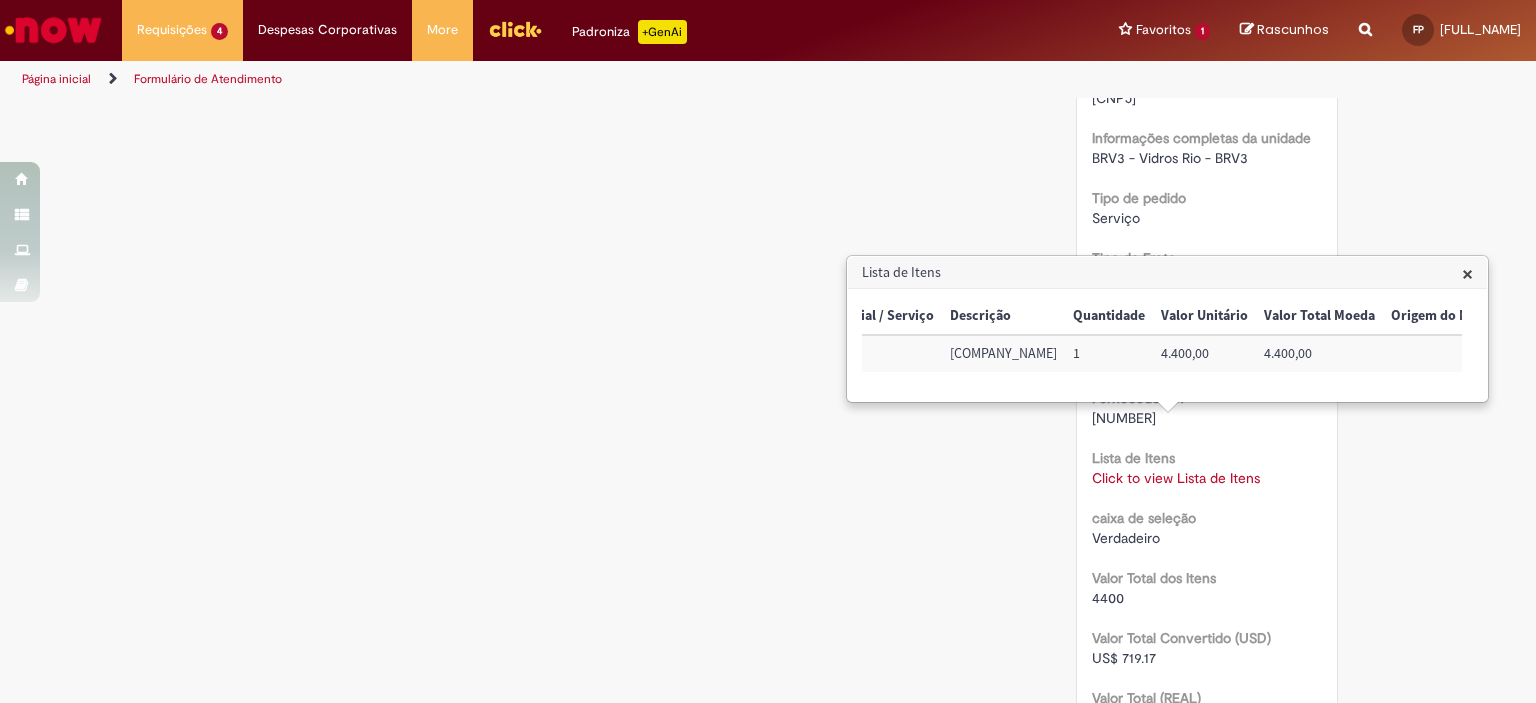 scroll, scrollTop: 0, scrollLeft: 345, axis: horizontal 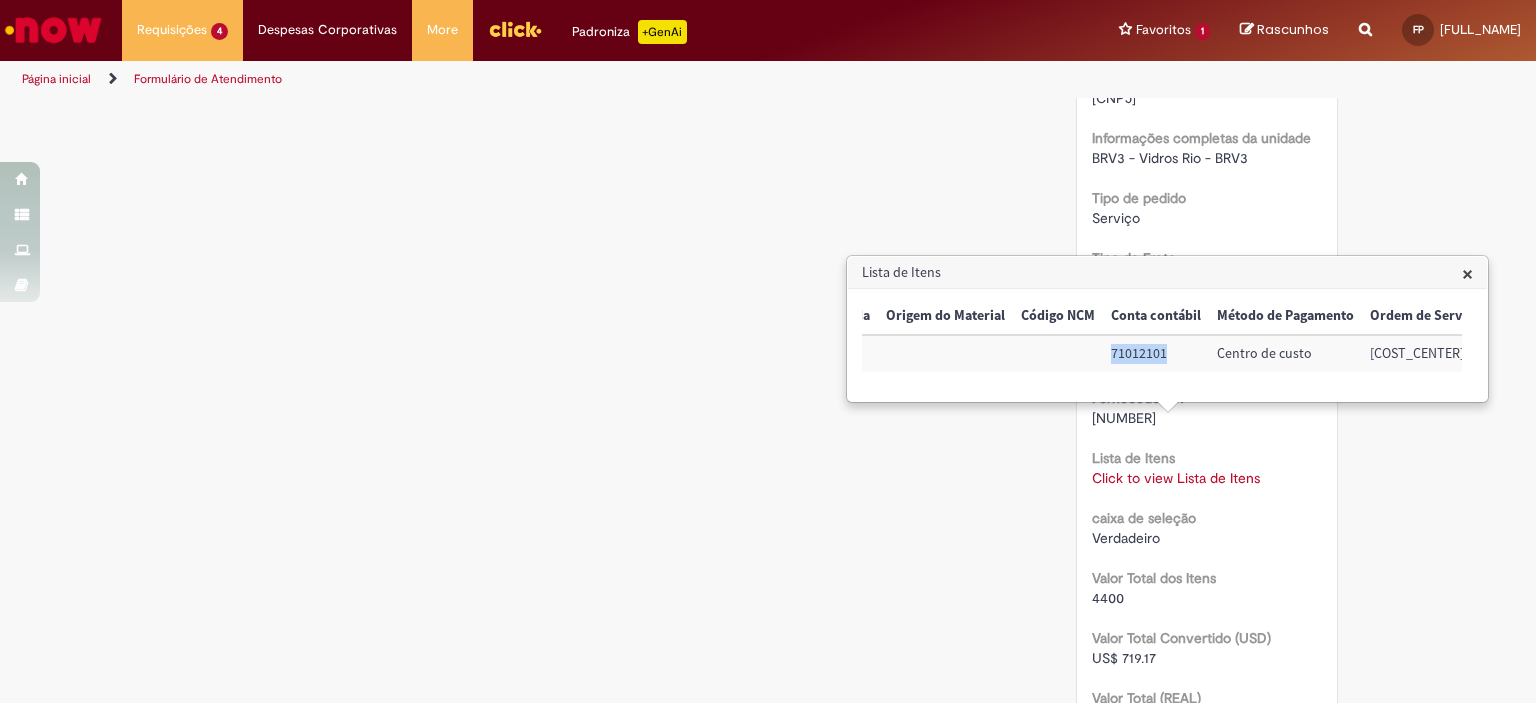 drag, startPoint x: 1209, startPoint y: 353, endPoint x: 1156, endPoint y: 352, distance: 53.009434 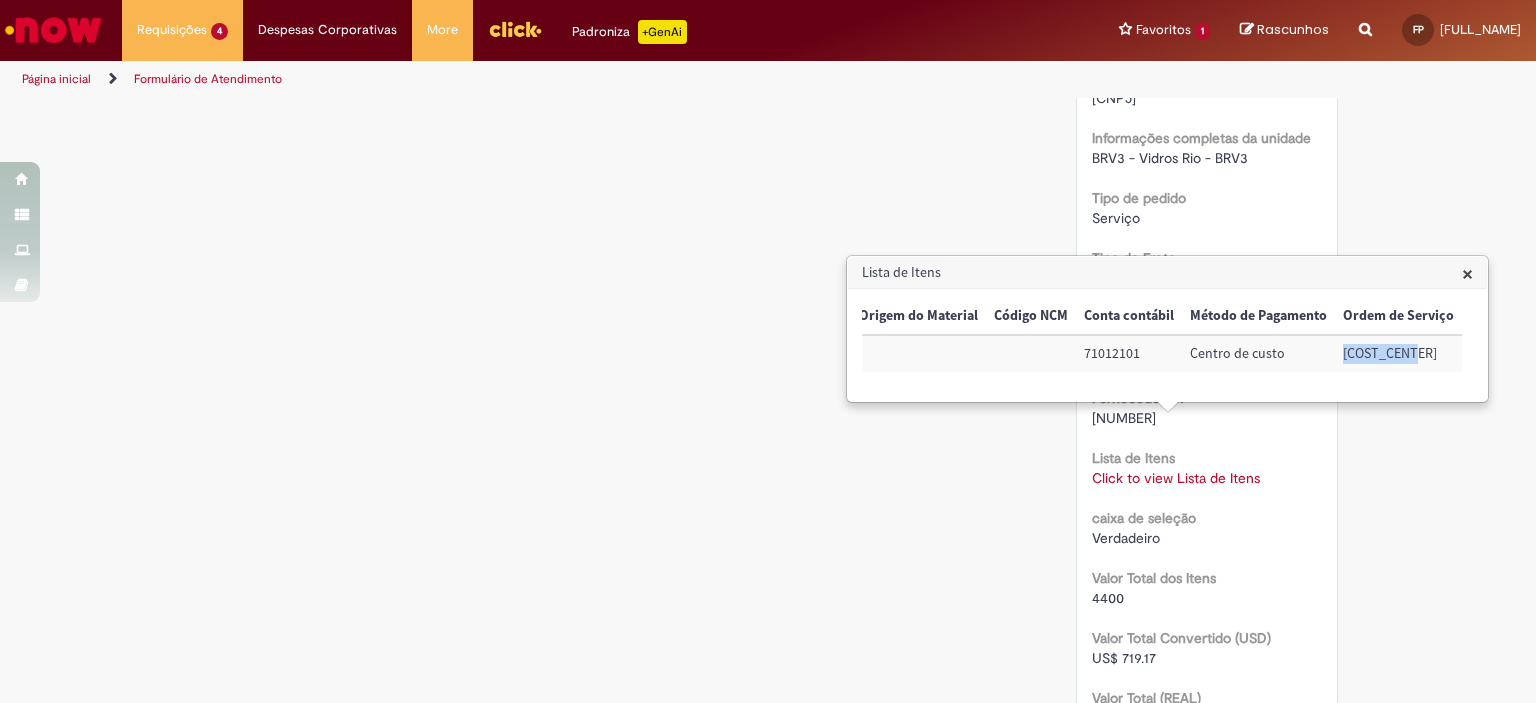 drag, startPoint x: 1411, startPoint y: 354, endPoint x: 1345, endPoint y: 353, distance: 66.007576 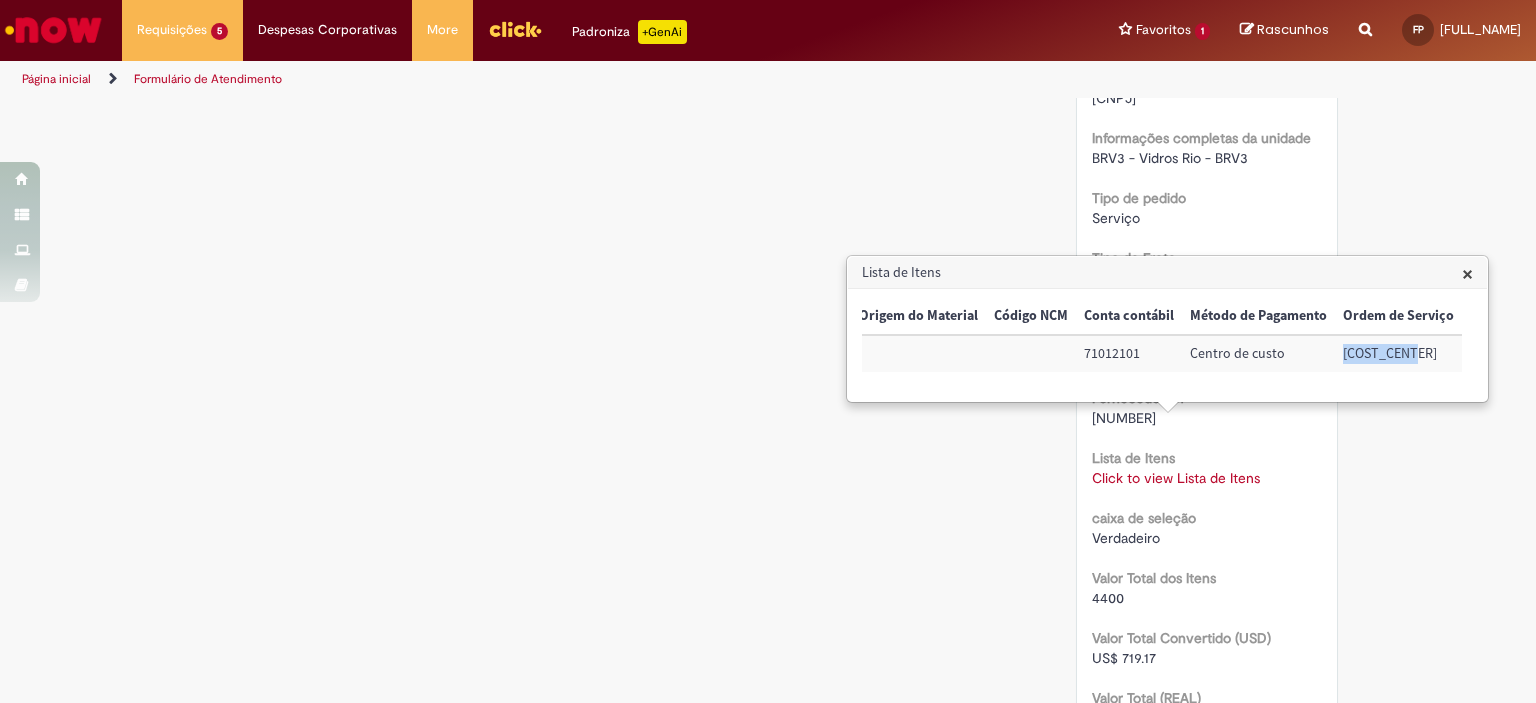 scroll, scrollTop: 1520, scrollLeft: 0, axis: vertical 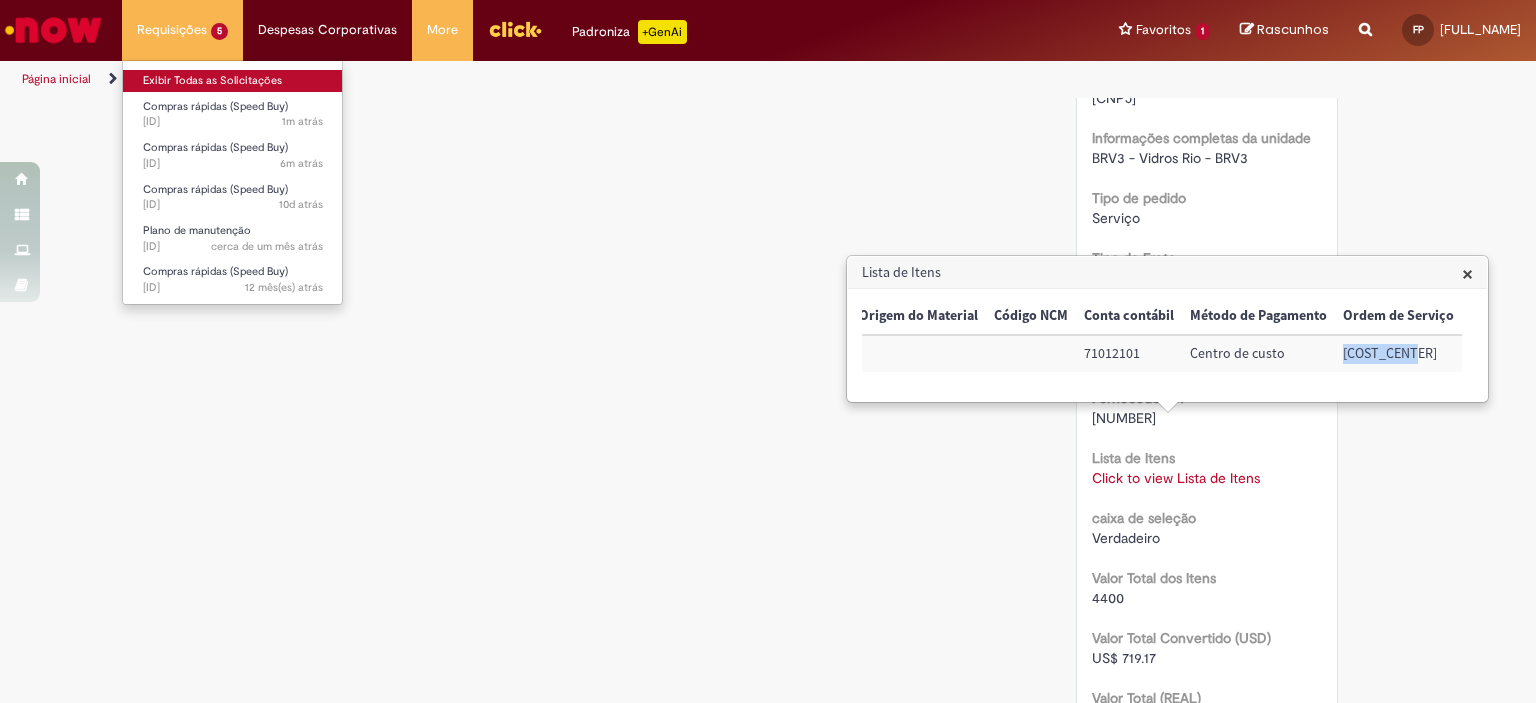 click on "Exibir Todas as Solicitações" at bounding box center (233, 81) 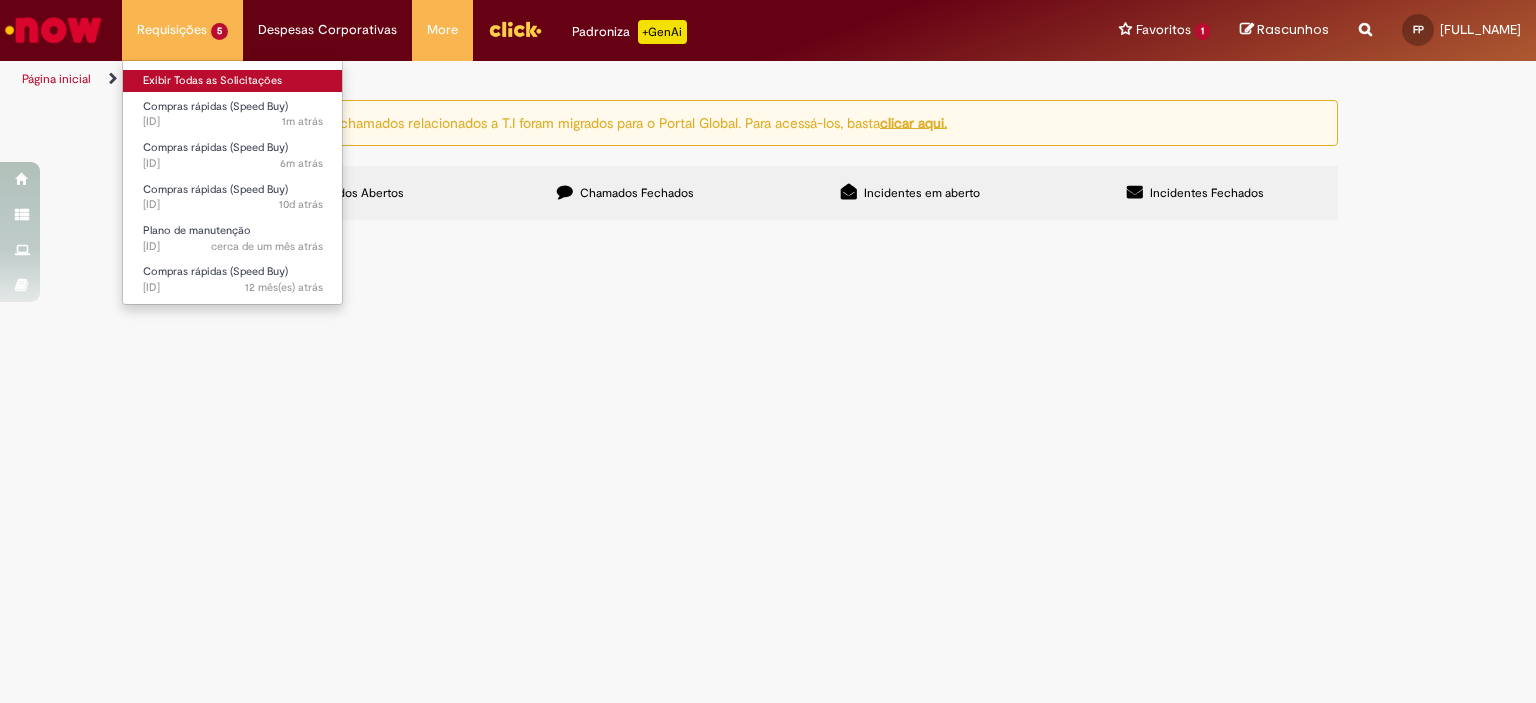 scroll, scrollTop: 0, scrollLeft: 0, axis: both 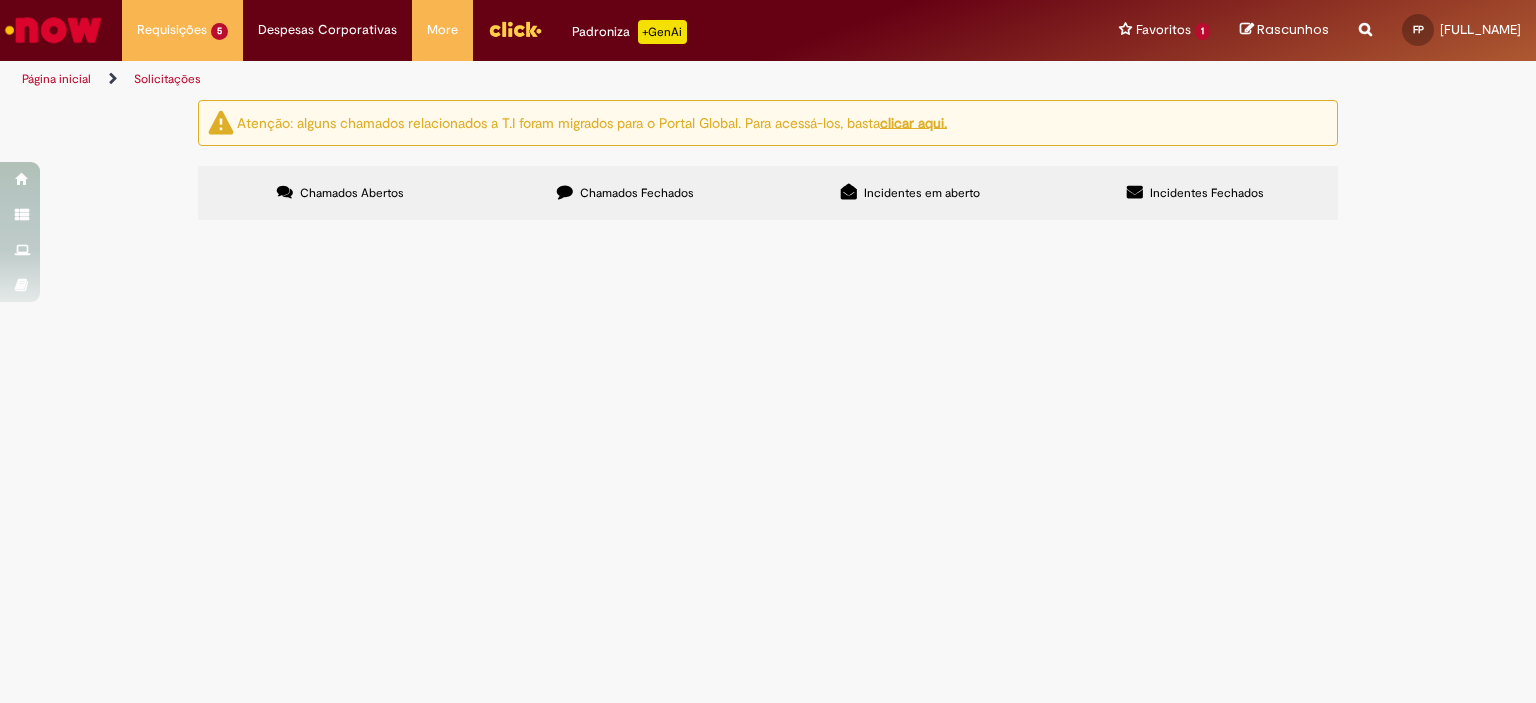 click on "Chamados Fechados" at bounding box center [637, 193] 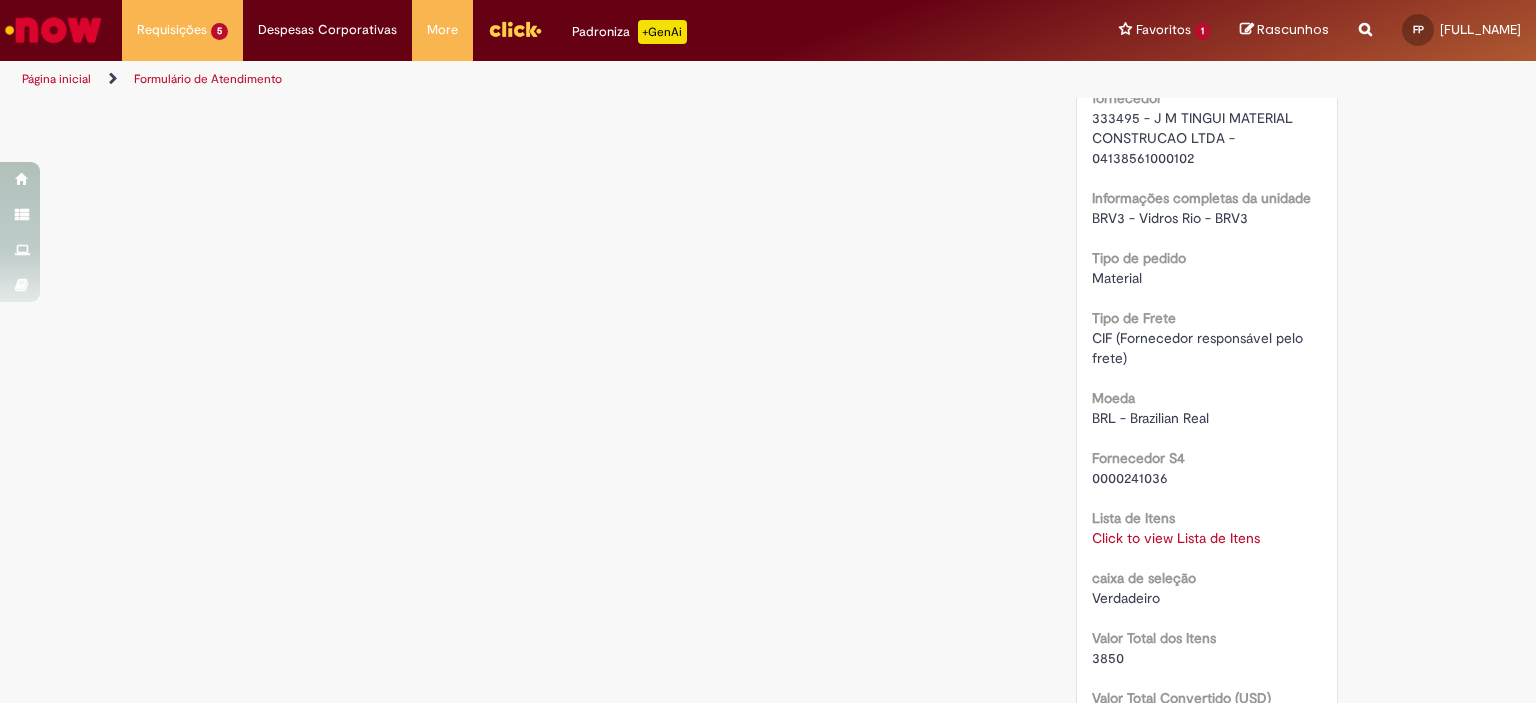 scroll, scrollTop: 1700, scrollLeft: 0, axis: vertical 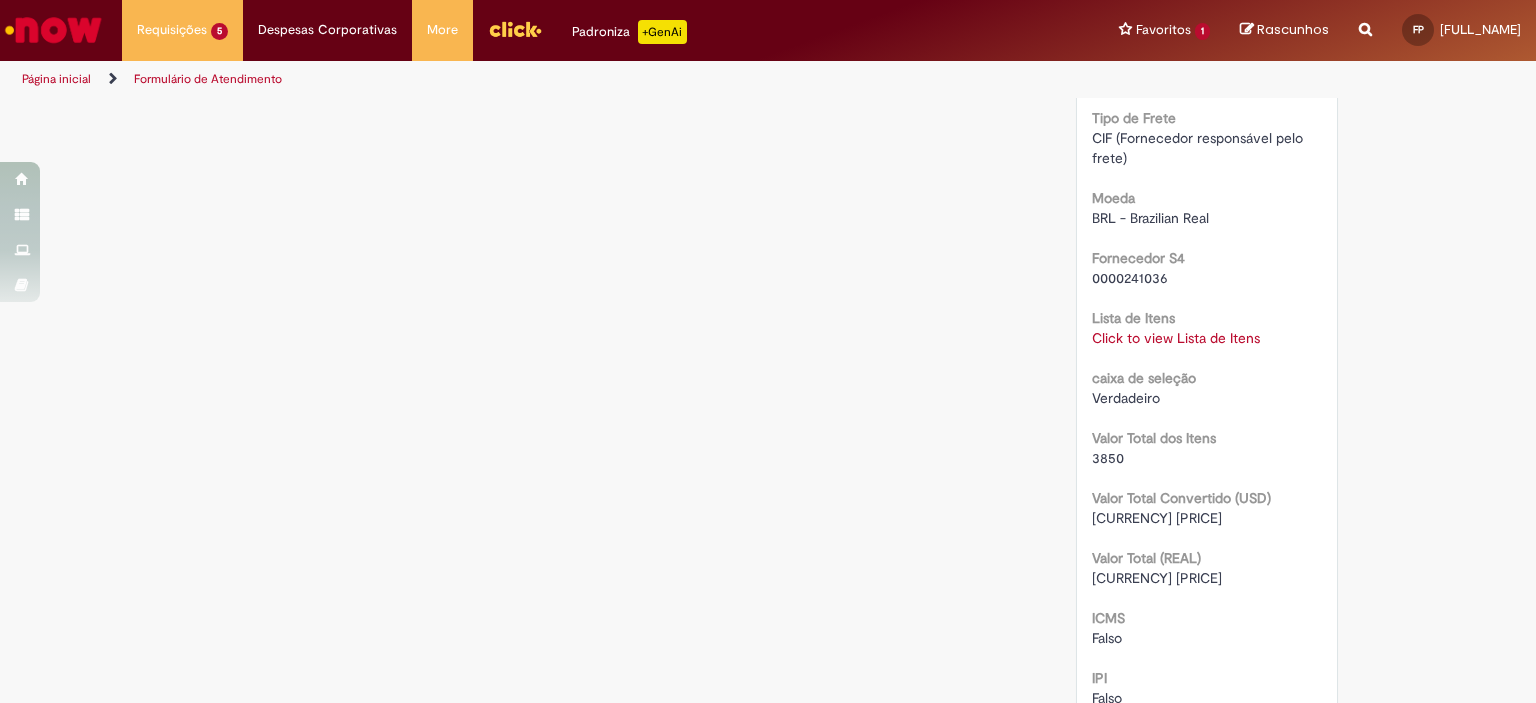 click on "Click to view Lista de Itens" at bounding box center (1176, 338) 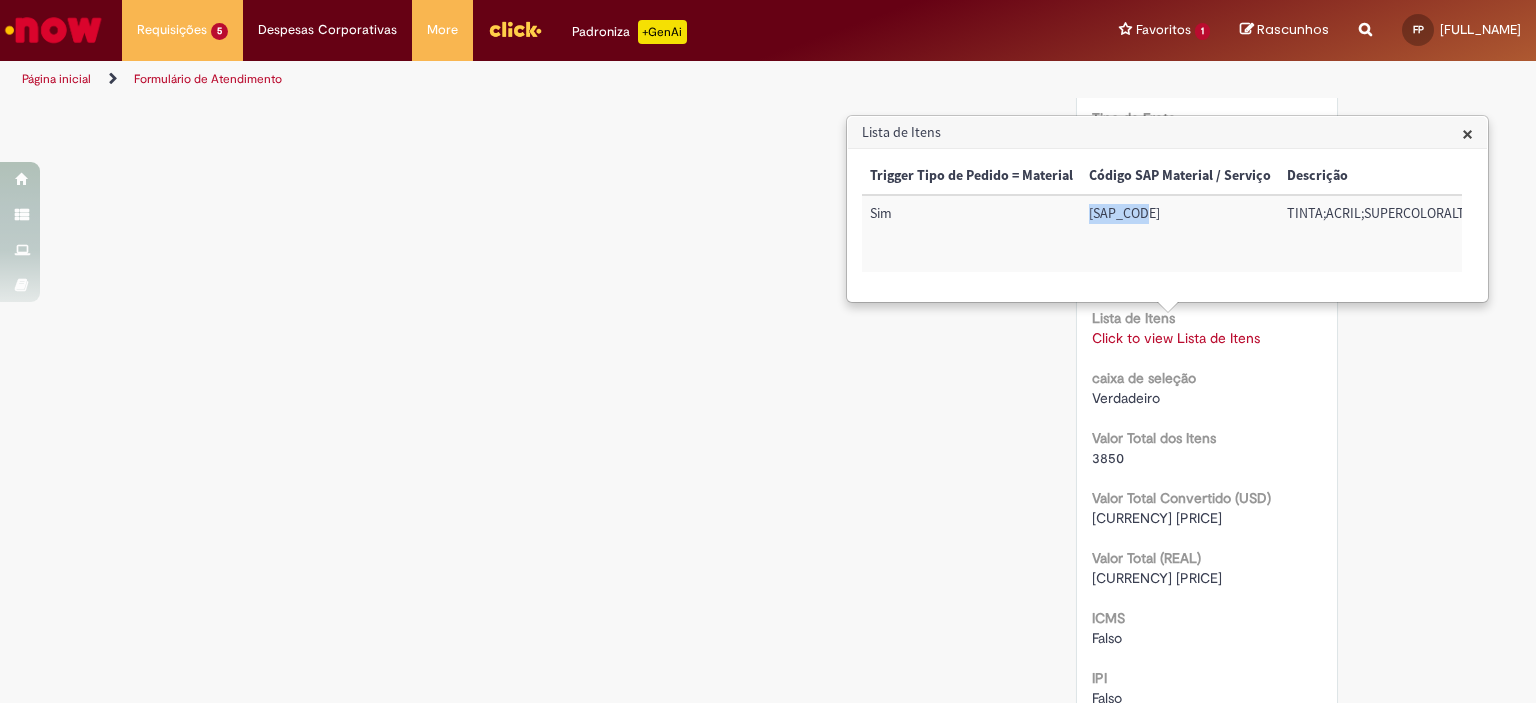 drag, startPoint x: 1142, startPoint y: 211, endPoint x: 1087, endPoint y: 215, distance: 55.145264 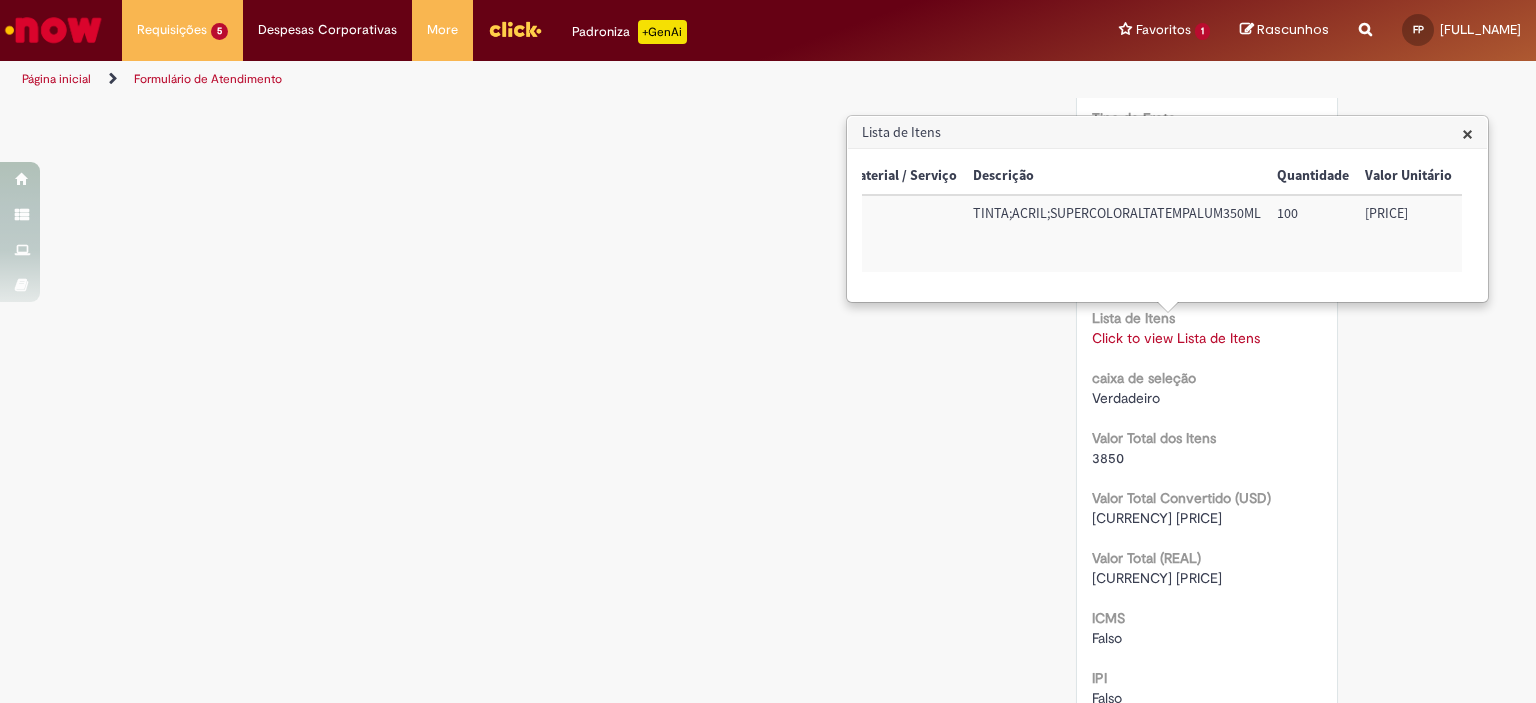 scroll, scrollTop: 0, scrollLeft: 324, axis: horizontal 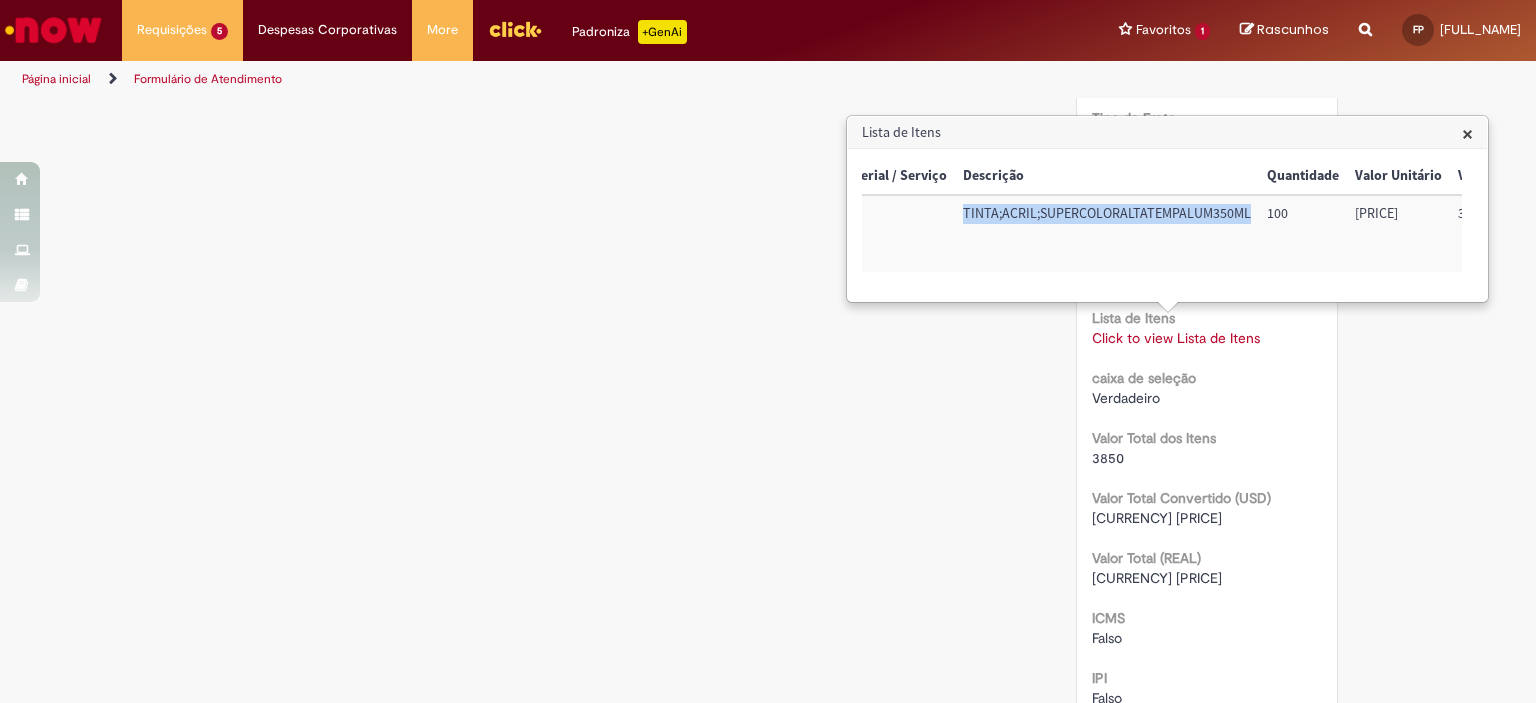 drag, startPoint x: 962, startPoint y: 212, endPoint x: 1246, endPoint y: 211, distance: 284.00177 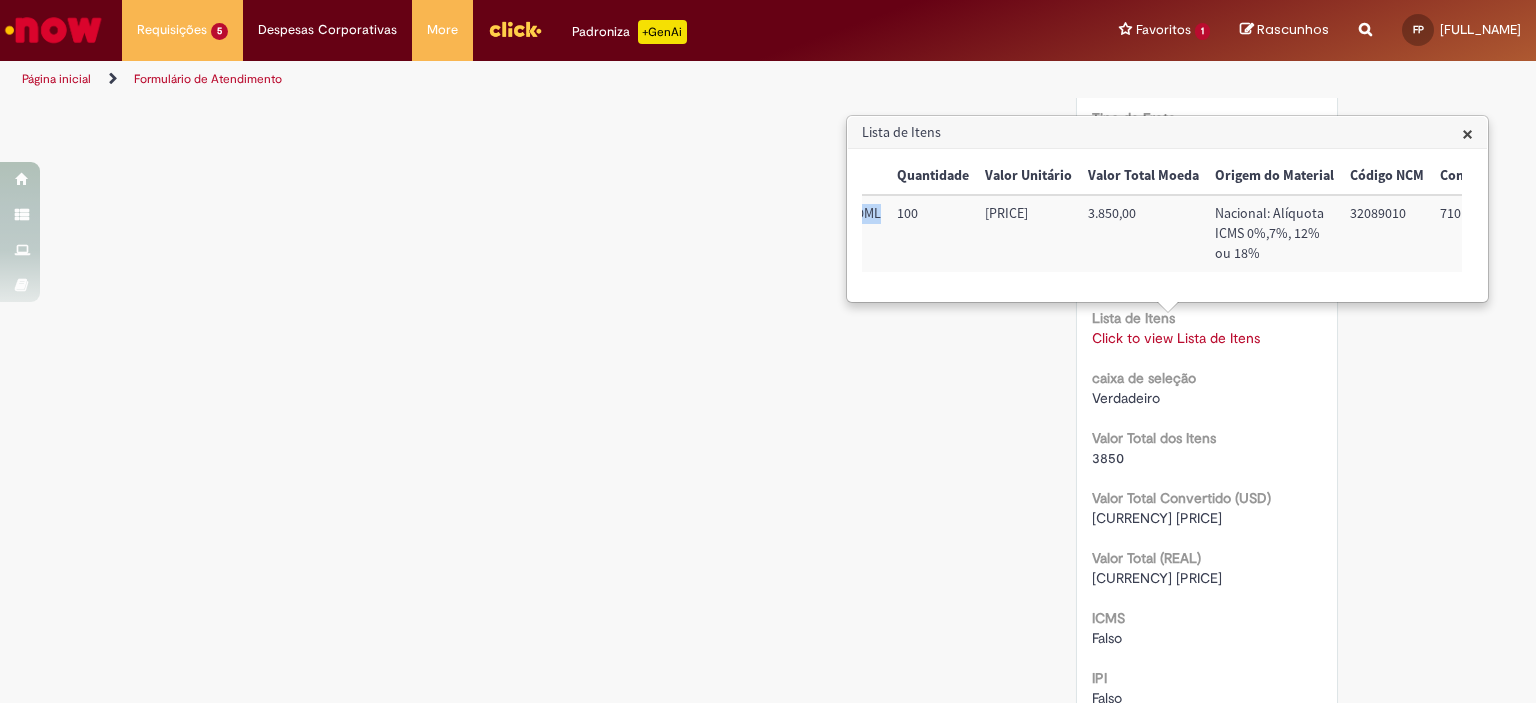 scroll, scrollTop: 0, scrollLeft: 815, axis: horizontal 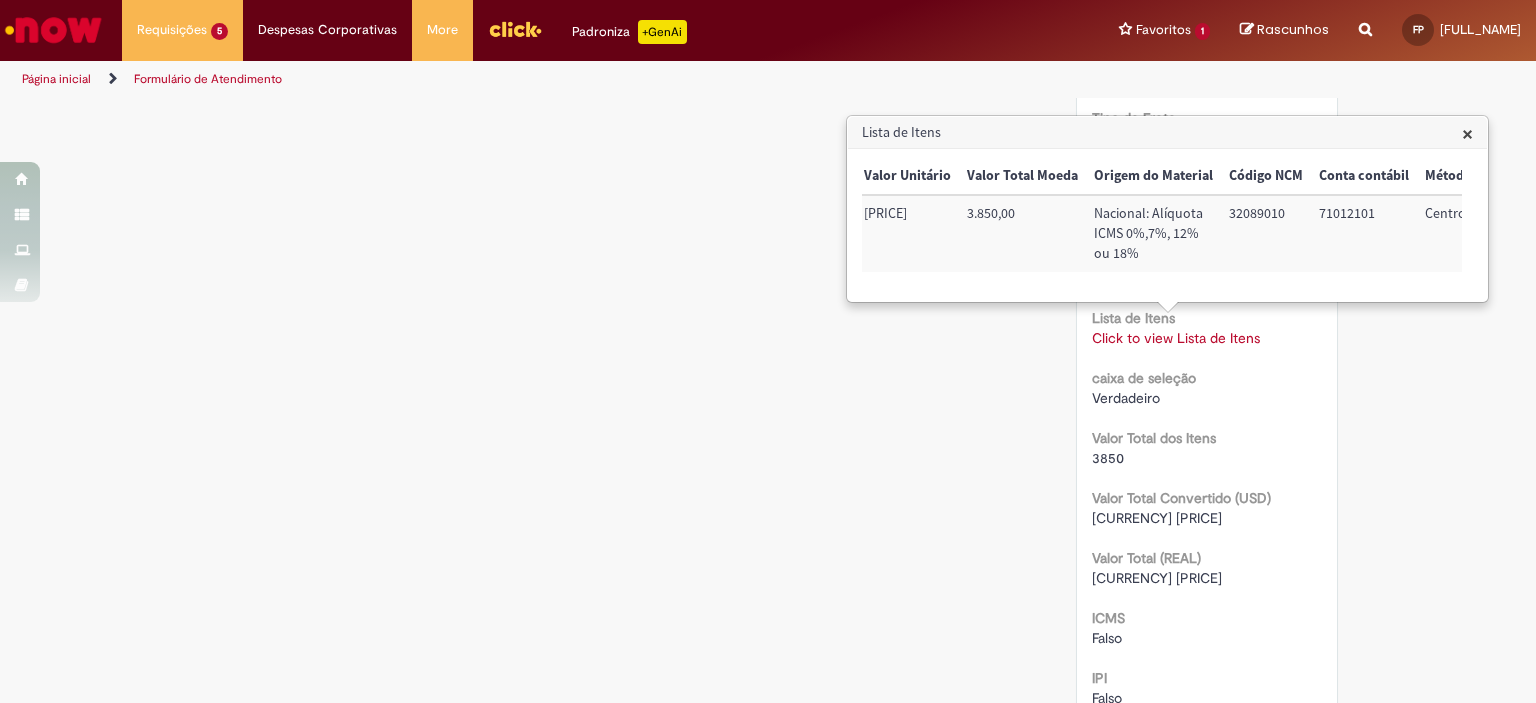 click on "32089010" at bounding box center (1266, 233) 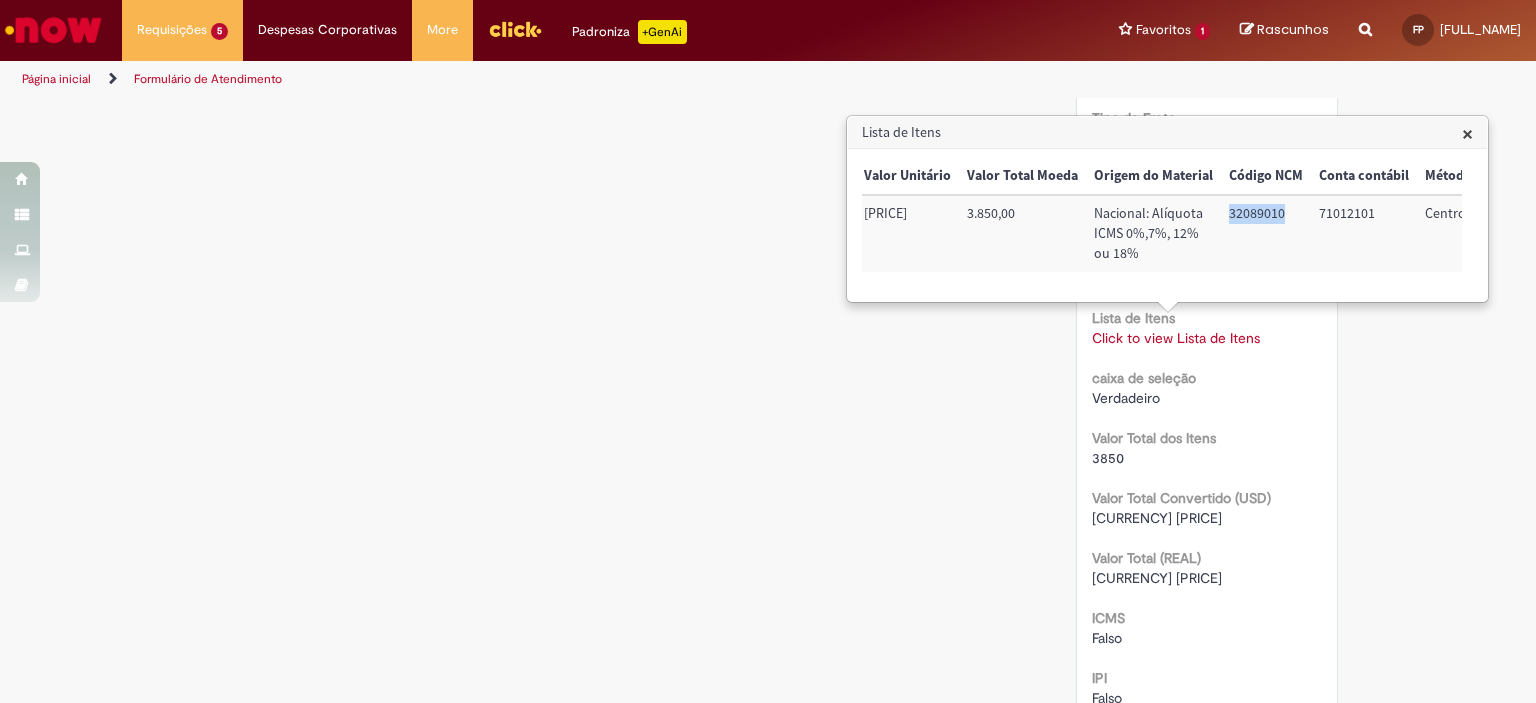 drag, startPoint x: 1223, startPoint y: 214, endPoint x: 1280, endPoint y: 216, distance: 57.035076 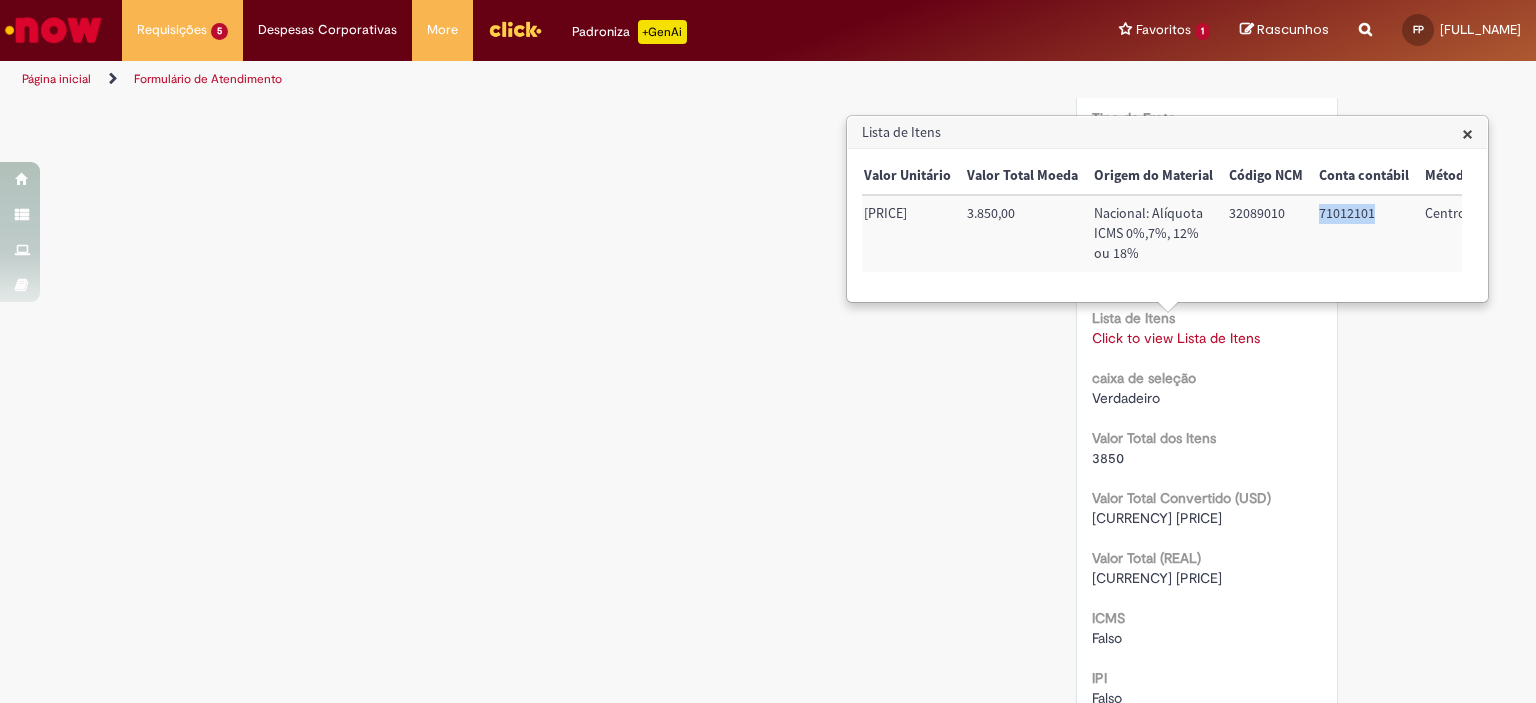 drag, startPoint x: 1364, startPoint y: 211, endPoint x: 1305, endPoint y: 211, distance: 59 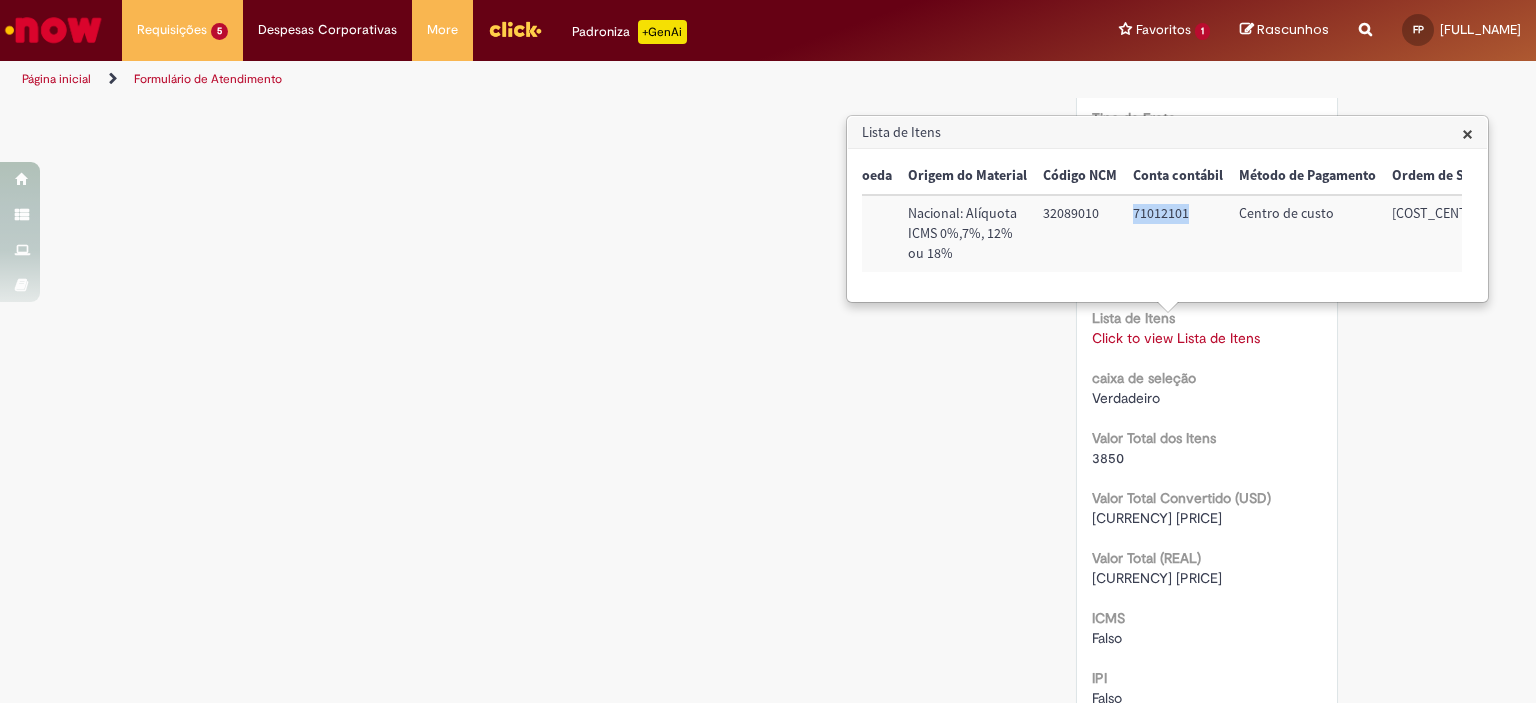 scroll, scrollTop: 0, scrollLeft: 1039, axis: horizontal 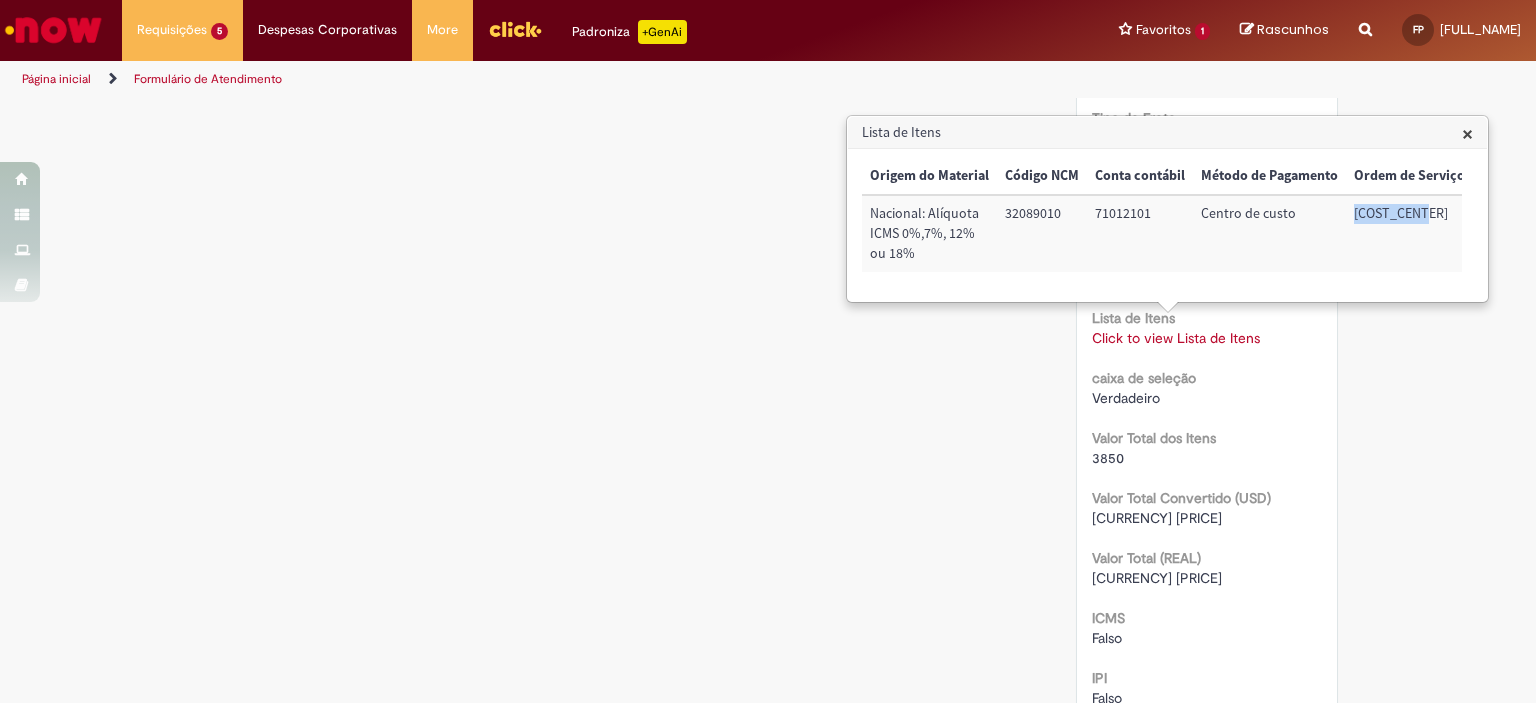 drag, startPoint x: 1352, startPoint y: 208, endPoint x: 1349, endPoint y: 218, distance: 10.440307 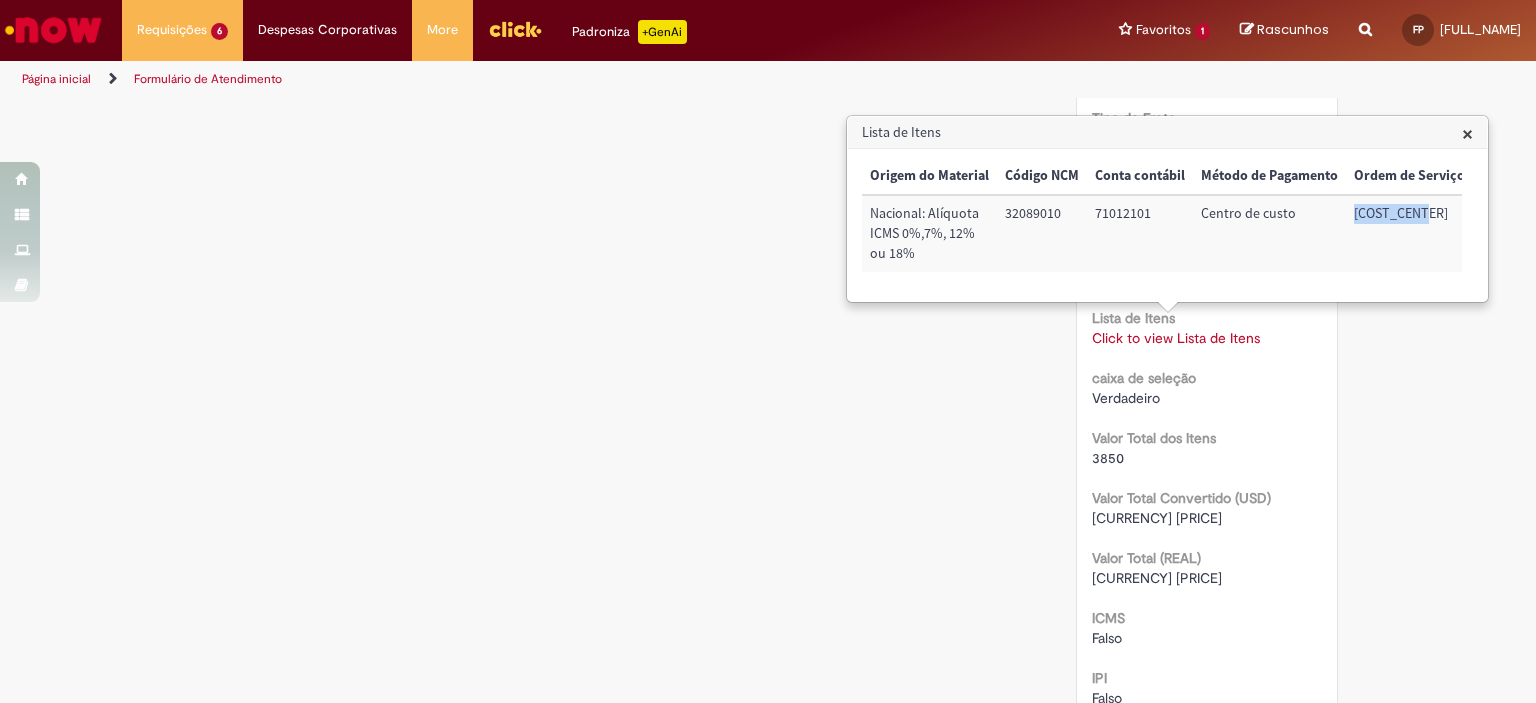click on "×" at bounding box center [1467, 133] 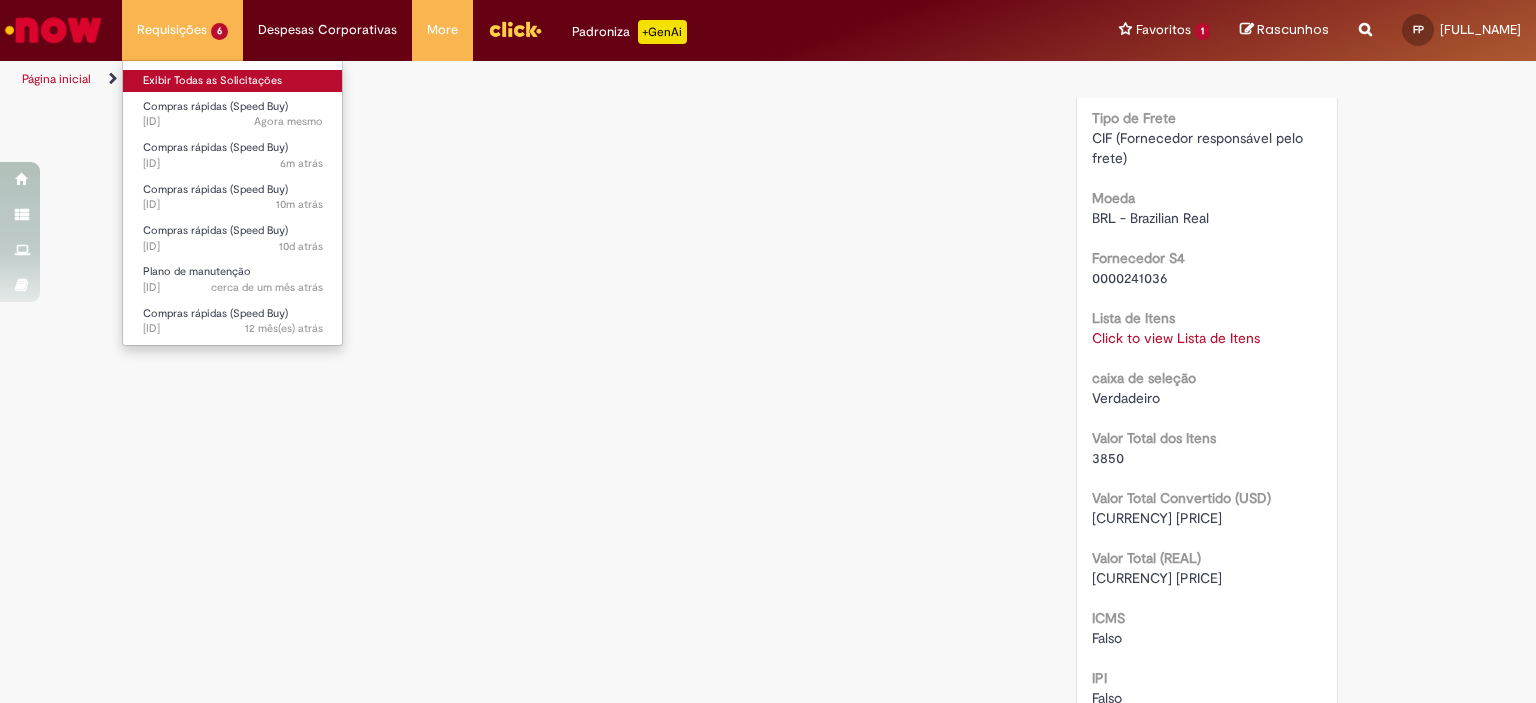 click on "Exibir Todas as Solicitações" at bounding box center (233, 81) 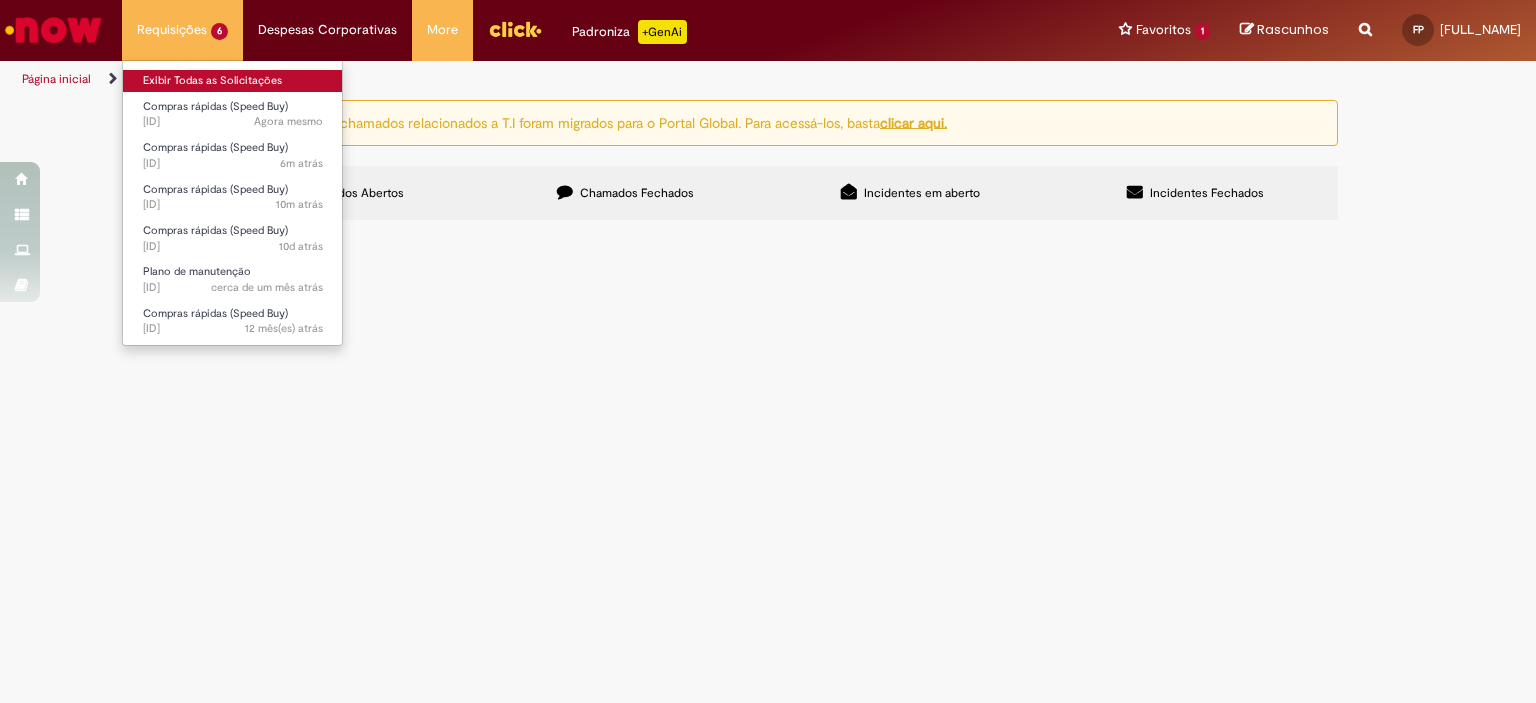scroll, scrollTop: 0, scrollLeft: 0, axis: both 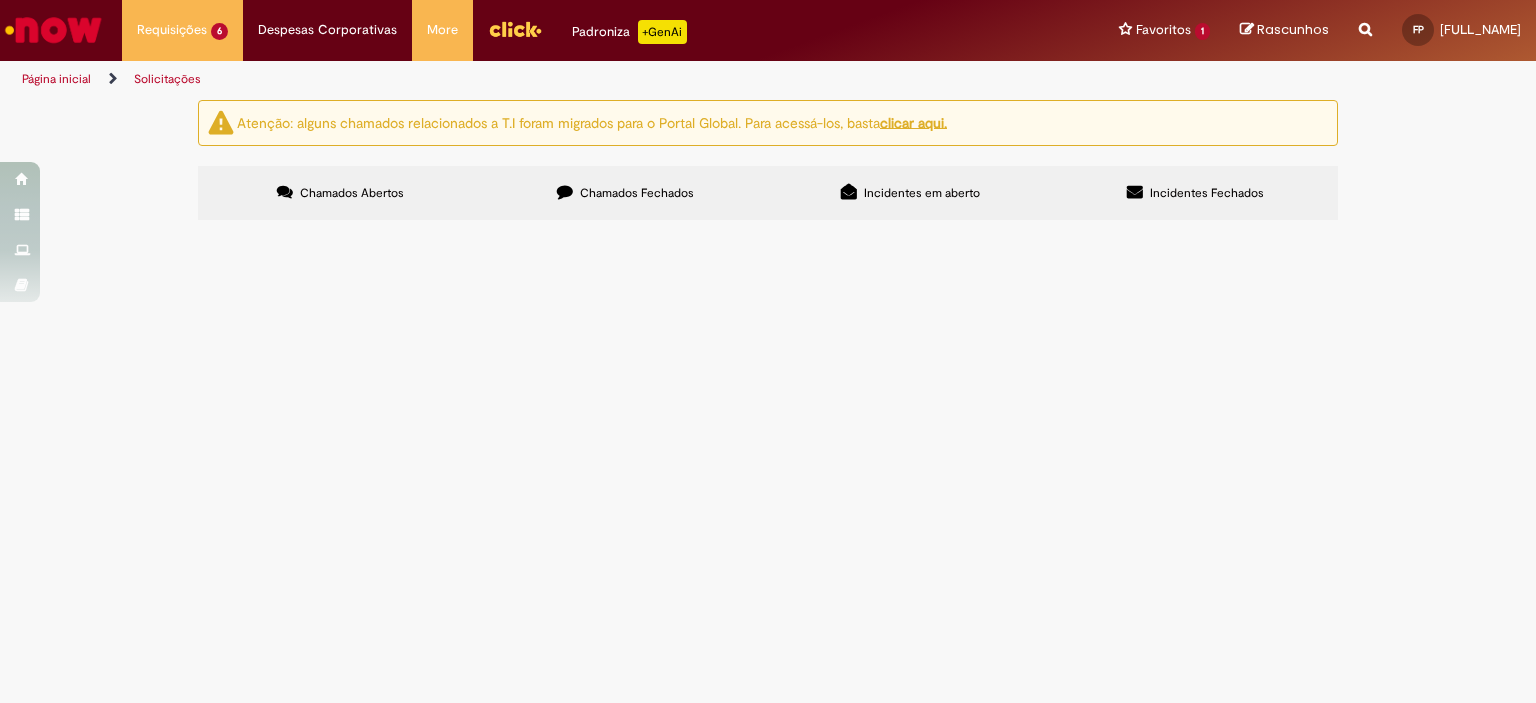 click on "Chamados Fechados" at bounding box center [637, 193] 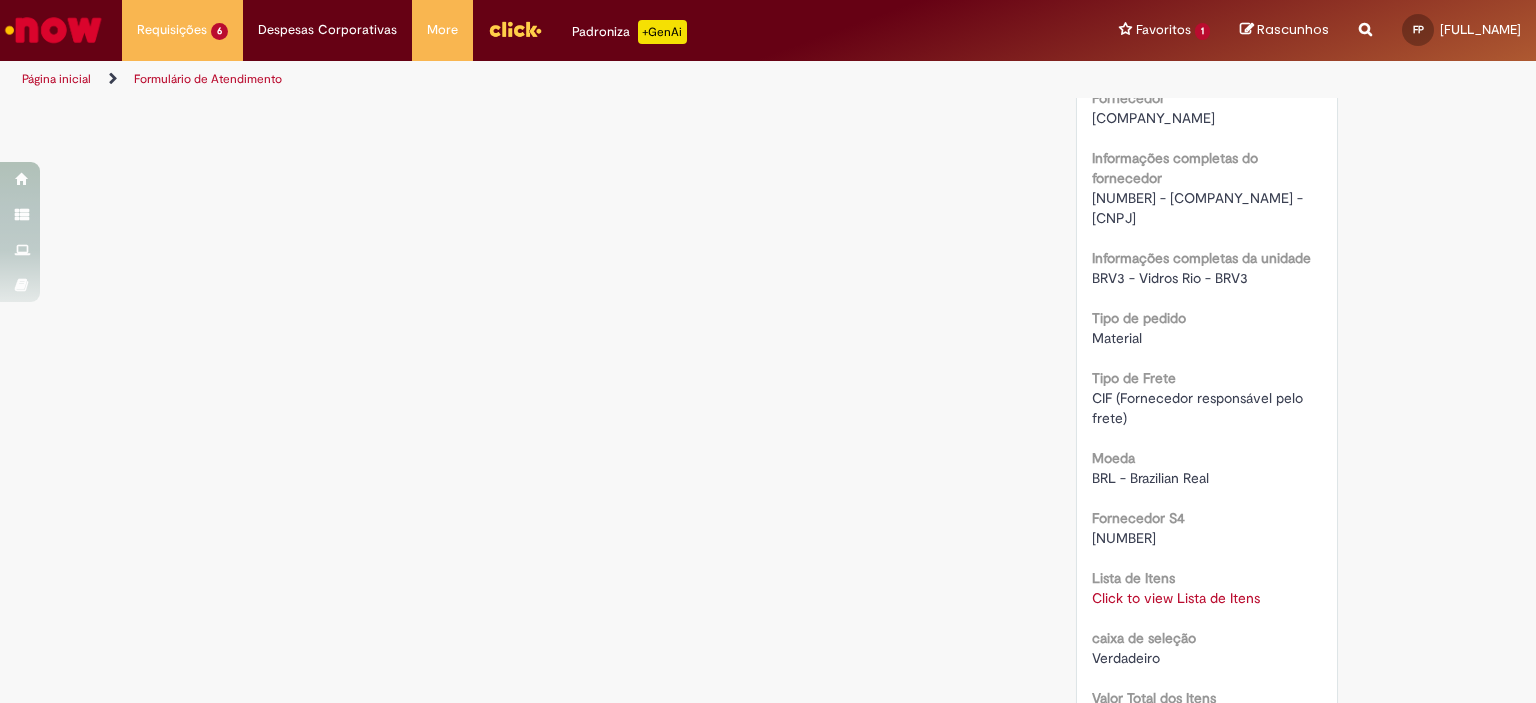 scroll, scrollTop: 1400, scrollLeft: 0, axis: vertical 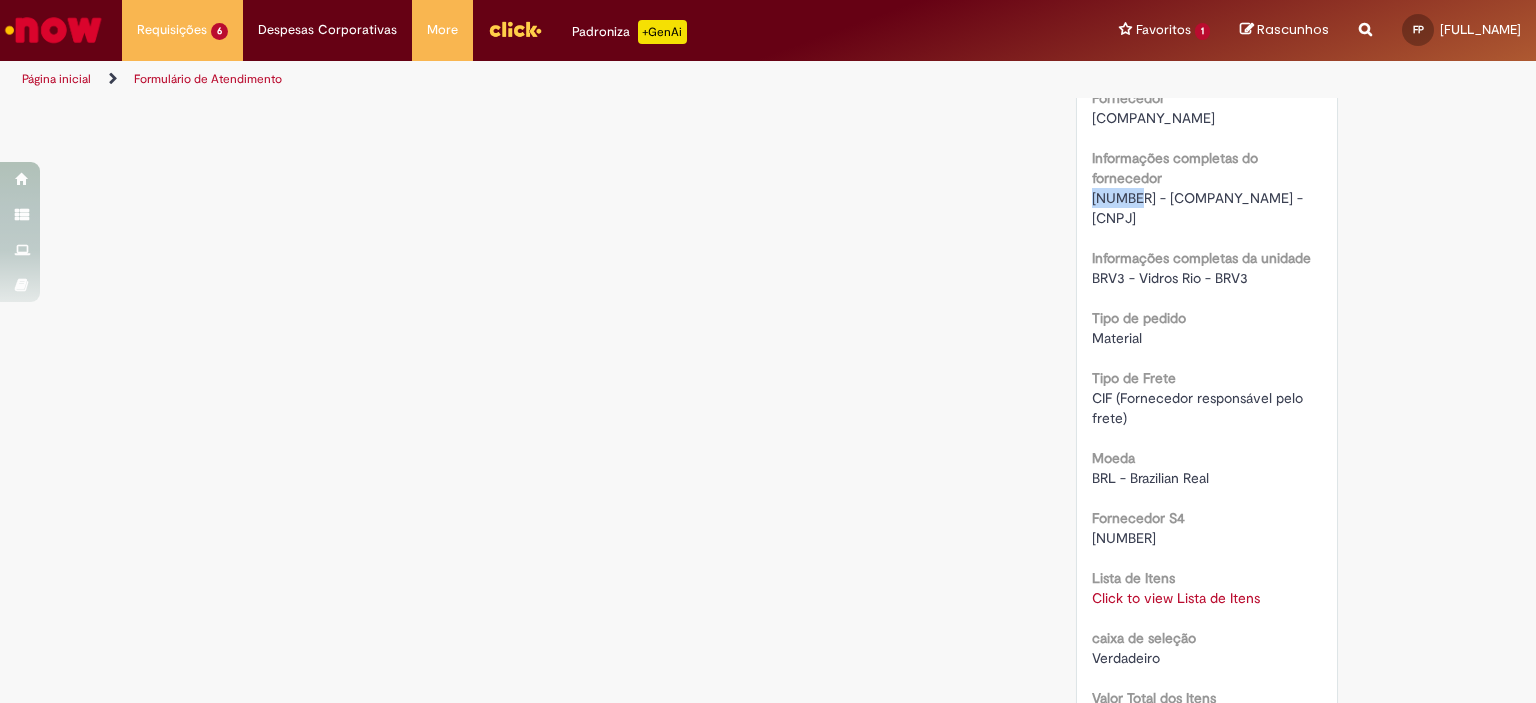 drag, startPoint x: 1124, startPoint y: 217, endPoint x: 1075, endPoint y: 218, distance: 49.010204 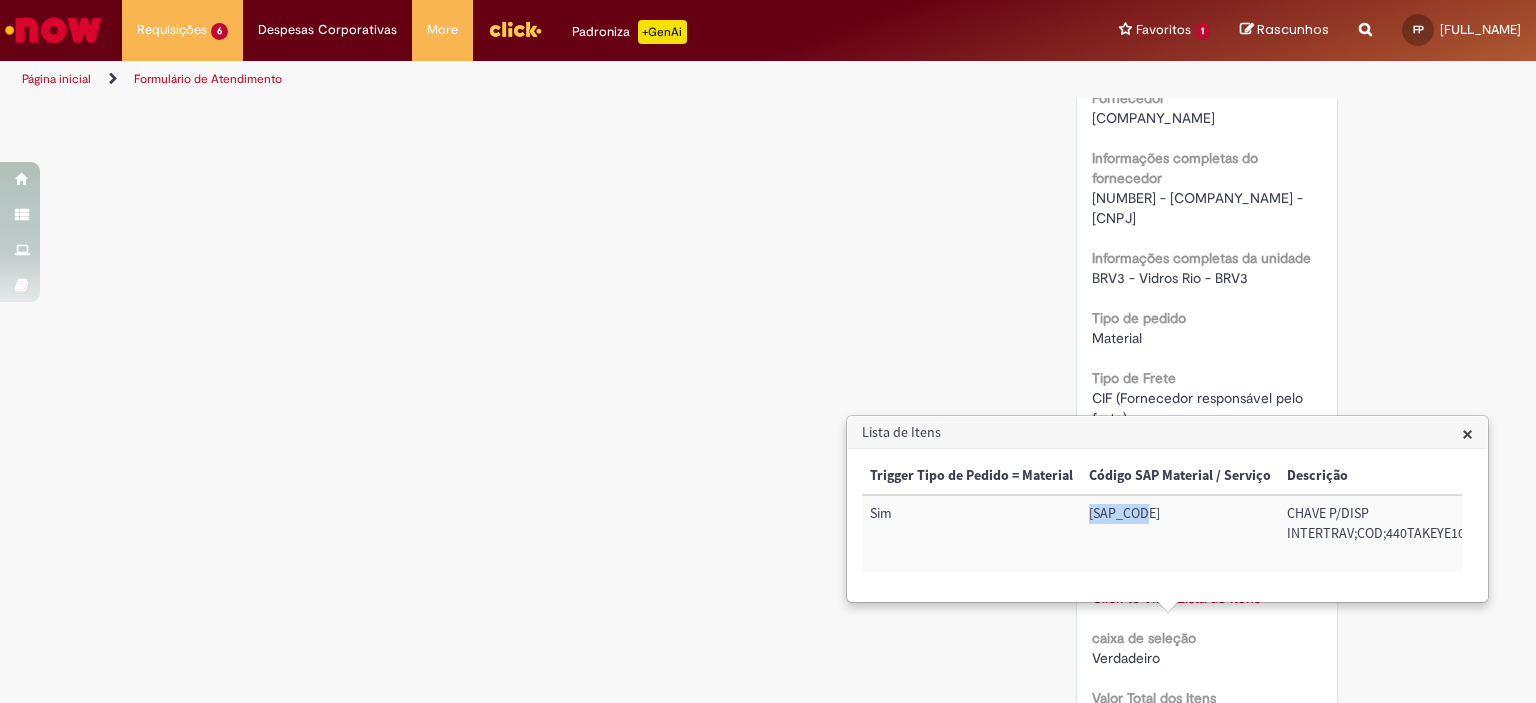 drag, startPoint x: 1143, startPoint y: 511, endPoint x: 1088, endPoint y: 511, distance: 55 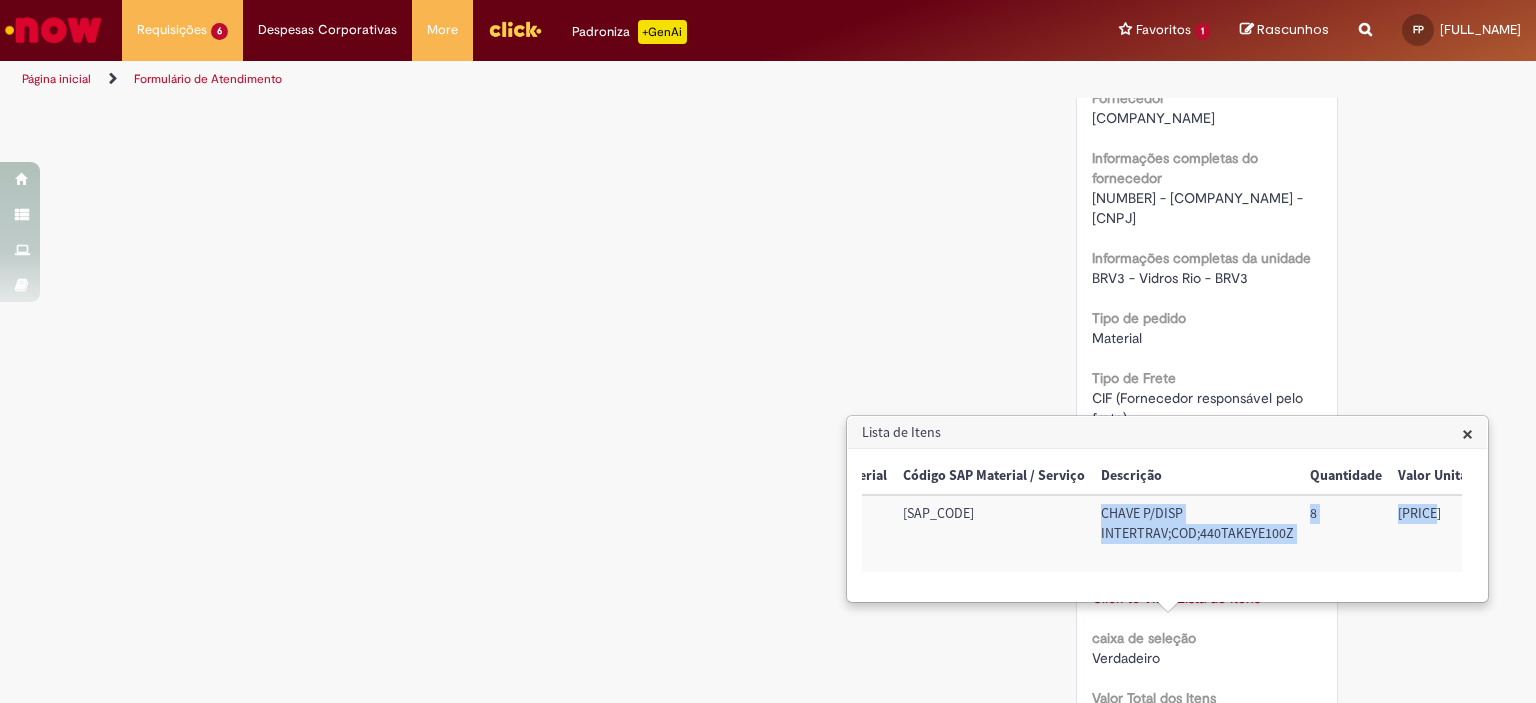 scroll, scrollTop: 0, scrollLeft: 269, axis: horizontal 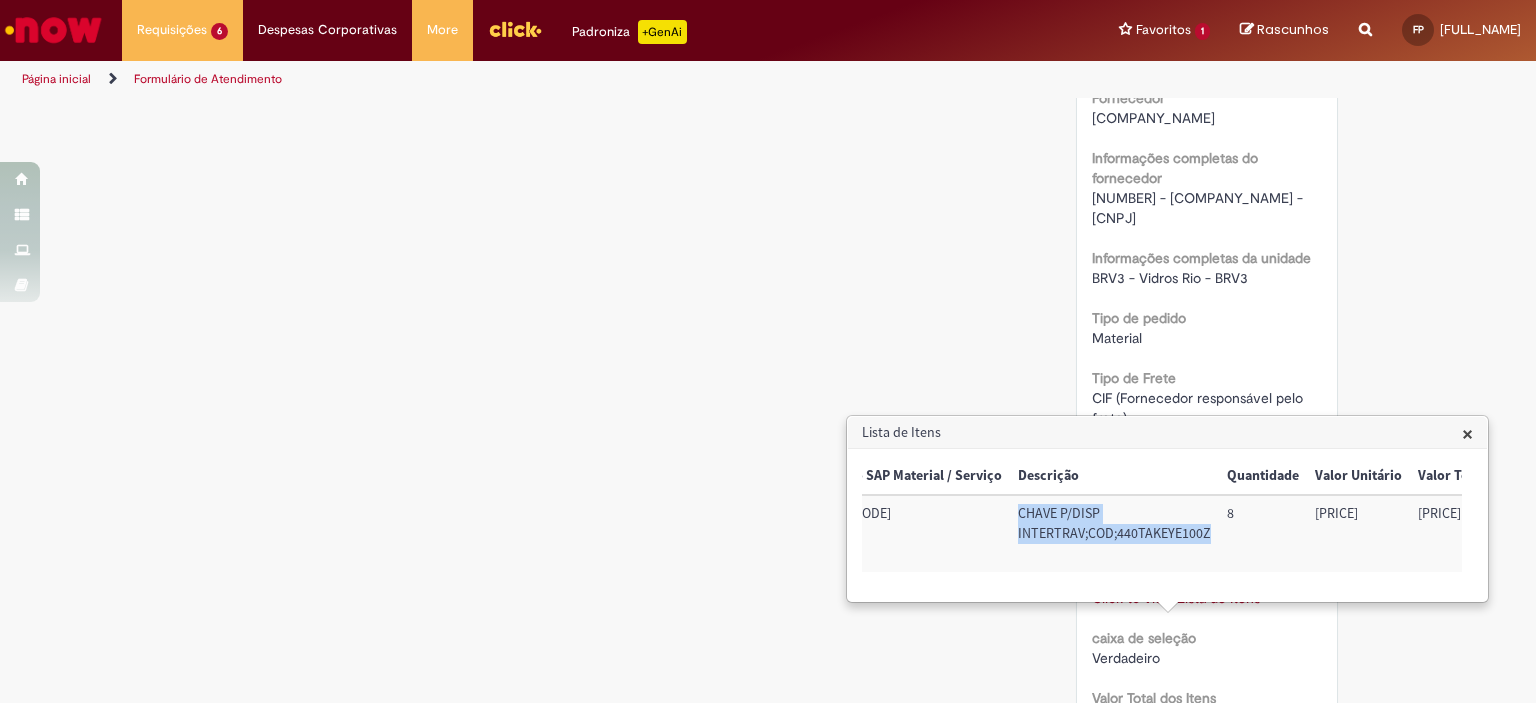 drag, startPoint x: 1290, startPoint y: 512, endPoint x: 1203, endPoint y: 534, distance: 89.73851 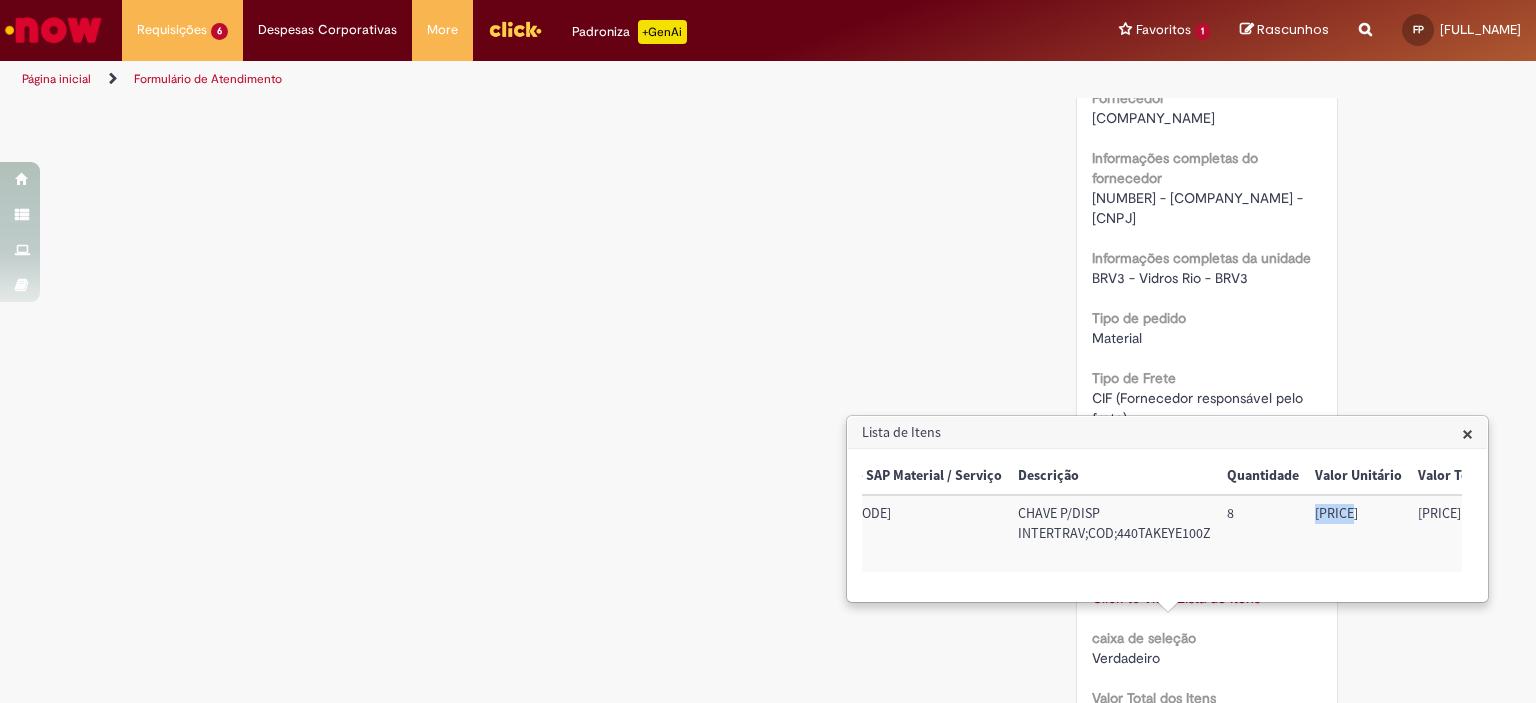 drag, startPoint x: 1348, startPoint y: 511, endPoint x: 1311, endPoint y: 511, distance: 37 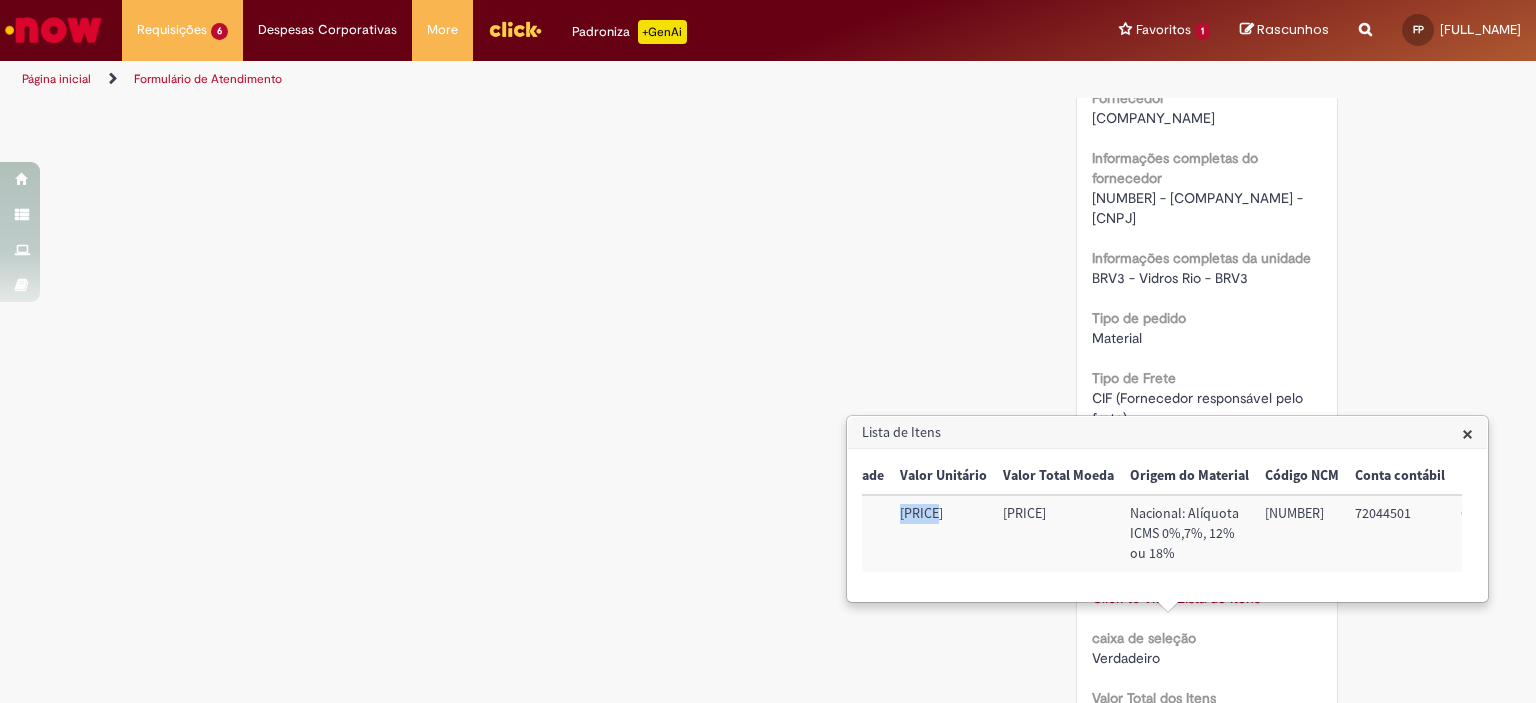 scroll, scrollTop: 0, scrollLeft: 770, axis: horizontal 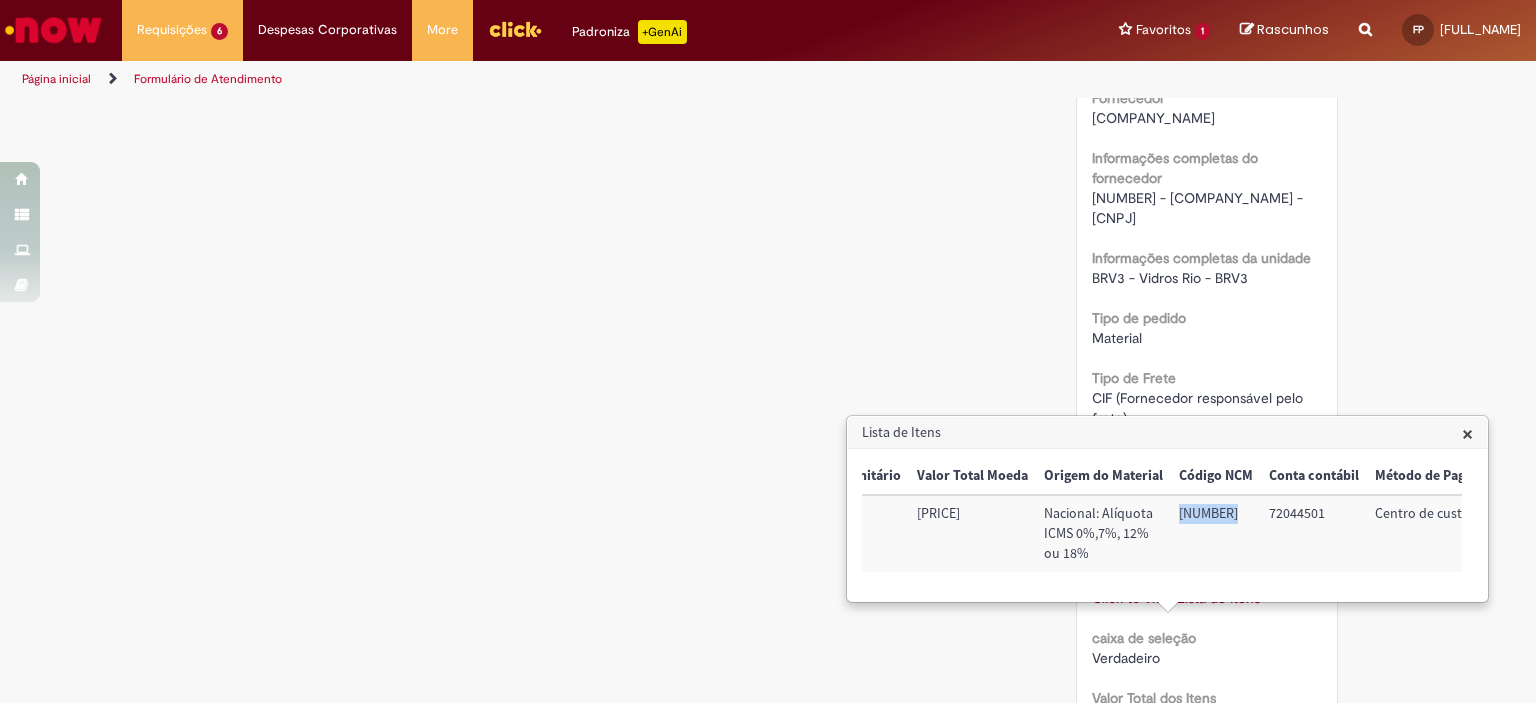 drag, startPoint x: 1223, startPoint y: 512, endPoint x: 1172, endPoint y: 513, distance: 51.009804 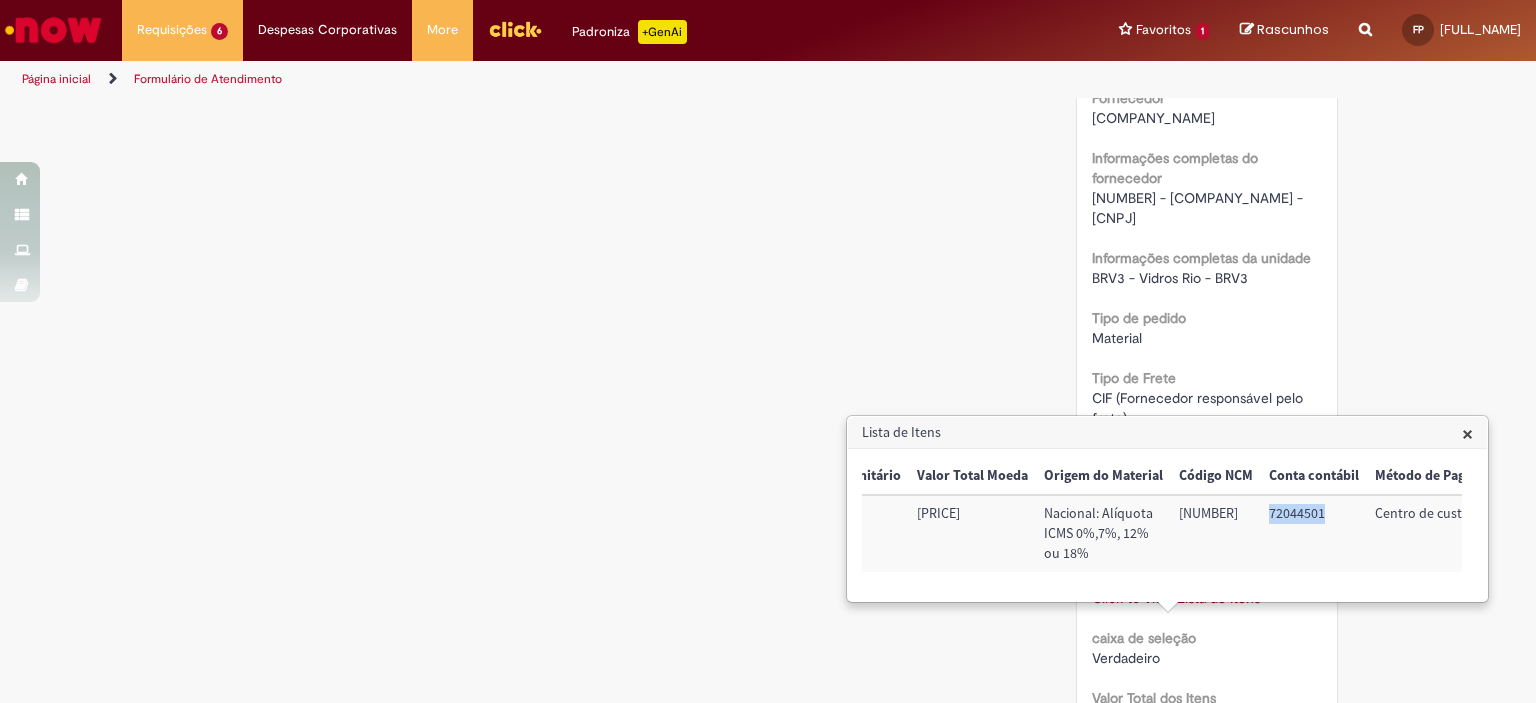 drag, startPoint x: 1314, startPoint y: 509, endPoint x: 1259, endPoint y: 510, distance: 55.00909 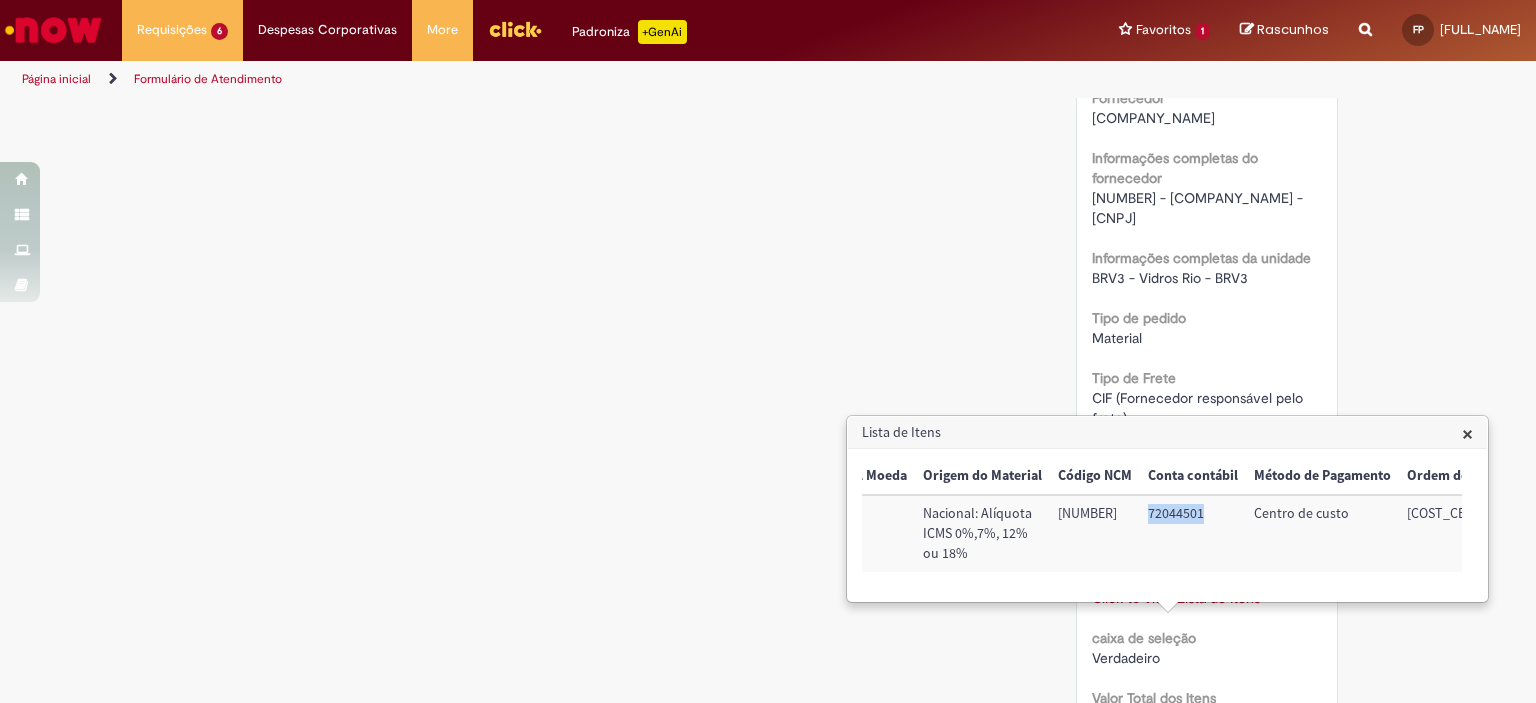scroll, scrollTop: 0, scrollLeft: 944, axis: horizontal 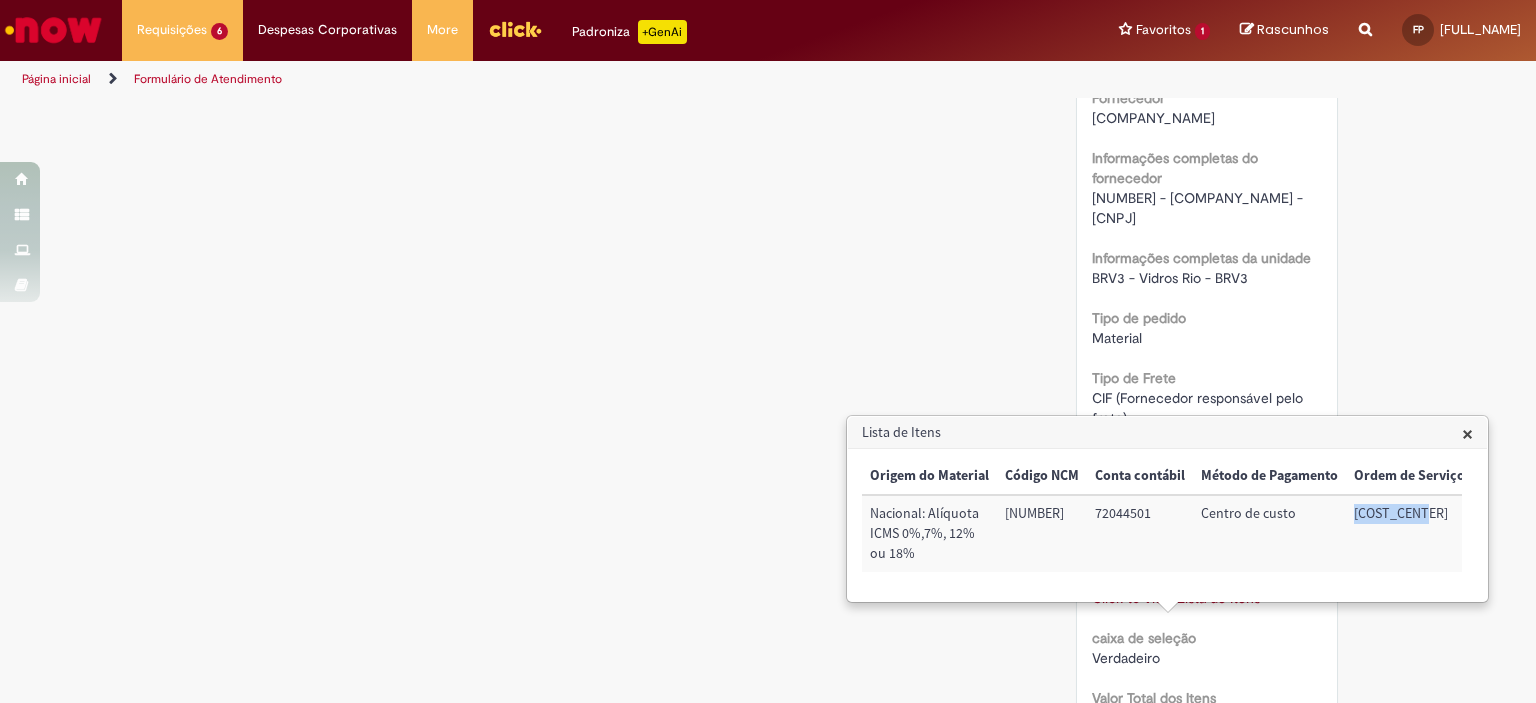 drag, startPoint x: 1420, startPoint y: 514, endPoint x: 1344, endPoint y: 511, distance: 76.05919 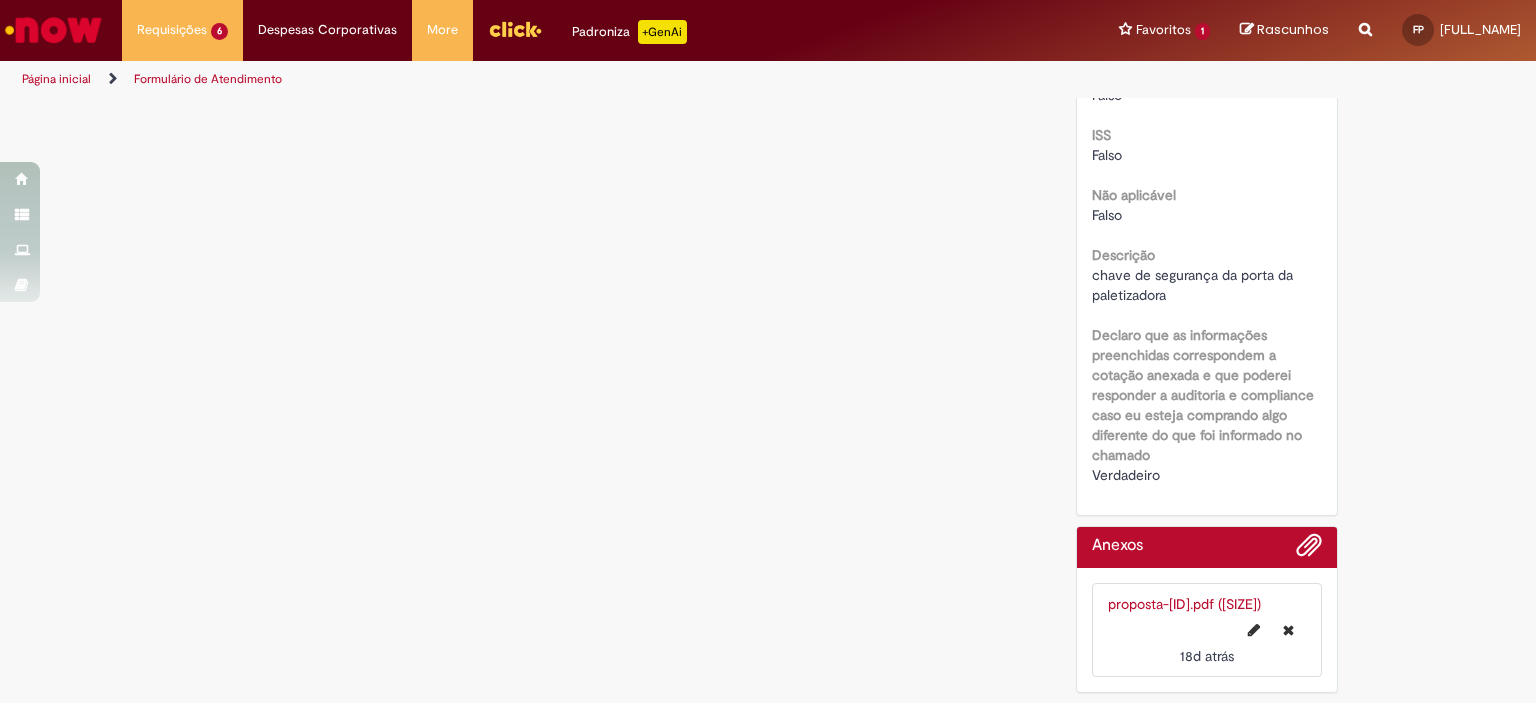 scroll, scrollTop: 2340, scrollLeft: 0, axis: vertical 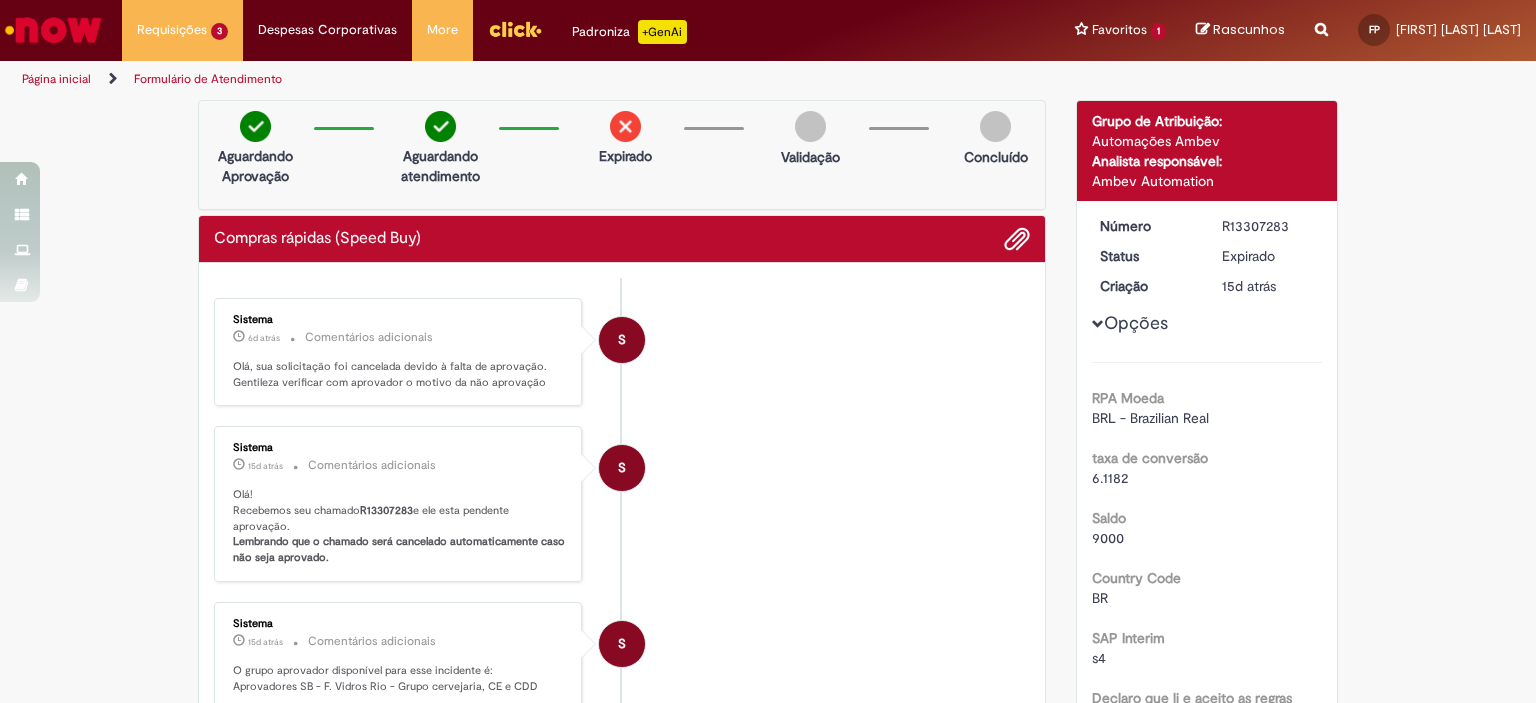 click on "Página inicial" at bounding box center (56, 79) 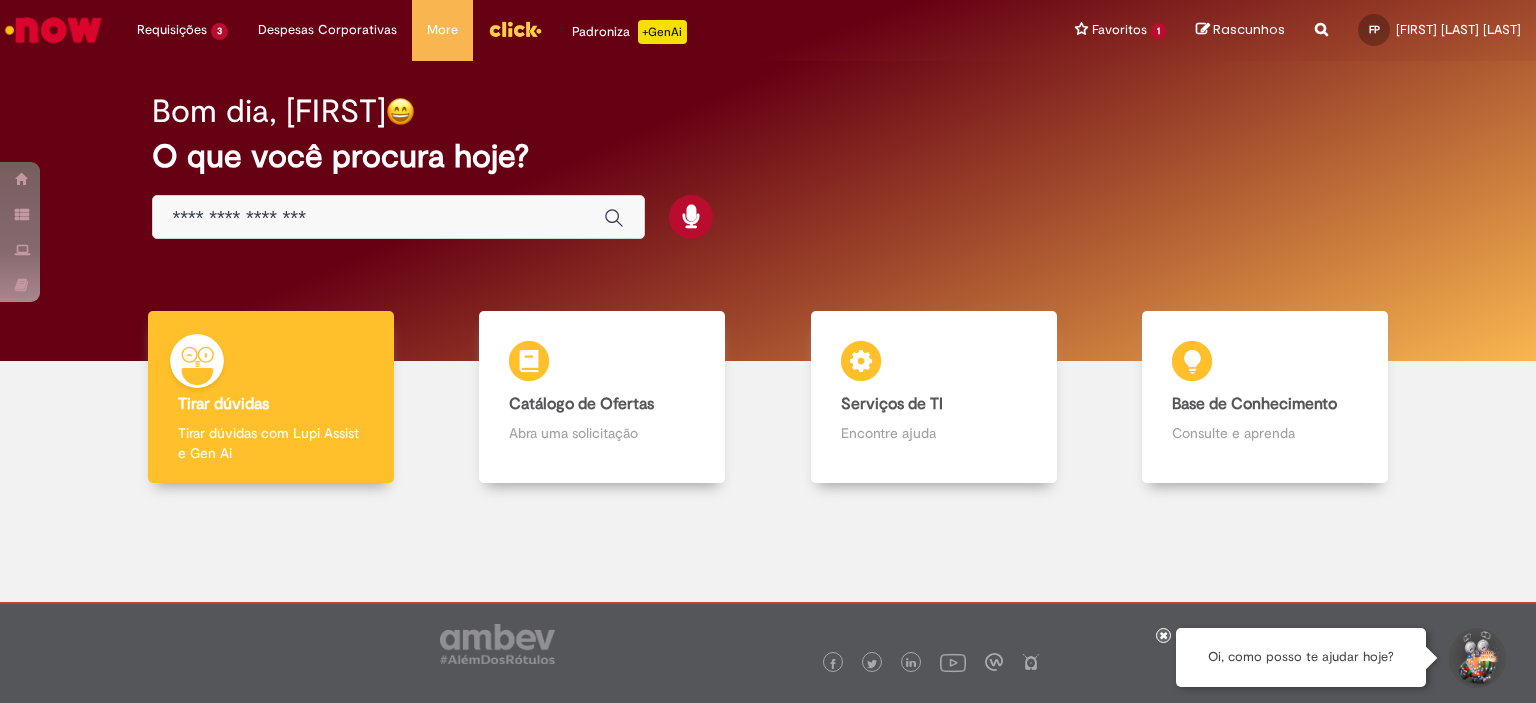click at bounding box center (378, 218) 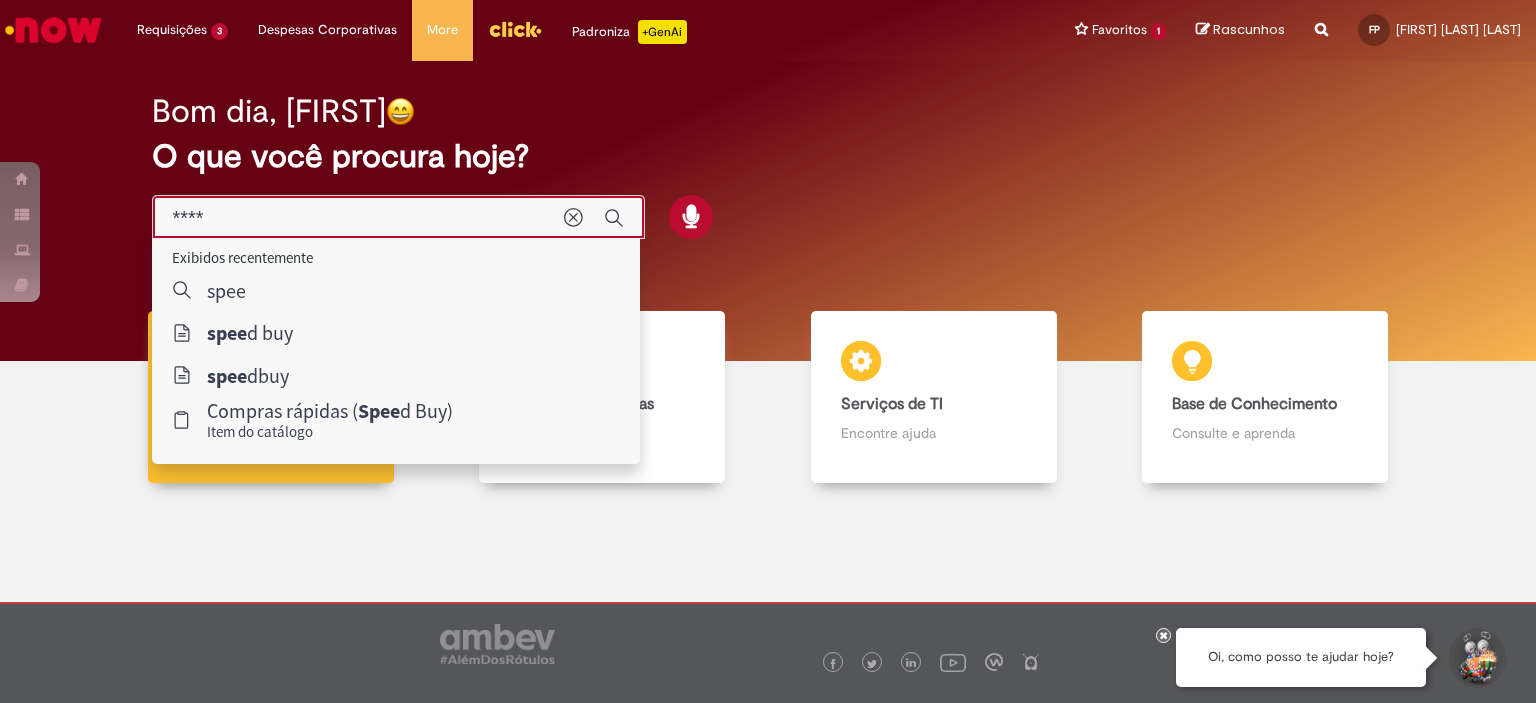 type on "*****" 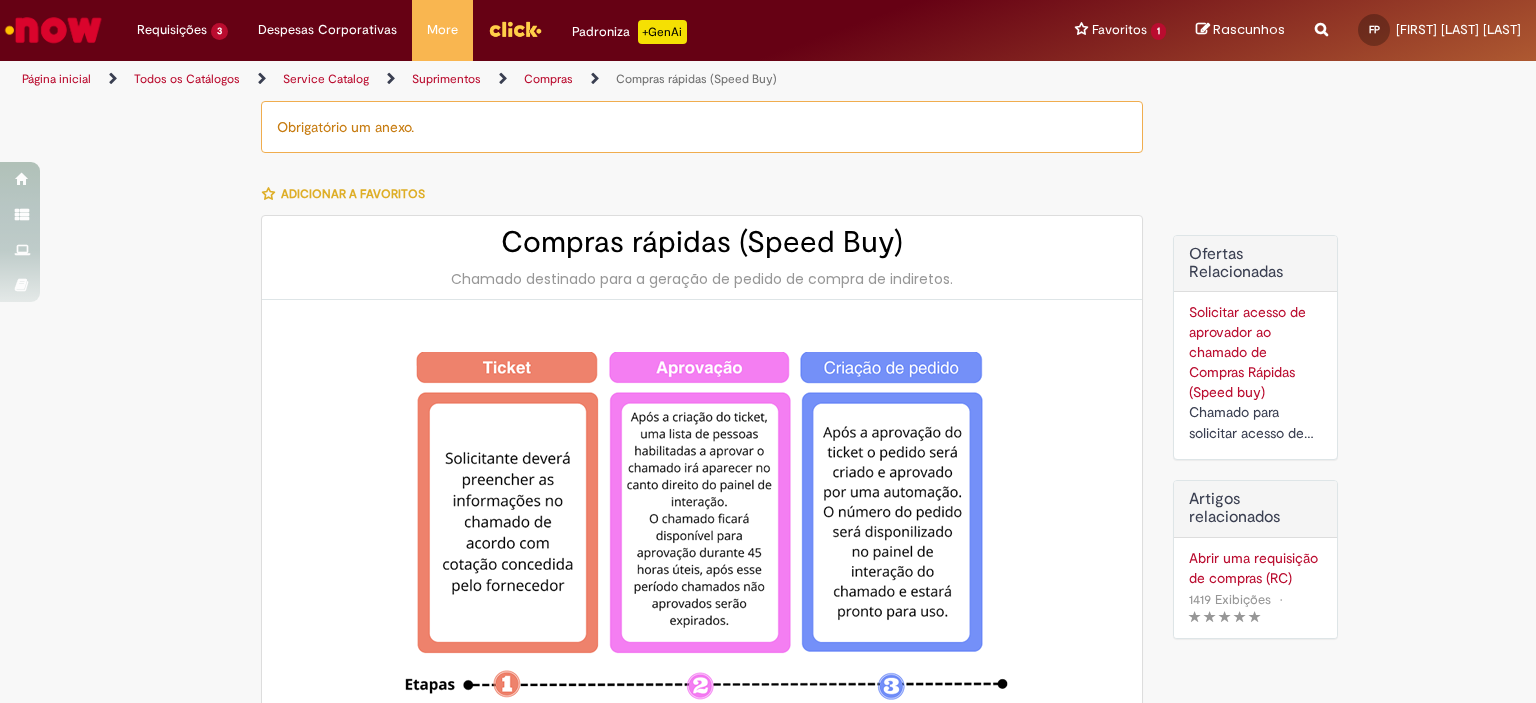 type on "********" 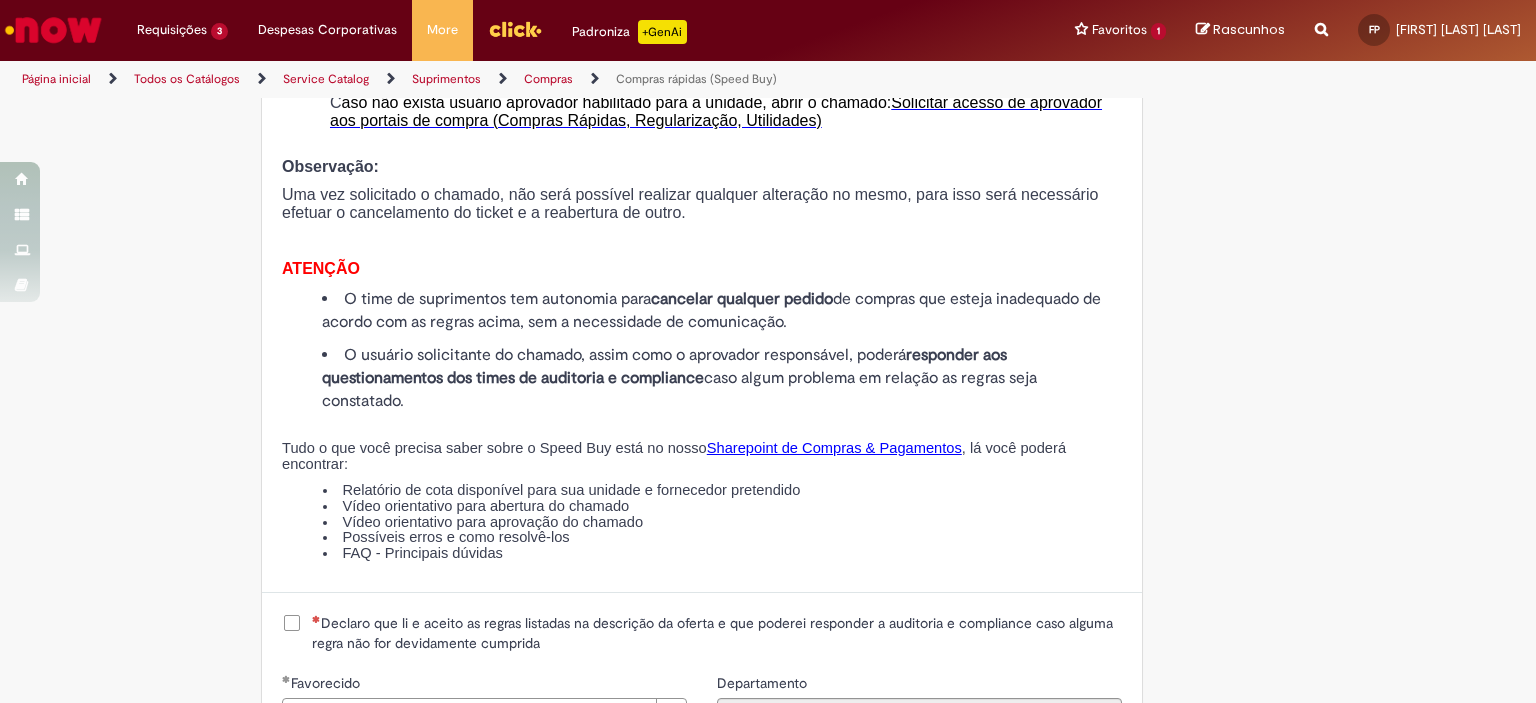 scroll, scrollTop: 2013, scrollLeft: 0, axis: vertical 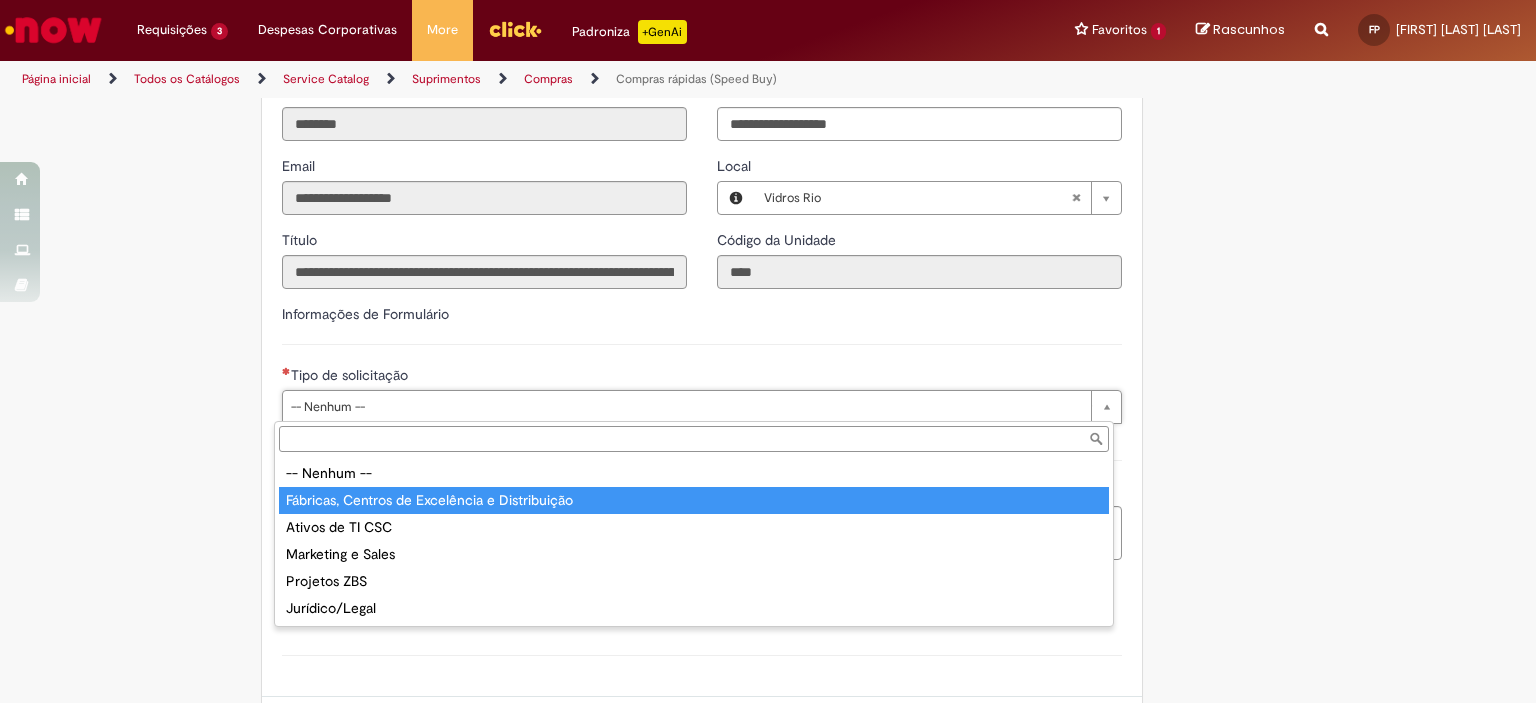 type on "**********" 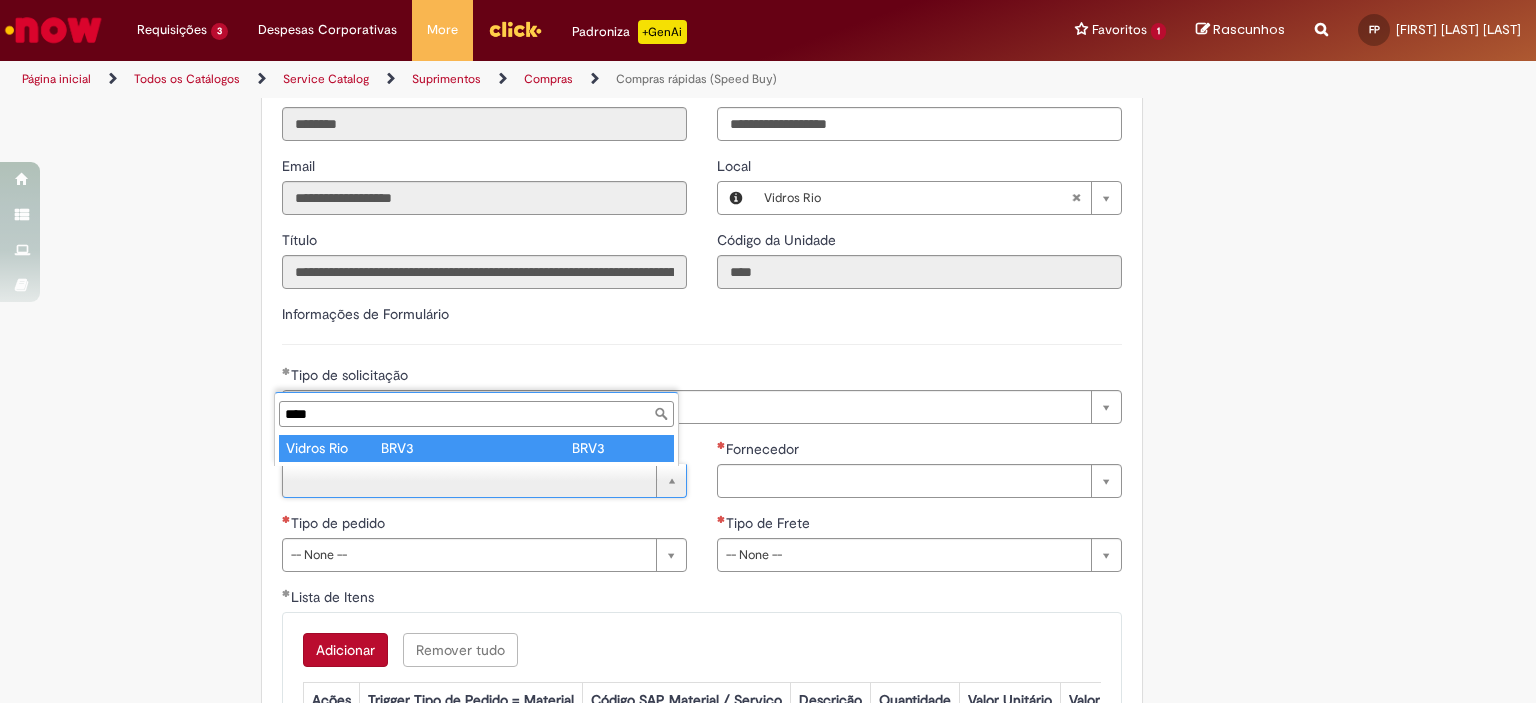 type on "****" 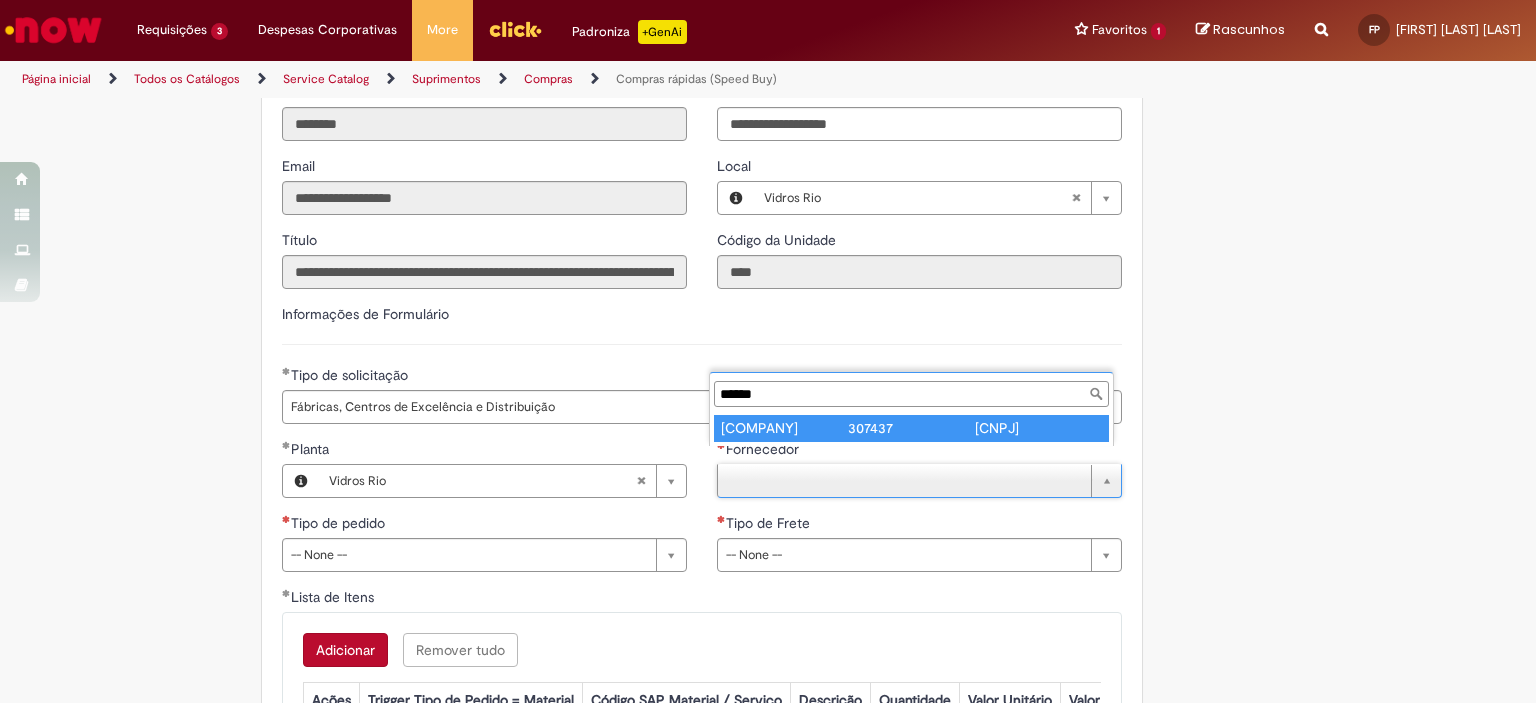 type on "******" 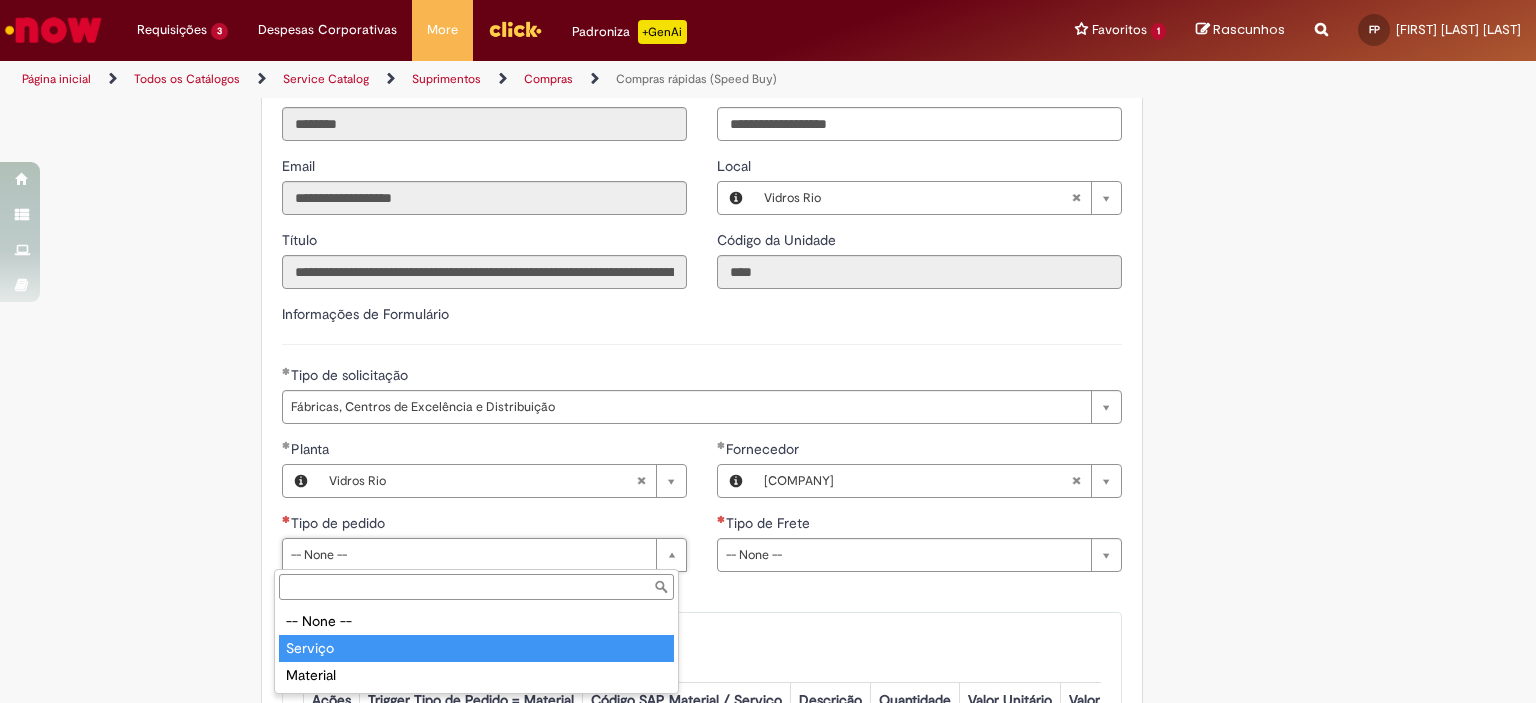 type on "*******" 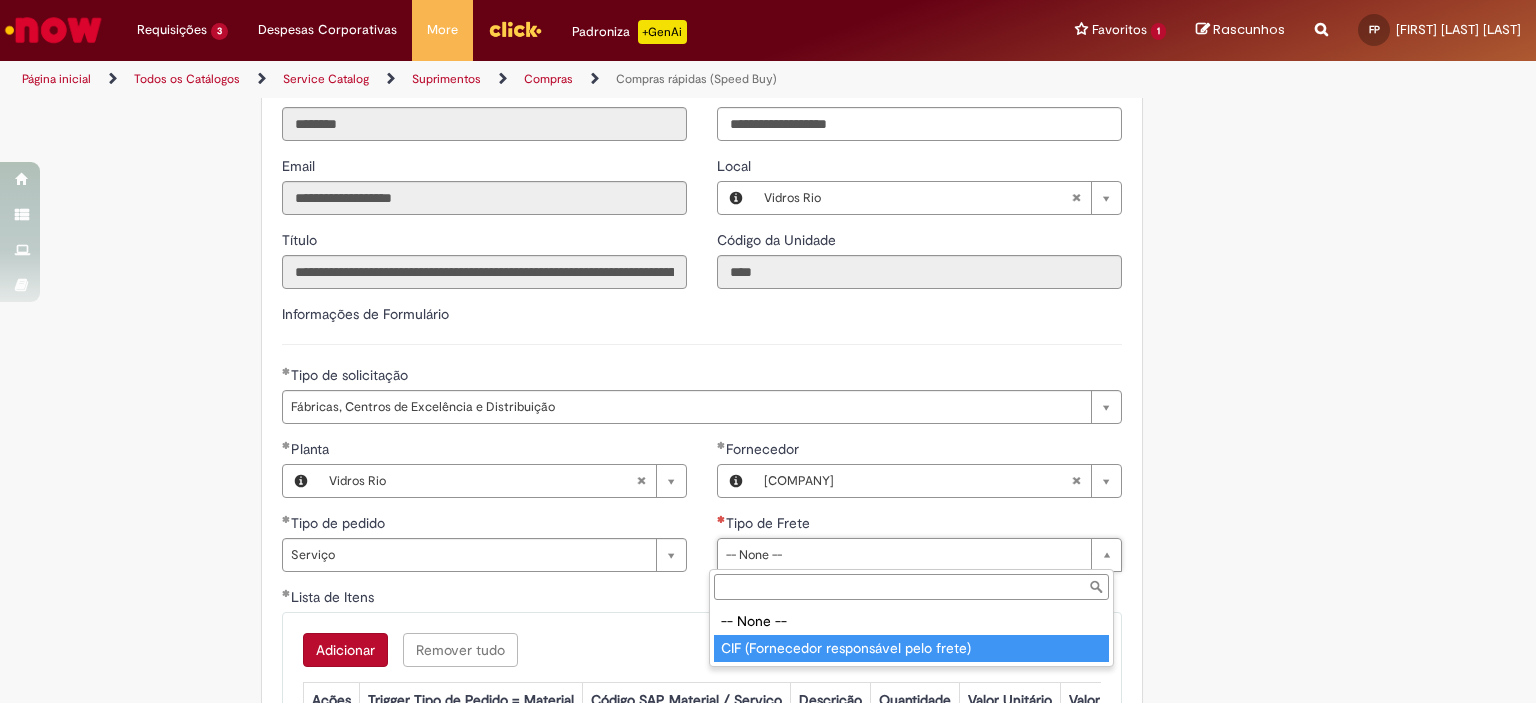 type on "**********" 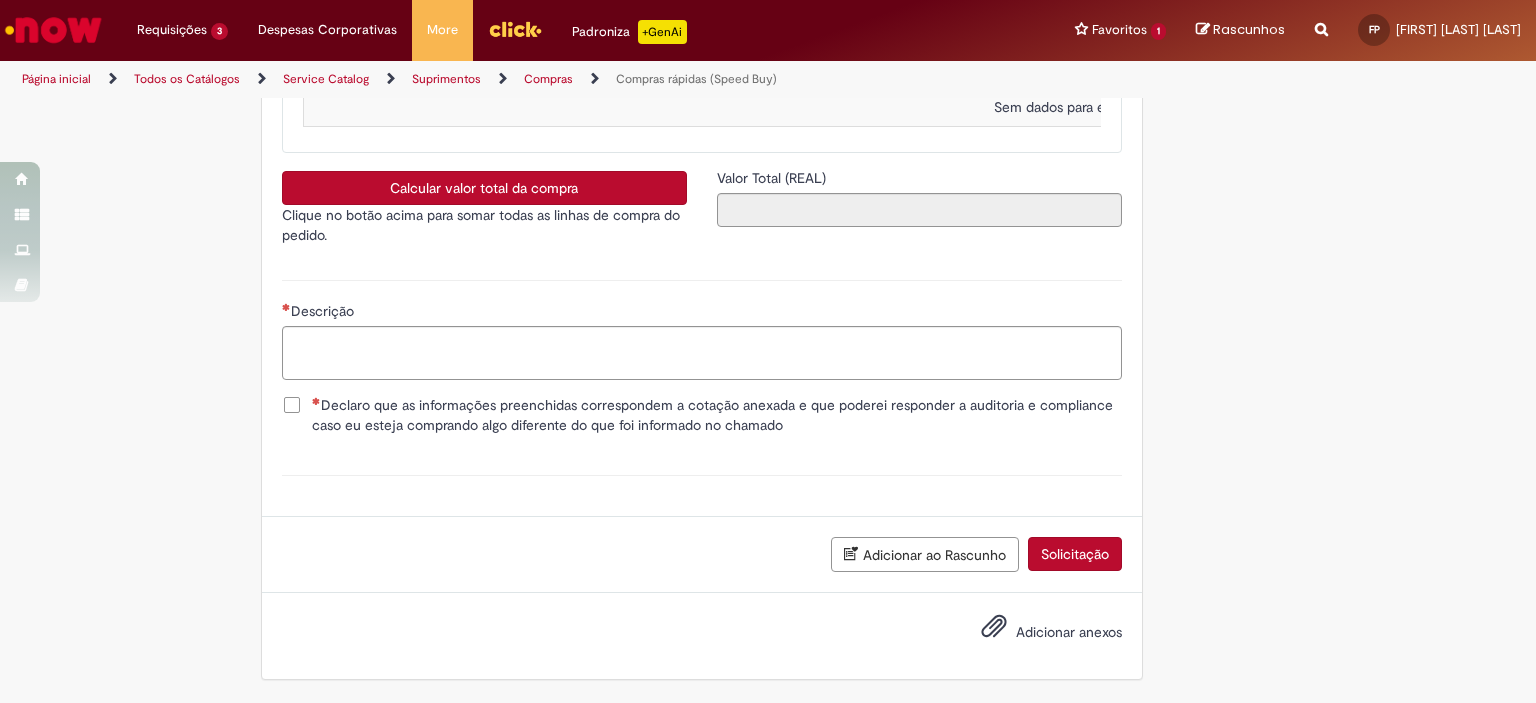 scroll, scrollTop: 3301, scrollLeft: 0, axis: vertical 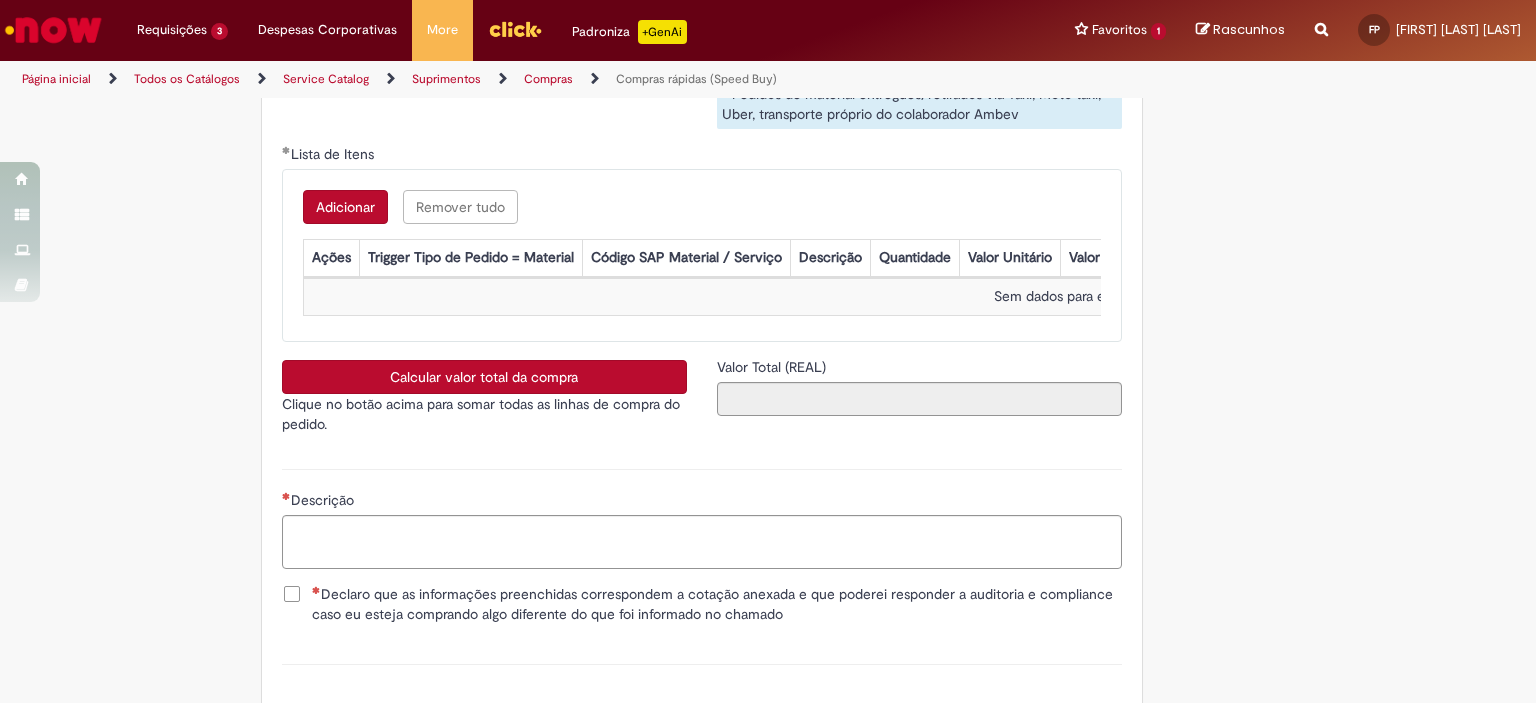 click on "Adicionar" at bounding box center [345, 207] 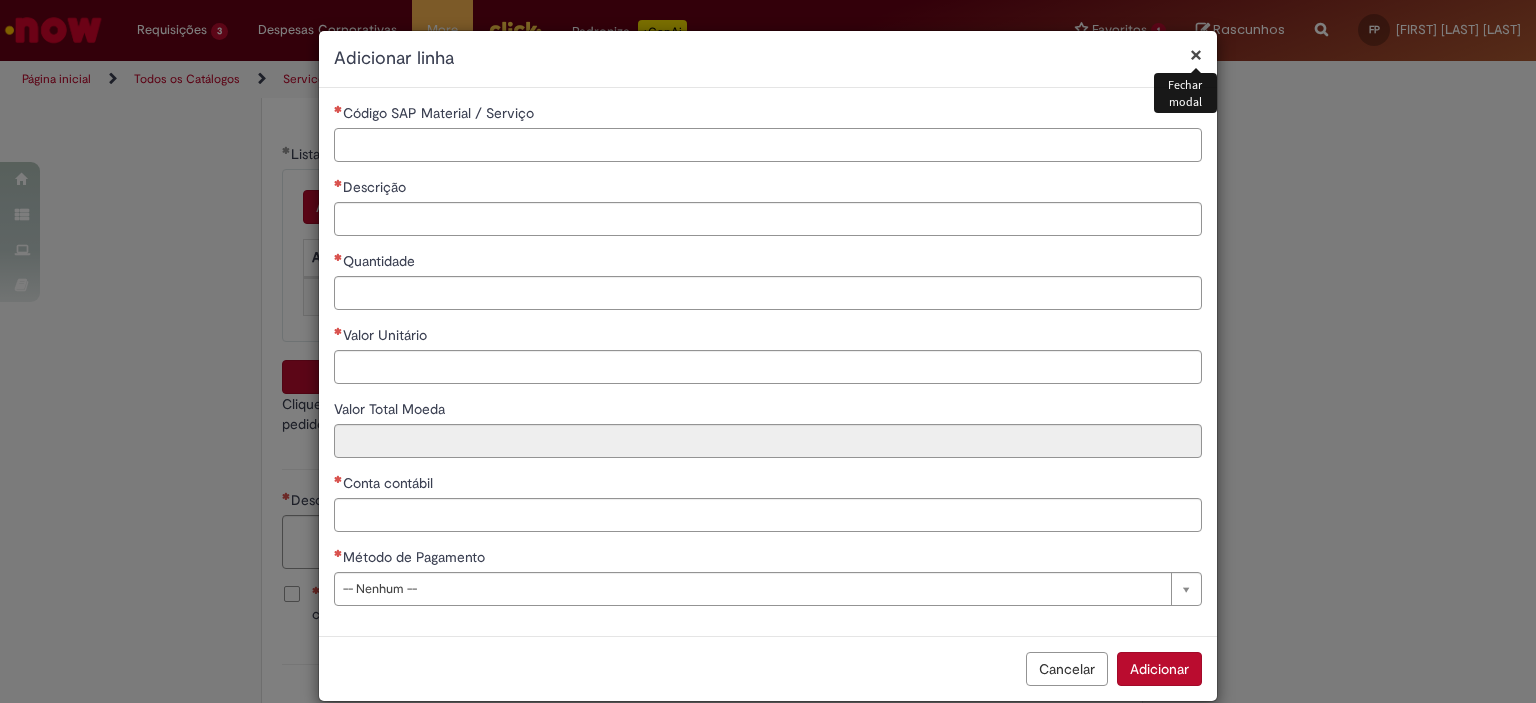 click on "Código SAP Material / Serviço" at bounding box center (768, 145) 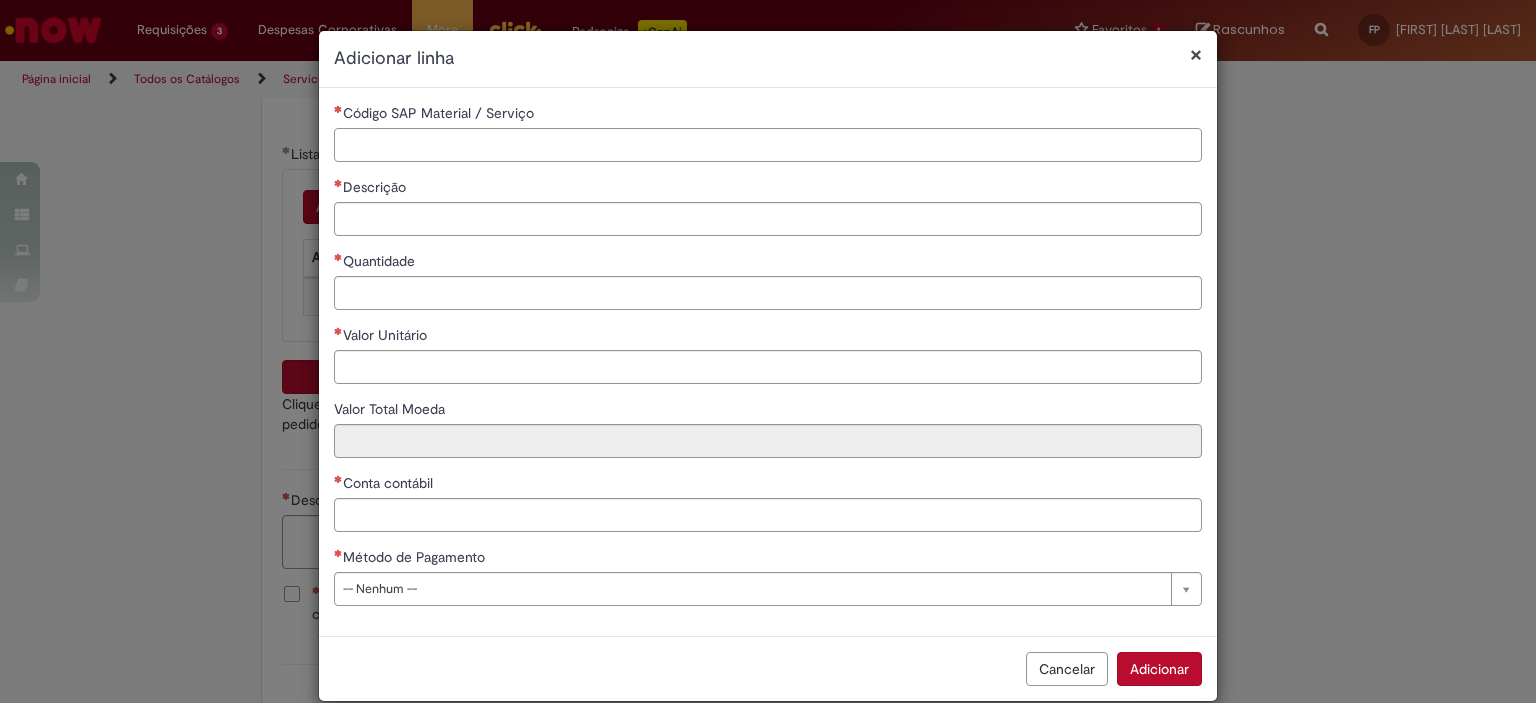 paste on "********" 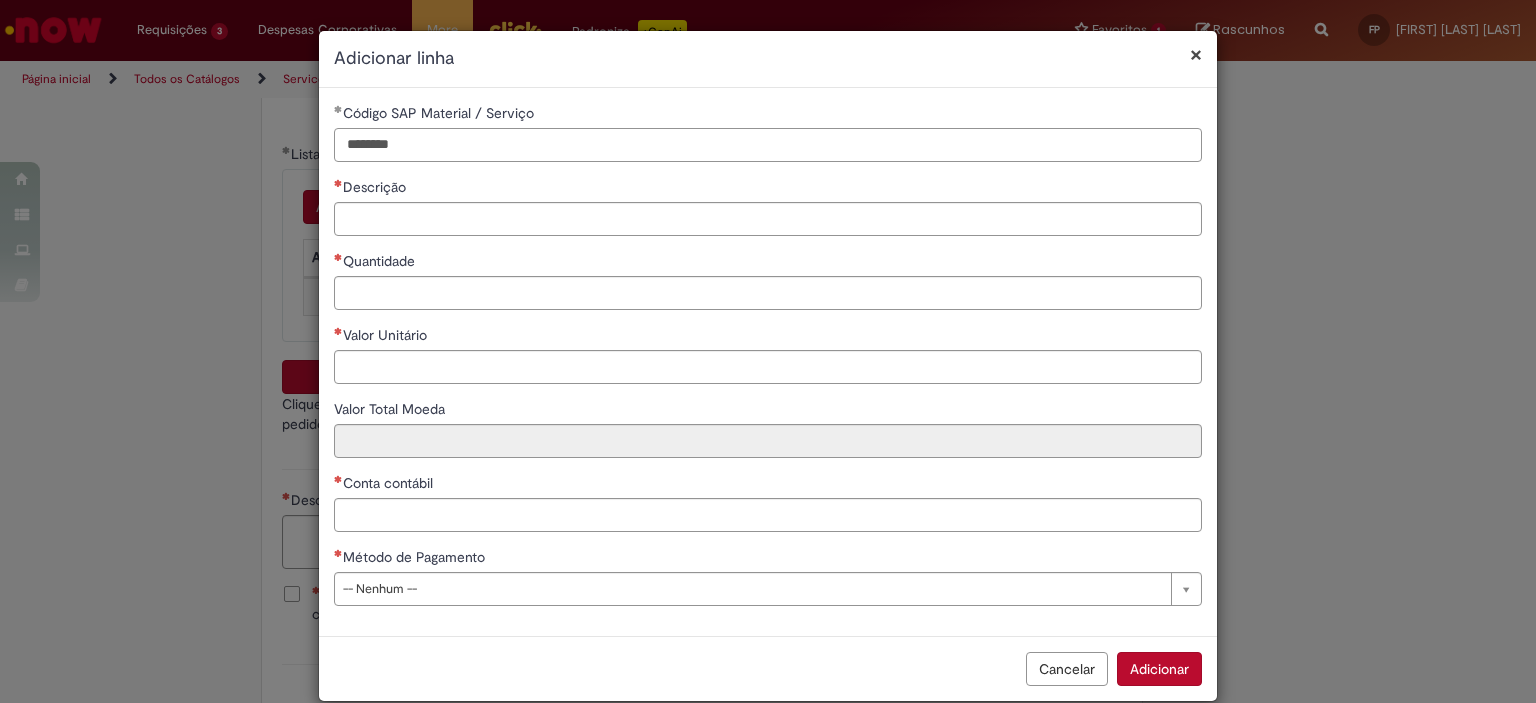 type on "********" 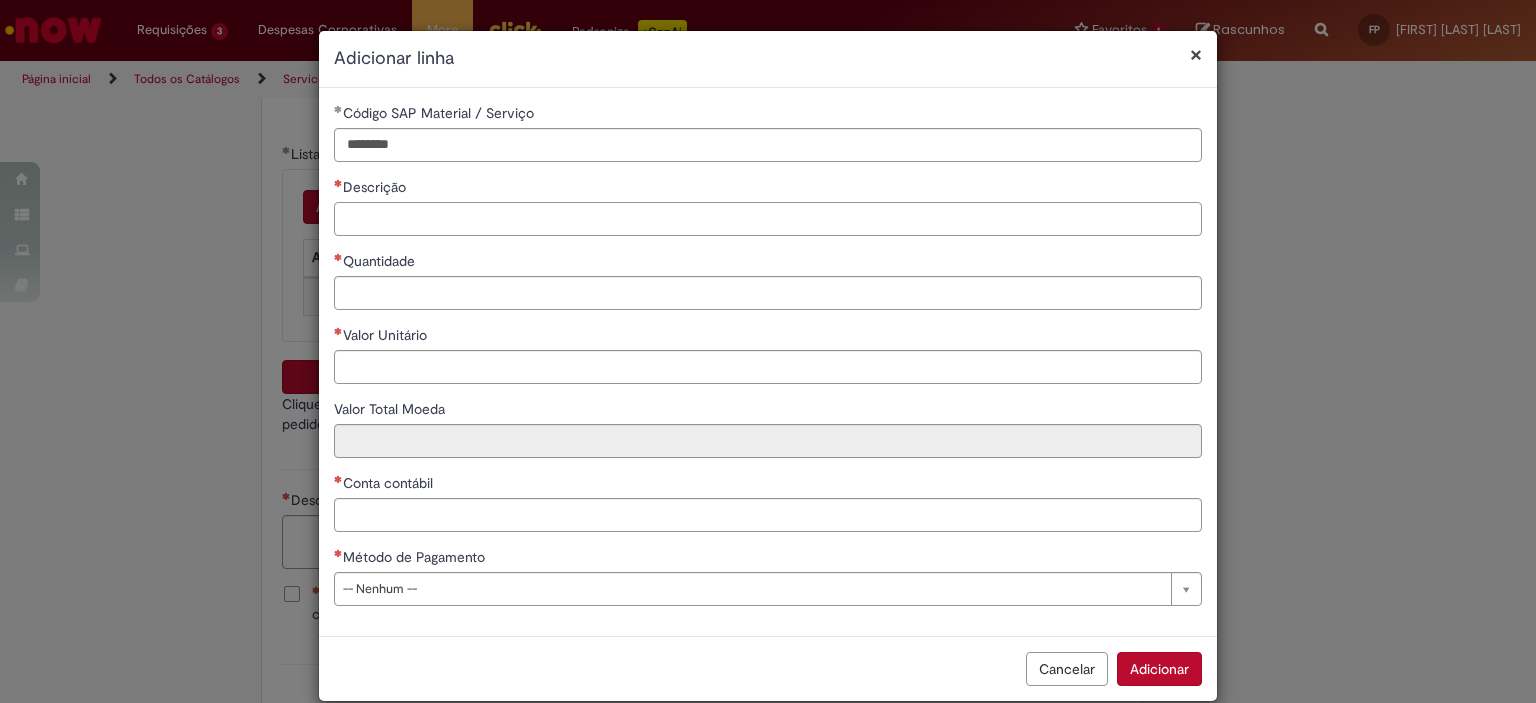 click on "Descrição" at bounding box center [768, 219] 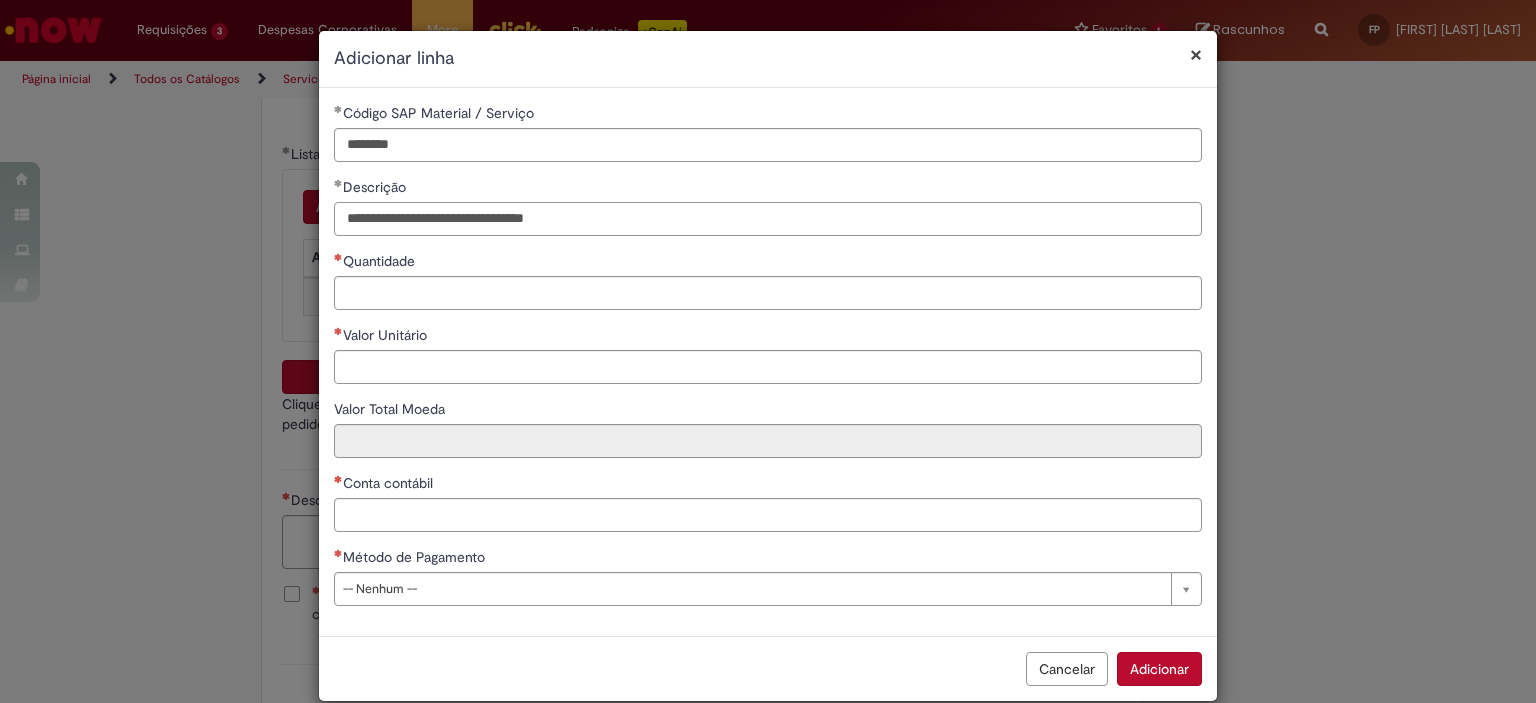 type on "**********" 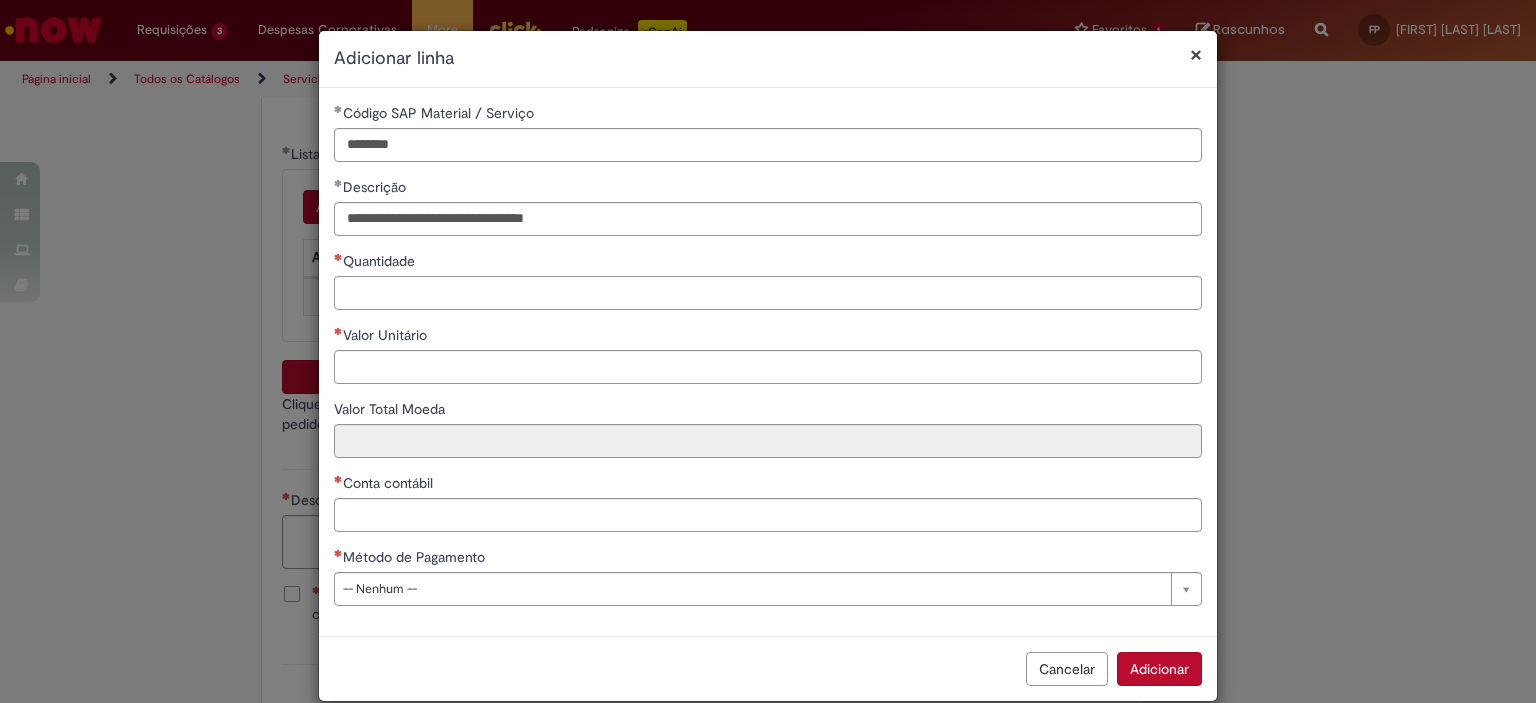 click on "Quantidade" at bounding box center [768, 293] 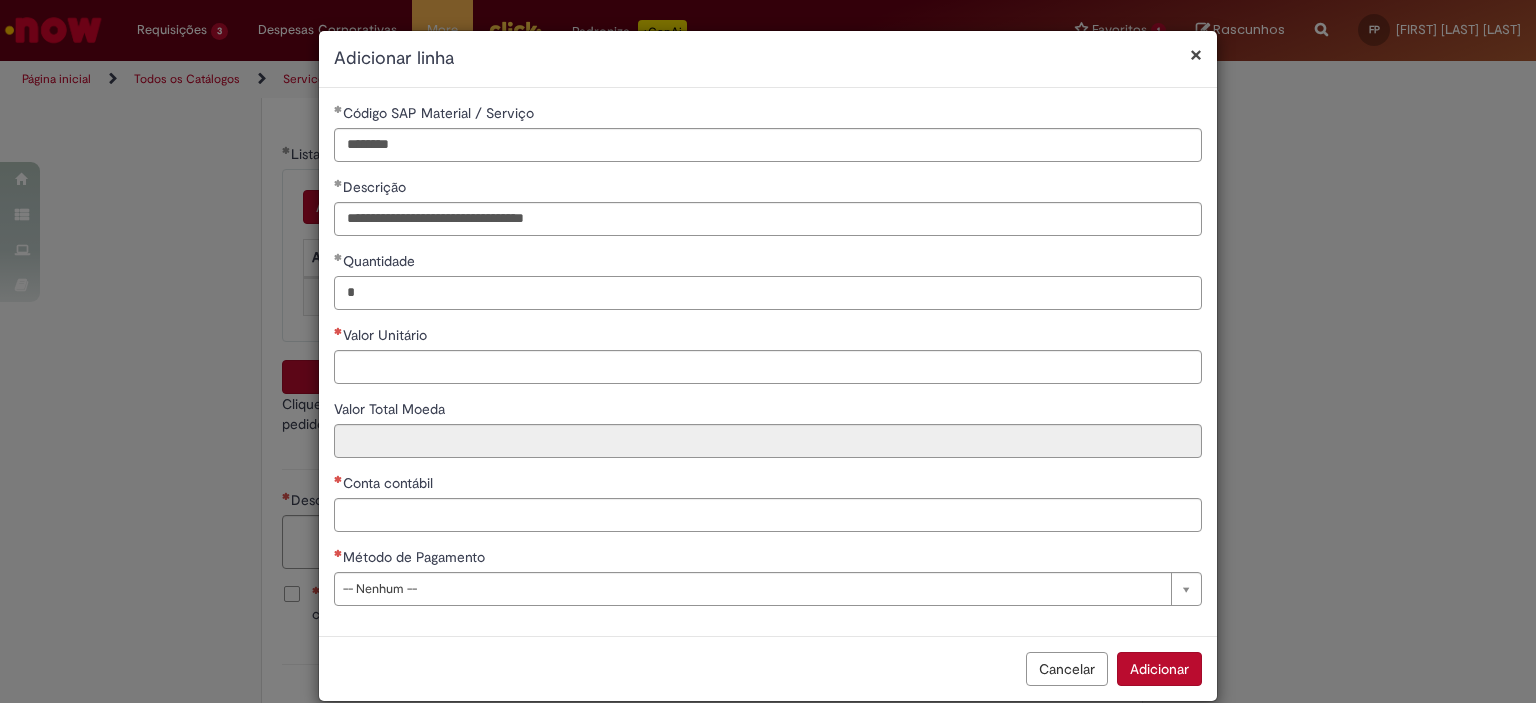 type on "*" 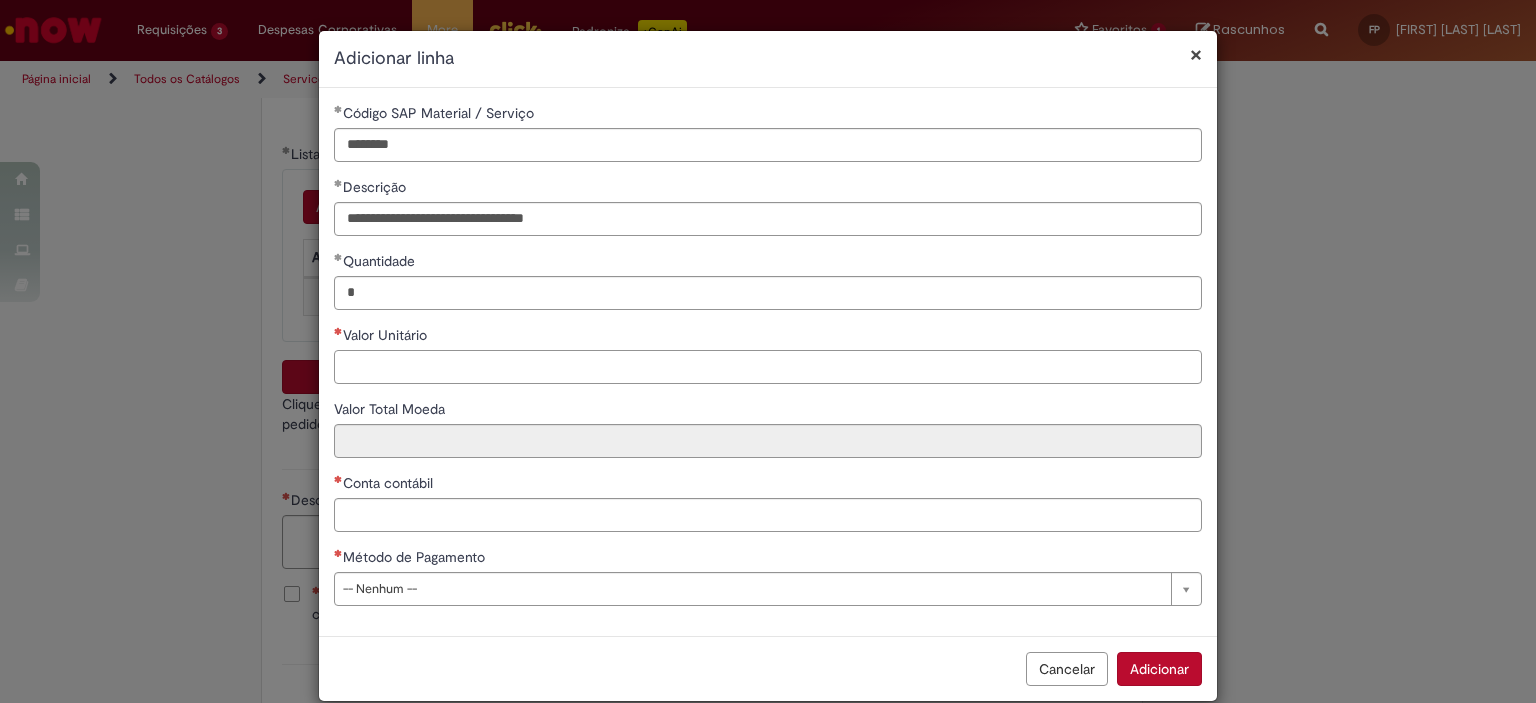 click on "Valor Unitário" at bounding box center (768, 367) 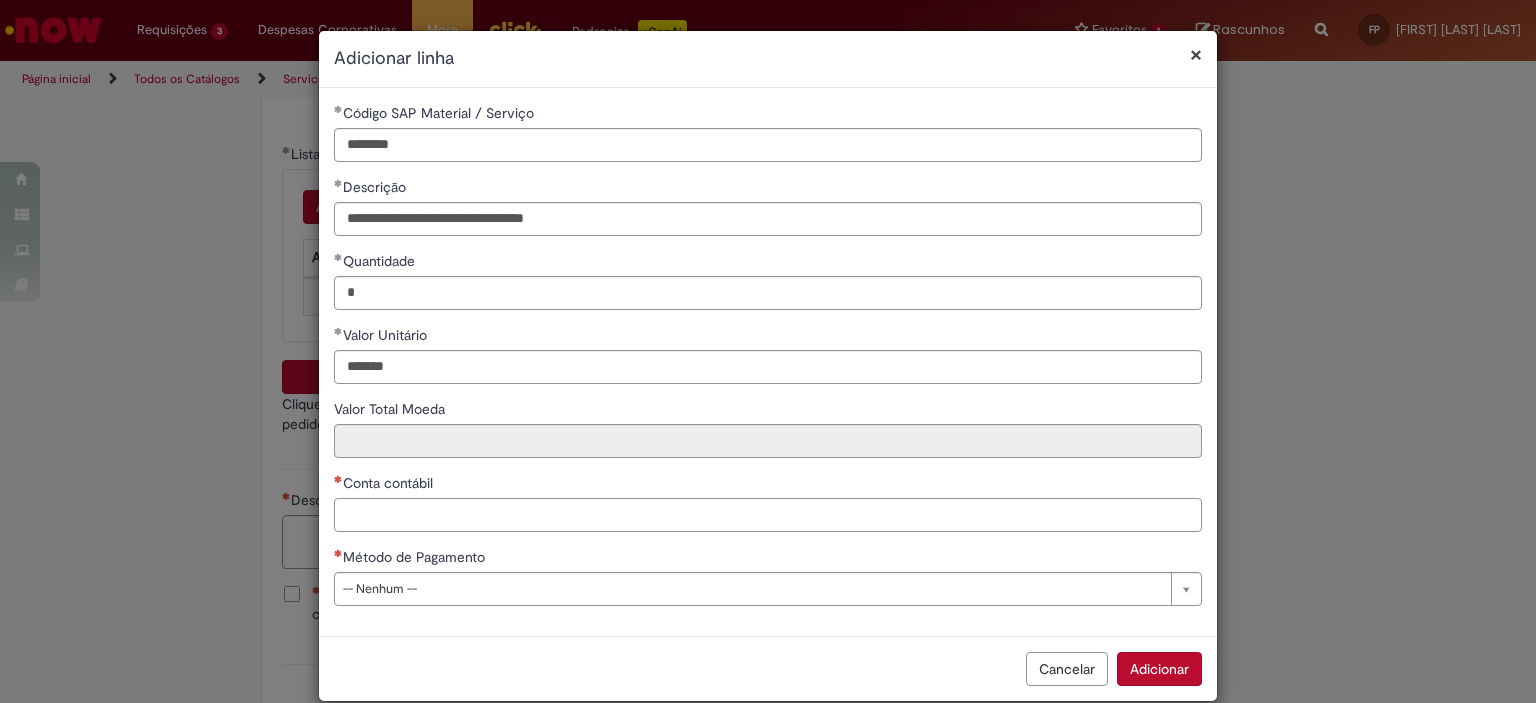 type on "********" 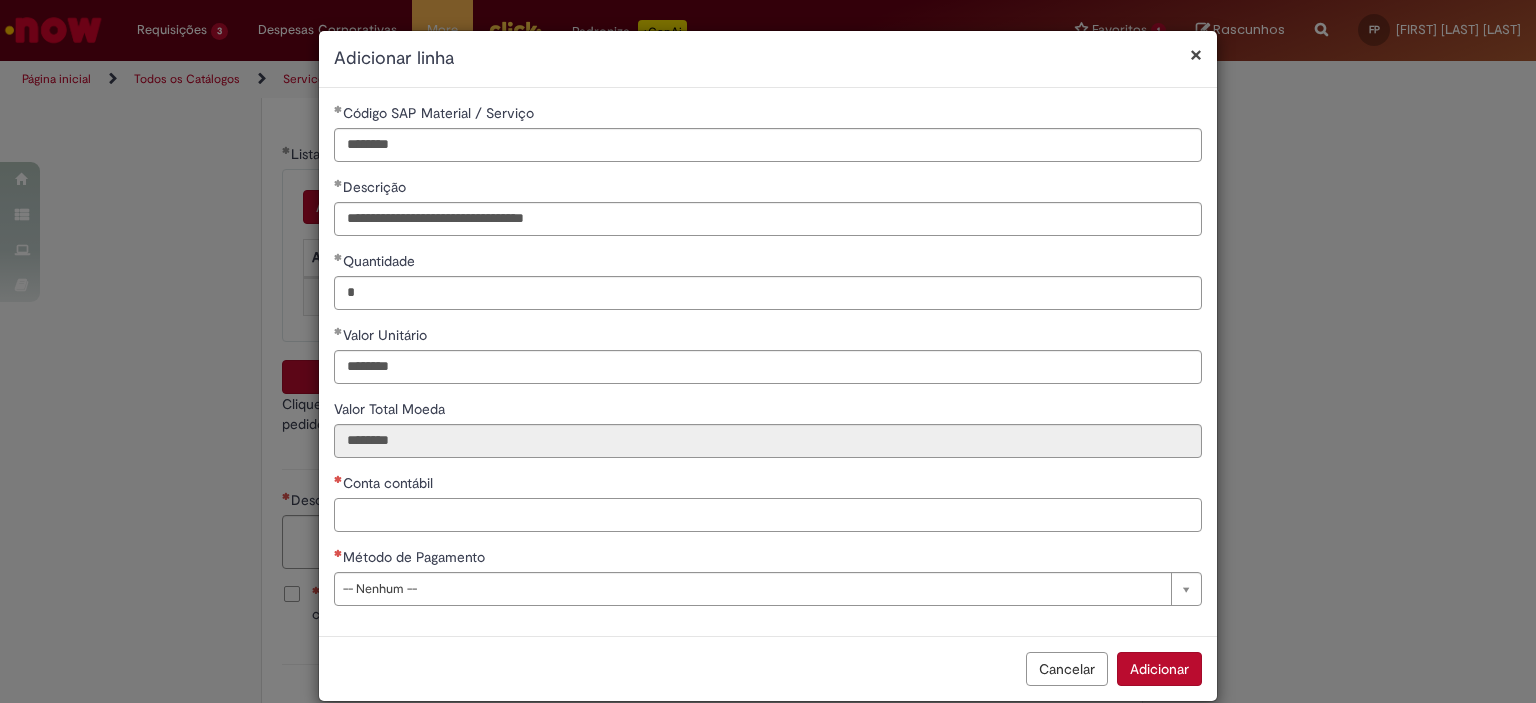 click on "Conta contábil" at bounding box center (768, 515) 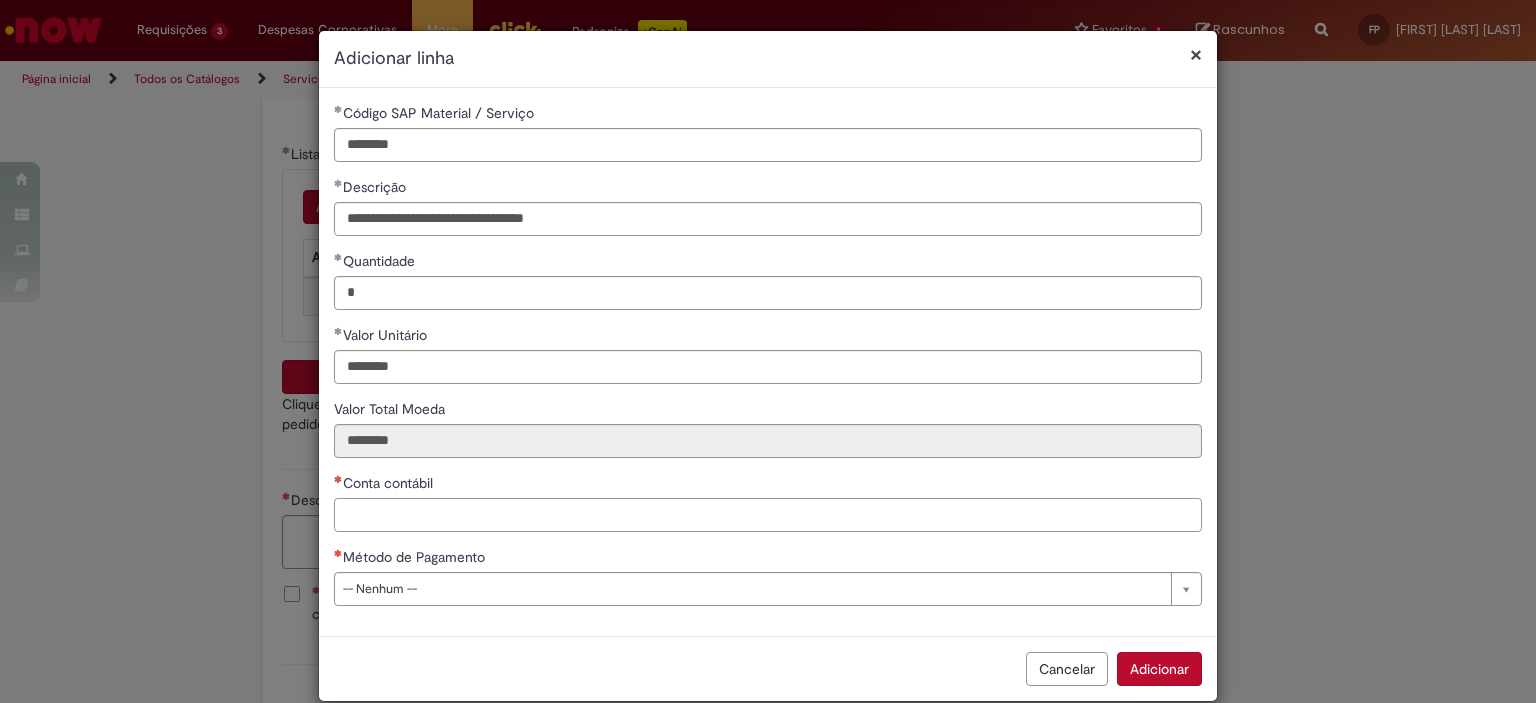 click on "Conta contábil" at bounding box center [768, 515] 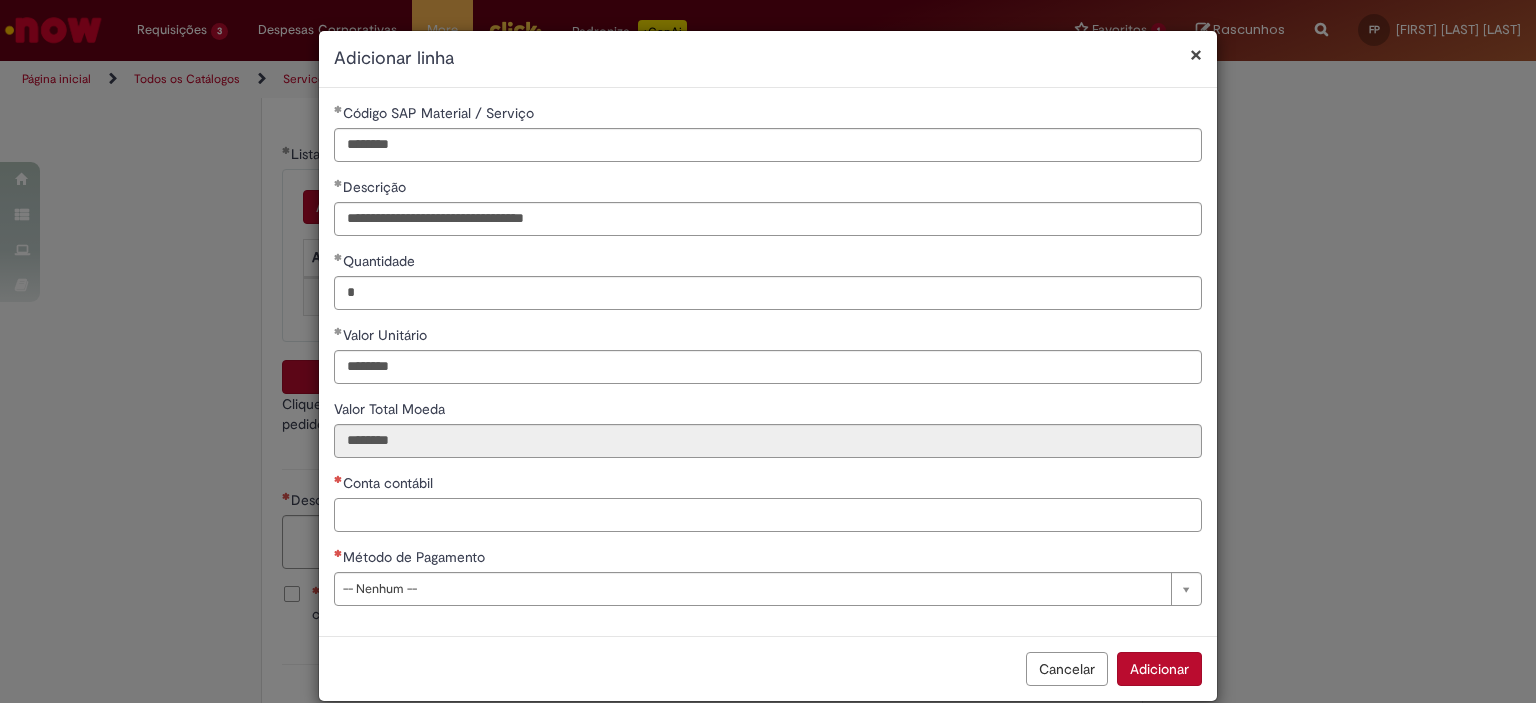 paste on "**********" 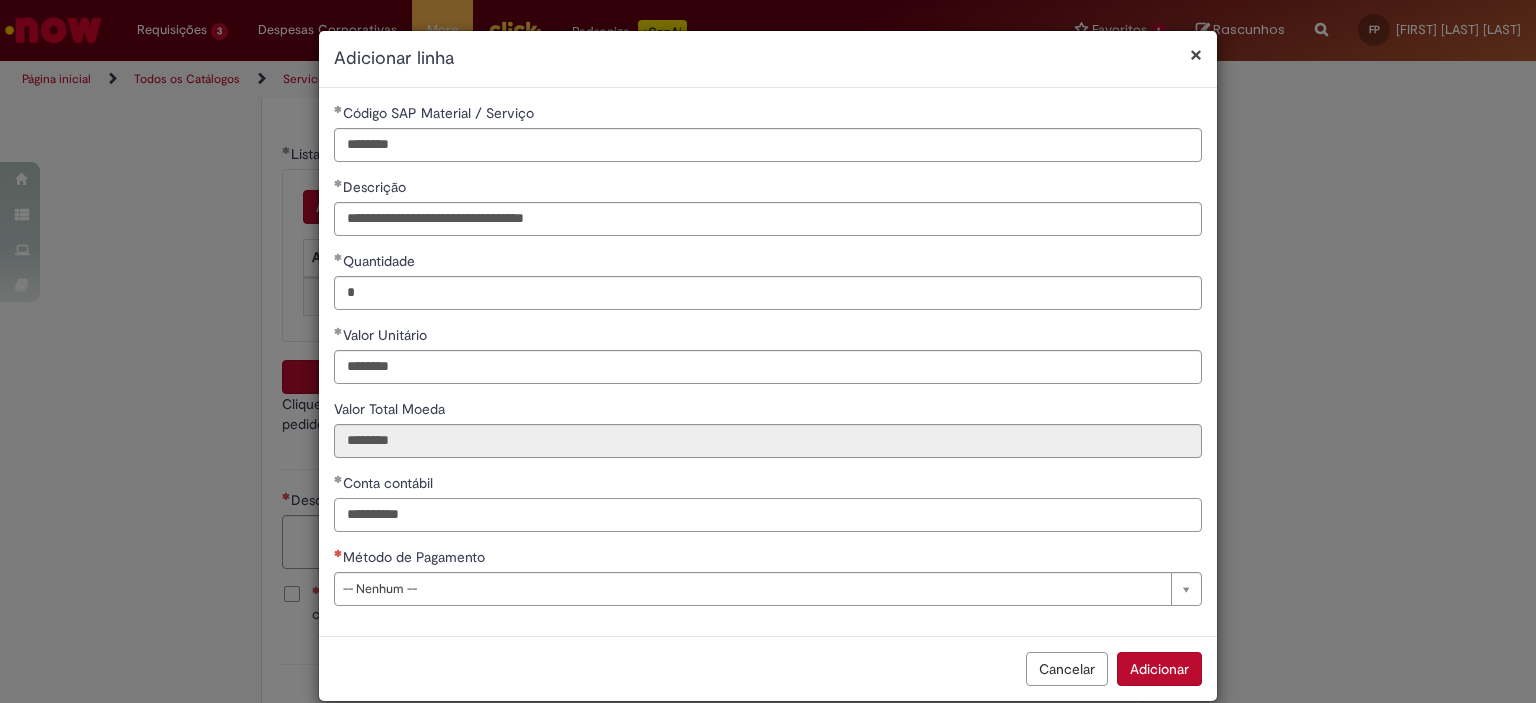 scroll, scrollTop: 27, scrollLeft: 0, axis: vertical 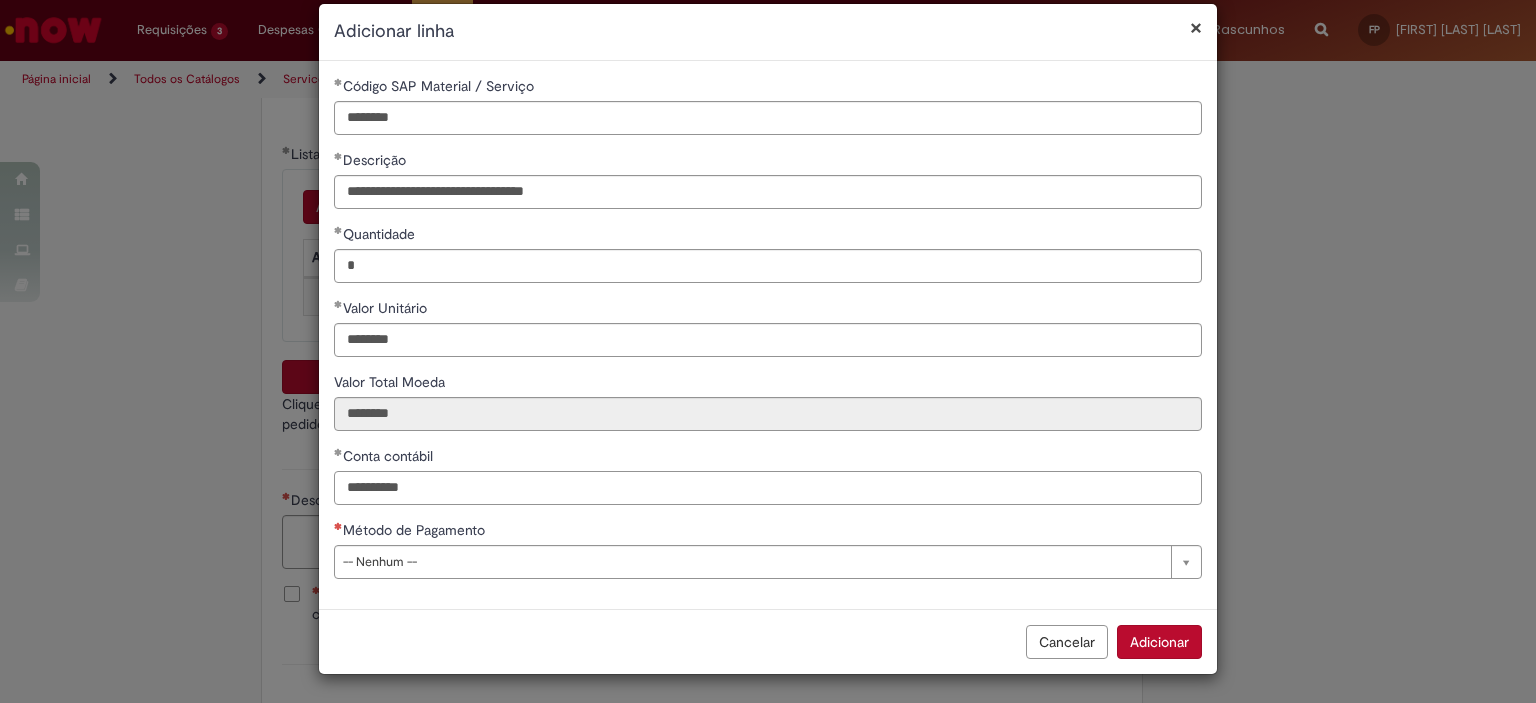 type on "**********" 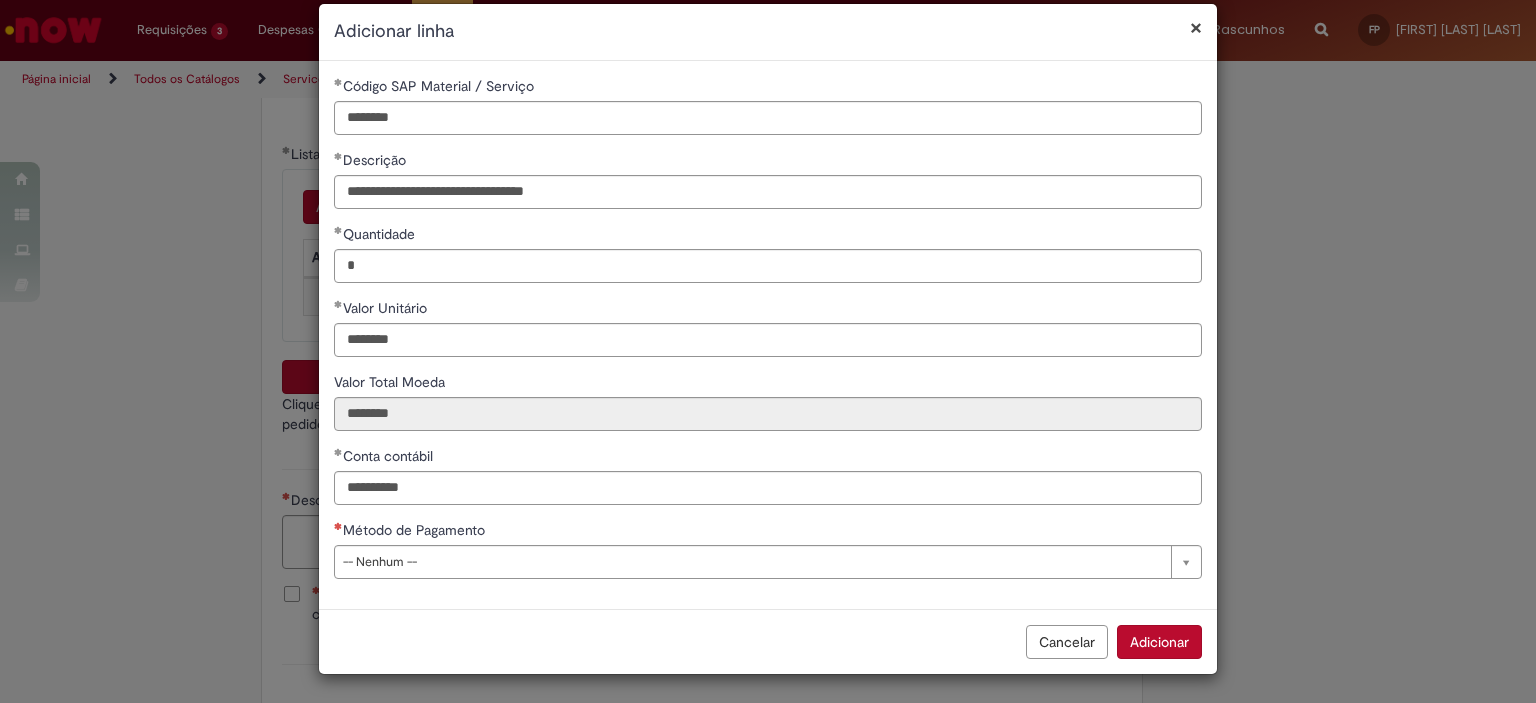 type 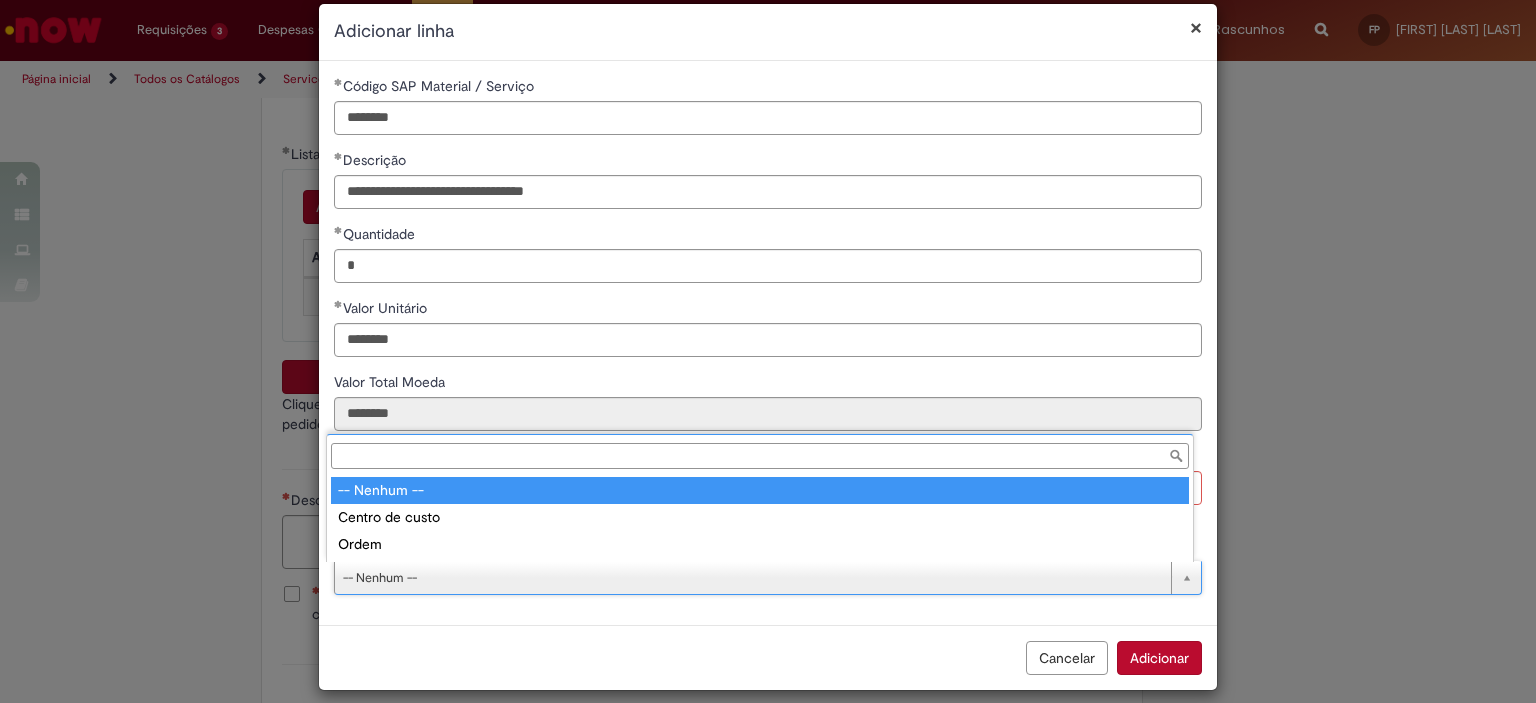 type on "*****" 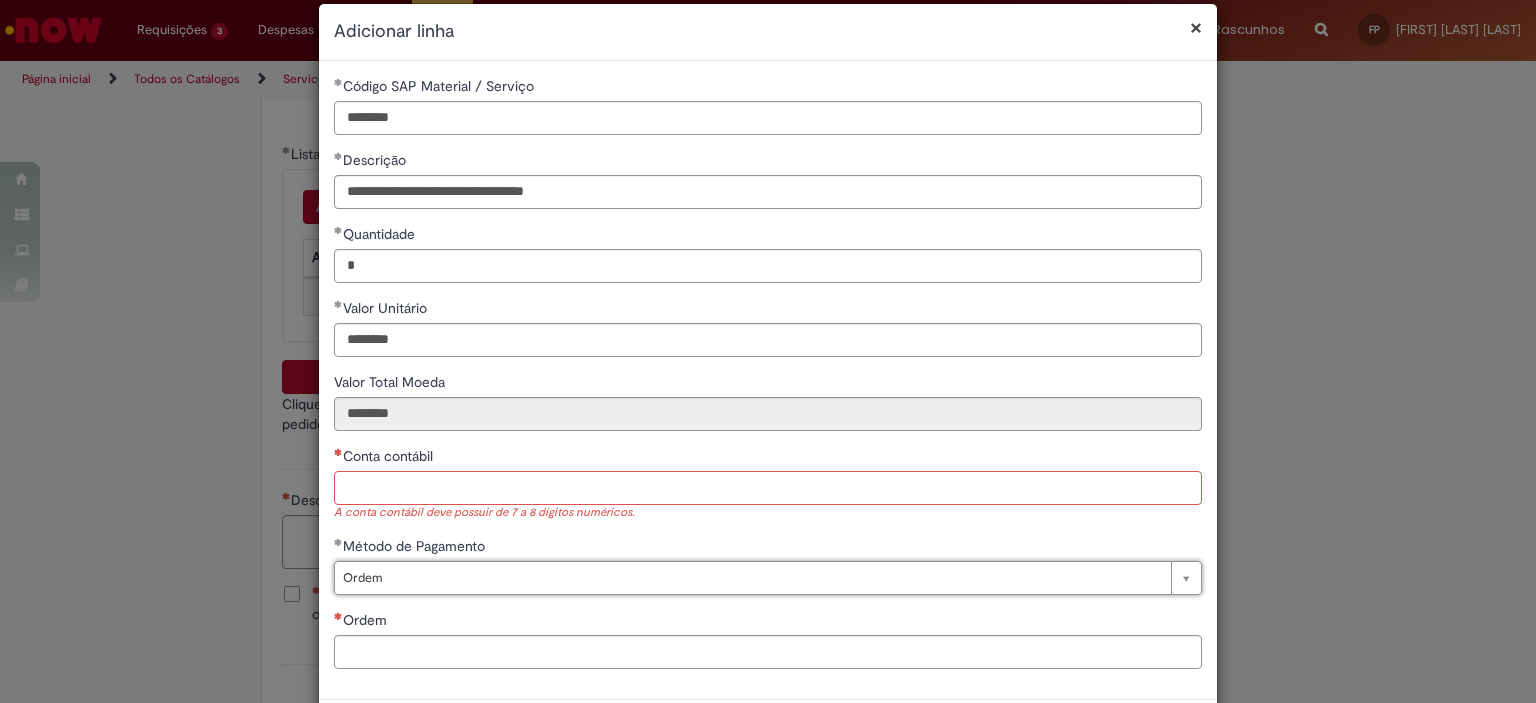 click on "Conta contábil" at bounding box center (768, 488) 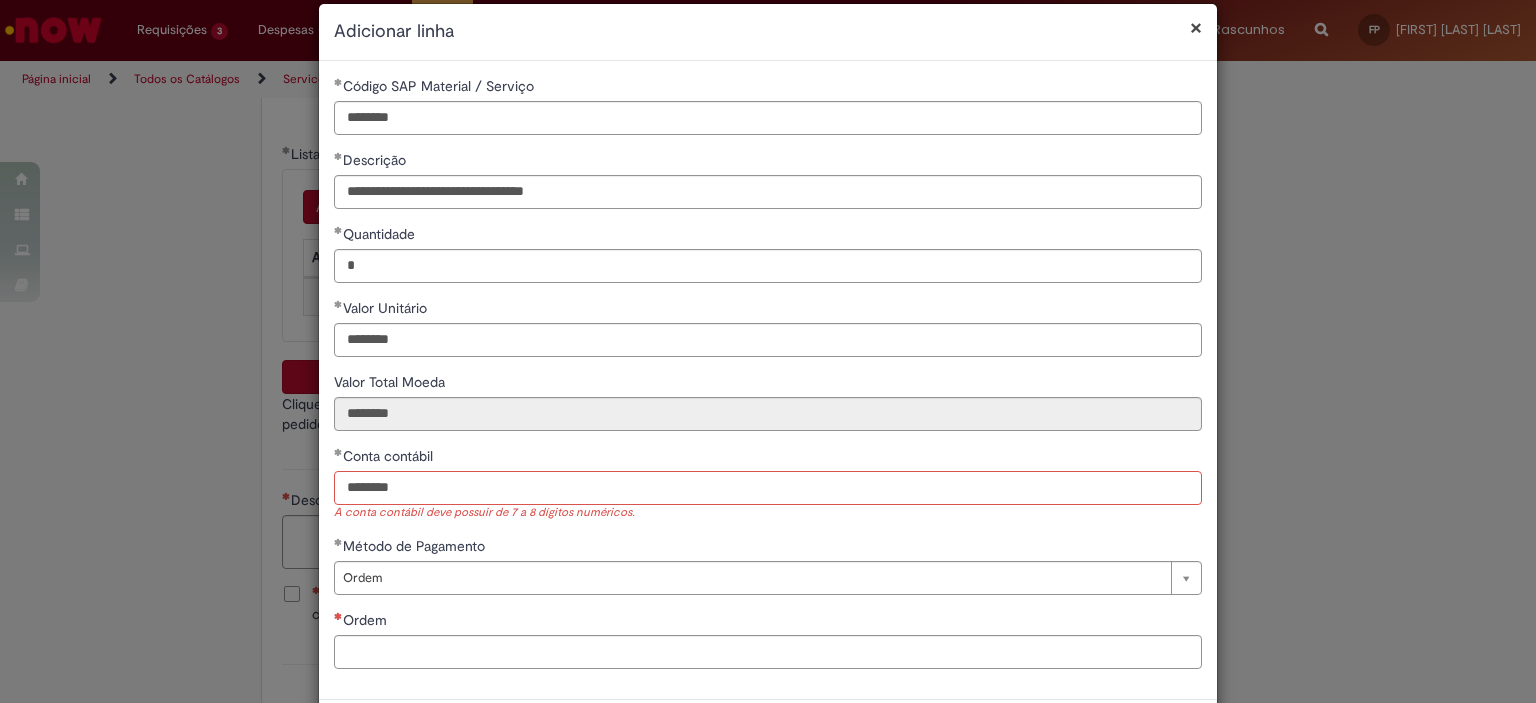 type on "********" 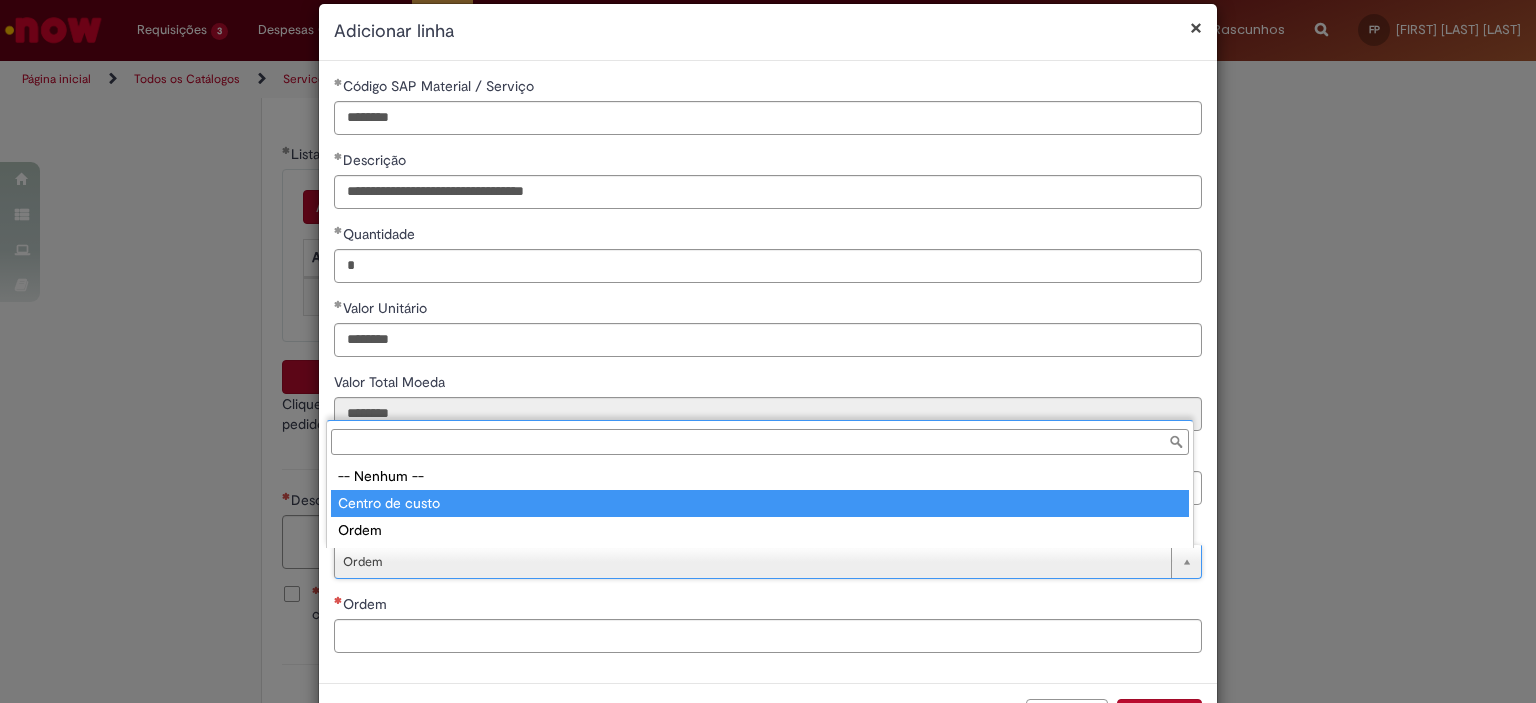 type on "**********" 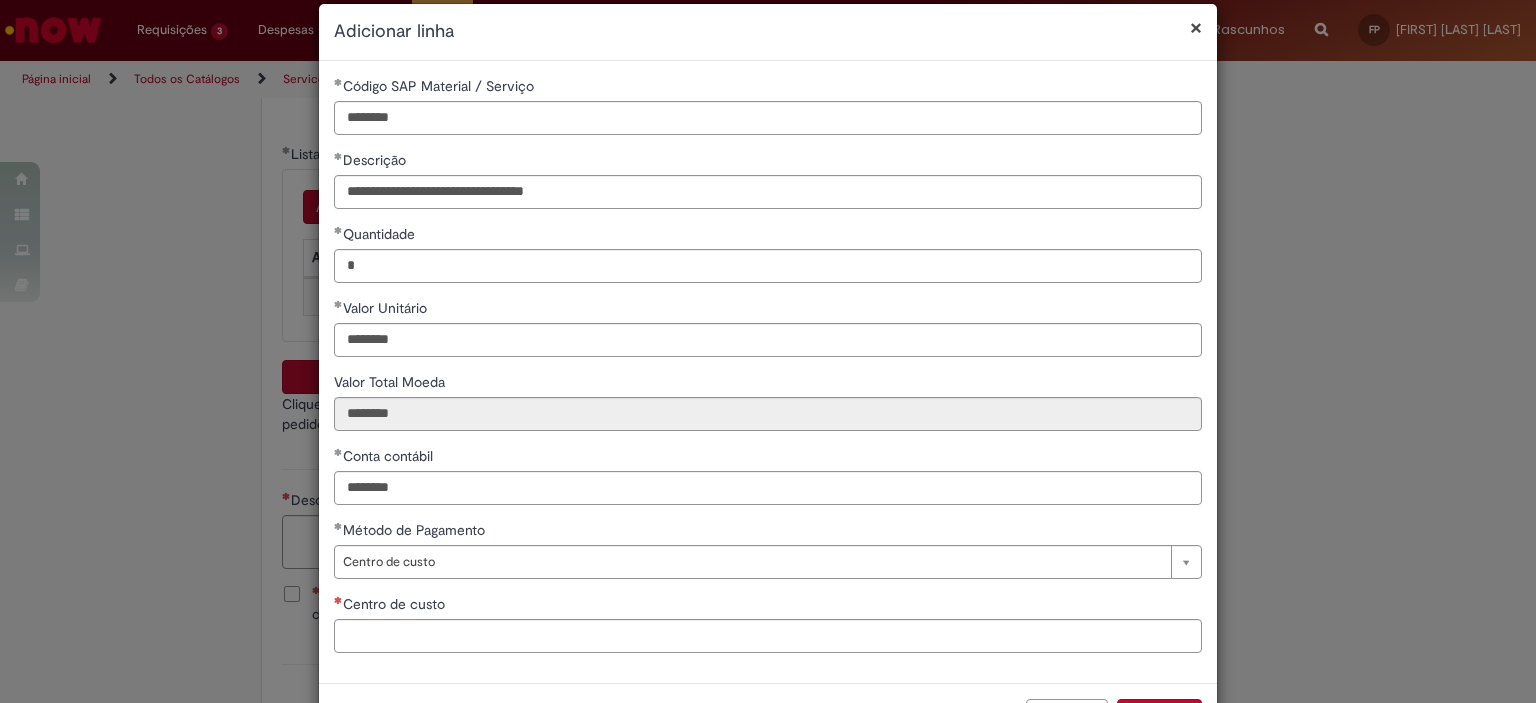 scroll, scrollTop: 0, scrollLeft: 0, axis: both 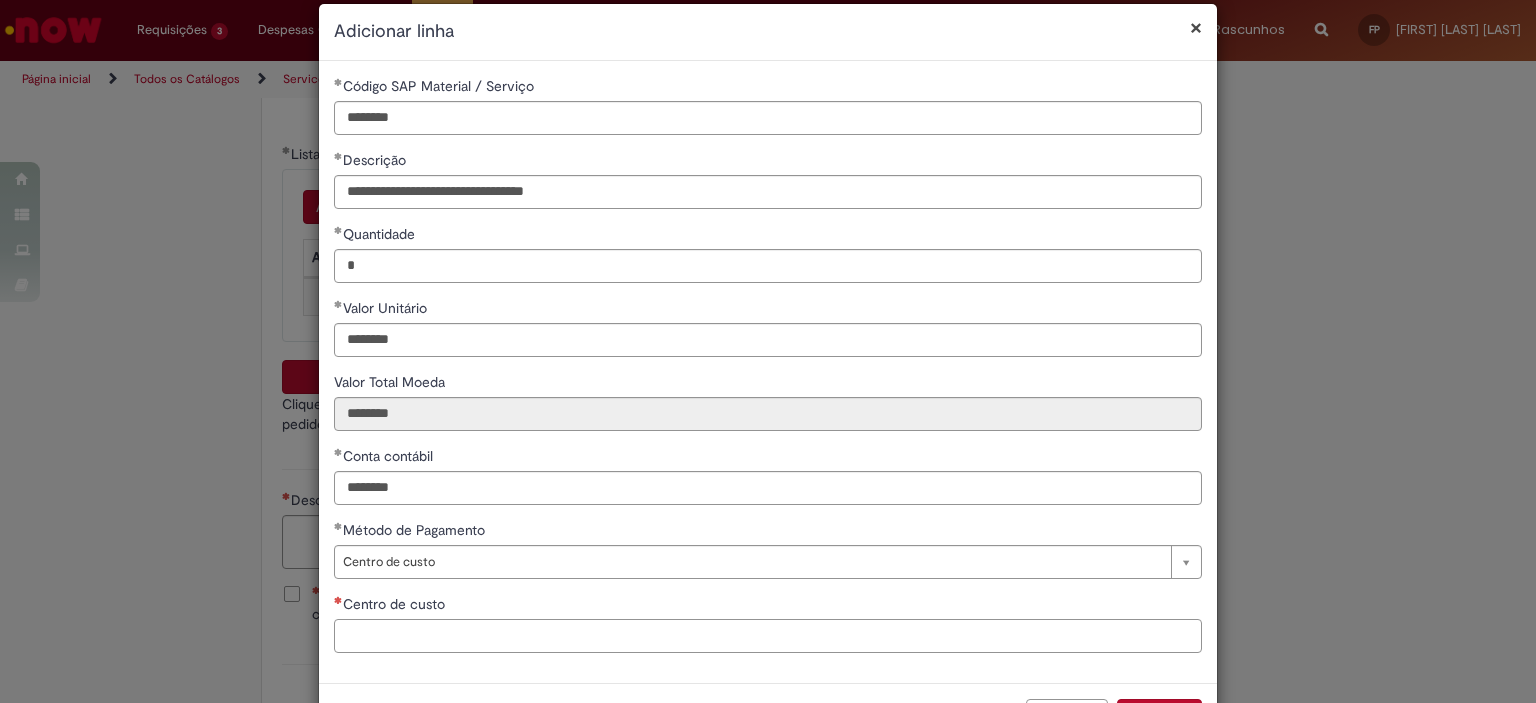 click on "Centro de custo" at bounding box center (768, 636) 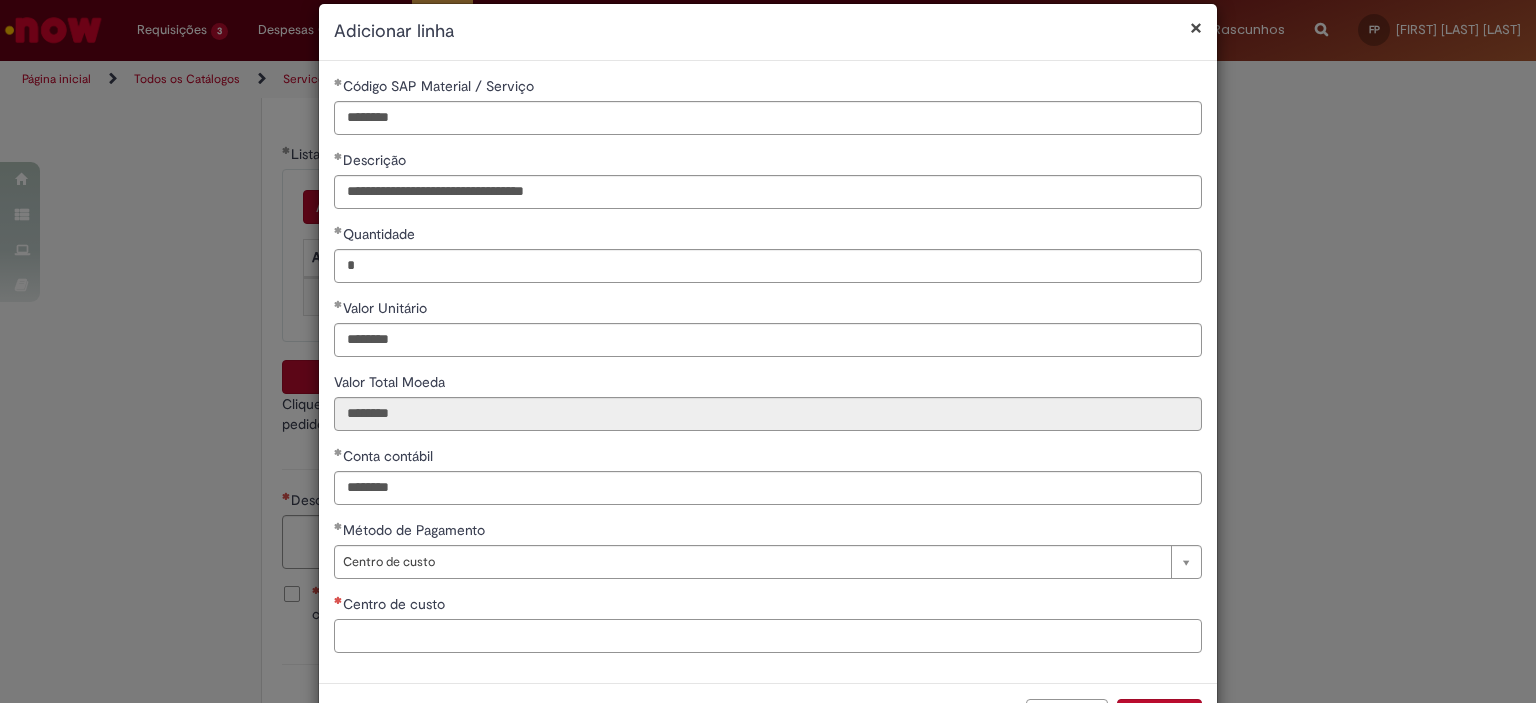 paste on "**********" 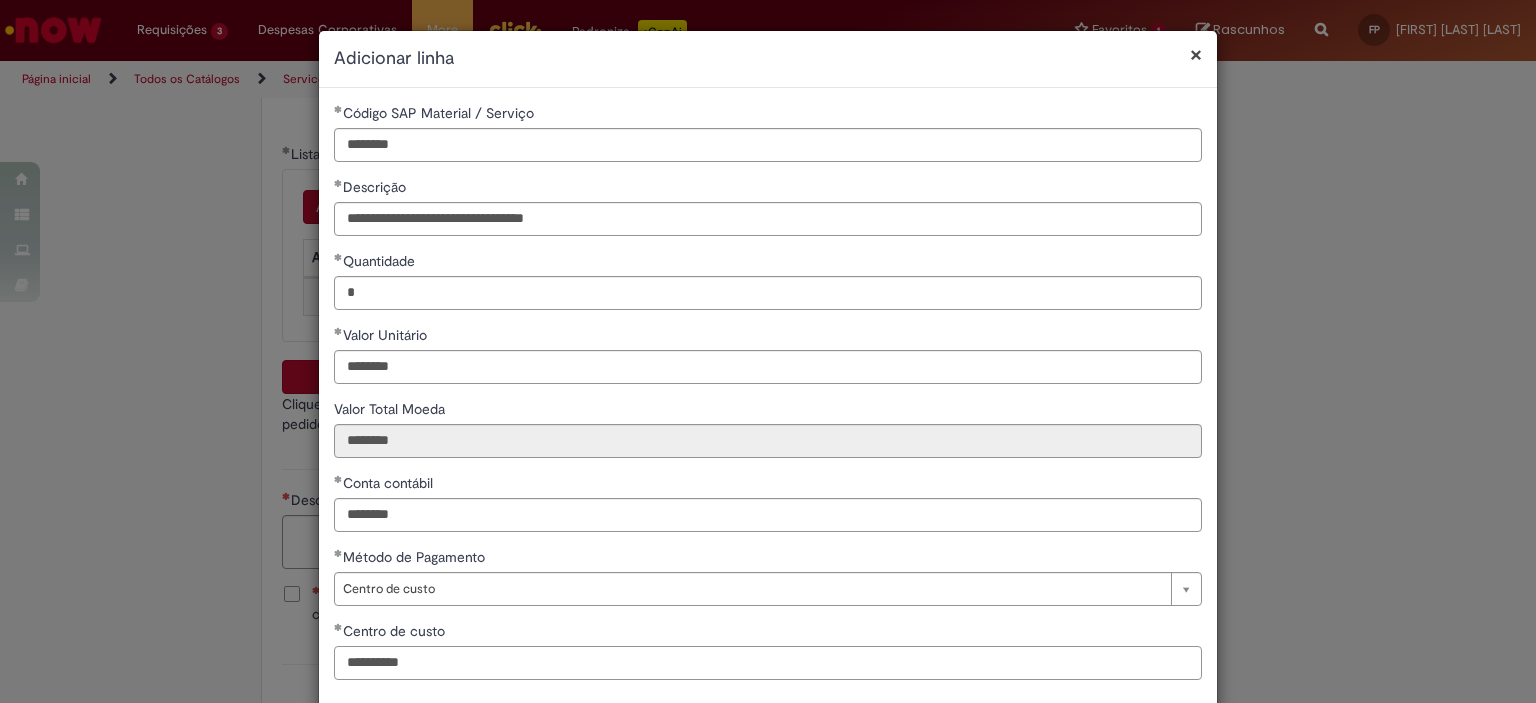 scroll, scrollTop: 100, scrollLeft: 0, axis: vertical 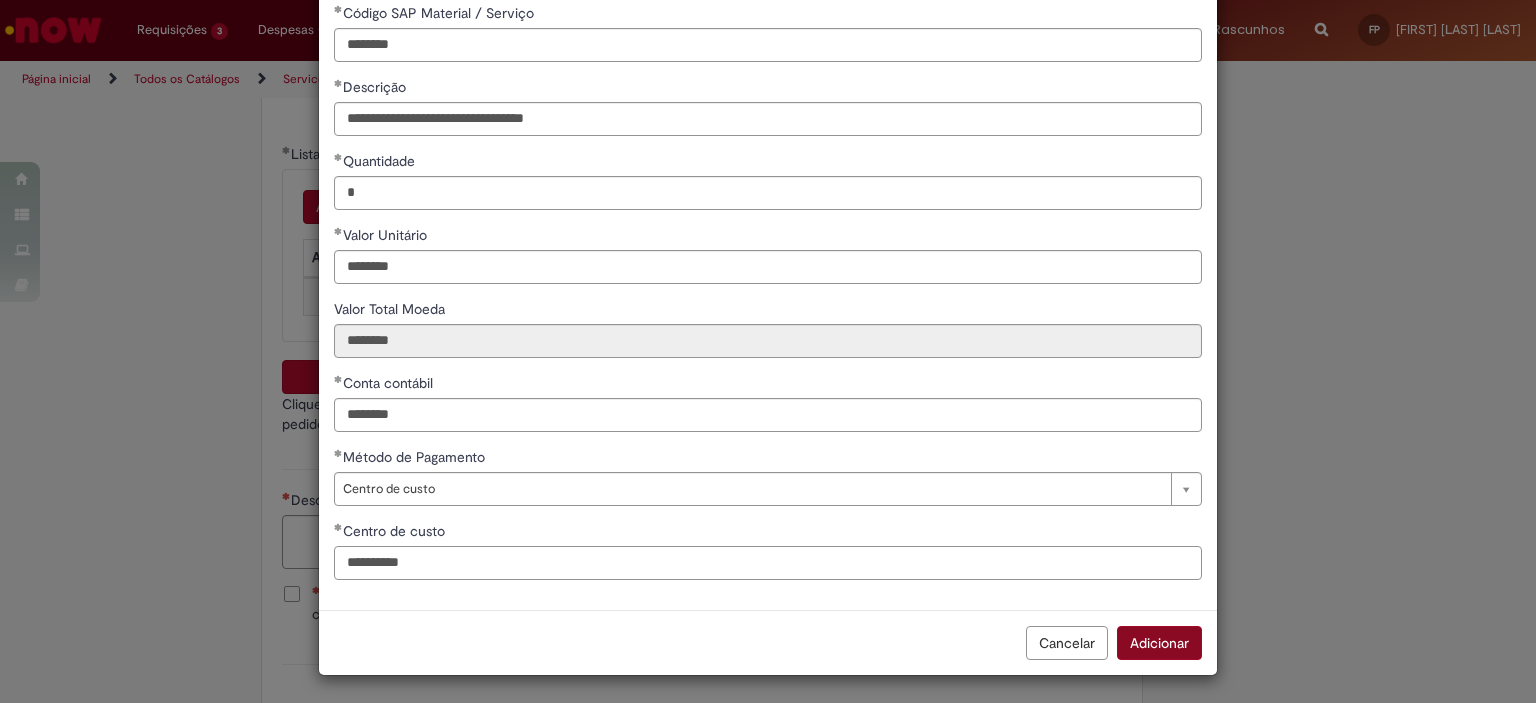 type on "**********" 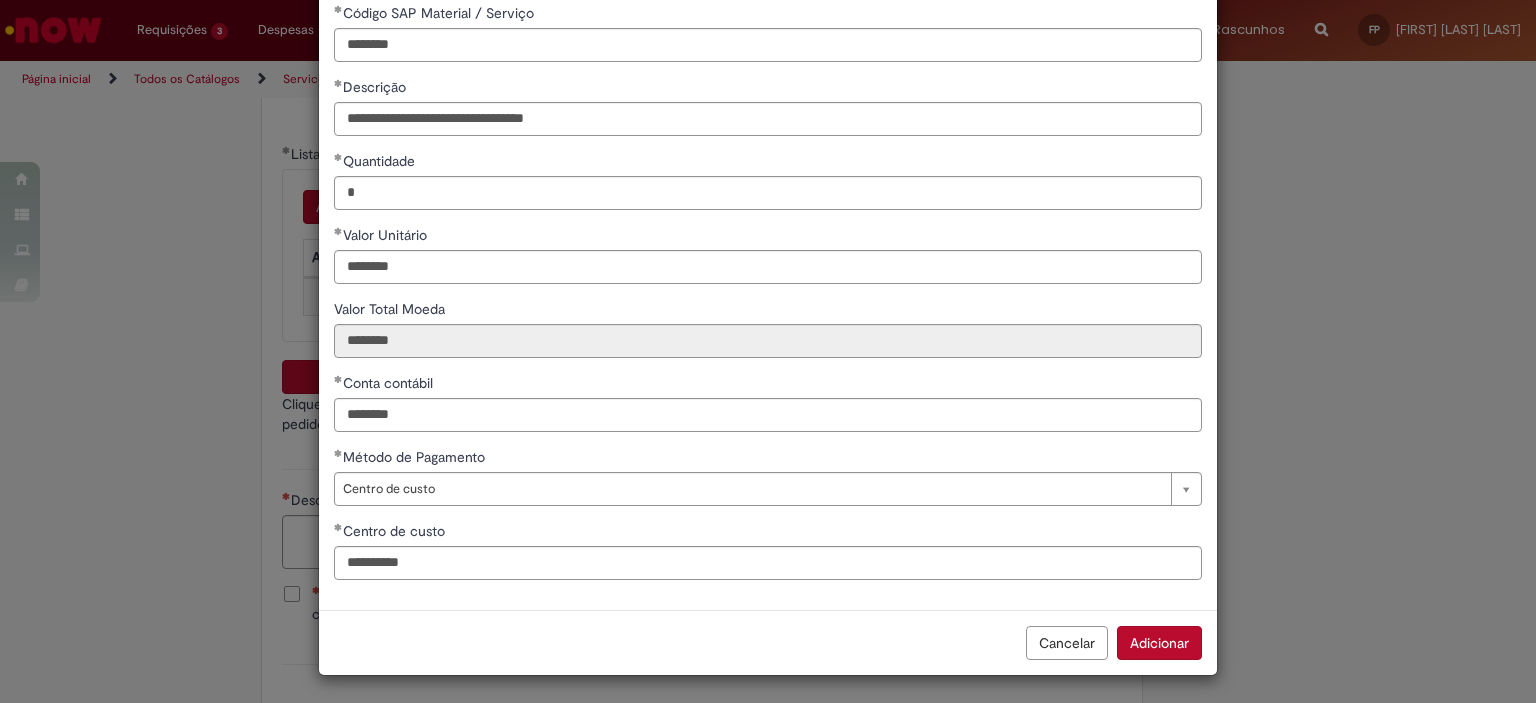 click on "Adicionar" at bounding box center [1159, 643] 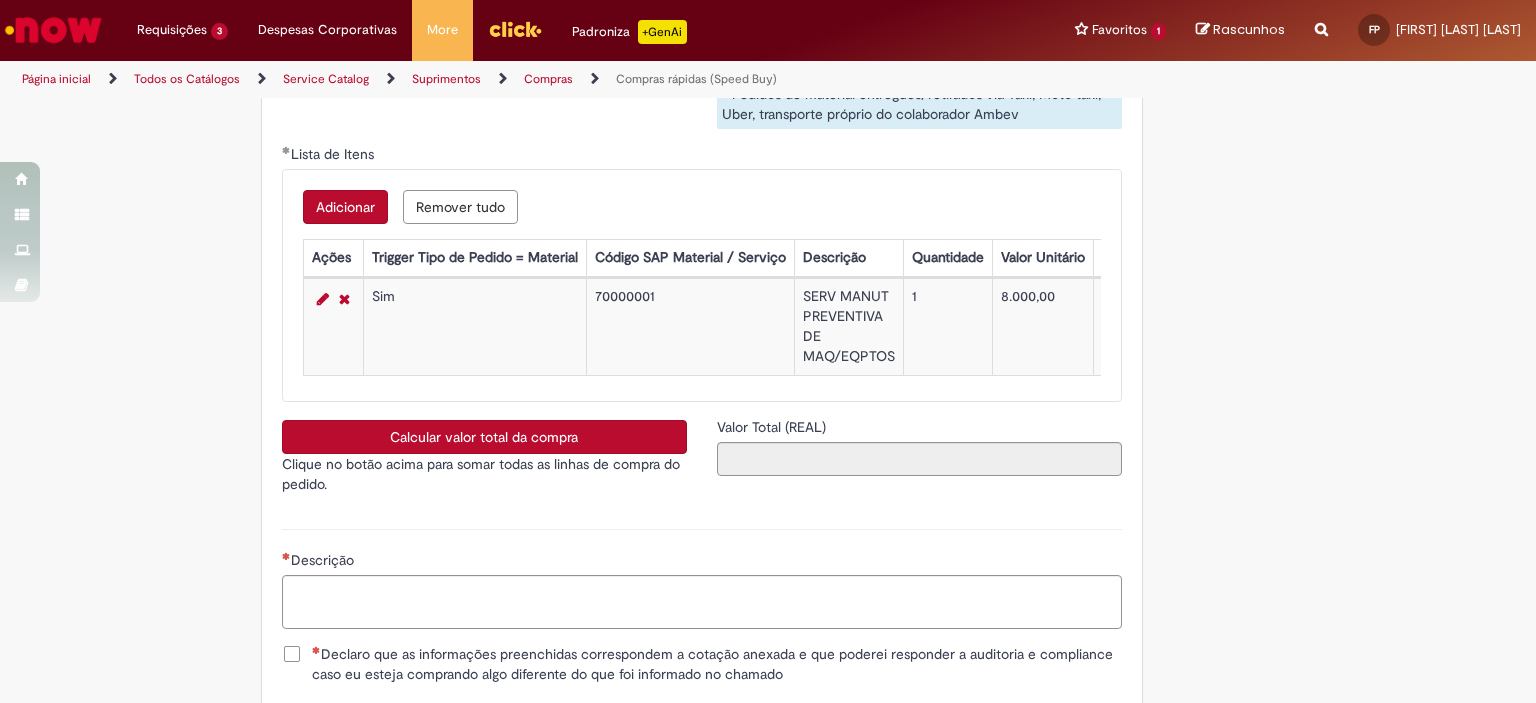 click on "Calcular valor total da compra" at bounding box center [484, 437] 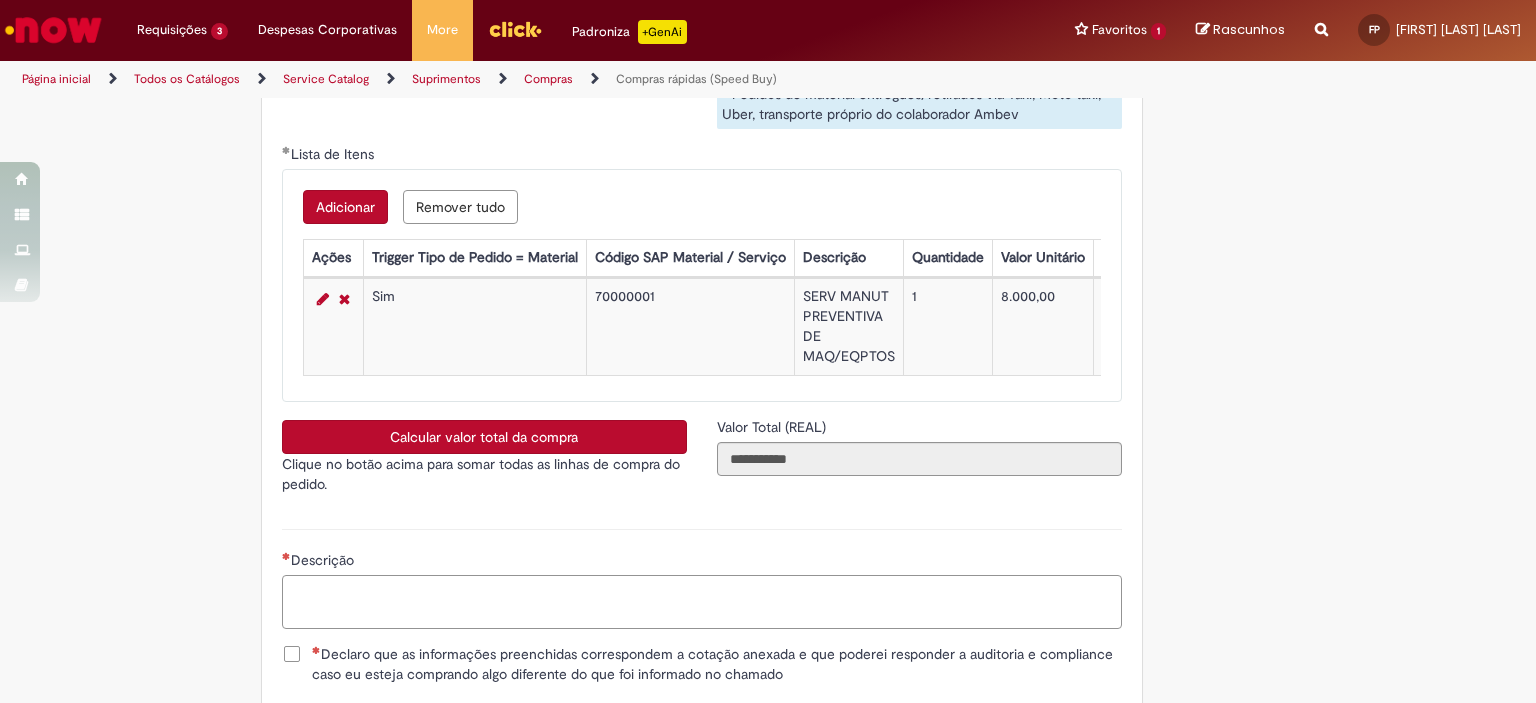 click on "Descrição" at bounding box center [702, 602] 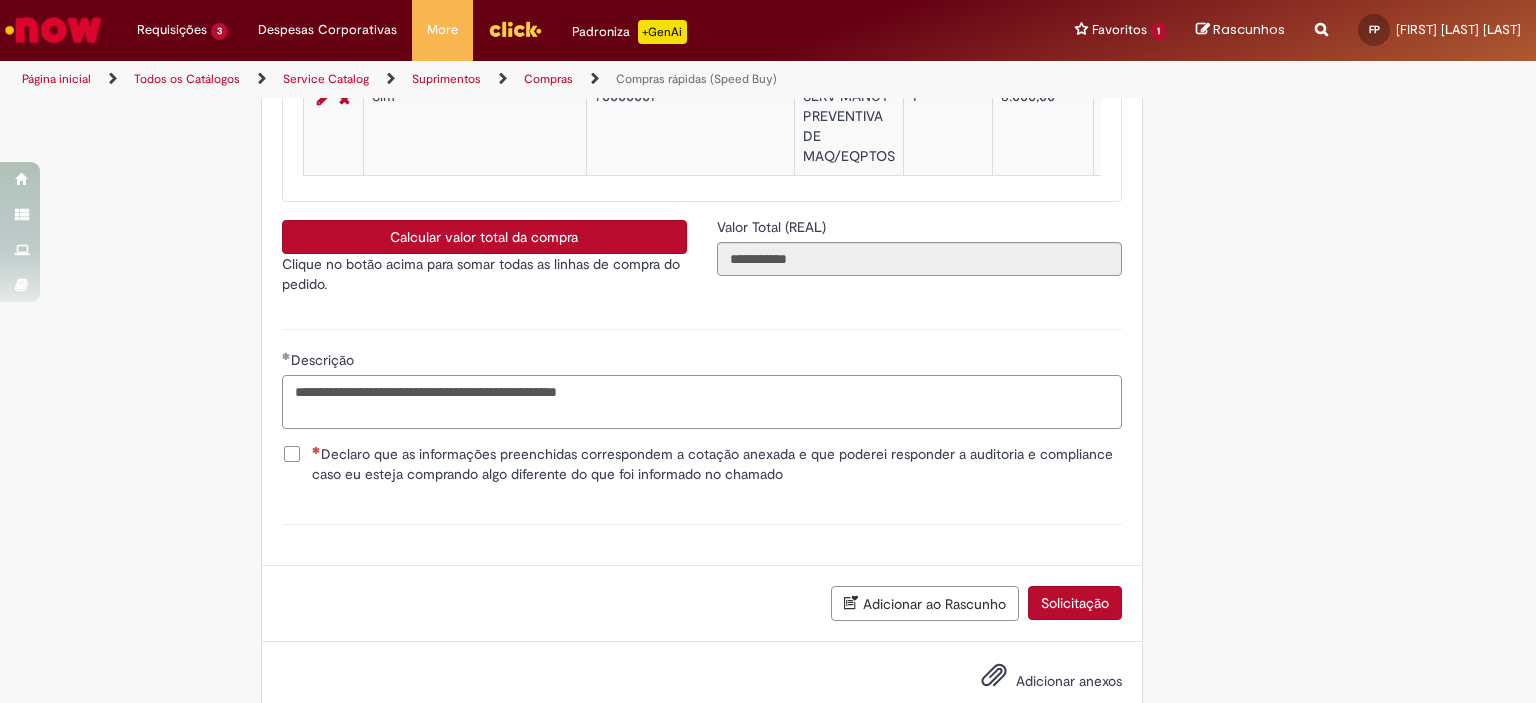 scroll, scrollTop: 3561, scrollLeft: 0, axis: vertical 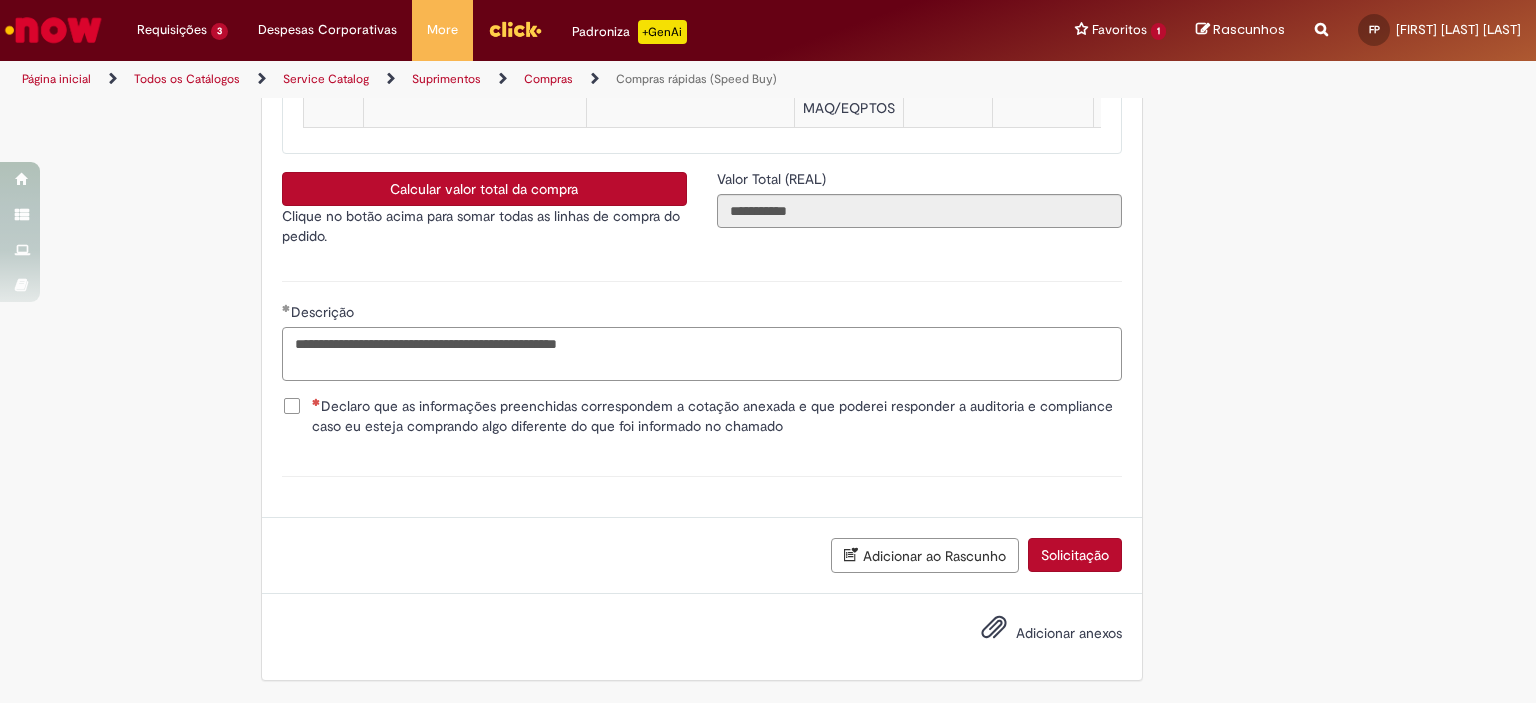 type on "**********" 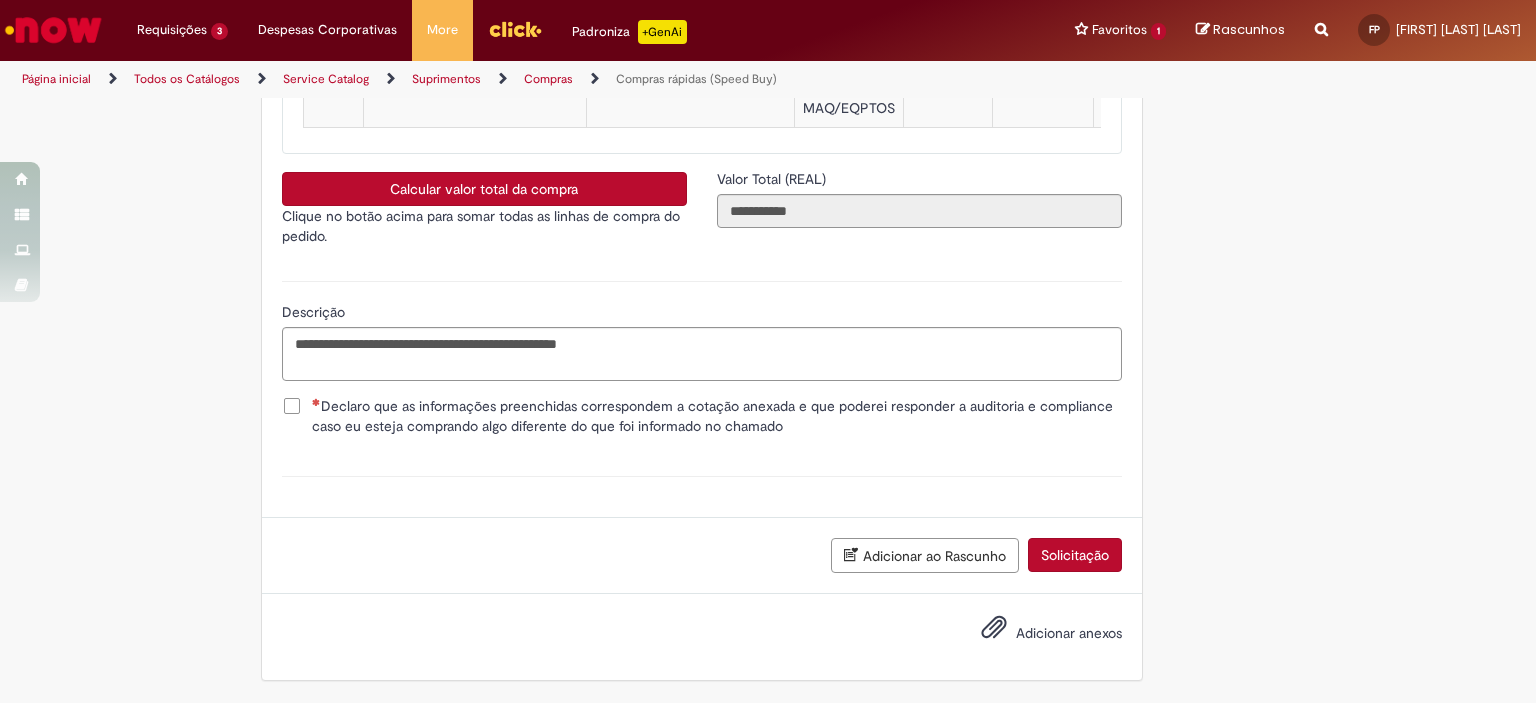 click on "Declaro que as informações preenchidas correspondem a cotação anexada e que poderei responder a auditoria e compliance caso eu esteja comprando algo diferente do que foi informado no chamado" at bounding box center [717, 416] 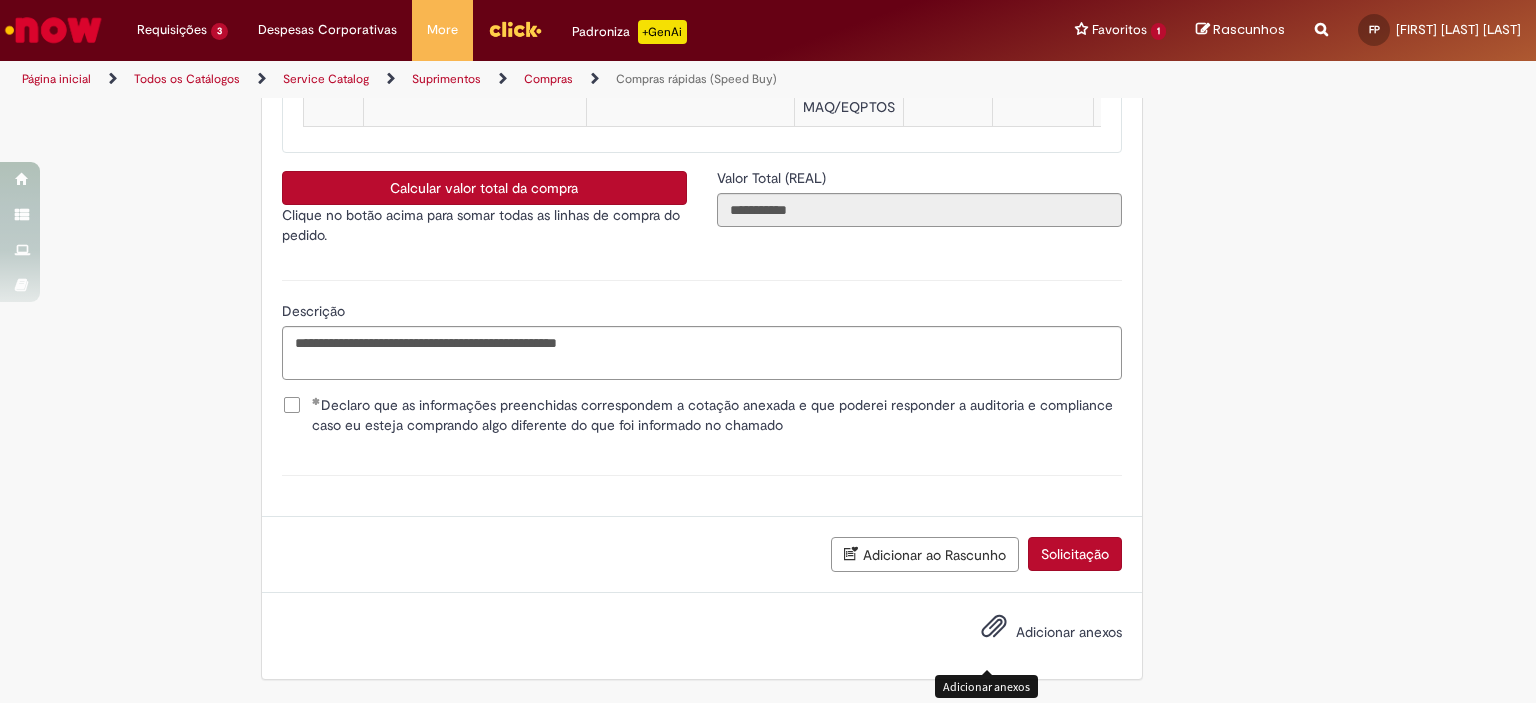 click at bounding box center [994, 627] 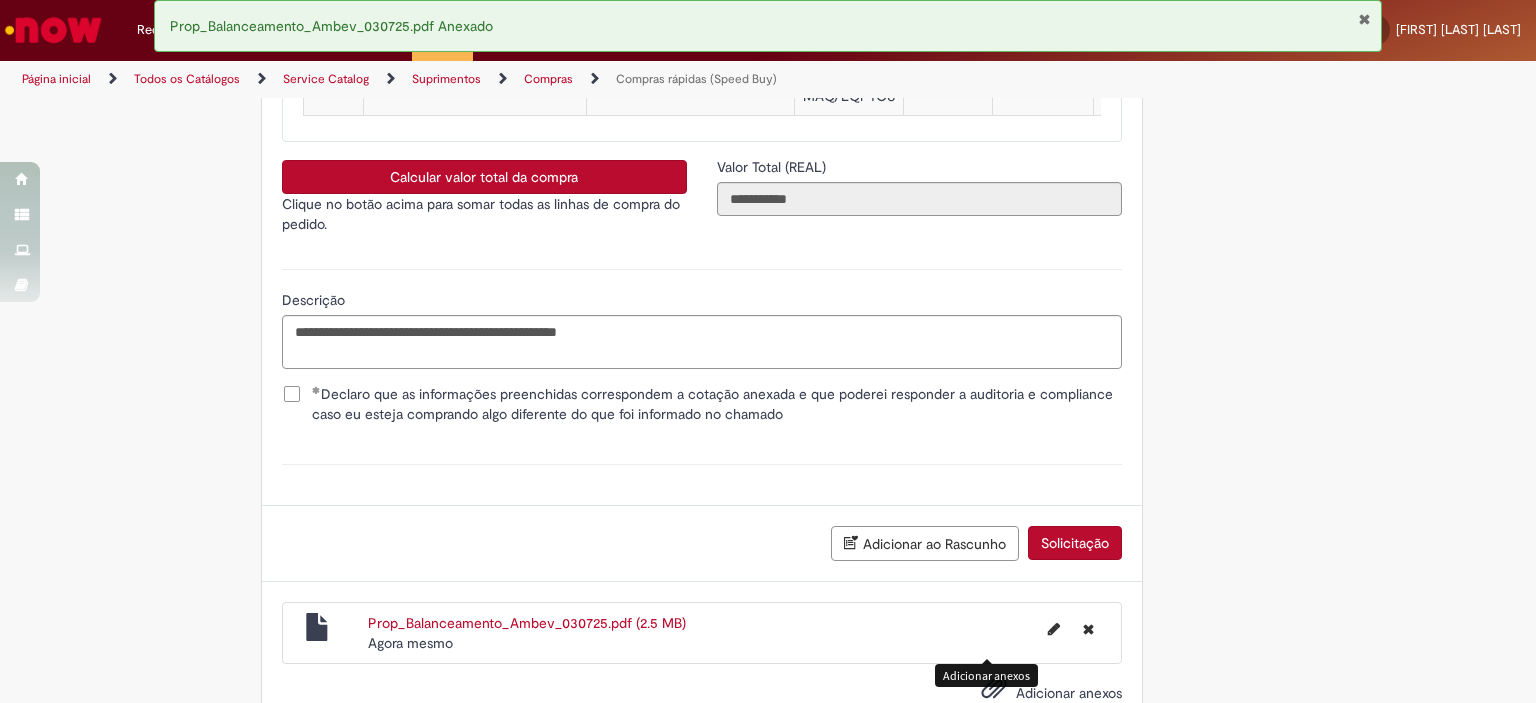 scroll, scrollTop: 3632, scrollLeft: 0, axis: vertical 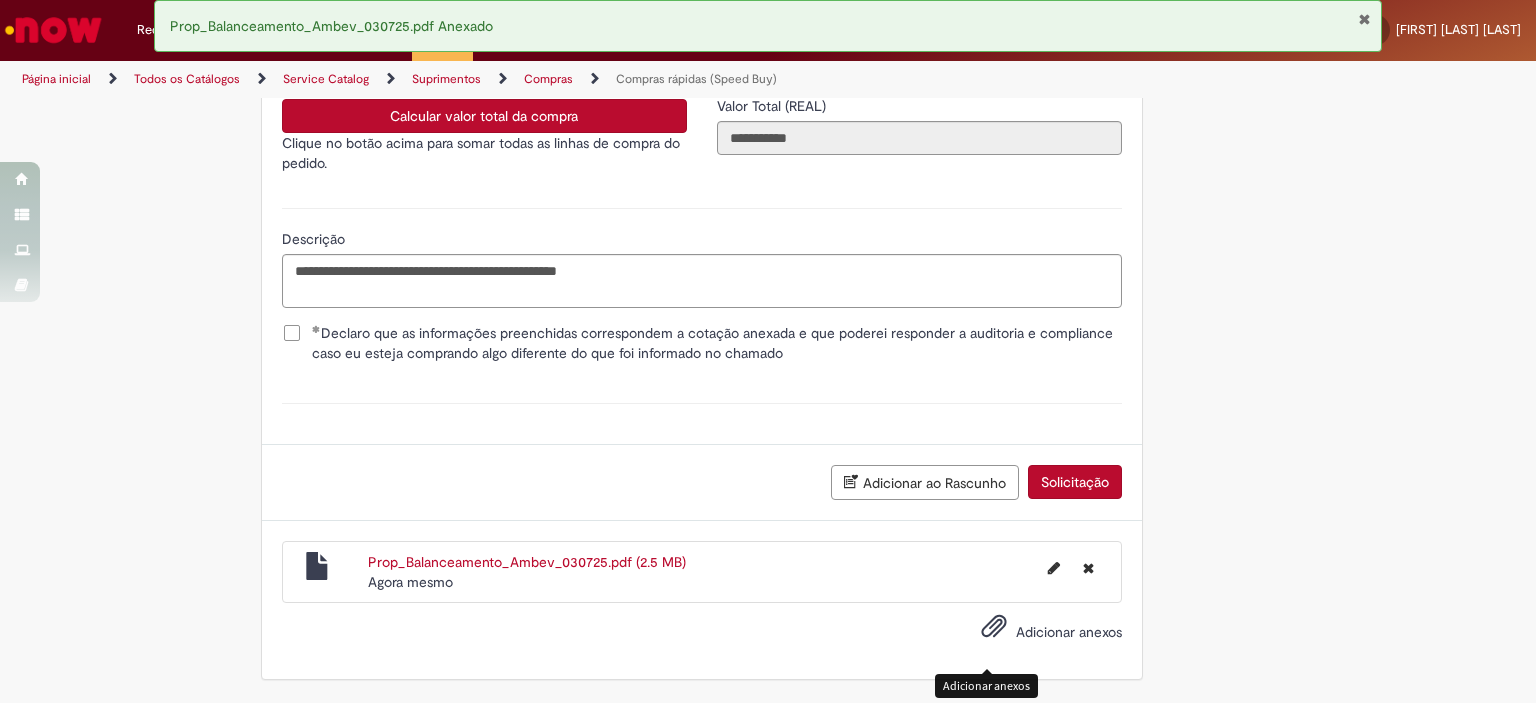 click at bounding box center (994, 627) 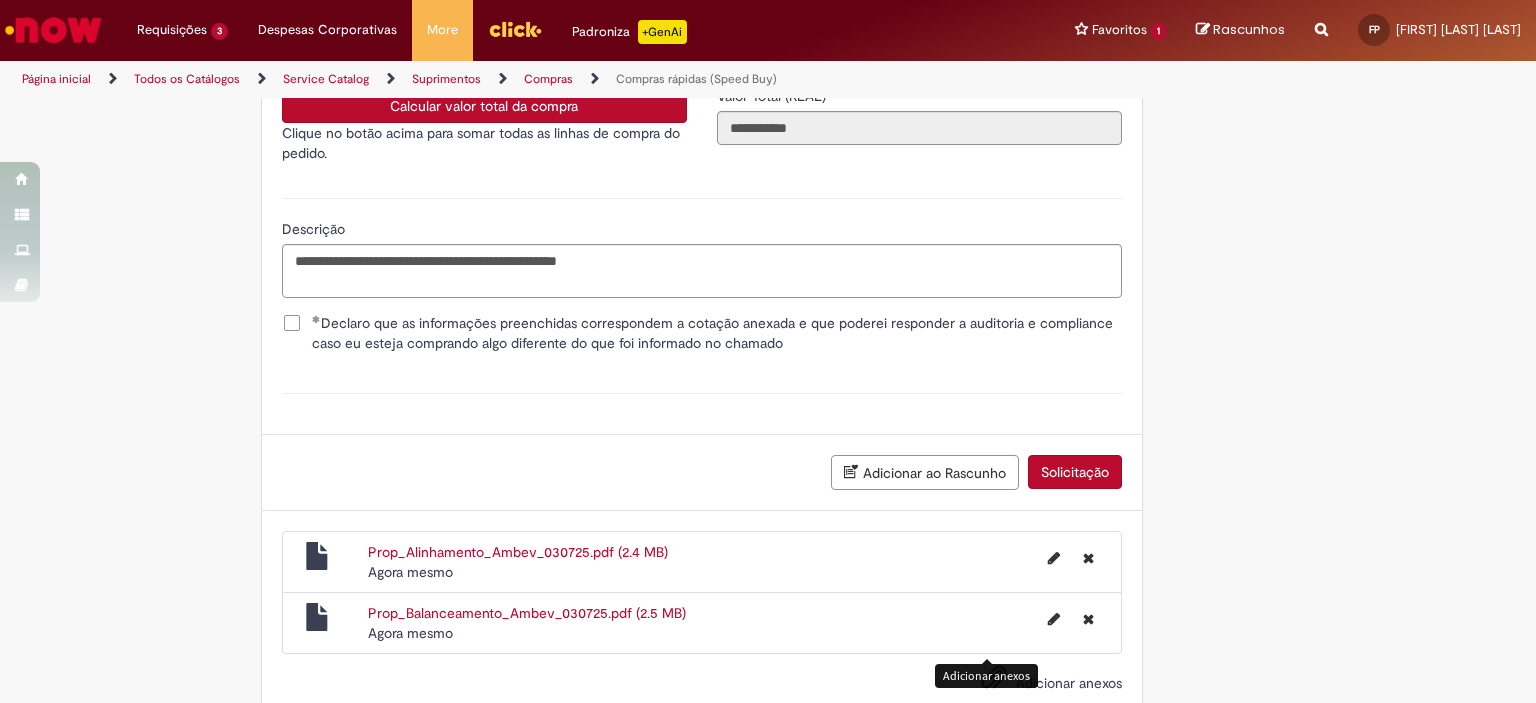 click on "Solicitação" at bounding box center [1075, 472] 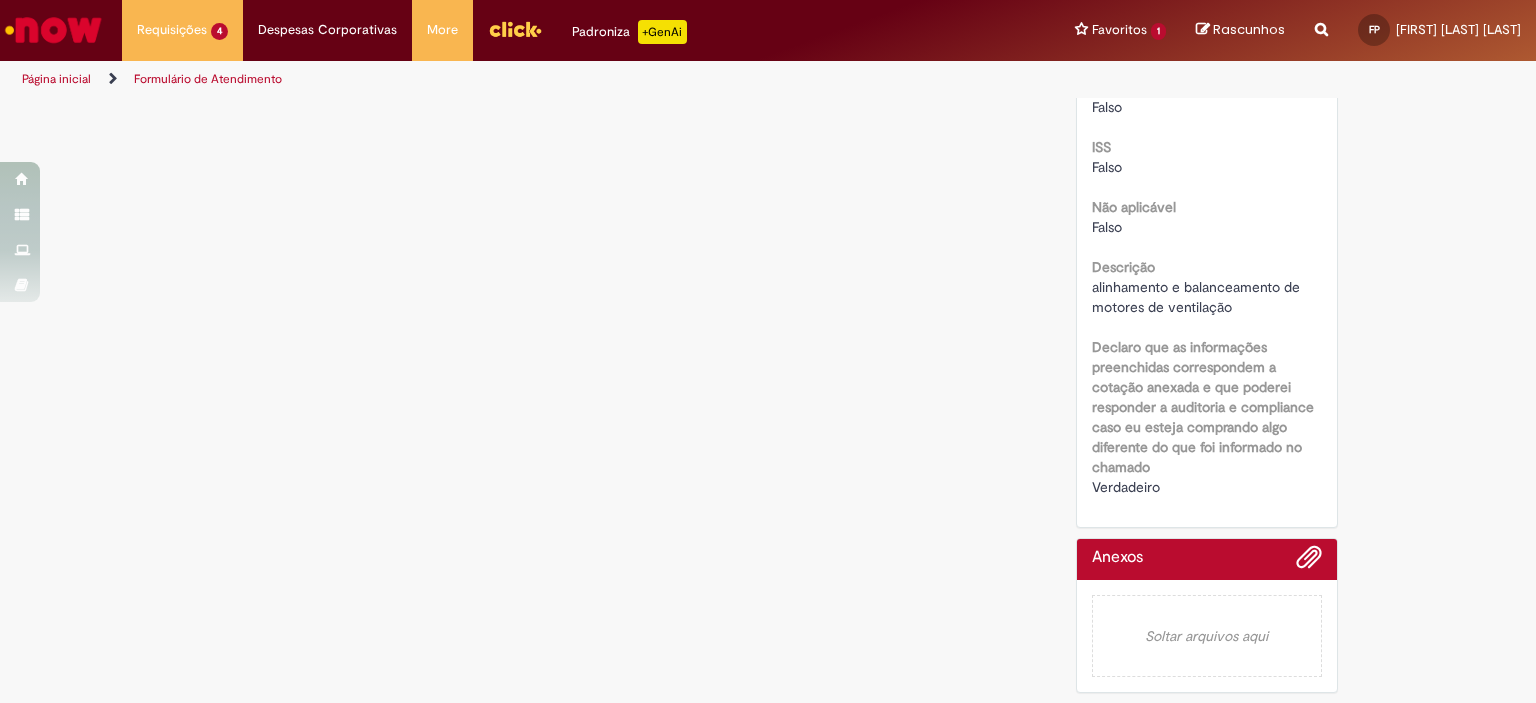 scroll, scrollTop: 0, scrollLeft: 0, axis: both 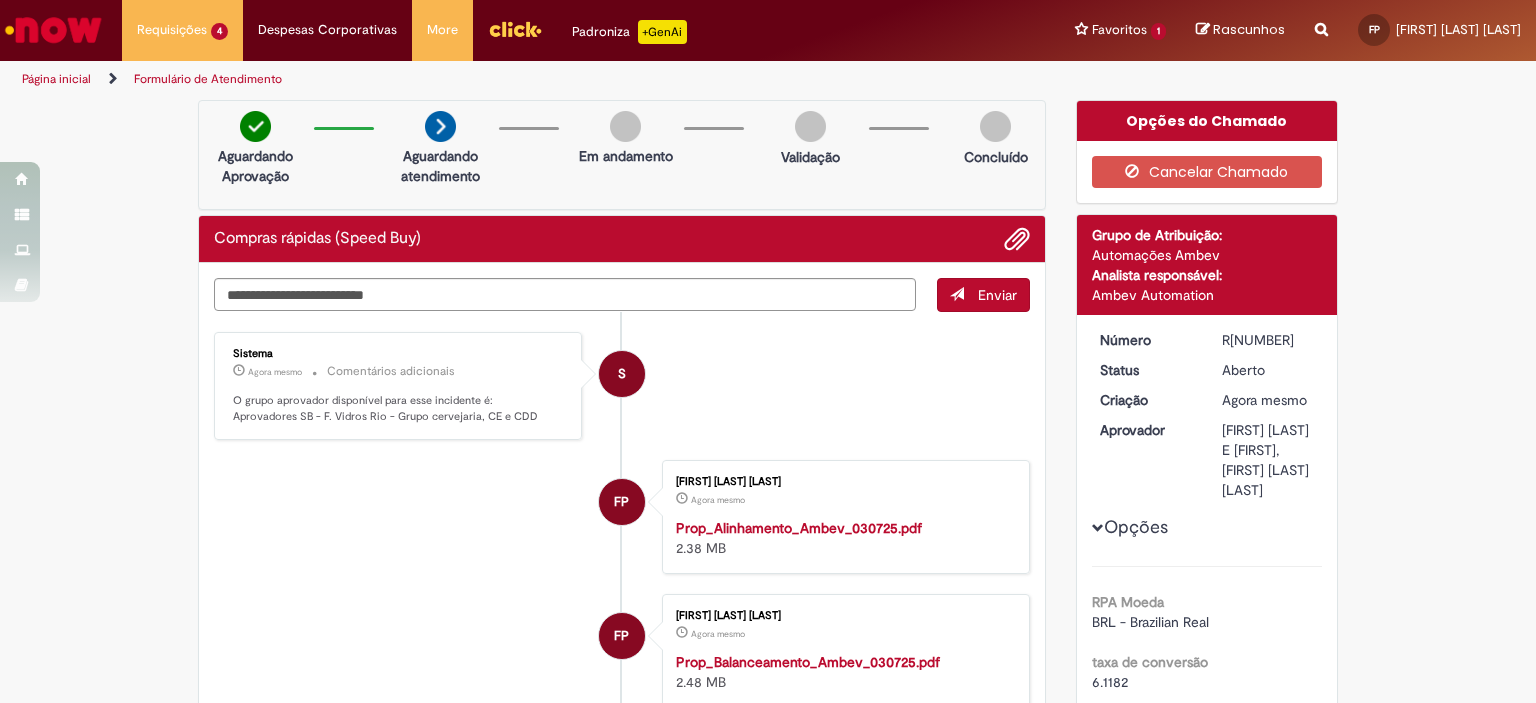 drag, startPoint x: 1280, startPoint y: 335, endPoint x: 1212, endPoint y: 336, distance: 68.007355 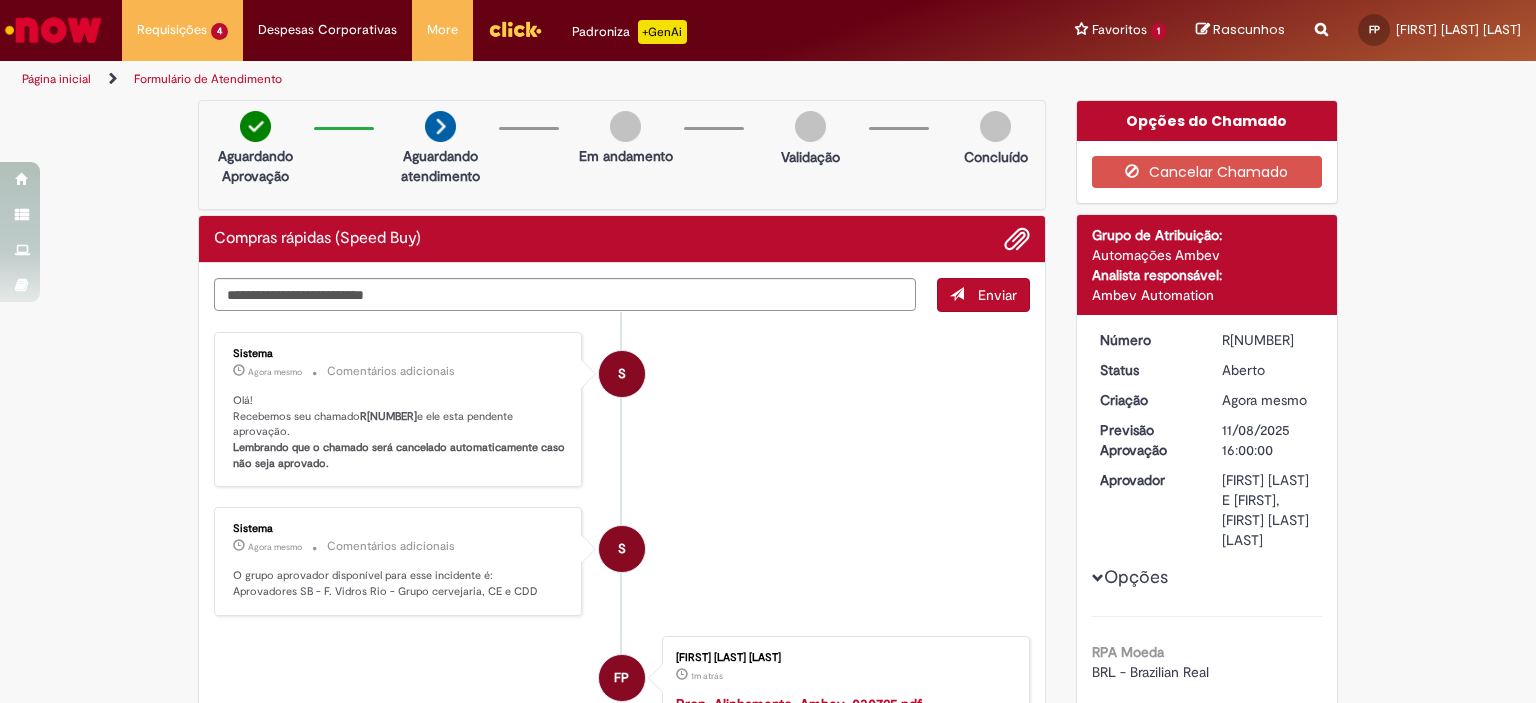 click on "Página inicial" at bounding box center (56, 79) 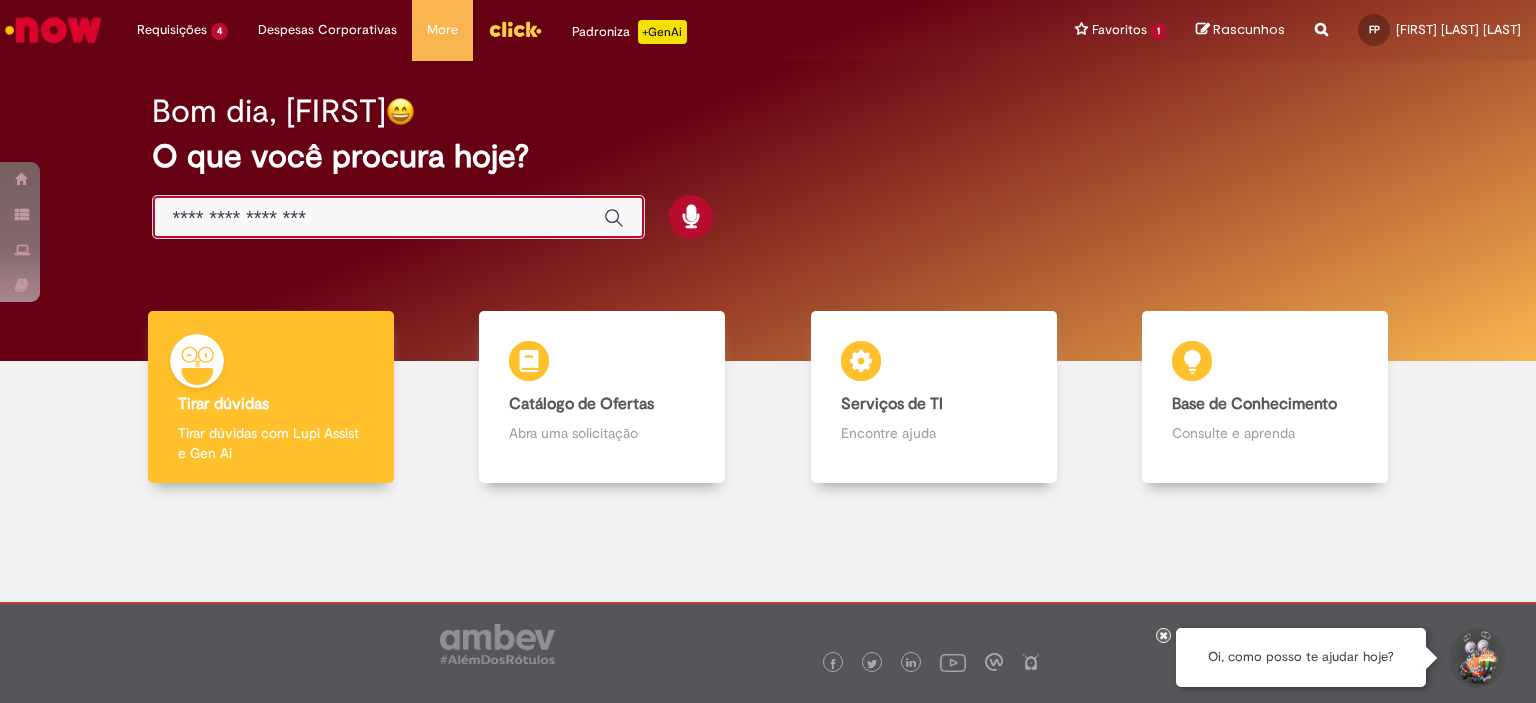 click at bounding box center [378, 218] 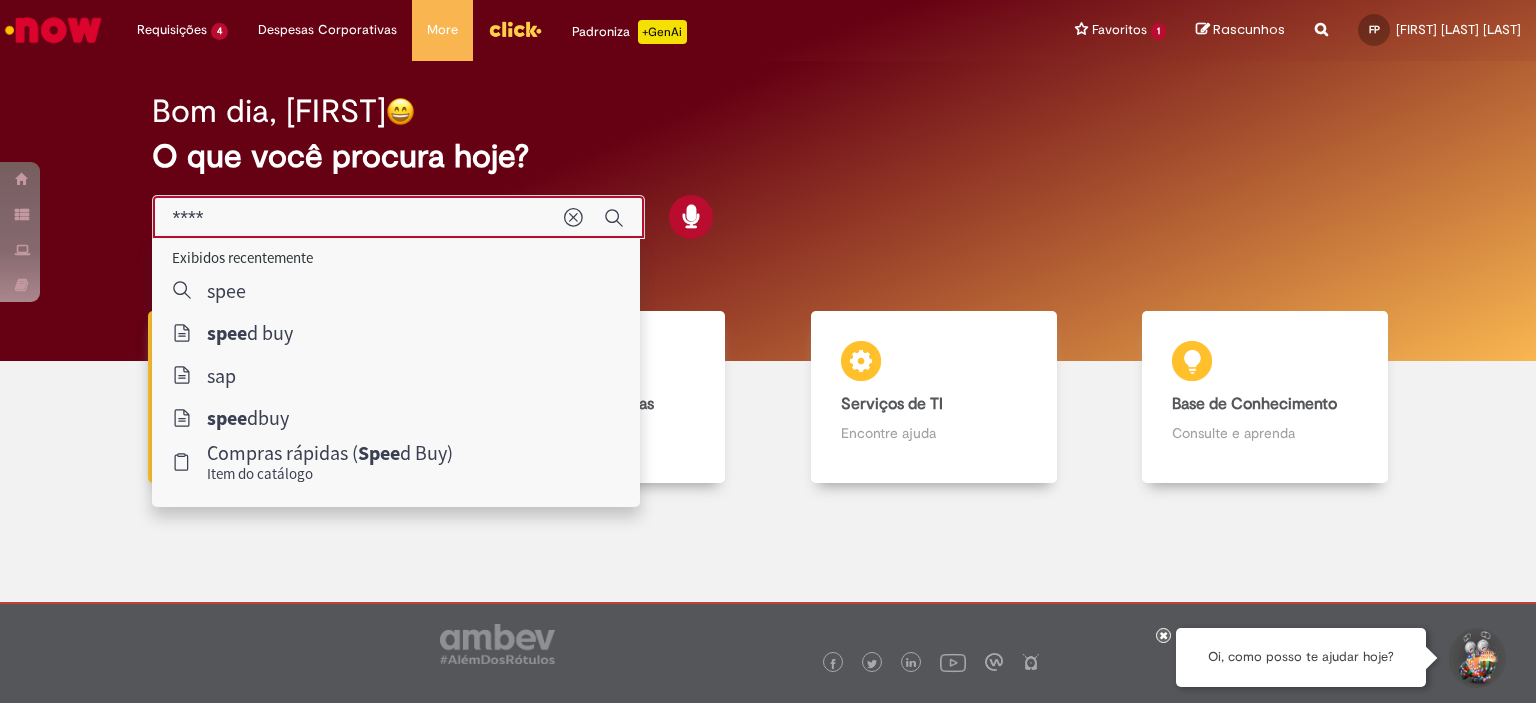 type on "*****" 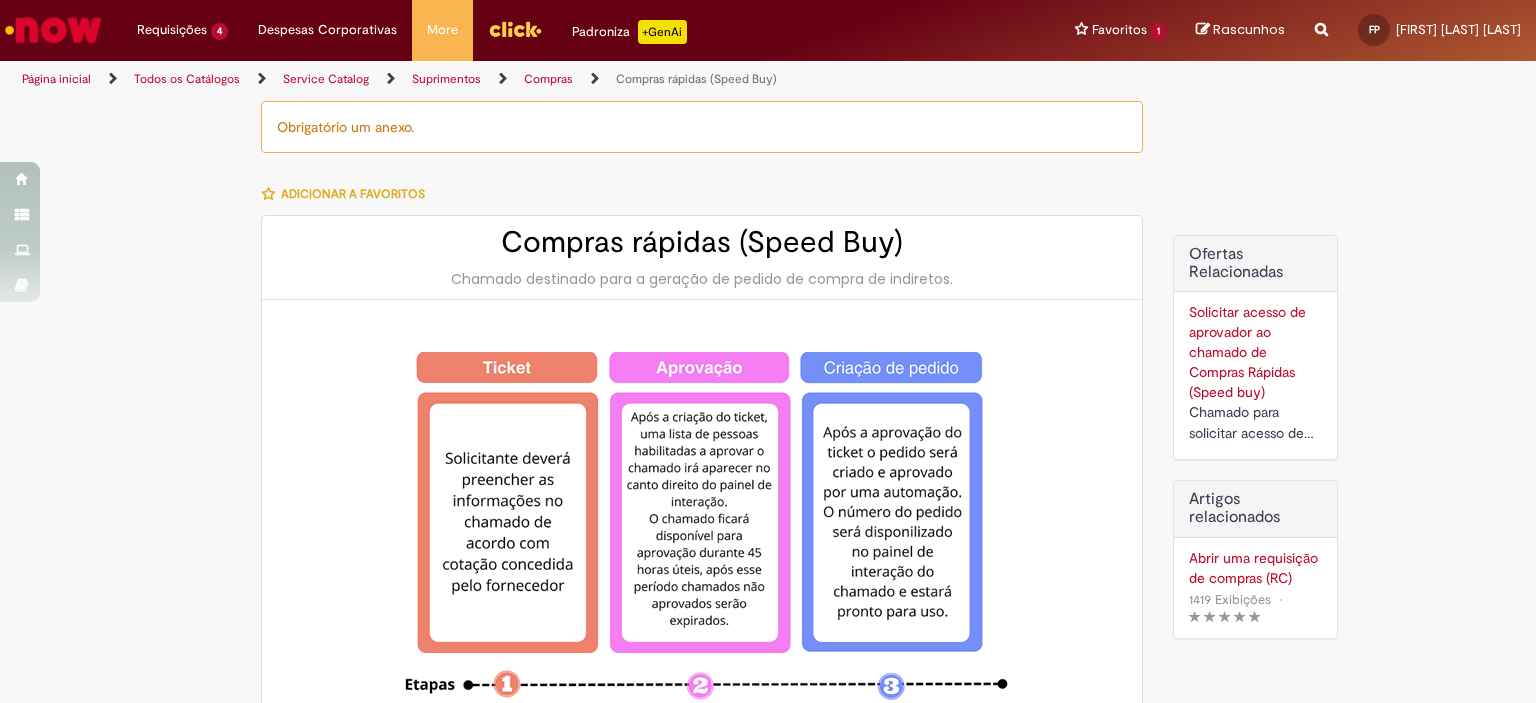 type on "********" 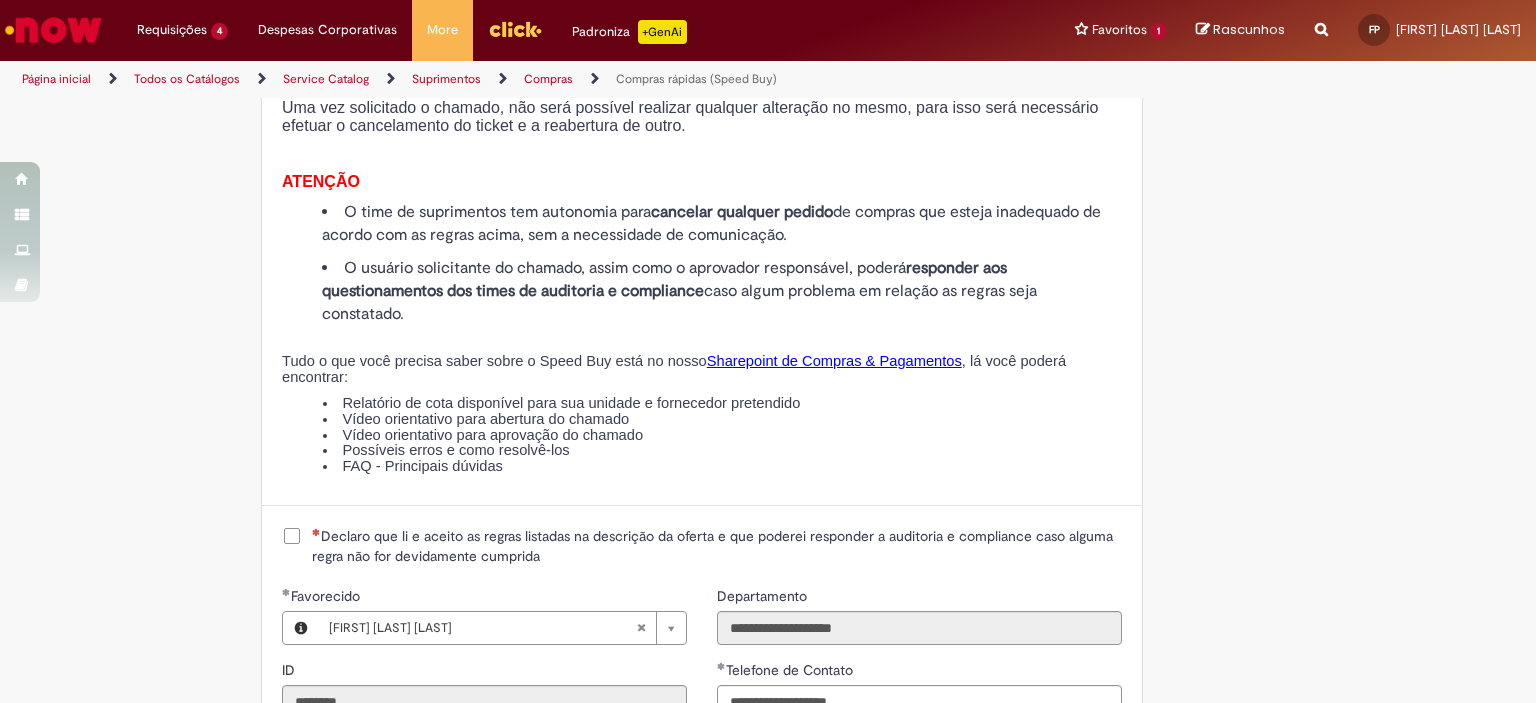 scroll, scrollTop: 2400, scrollLeft: 0, axis: vertical 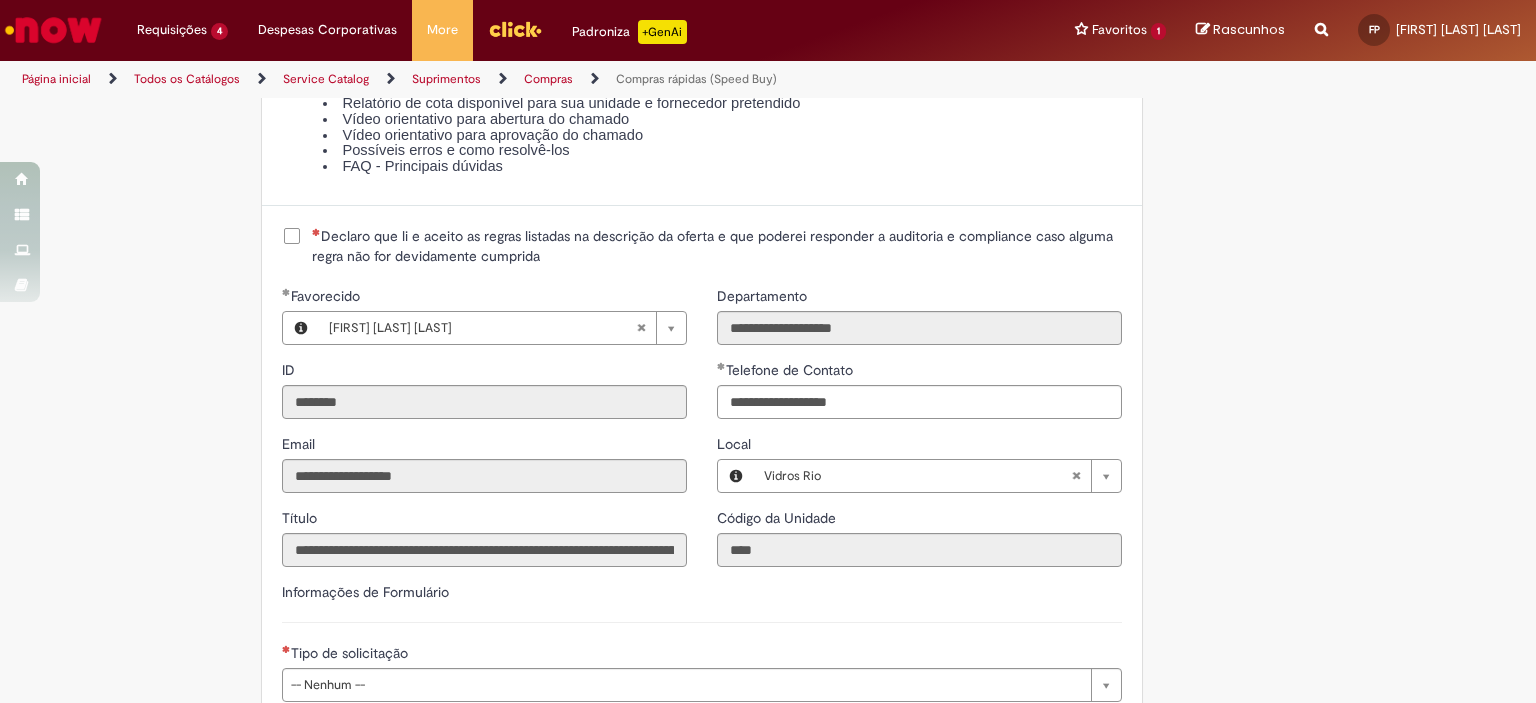 click on "Declaro que li e aceito as regras listadas na descrição da oferta e que poderei responder a auditoria e compliance caso alguma regra não for devidamente cumprida" at bounding box center [717, 246] 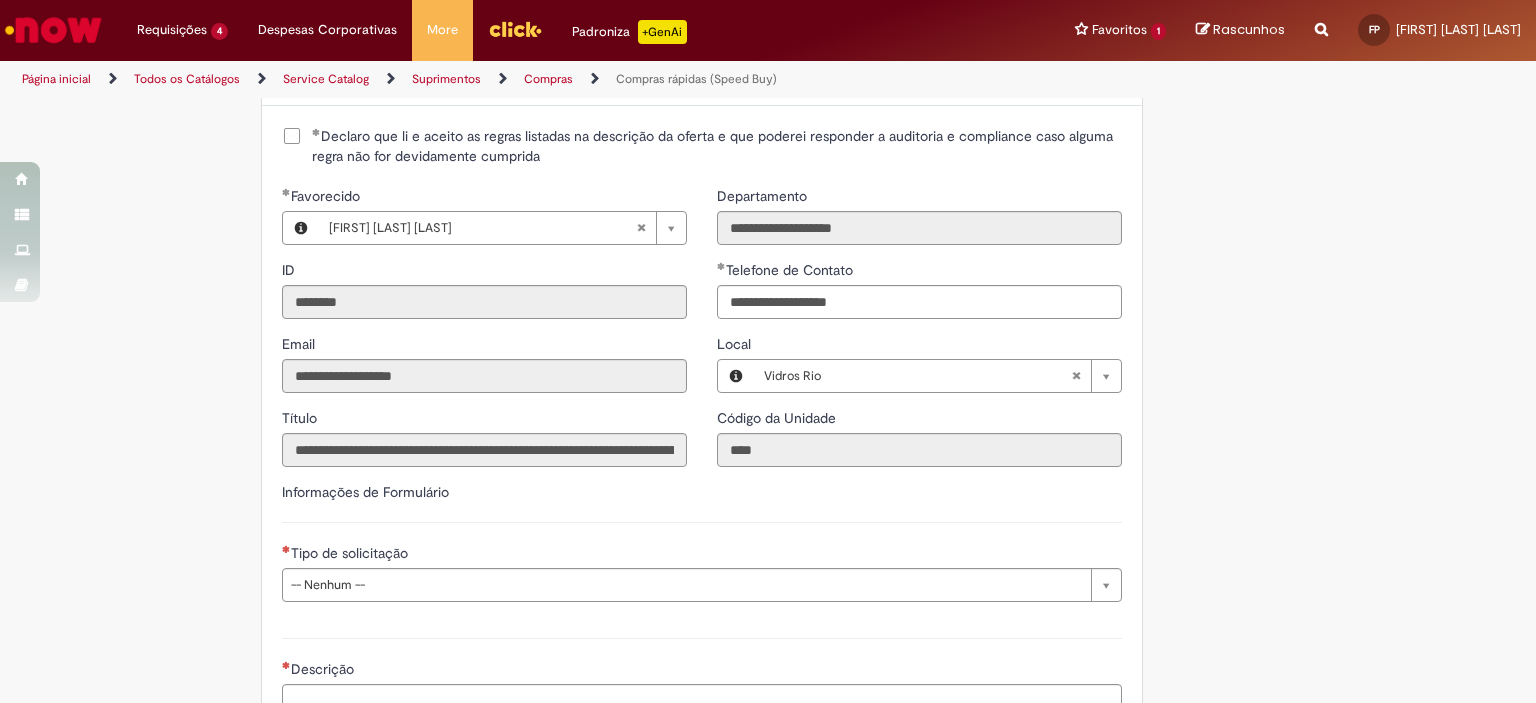 scroll, scrollTop: 2700, scrollLeft: 0, axis: vertical 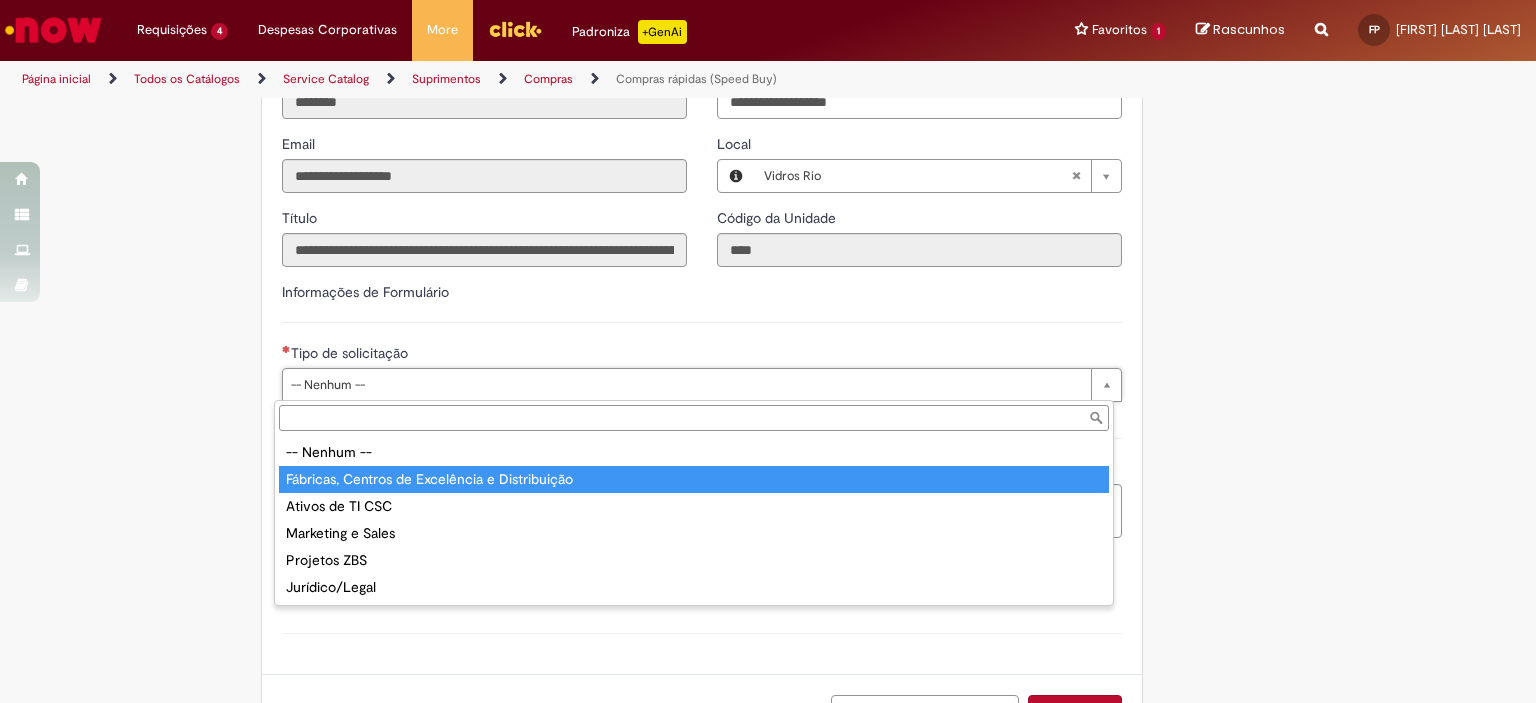 type on "**********" 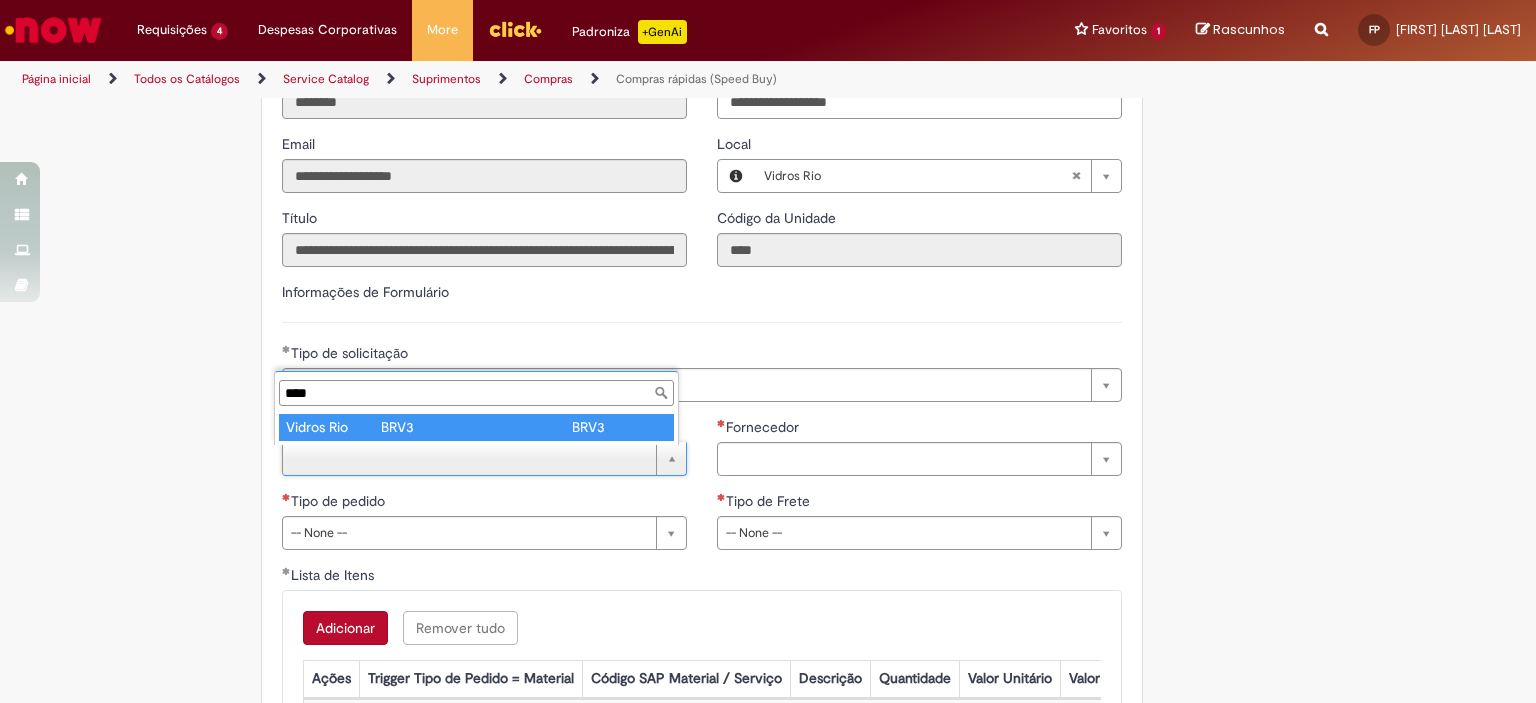 type on "****" 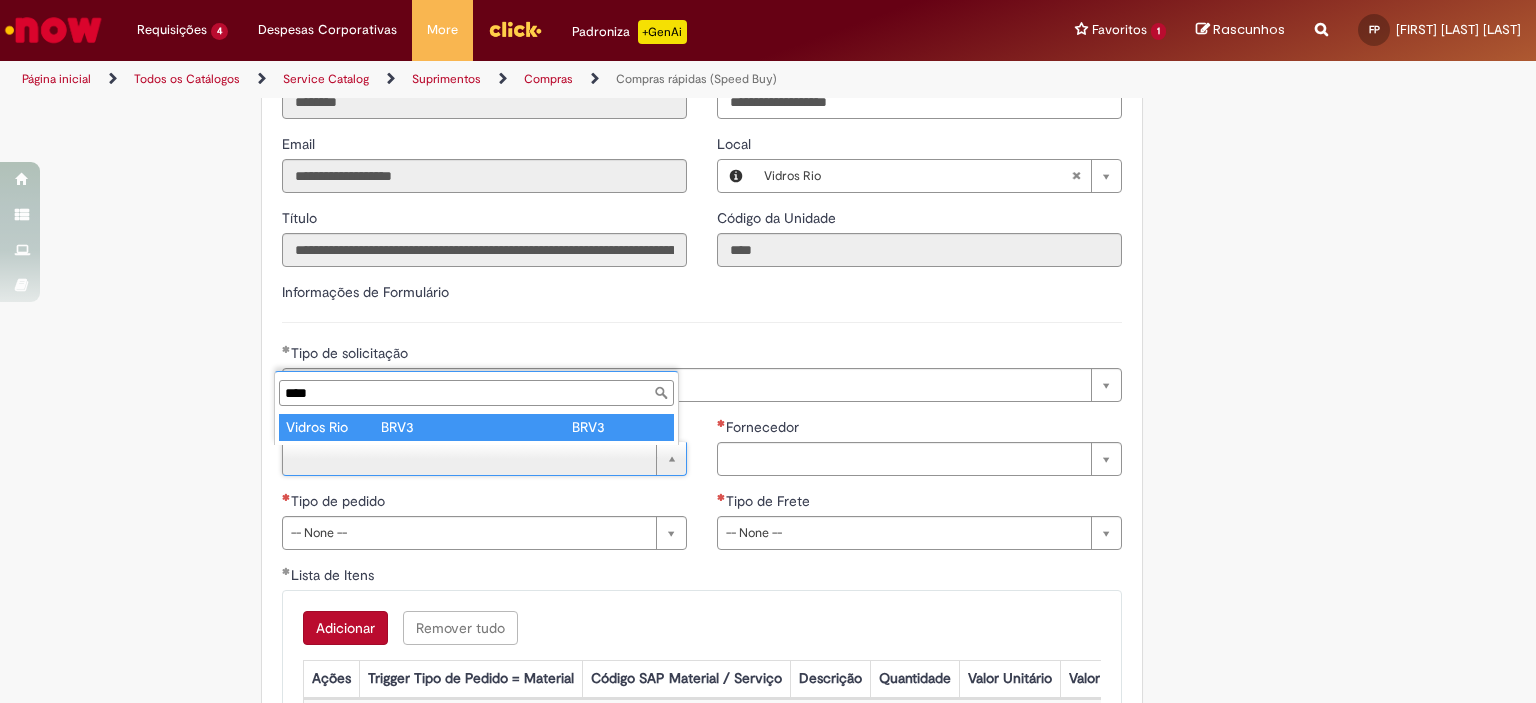 type on "**********" 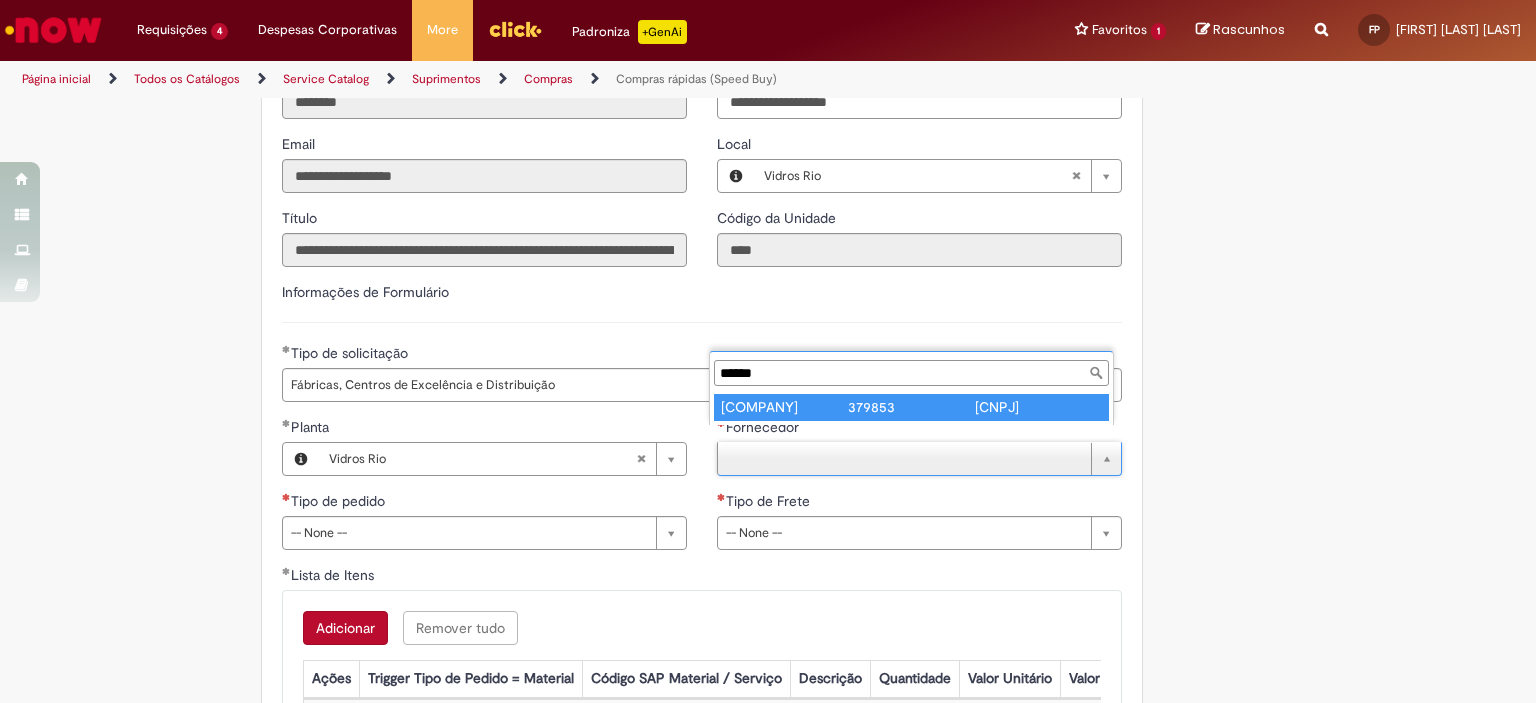 type on "******" 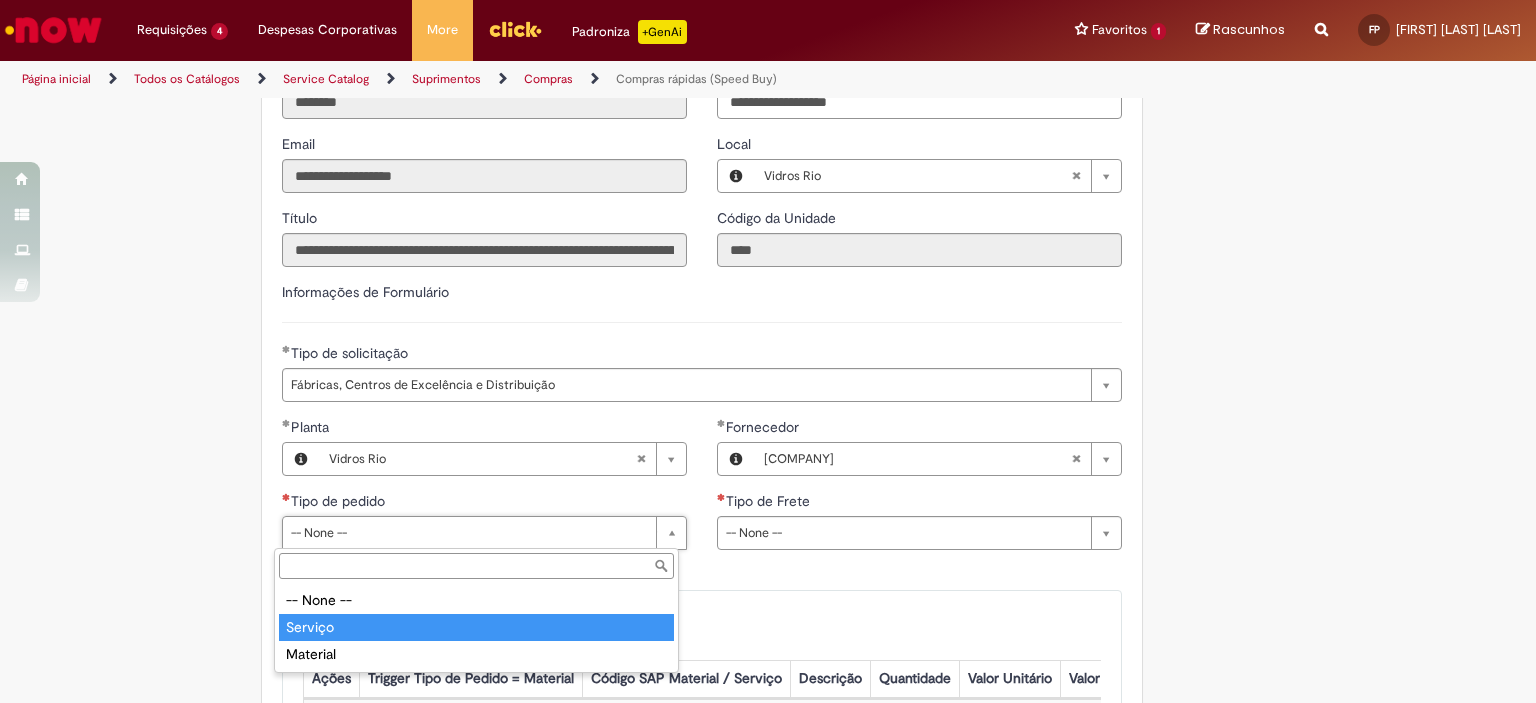 type on "*******" 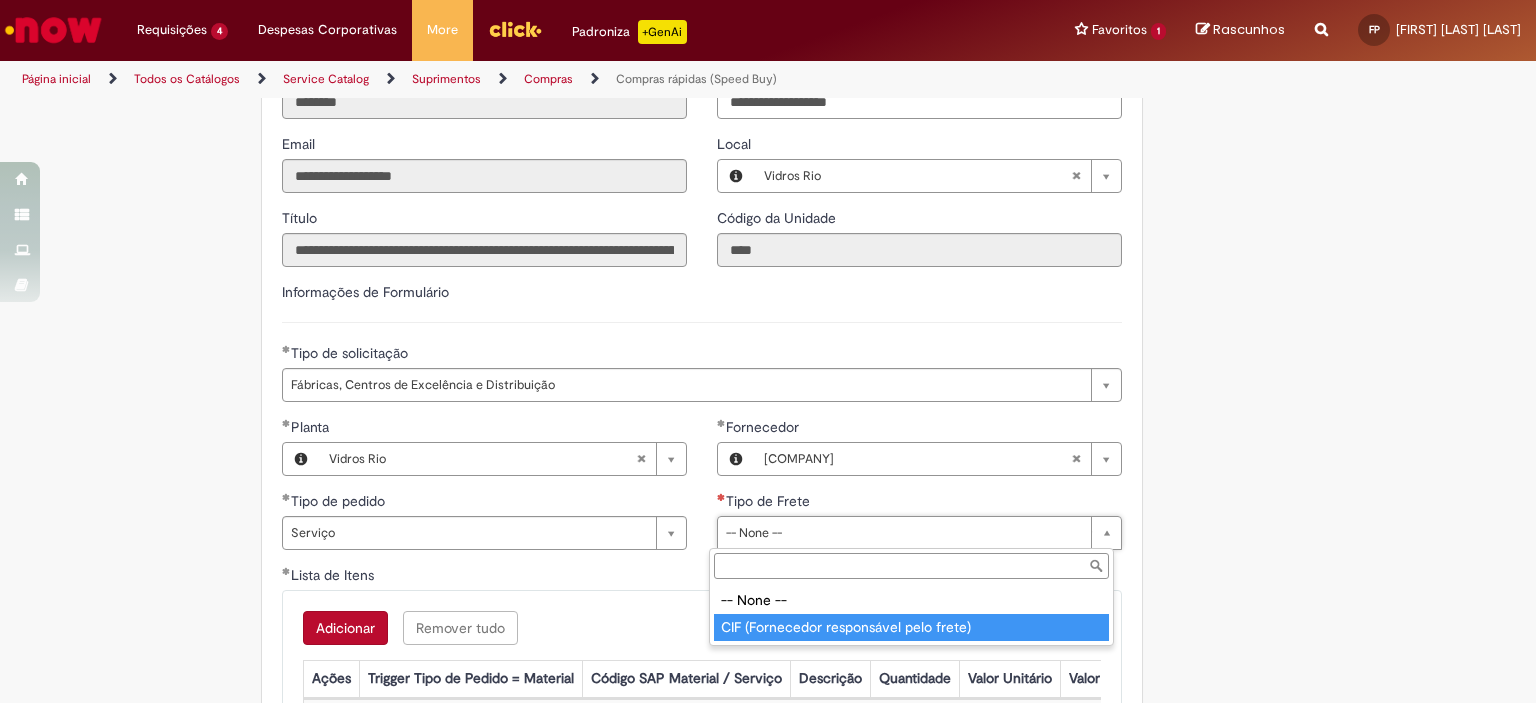 type on "**********" 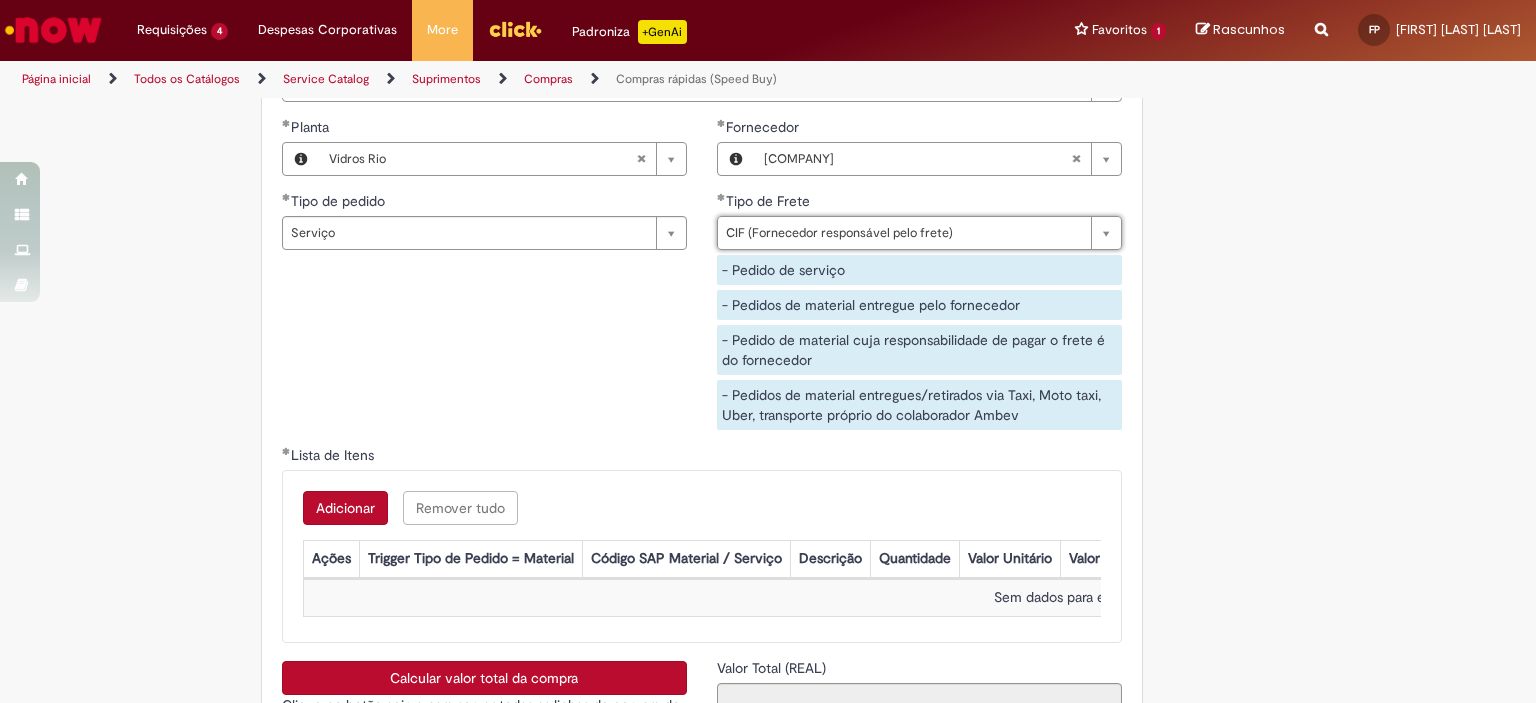 scroll, scrollTop: 3200, scrollLeft: 0, axis: vertical 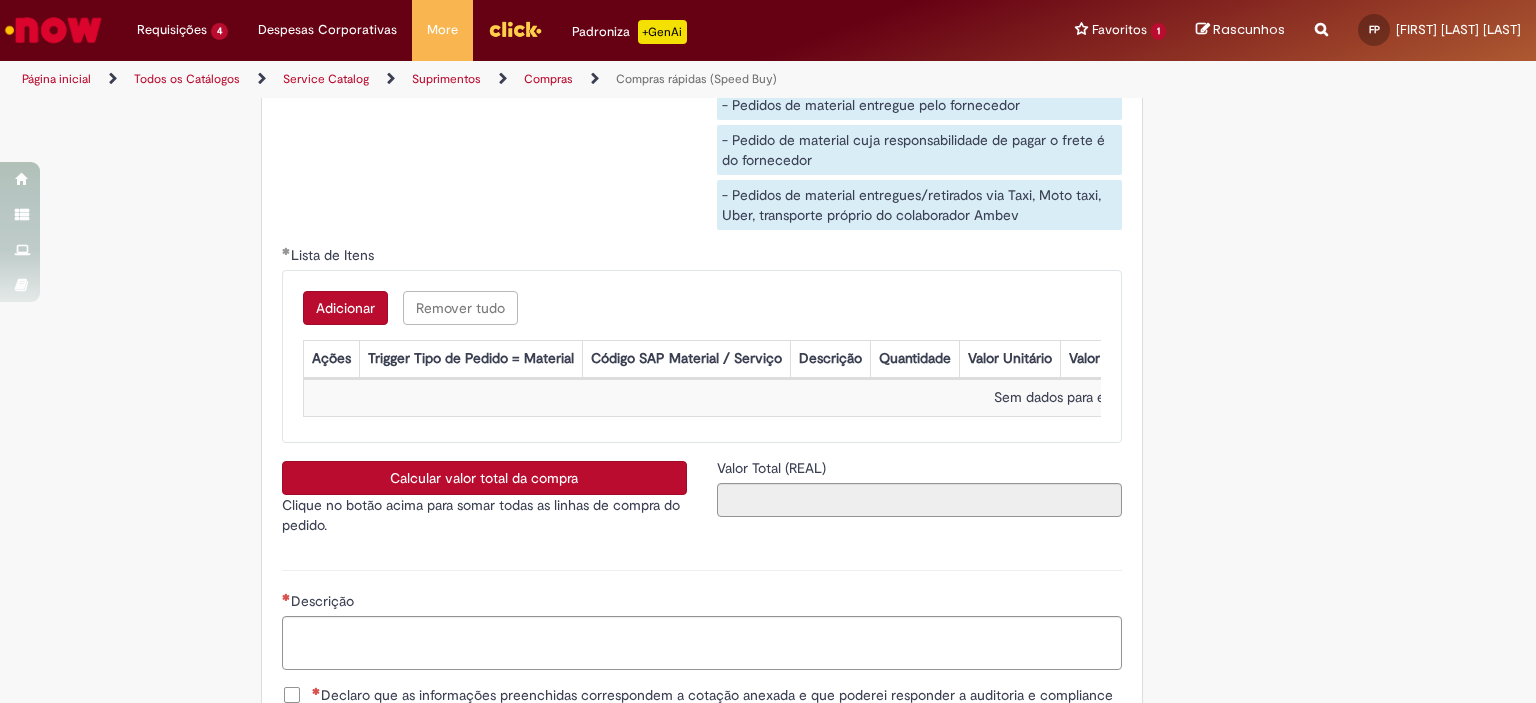 click on "Adicionar" at bounding box center [345, 308] 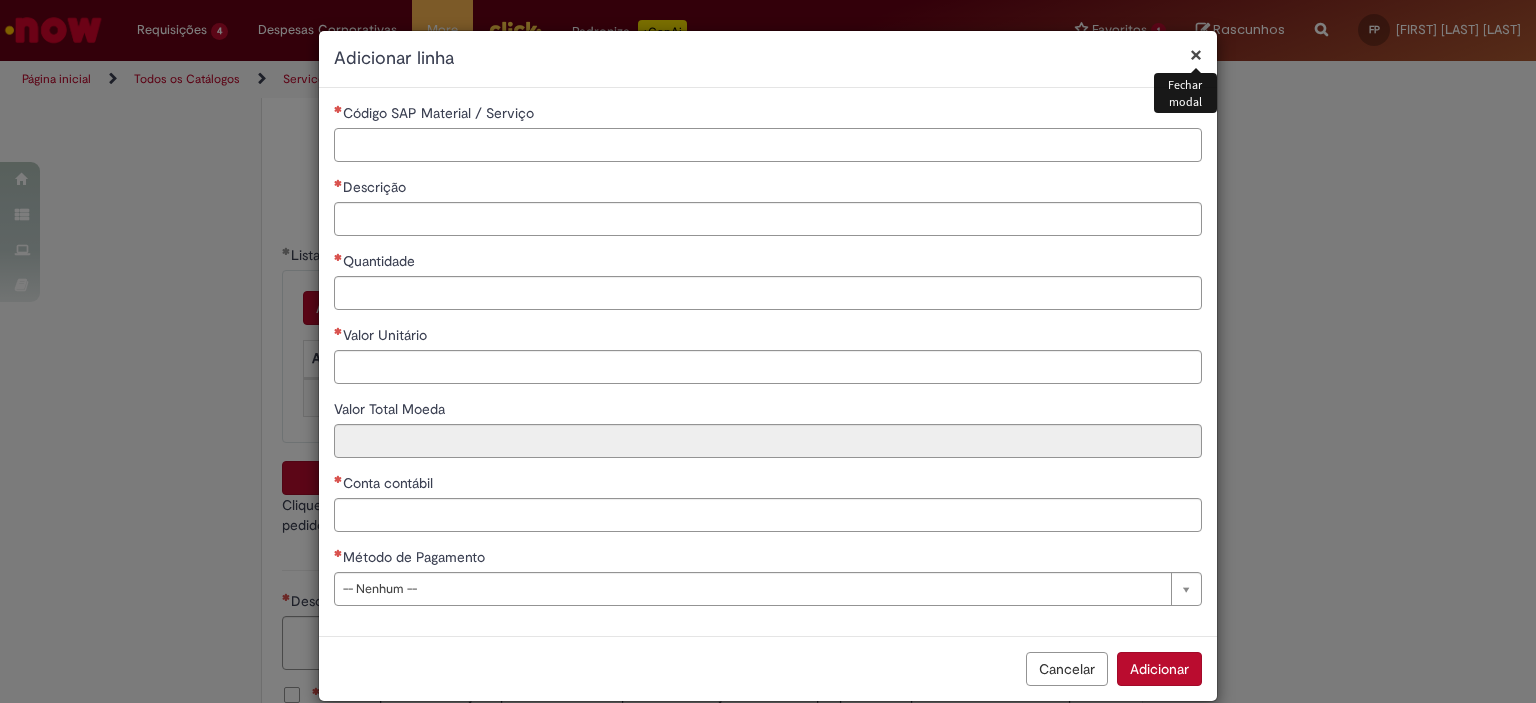 click on "Código SAP Material / Serviço" at bounding box center [768, 145] 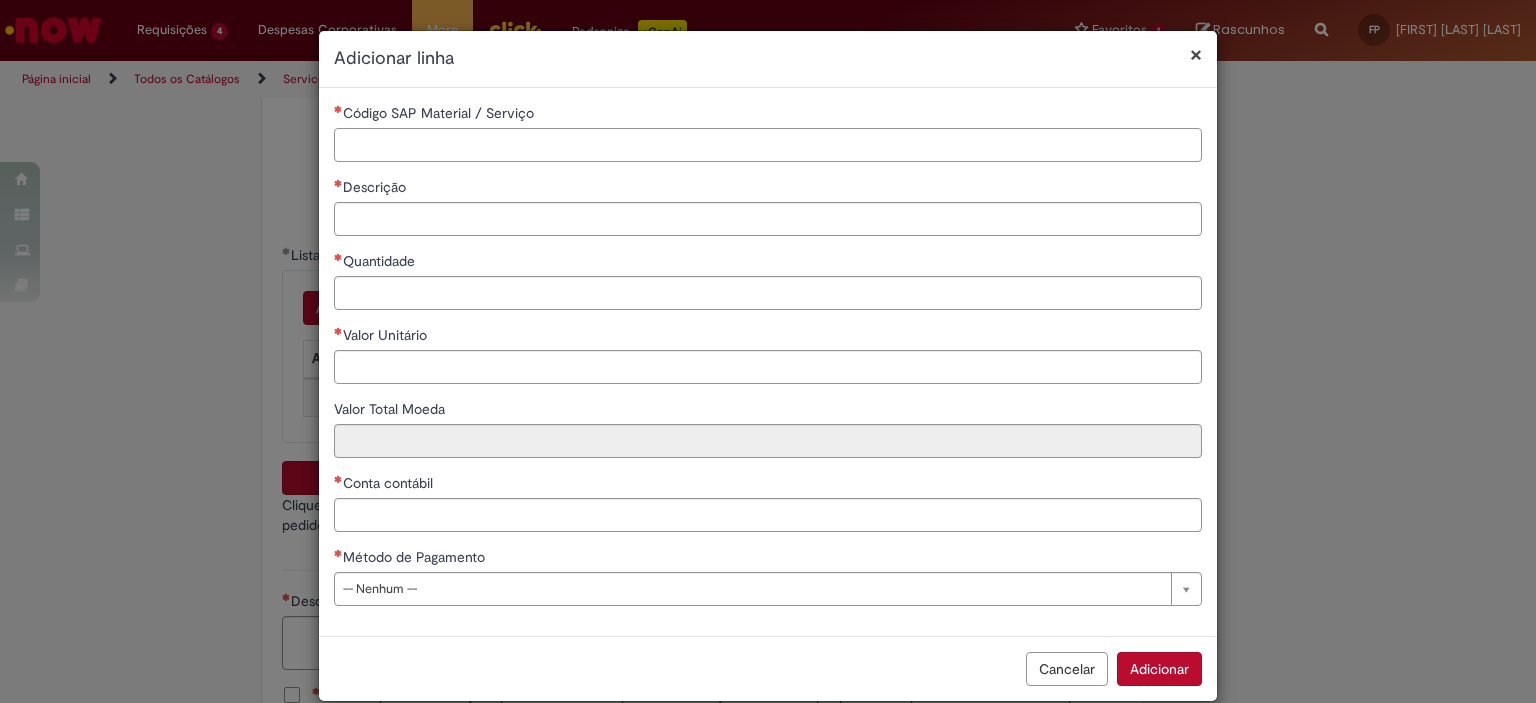 paste on "********" 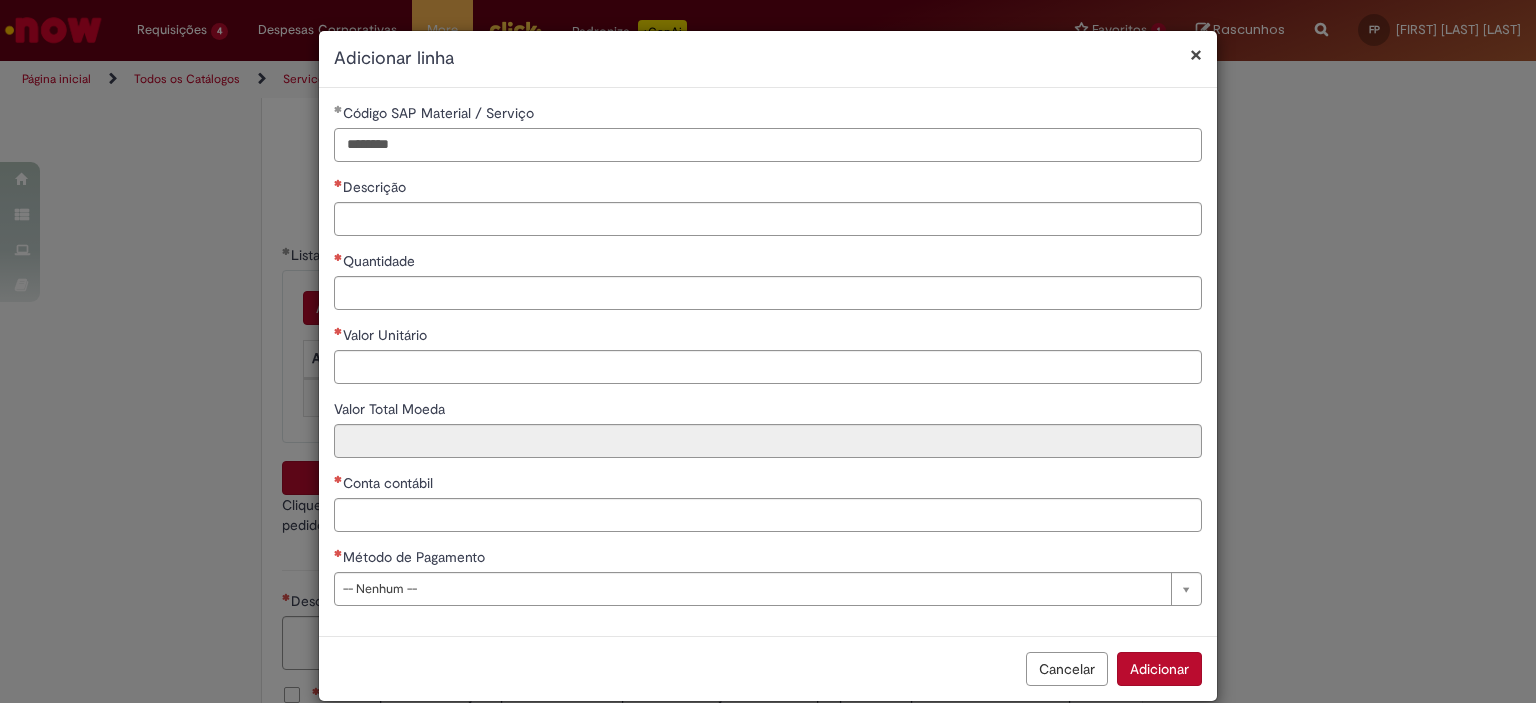 type on "********" 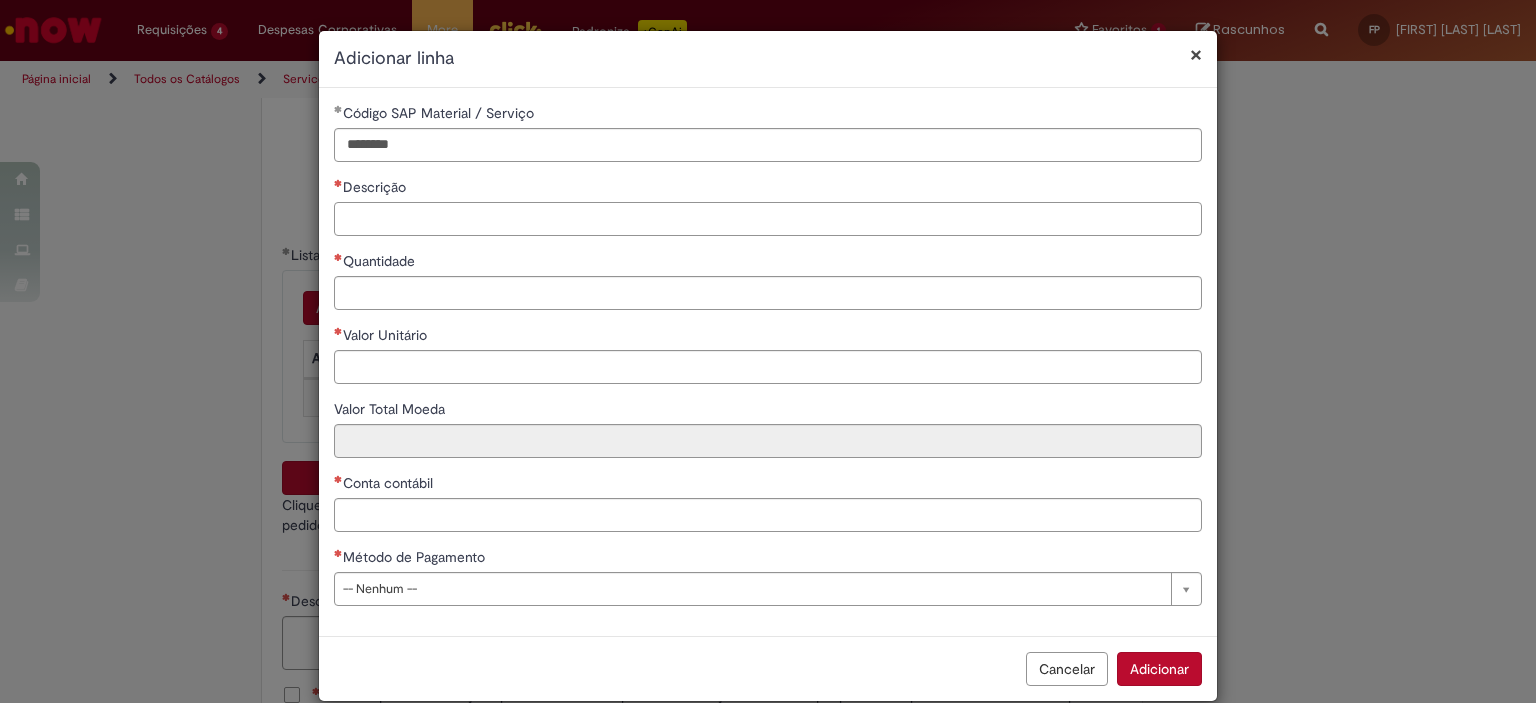 click on "Descrição" at bounding box center [768, 219] 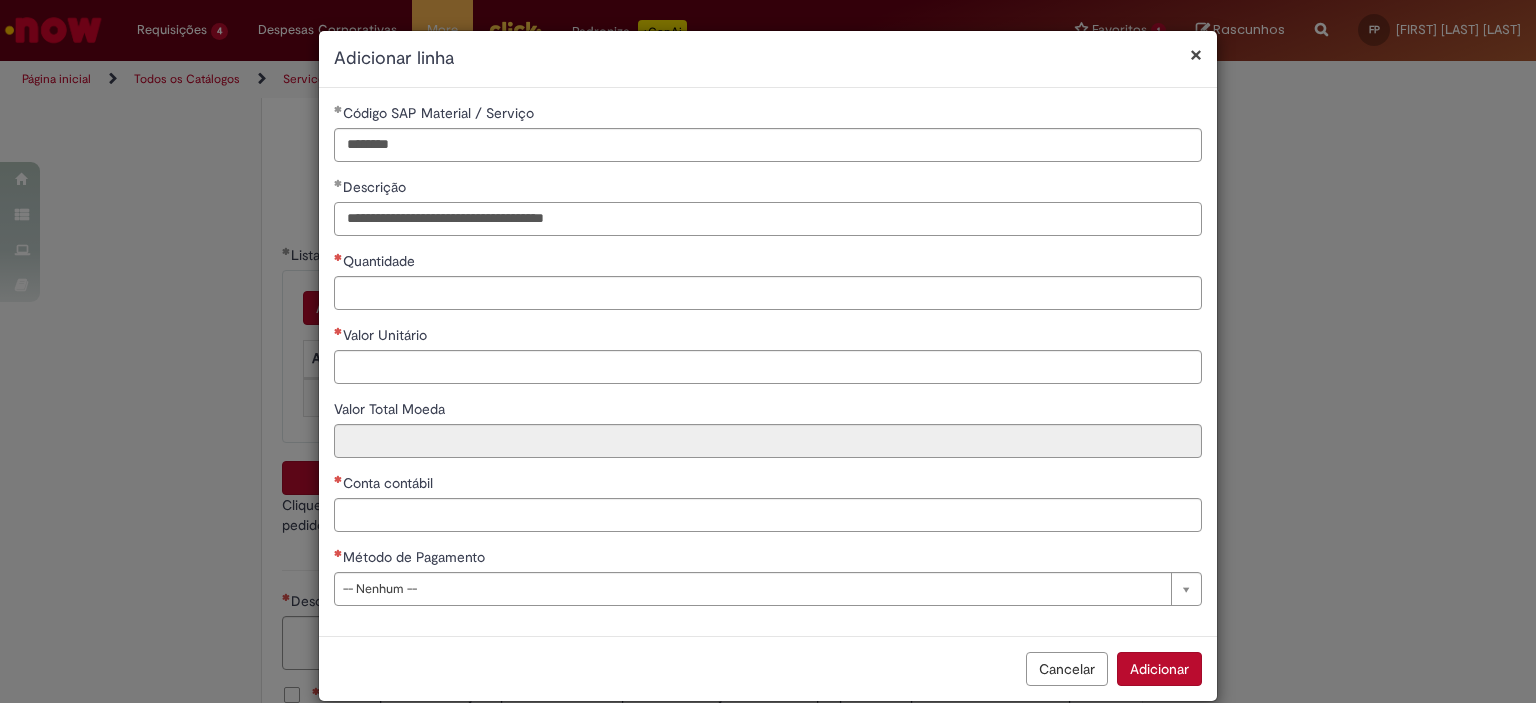 type on "**********" 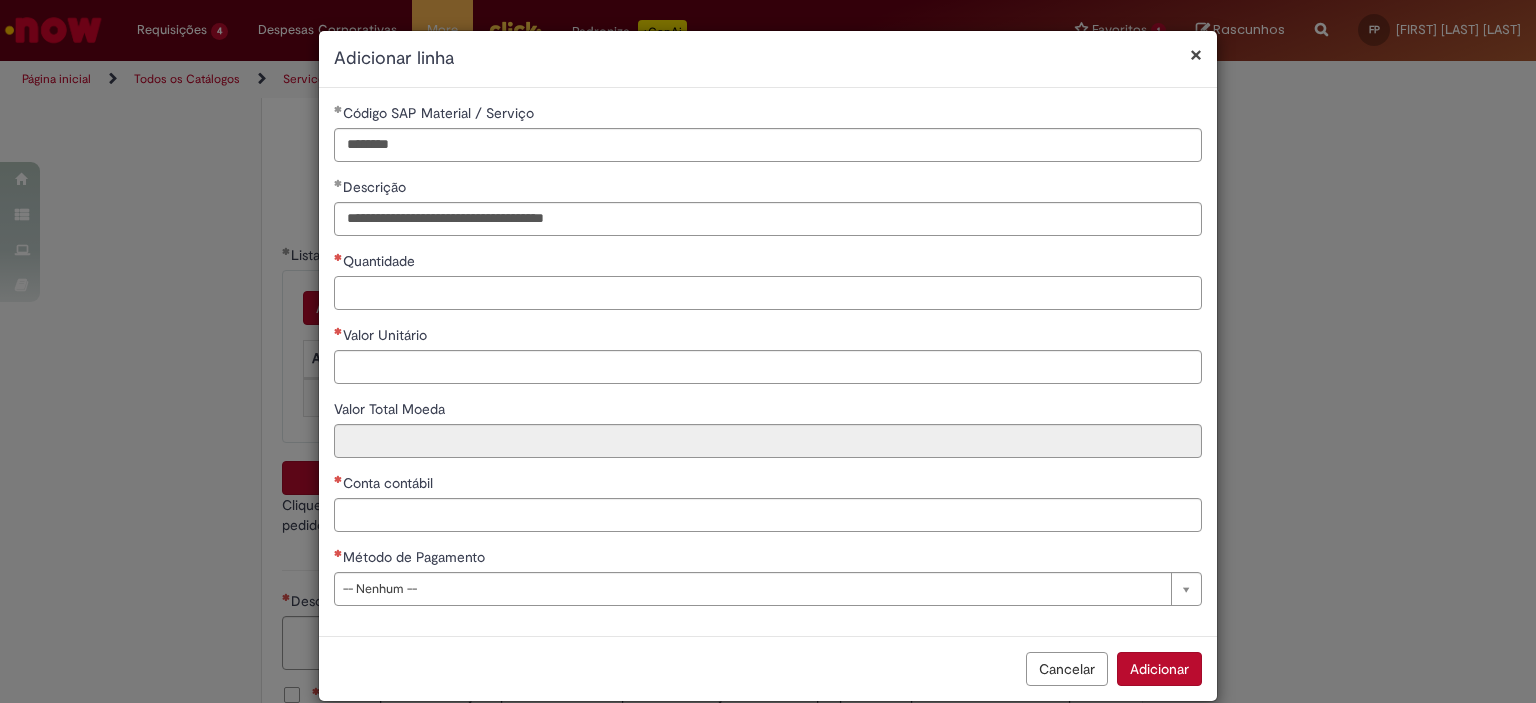 click on "Quantidade" at bounding box center (768, 293) 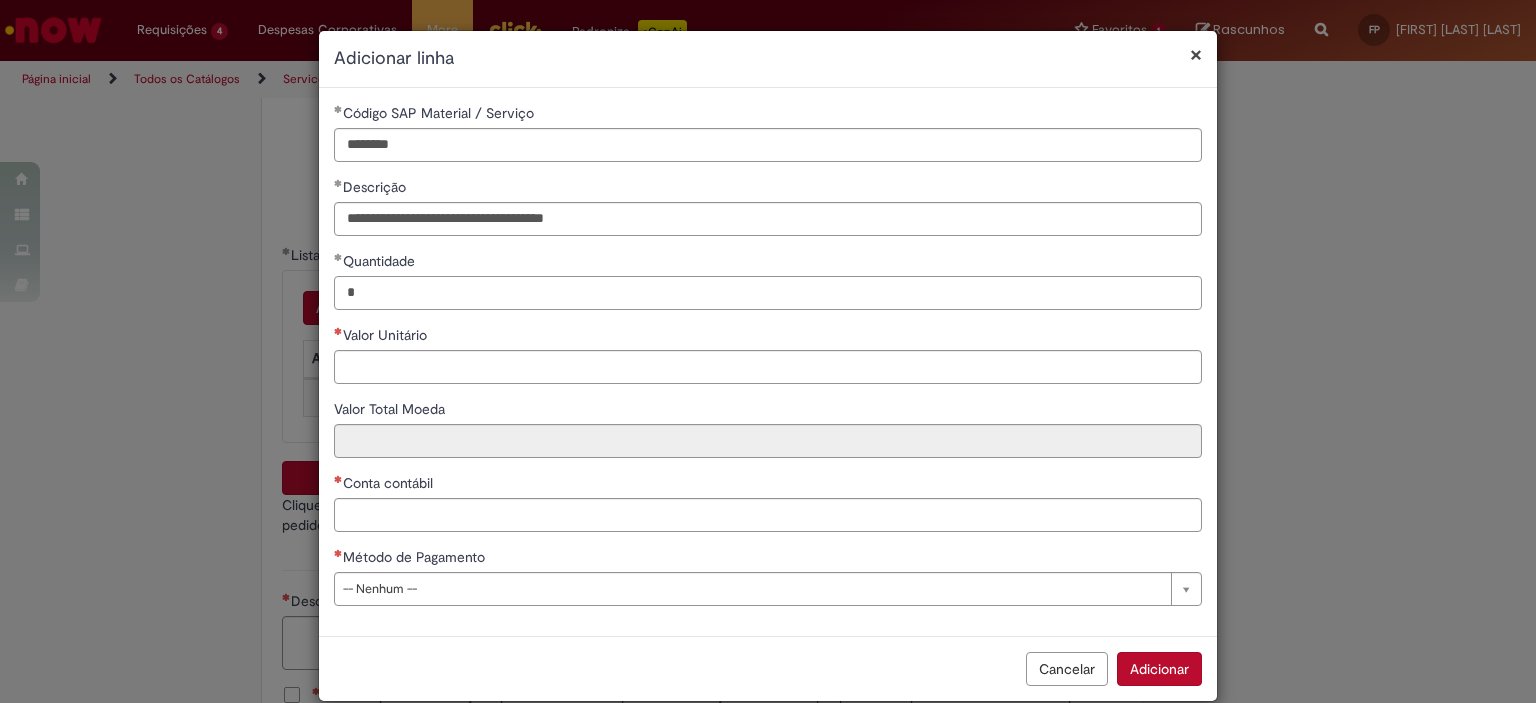 type on "*" 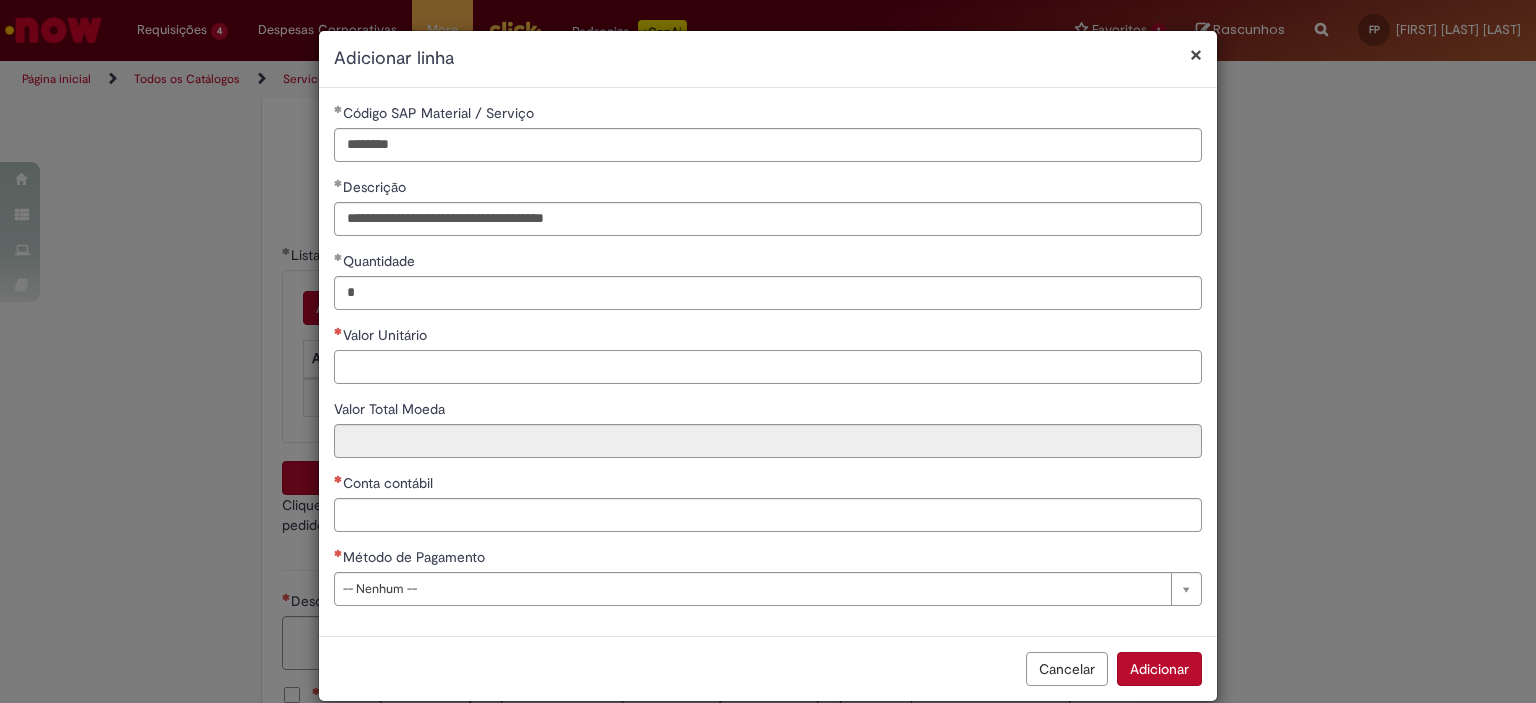 click on "Valor Unitário" at bounding box center [768, 367] 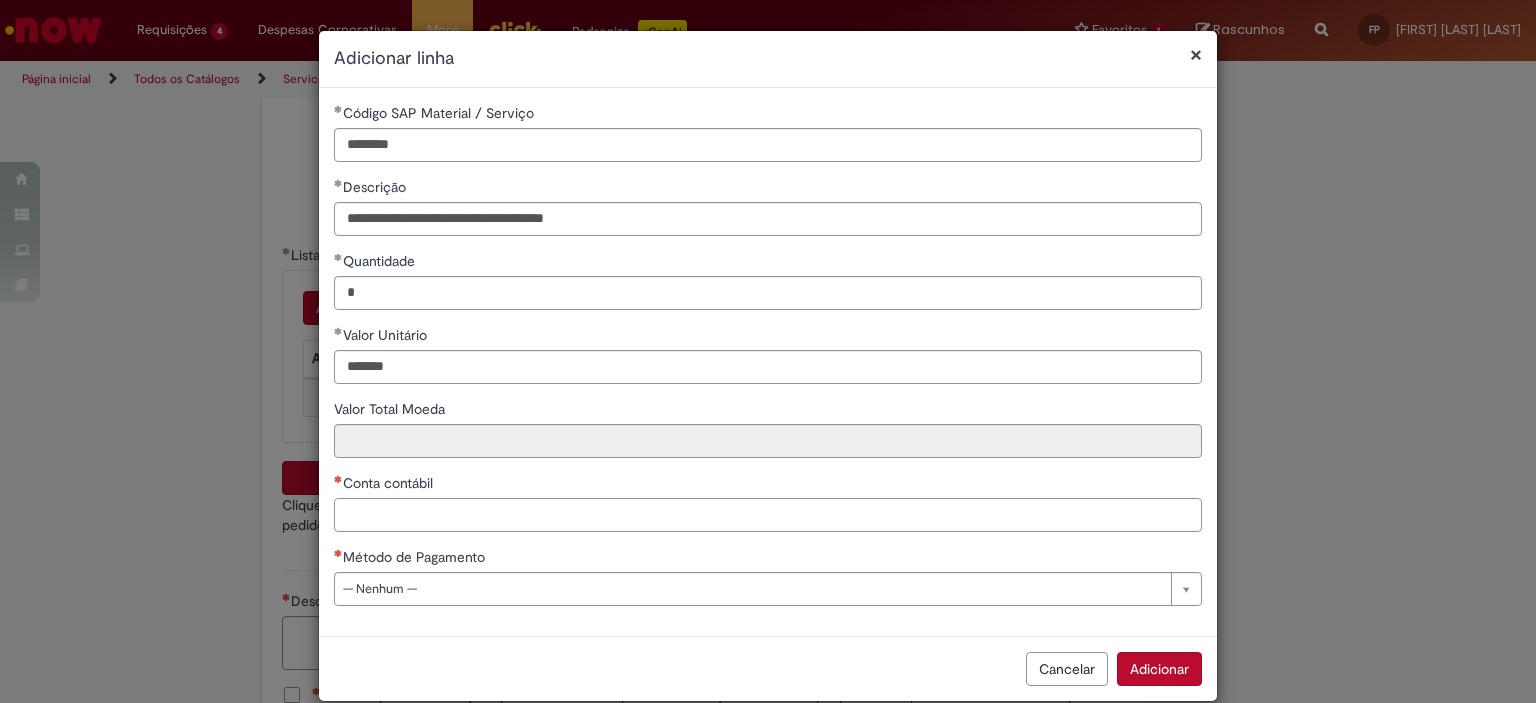 type on "********" 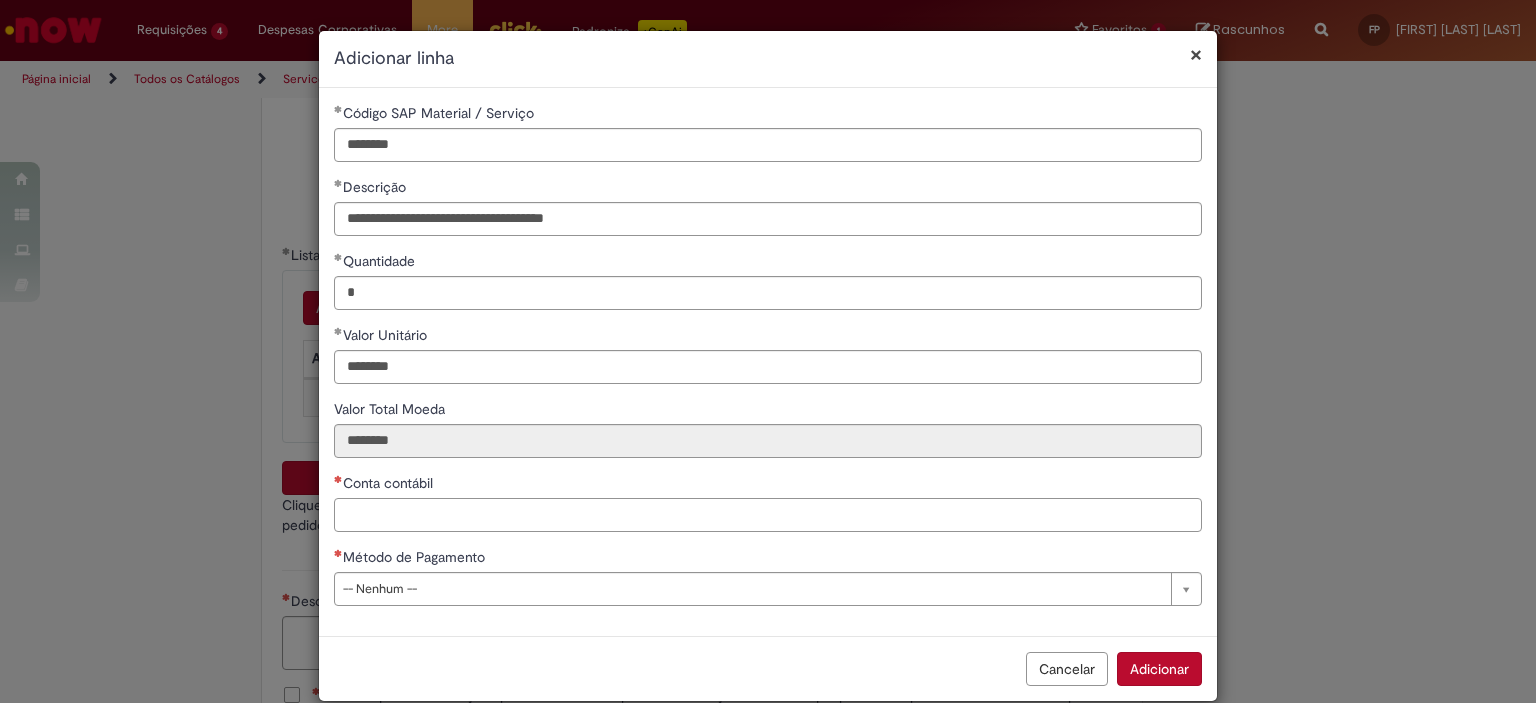 click on "Conta contábil" at bounding box center (768, 515) 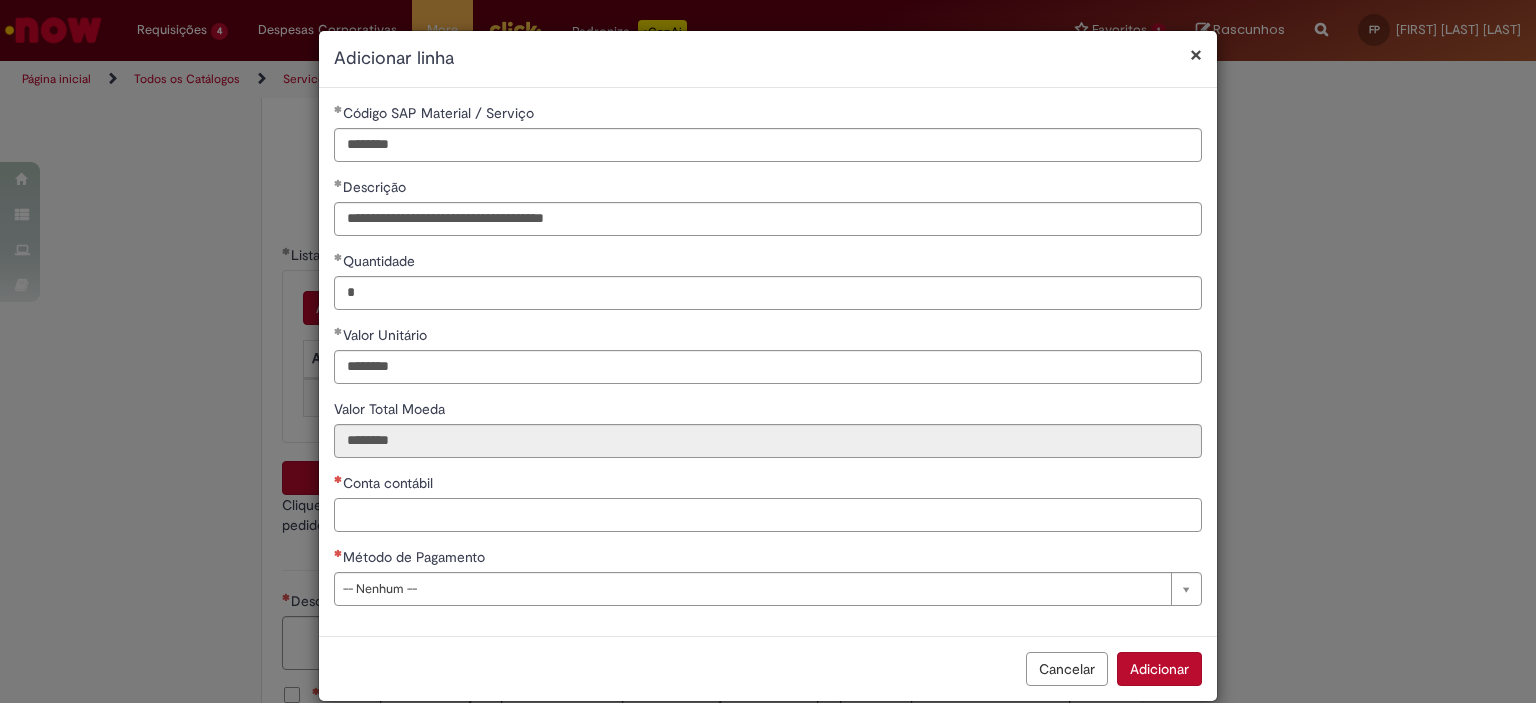 click on "Conta contábil" at bounding box center [768, 515] 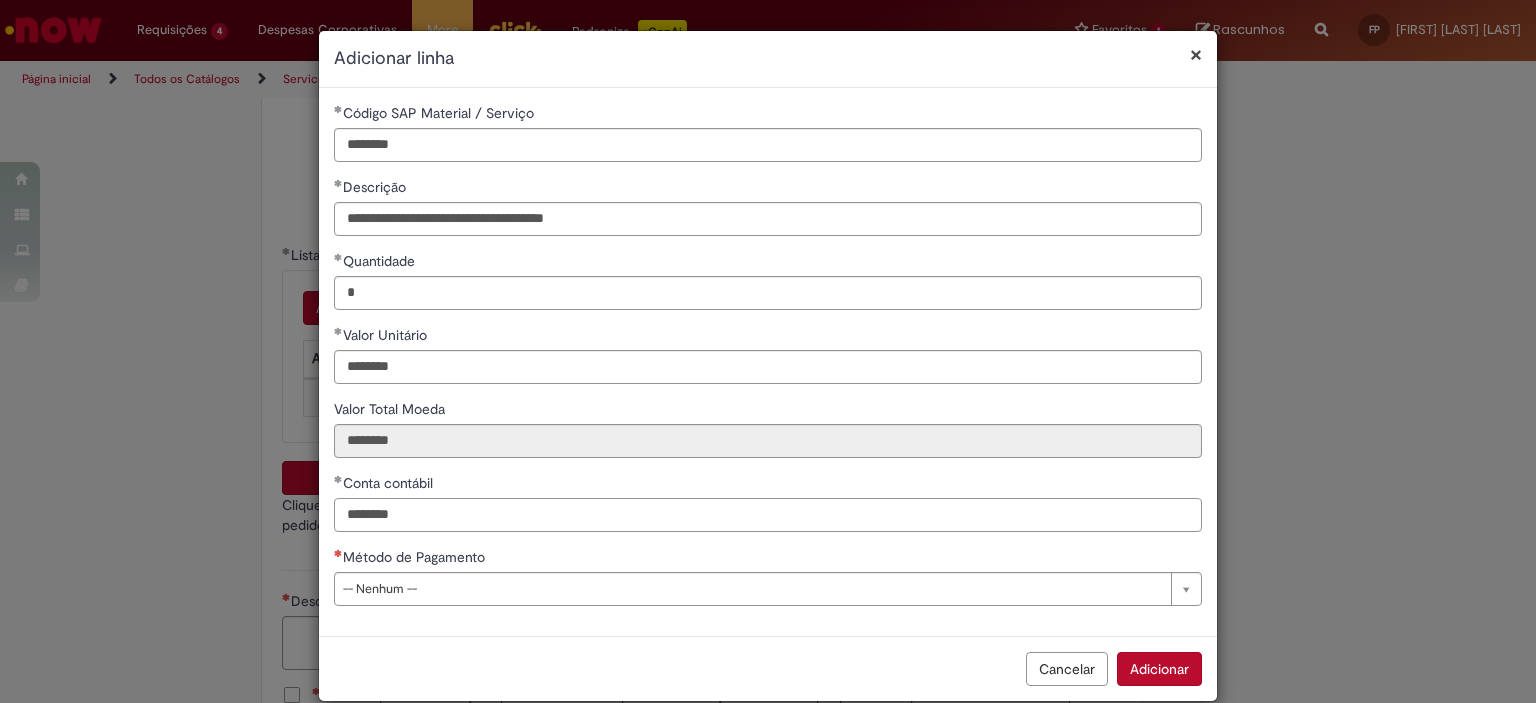 type on "********" 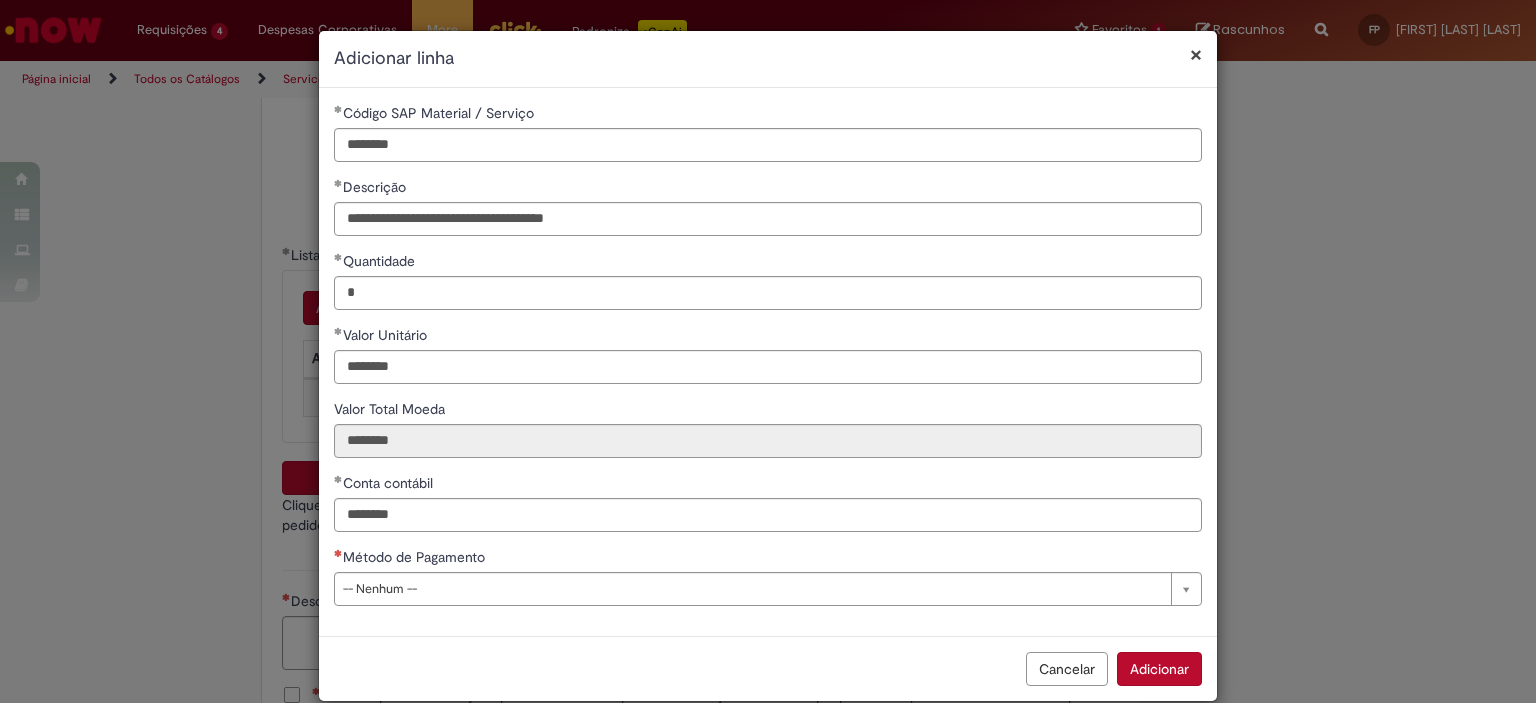 drag, startPoint x: 559, startPoint y: 592, endPoint x: 533, endPoint y: 594, distance: 26.076809 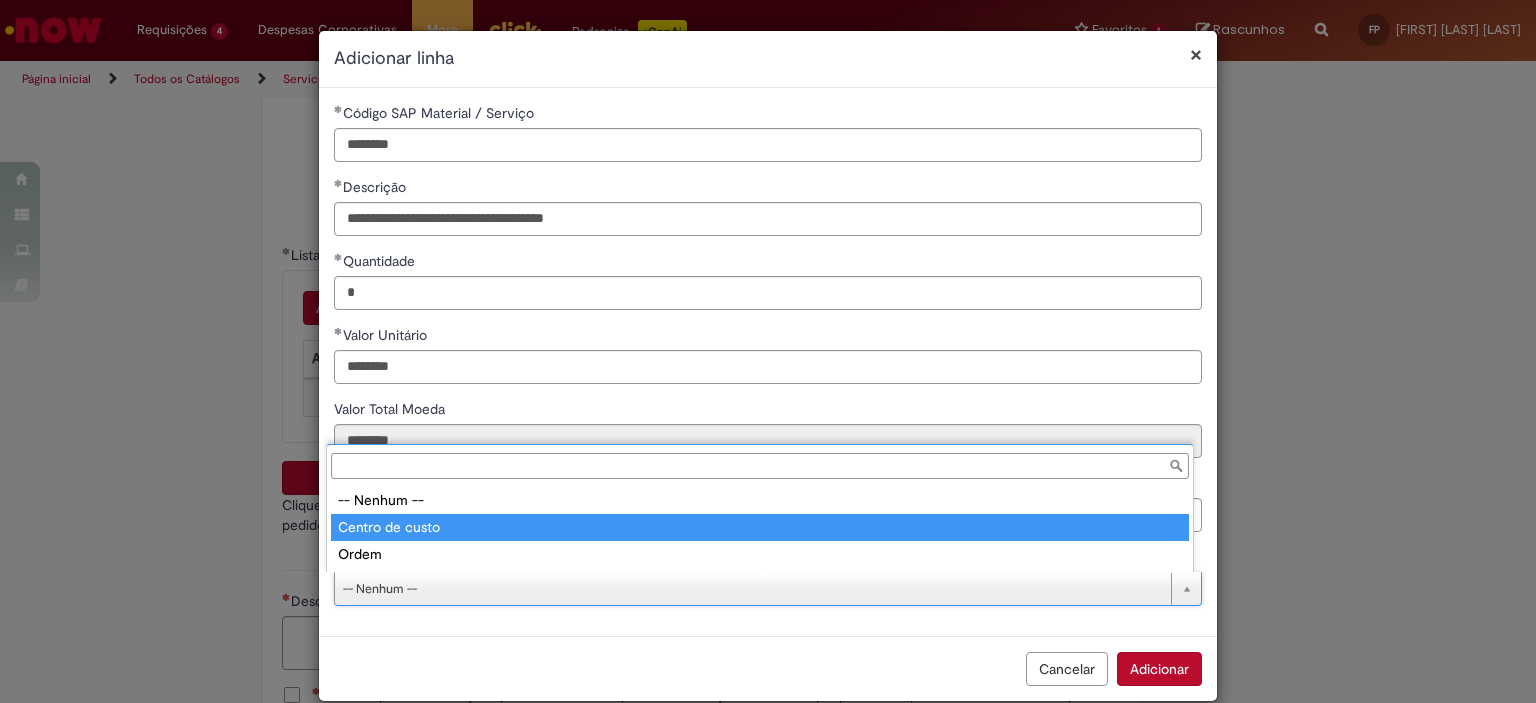 type on "**********" 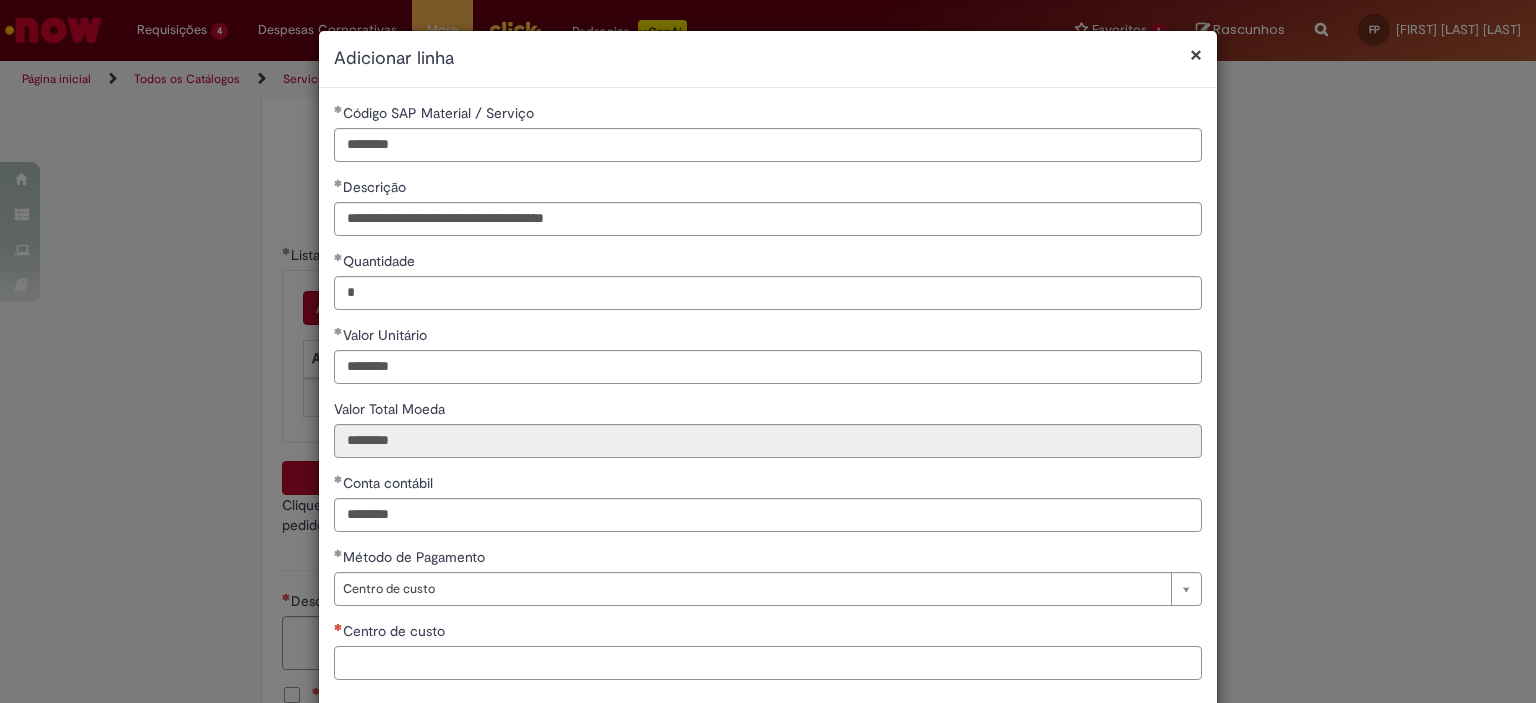 click on "Centro de custo" at bounding box center (768, 663) 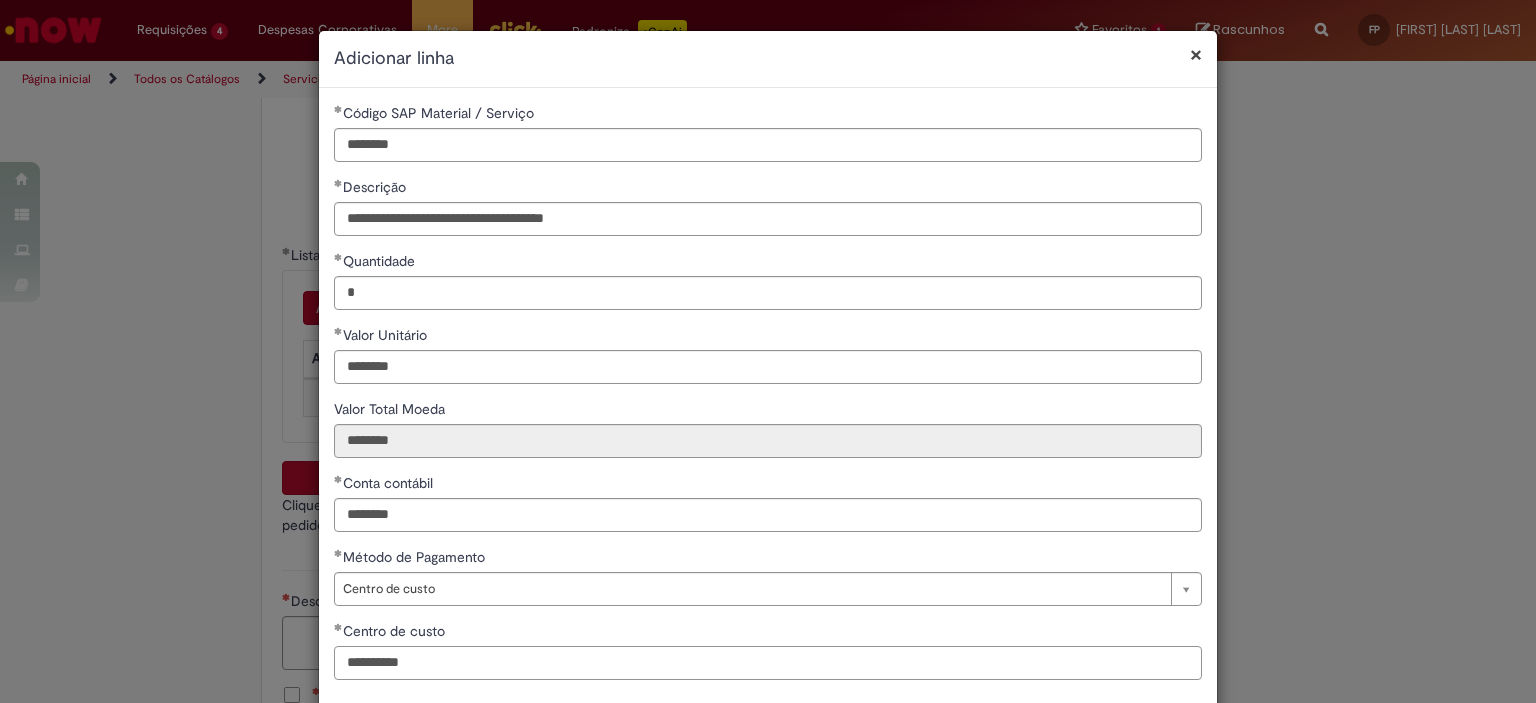 type on "**********" 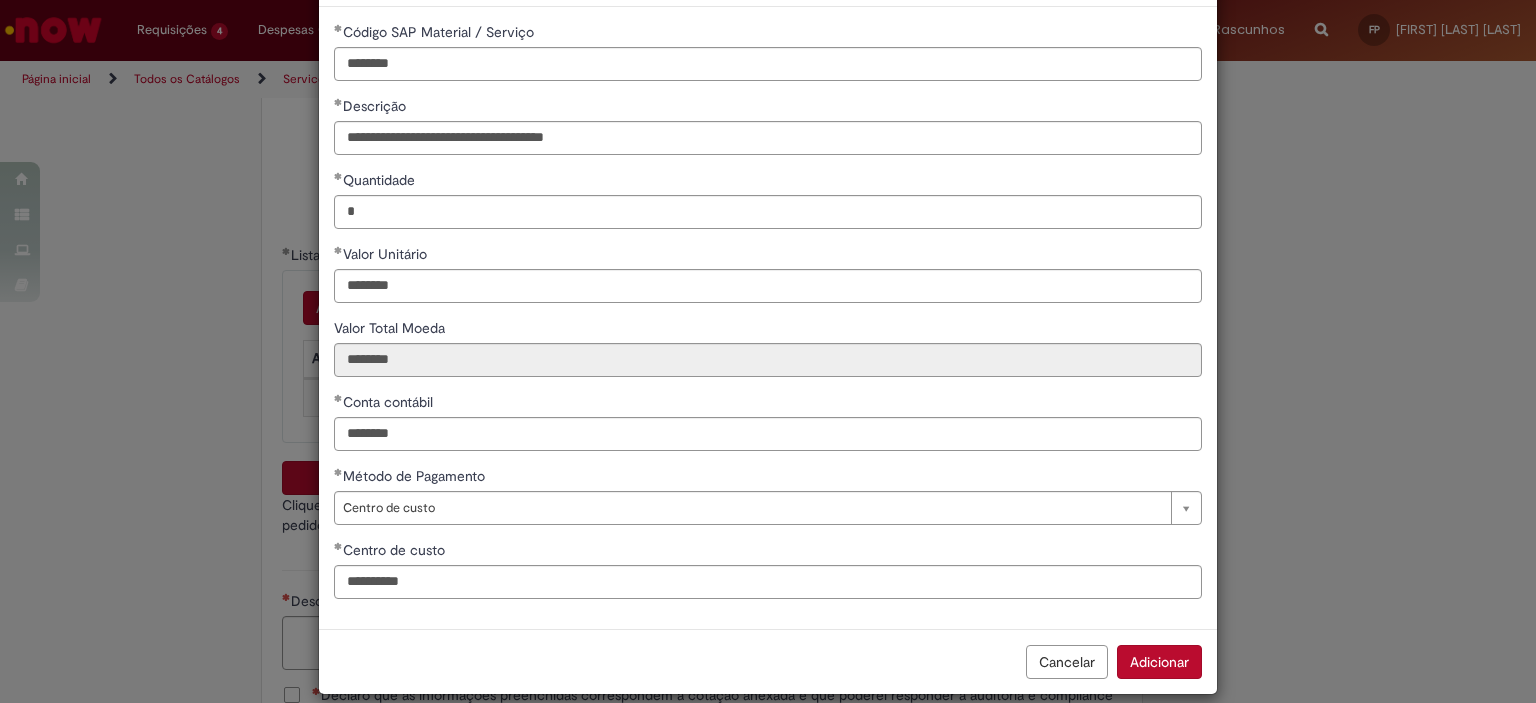 scroll, scrollTop: 103, scrollLeft: 0, axis: vertical 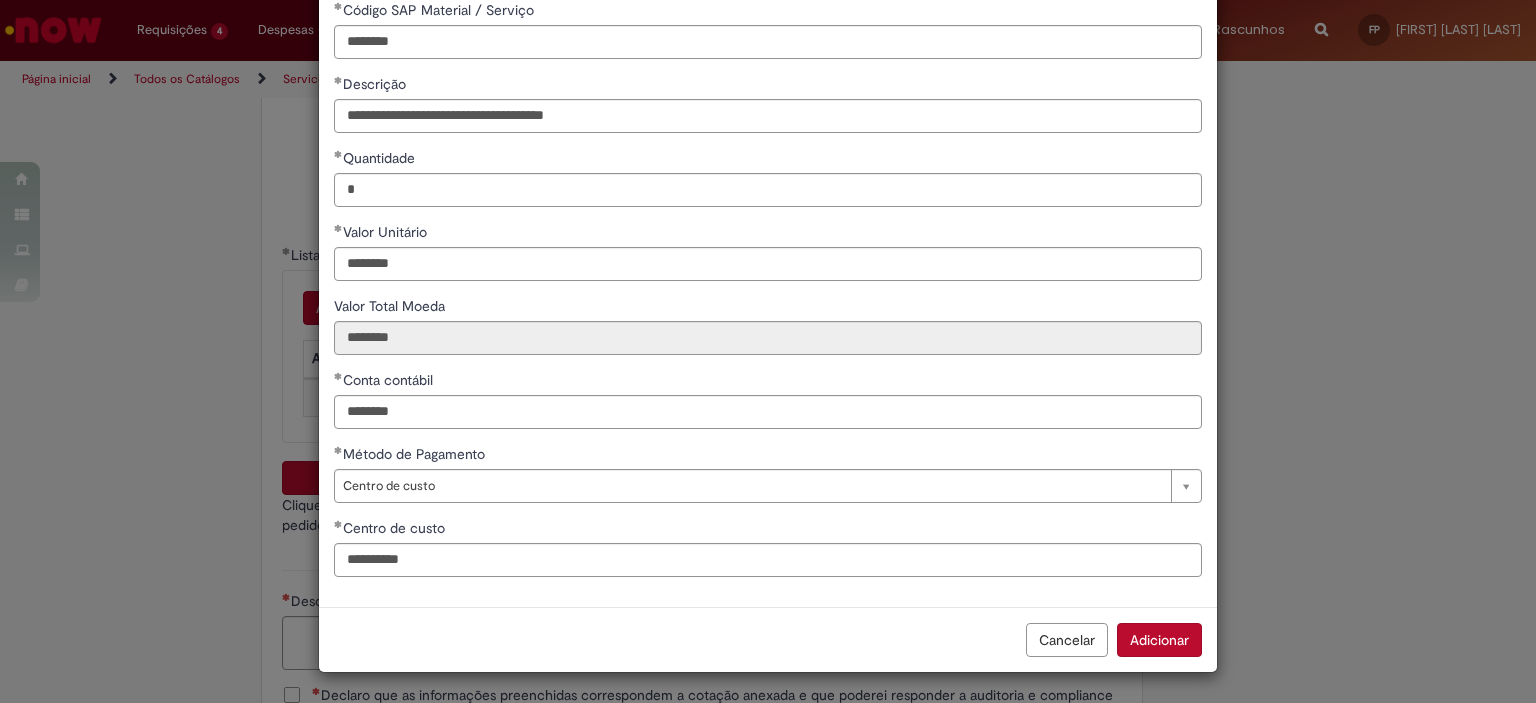 click on "Adicionar" at bounding box center [1159, 640] 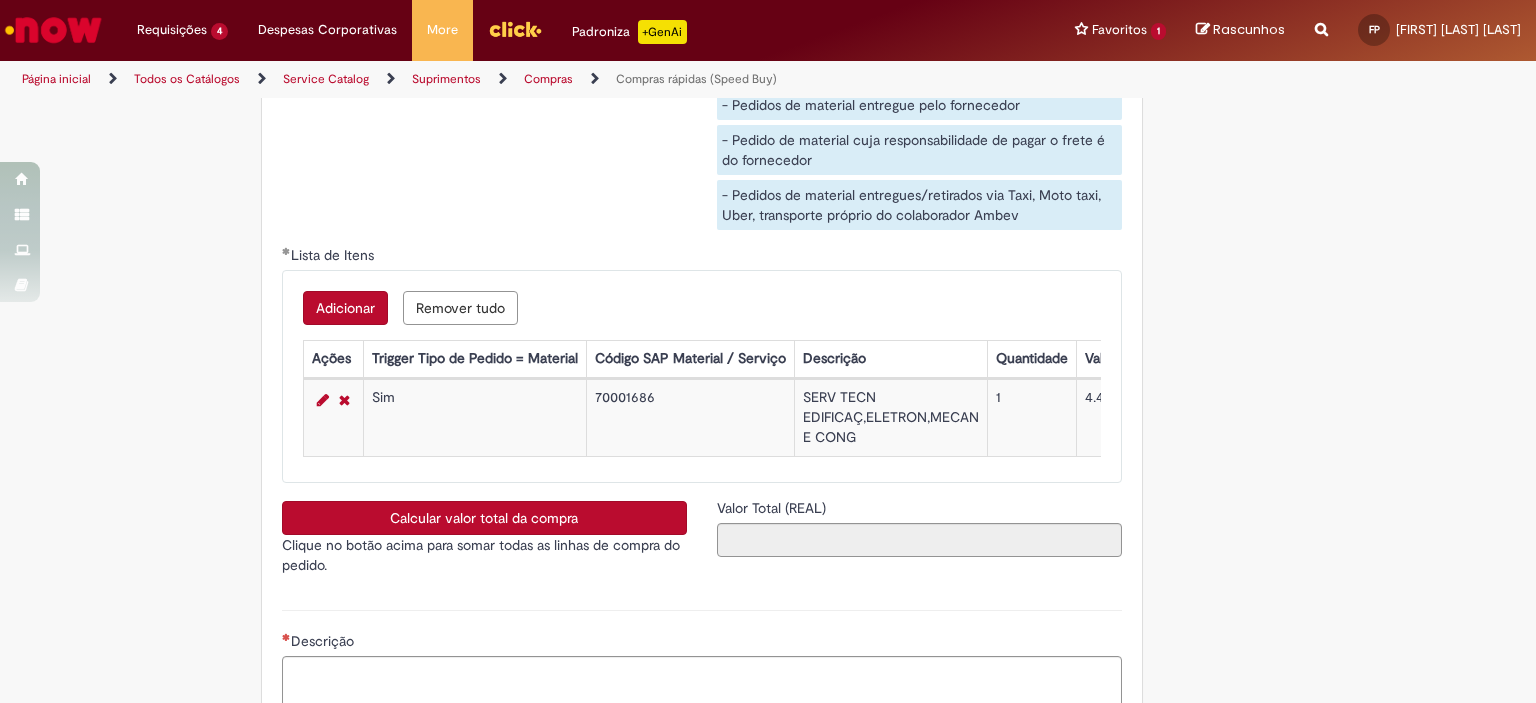 scroll, scrollTop: 101, scrollLeft: 0, axis: vertical 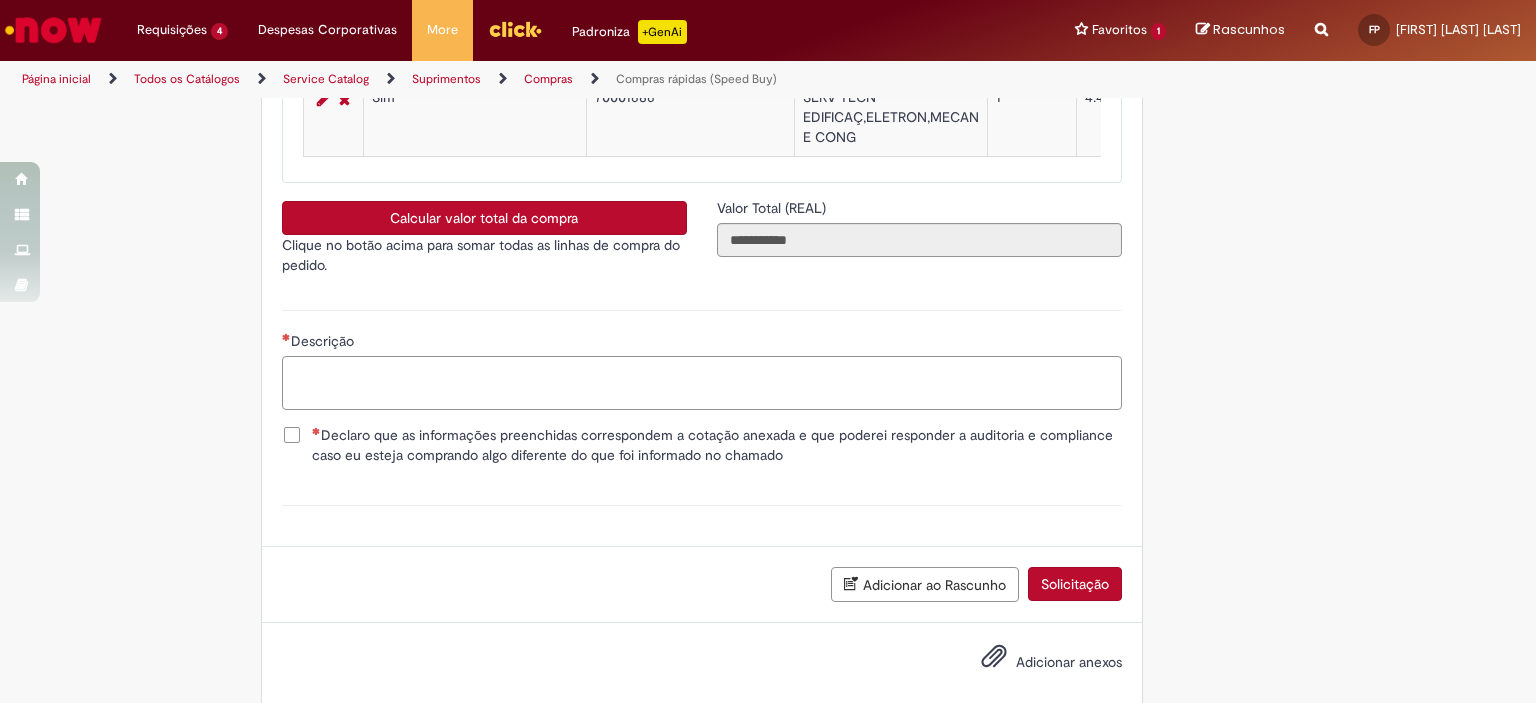 click on "Descrição" at bounding box center (702, 383) 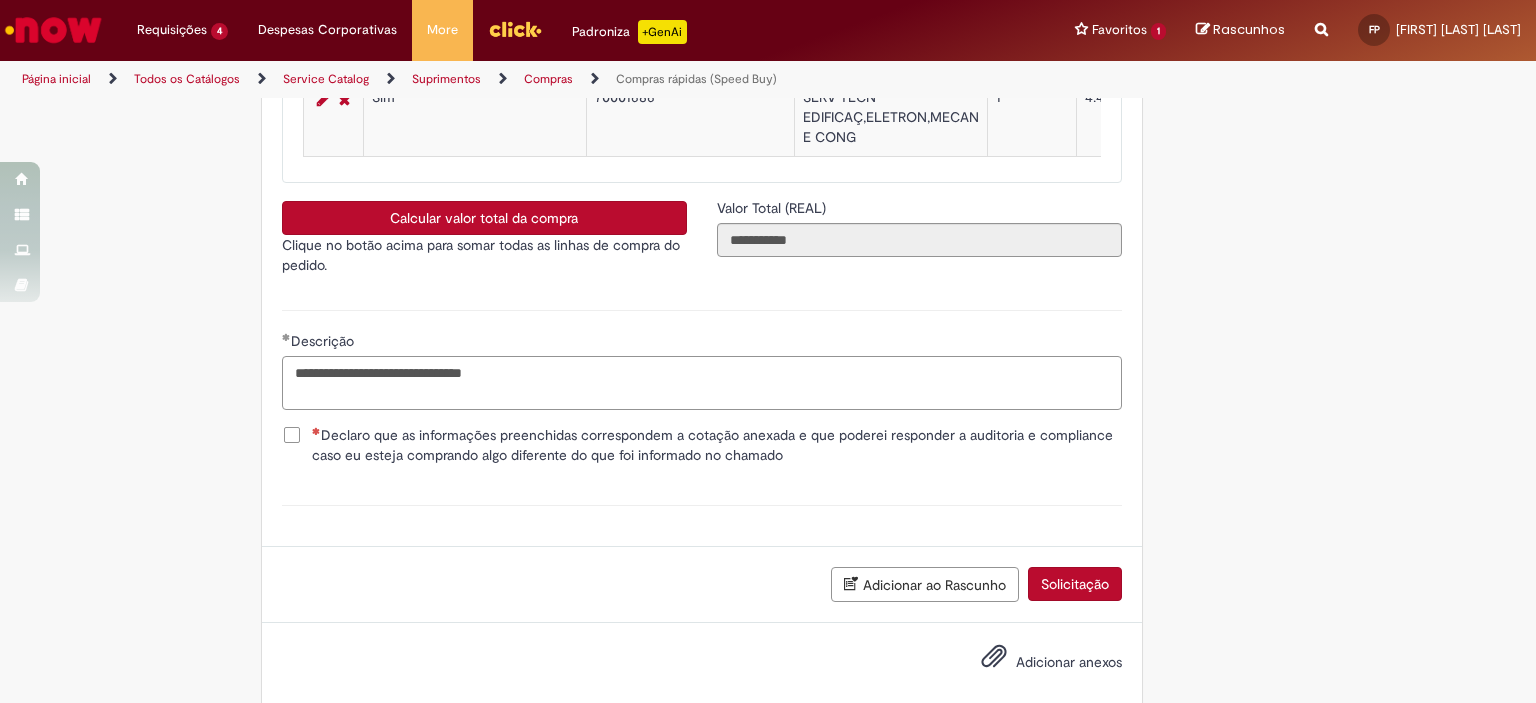 type on "**********" 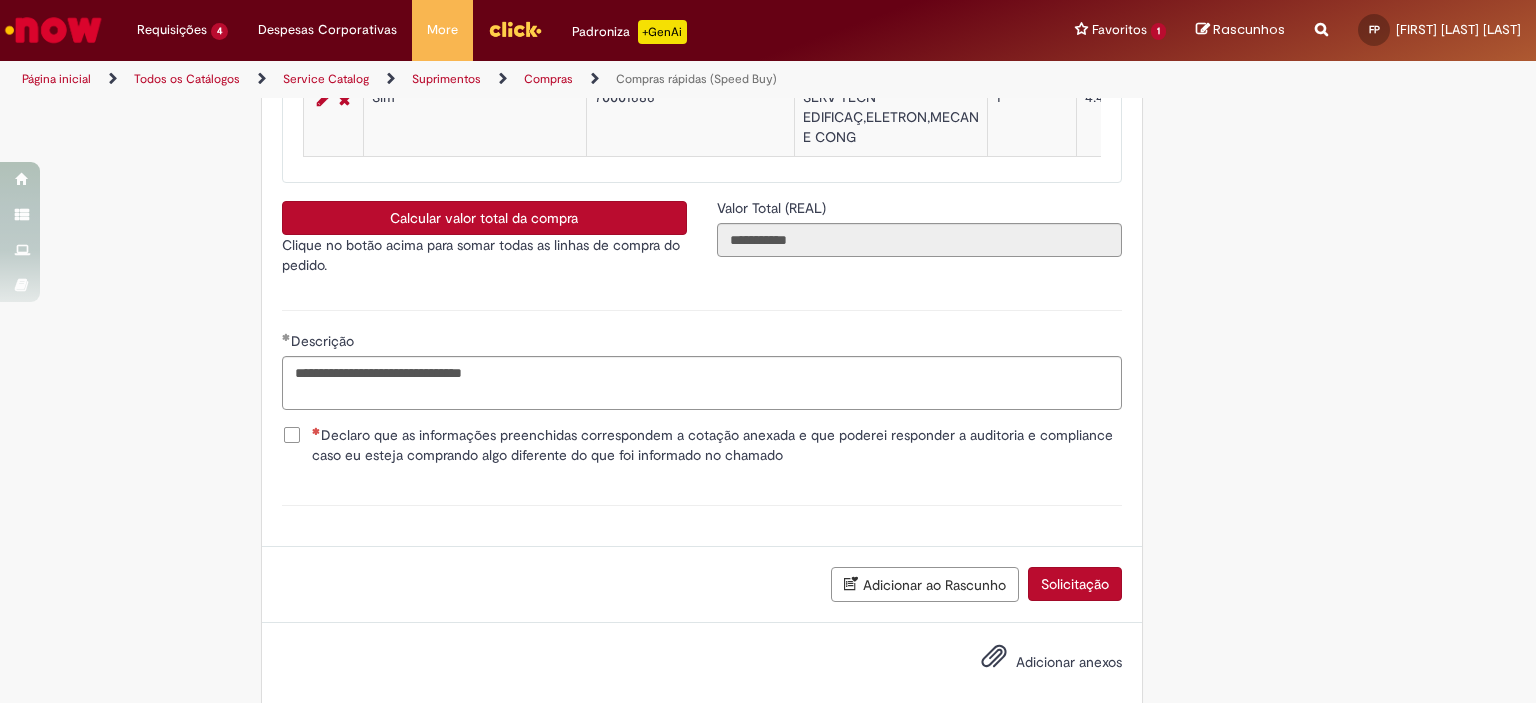 click on "Declaro que as informações preenchidas correspondem a cotação anexada e que poderei responder a auditoria e compliance caso eu esteja comprando algo diferente do que foi informado no chamado" at bounding box center (717, 445) 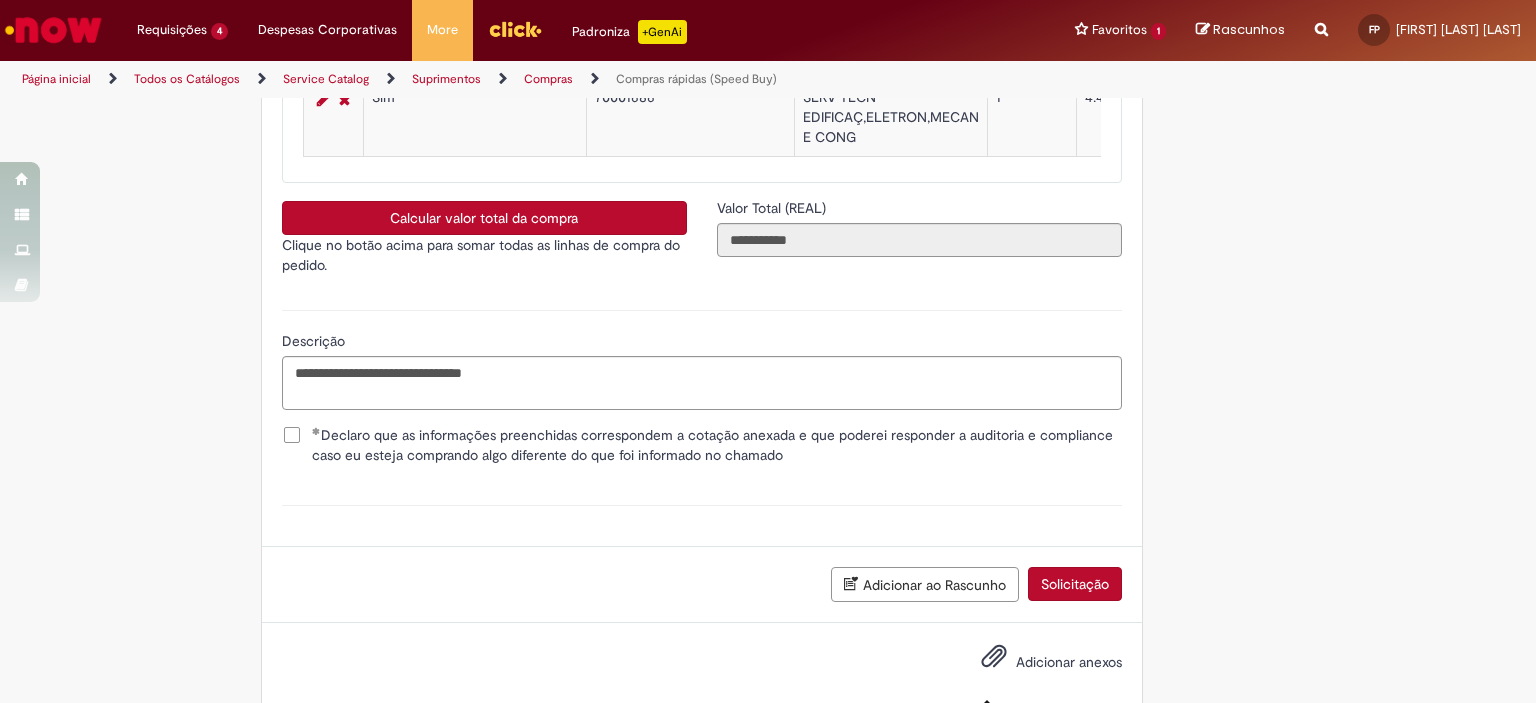 click at bounding box center [994, 657] 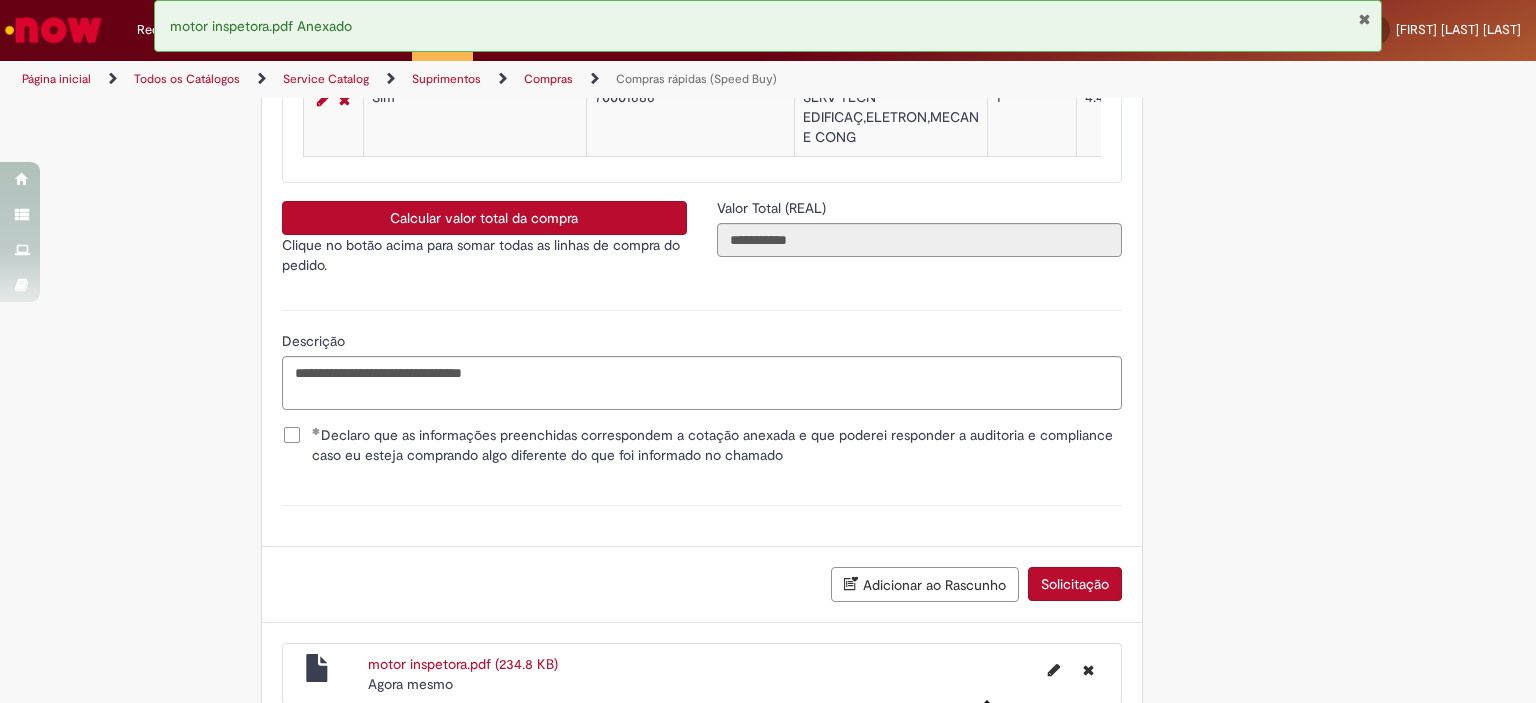 scroll, scrollTop: 3600, scrollLeft: 0, axis: vertical 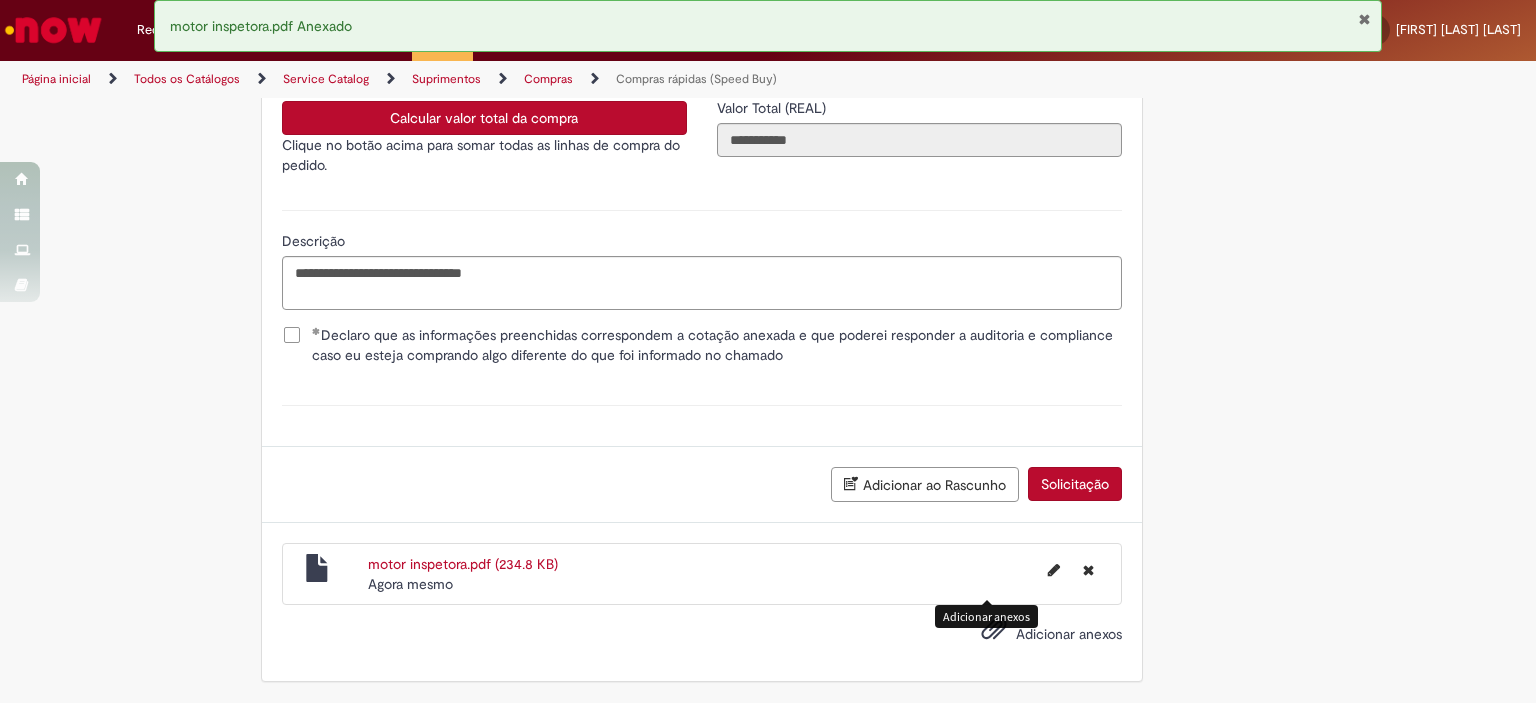 click on "Solicitação" at bounding box center [1075, 484] 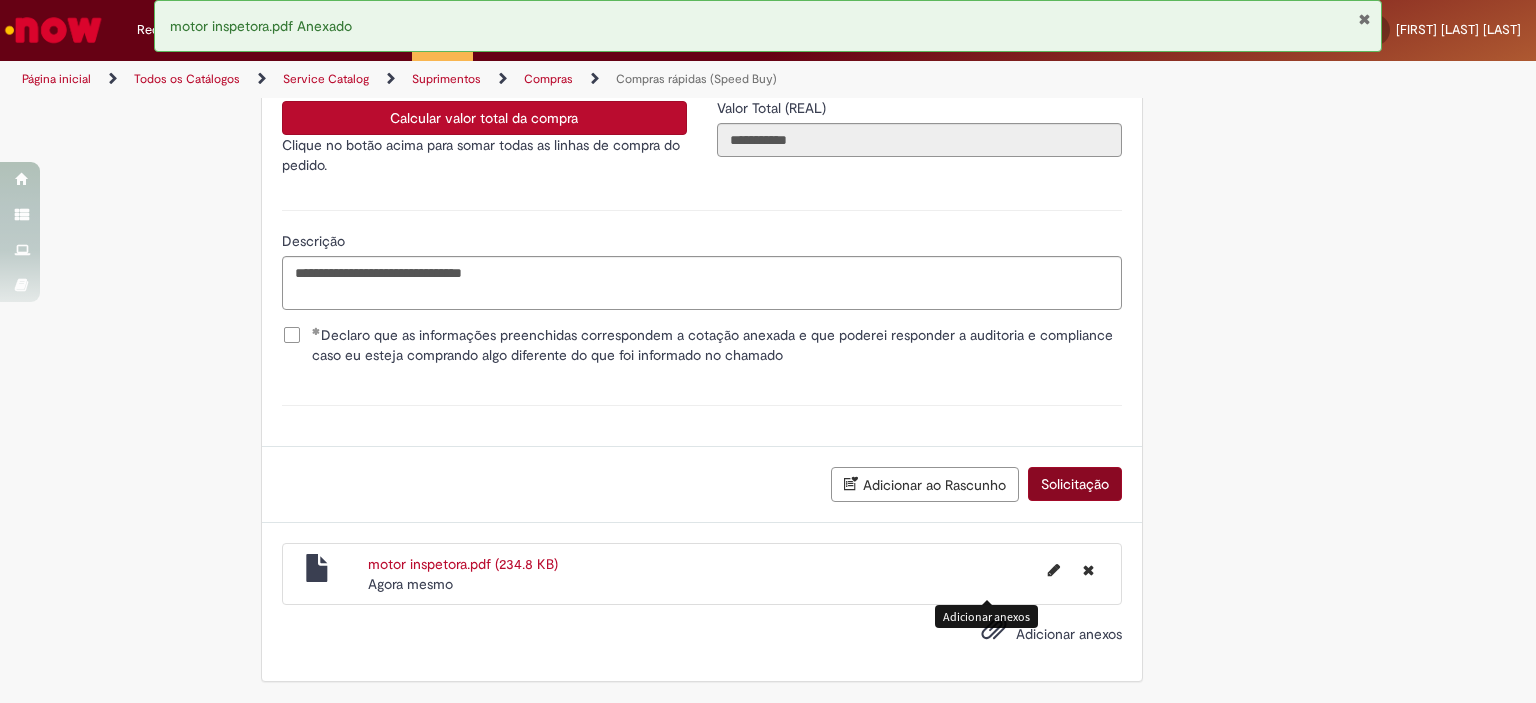 scroll, scrollTop: 3567, scrollLeft: 0, axis: vertical 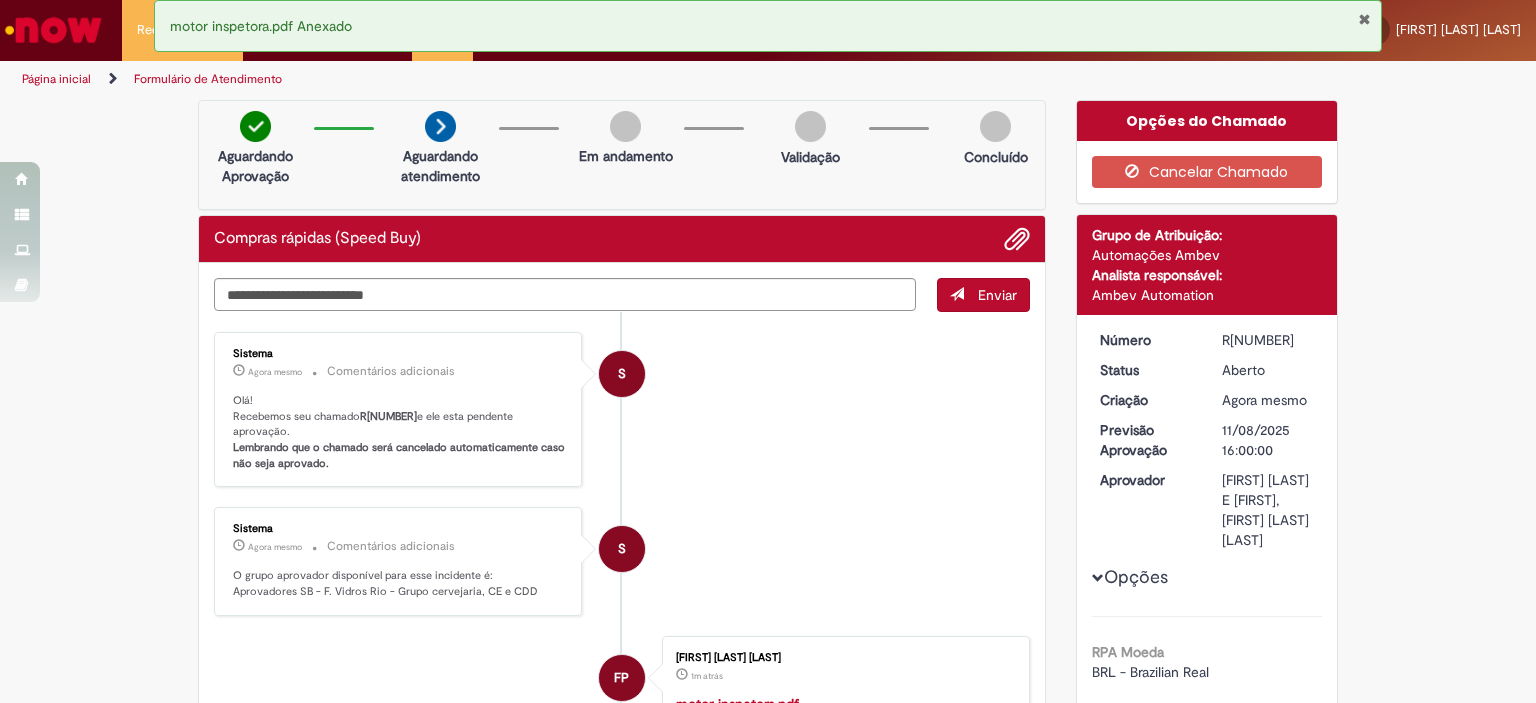 drag, startPoint x: 1279, startPoint y: 337, endPoint x: 1211, endPoint y: 331, distance: 68.26419 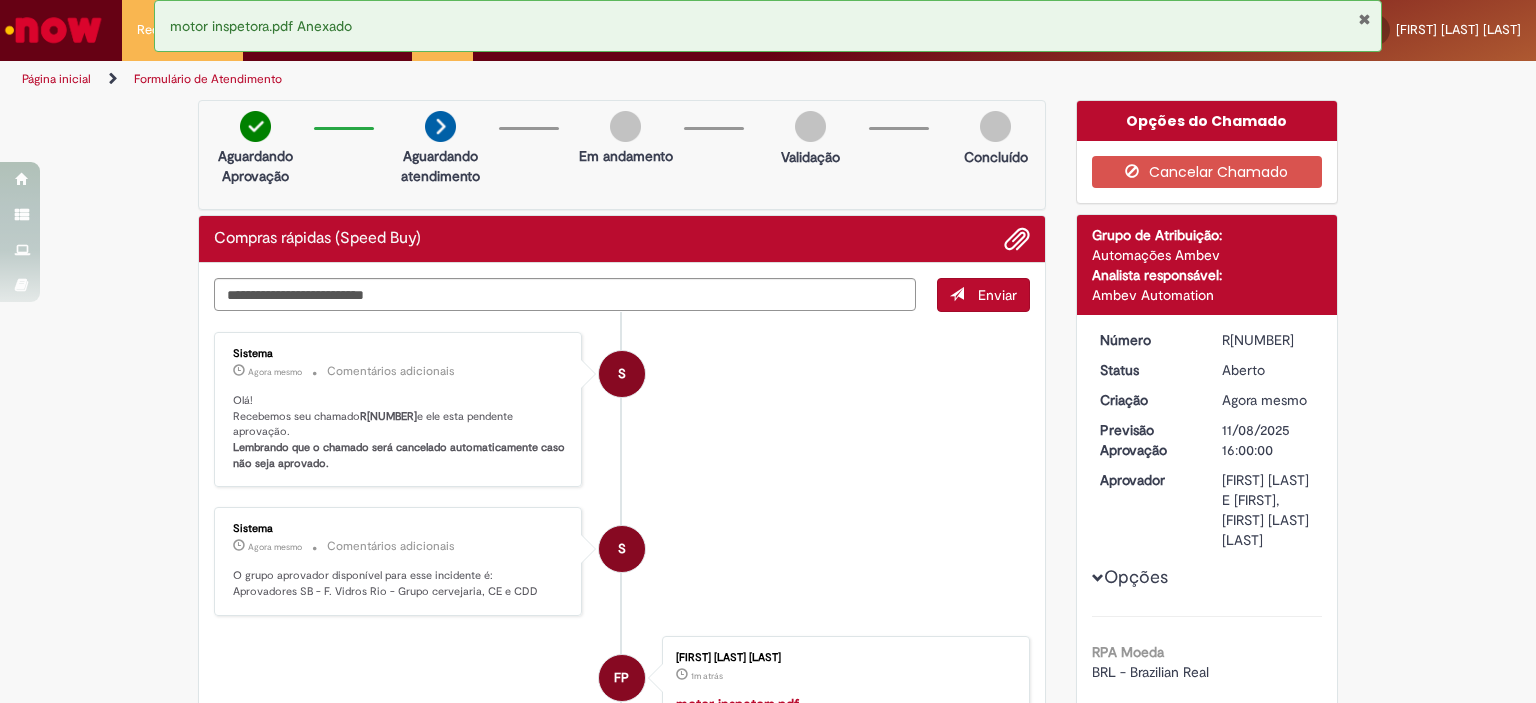 copy on "R[NUMBER]" 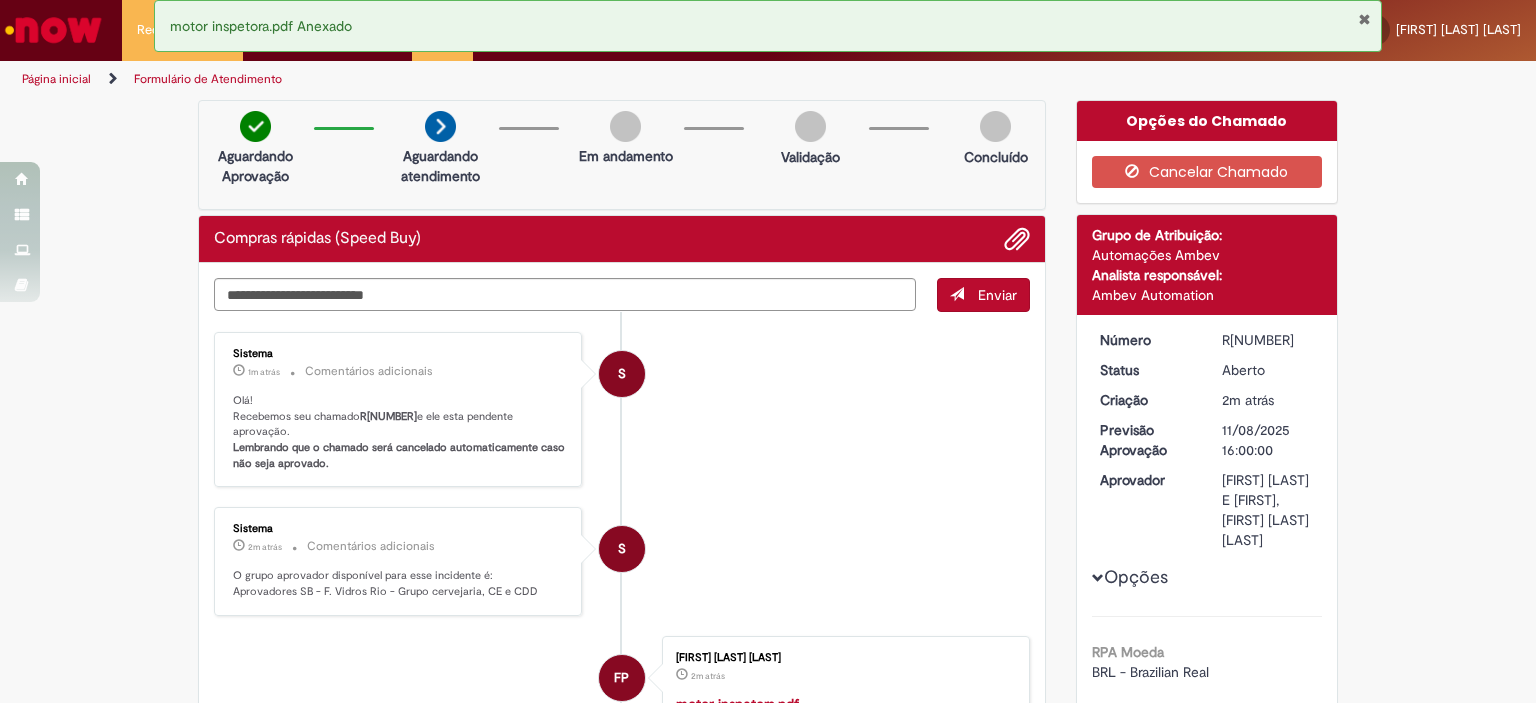 click on "Página inicial" at bounding box center [56, 79] 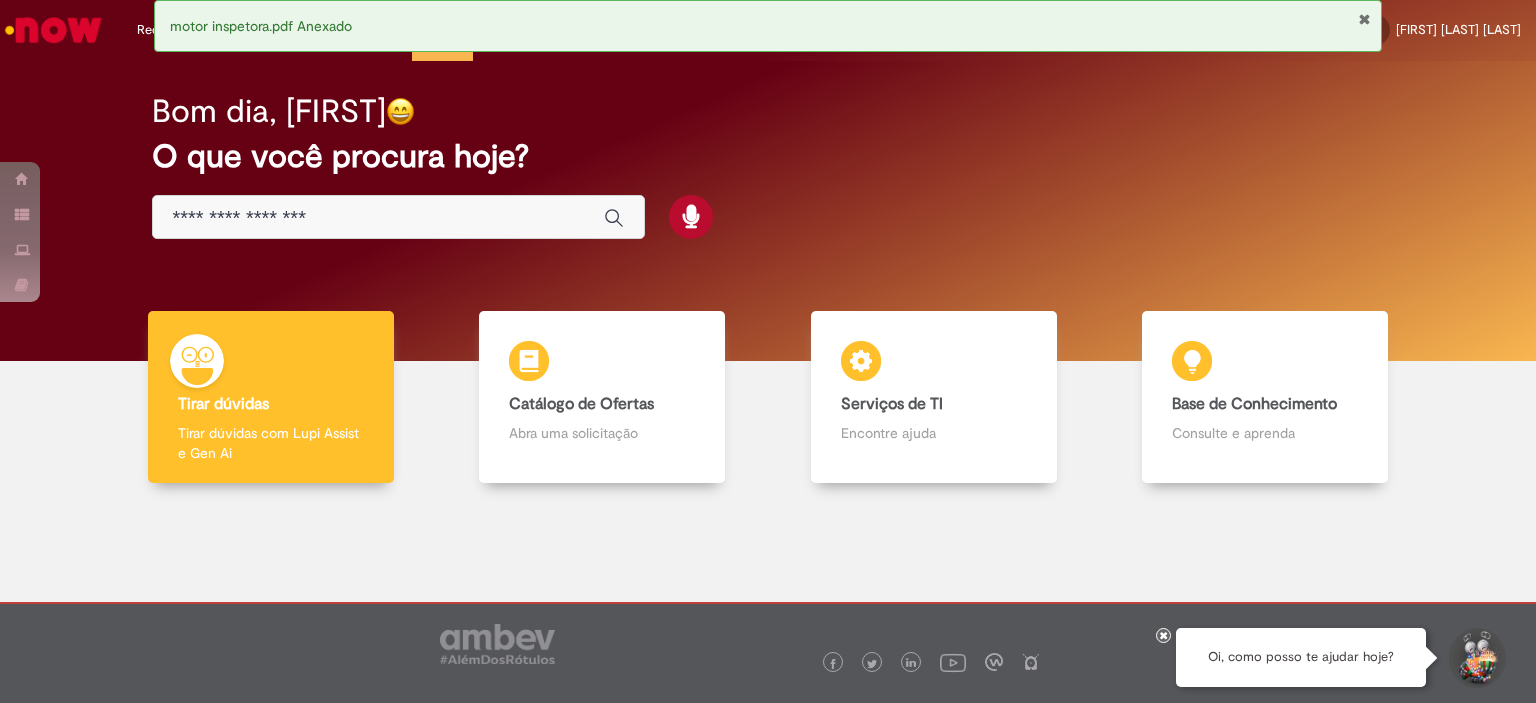 click at bounding box center (378, 218) 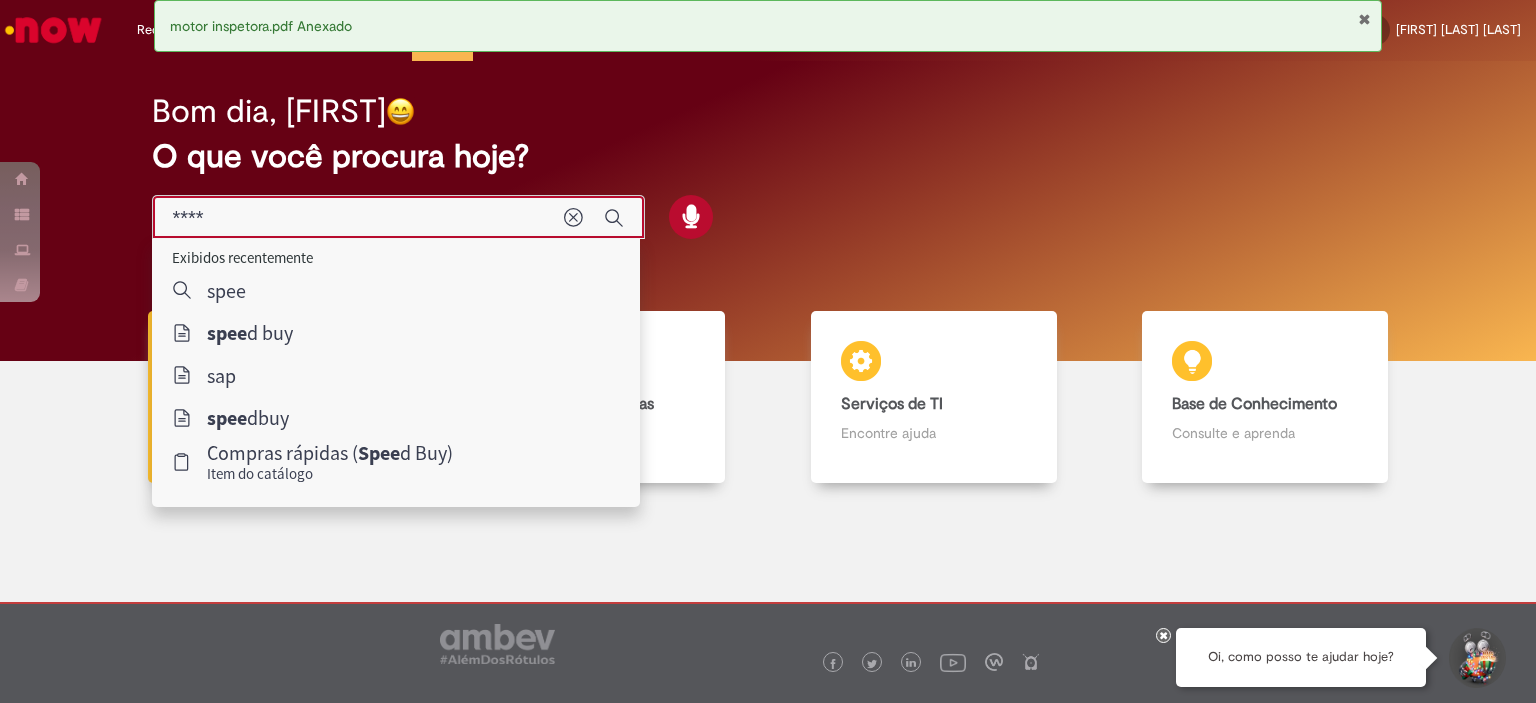 type on "*****" 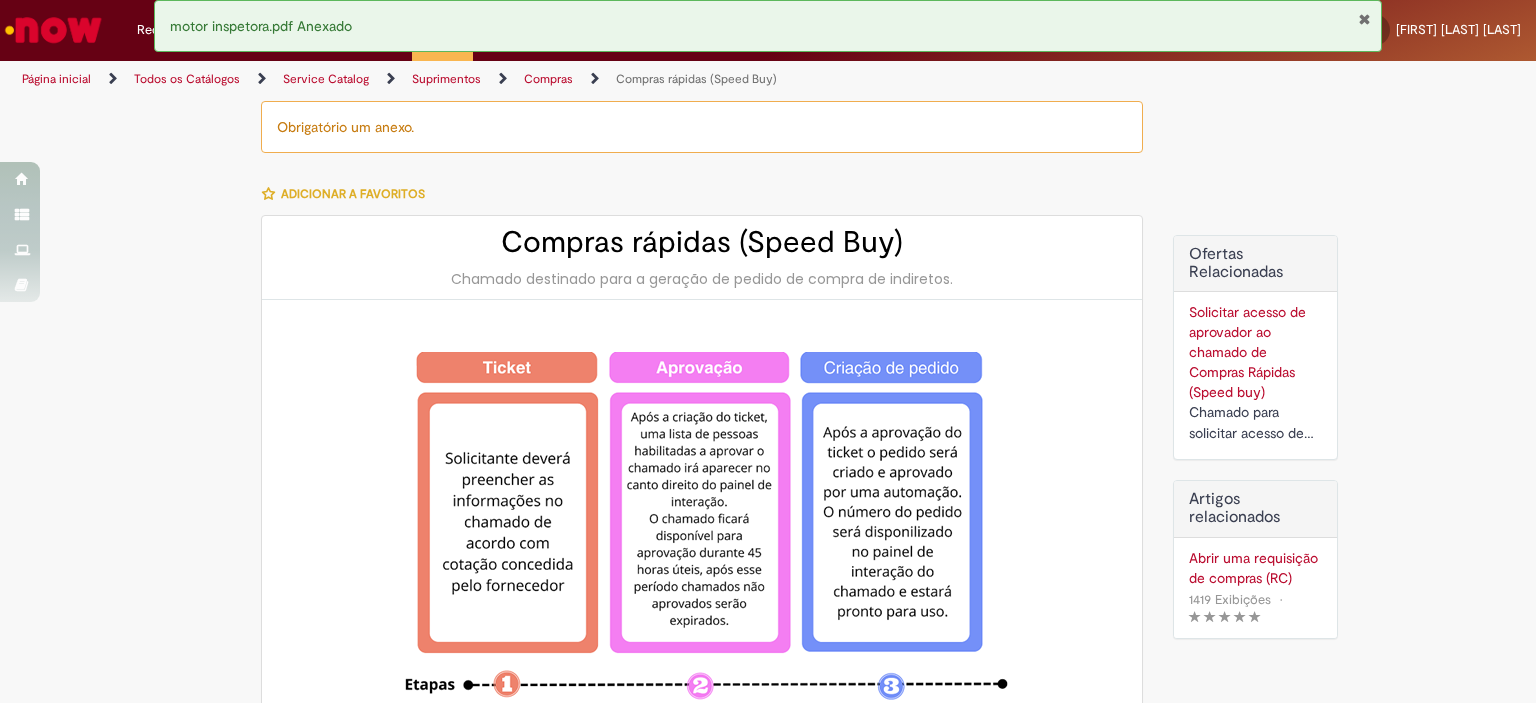 type on "********" 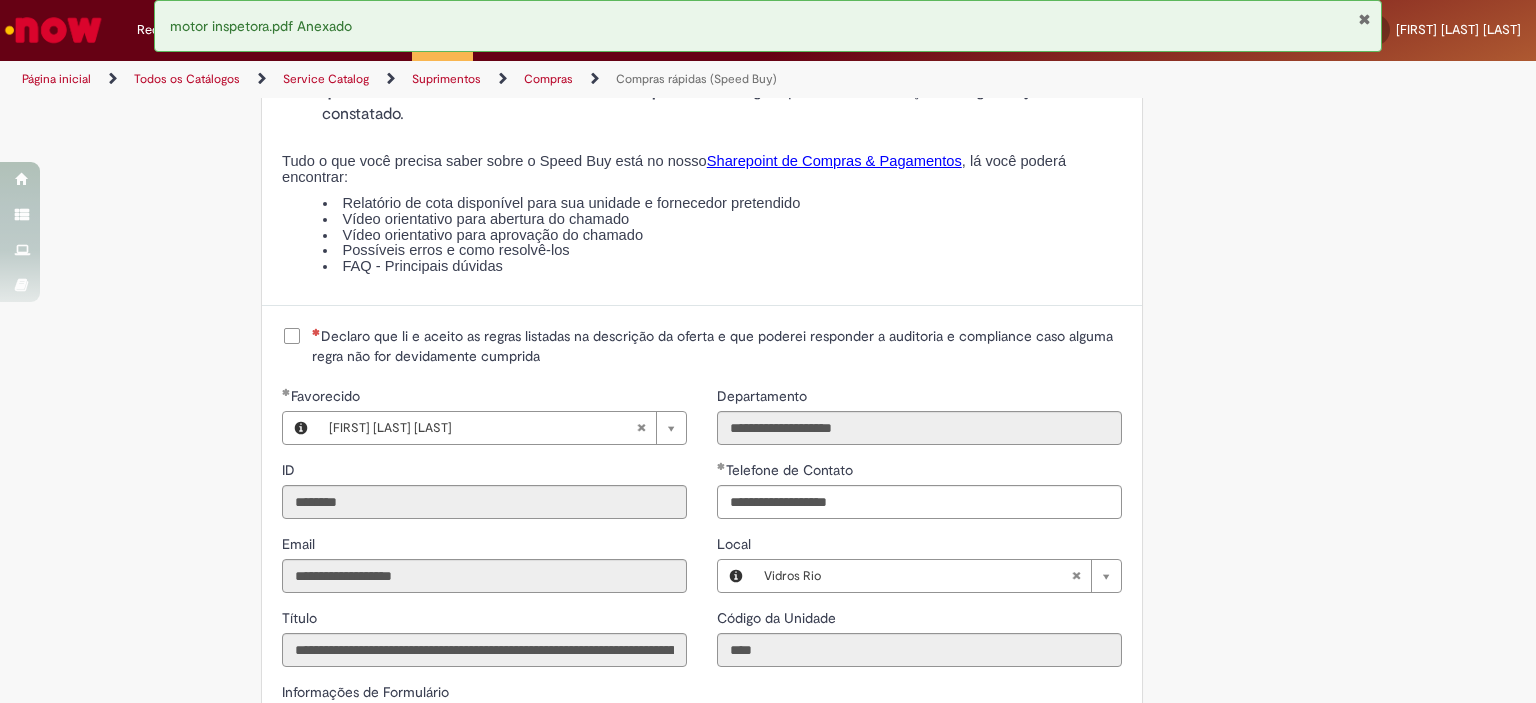 scroll, scrollTop: 2500, scrollLeft: 0, axis: vertical 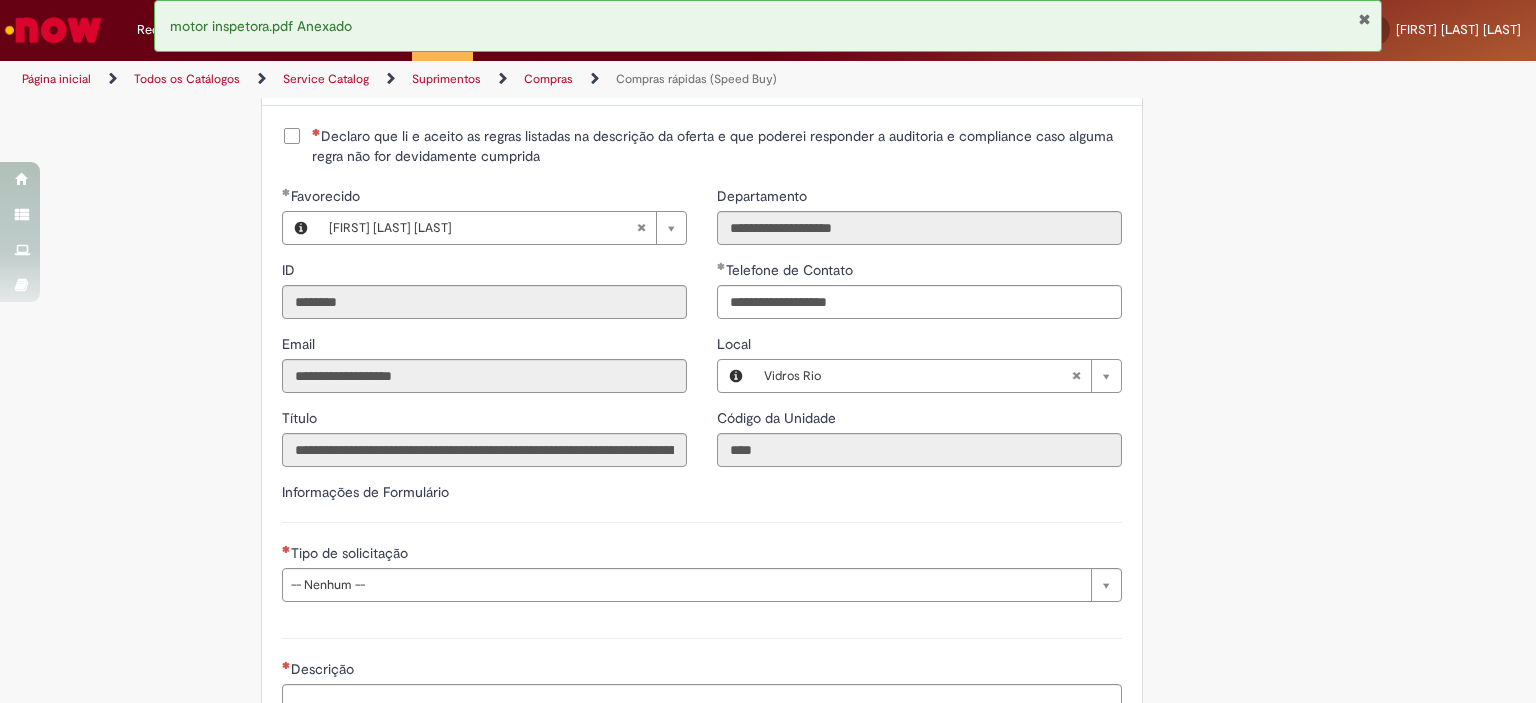 click on "Declaro que li e aceito as regras listadas na descrição da oferta e que poderei responder a auditoria e compliance caso alguma regra não for devidamente cumprida" at bounding box center [717, 146] 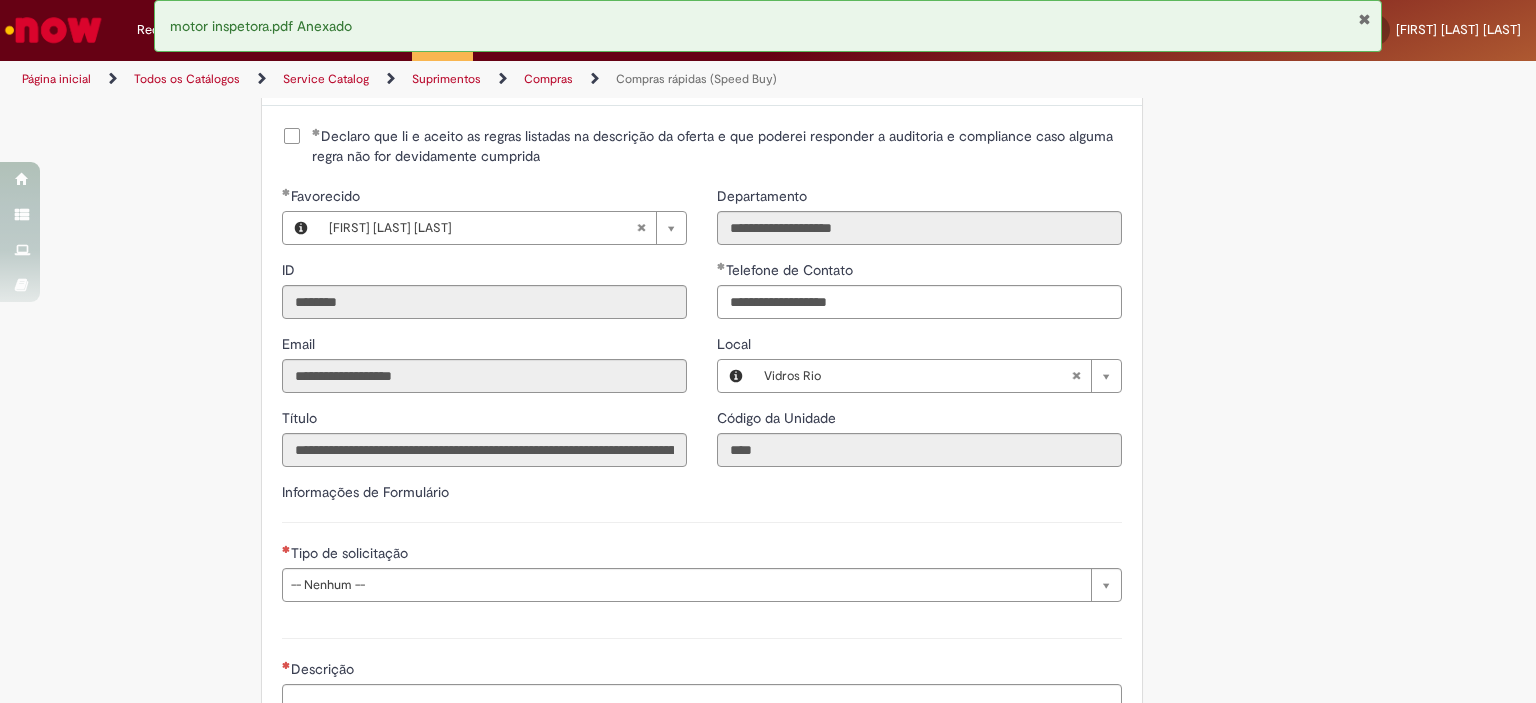 scroll, scrollTop: 2800, scrollLeft: 0, axis: vertical 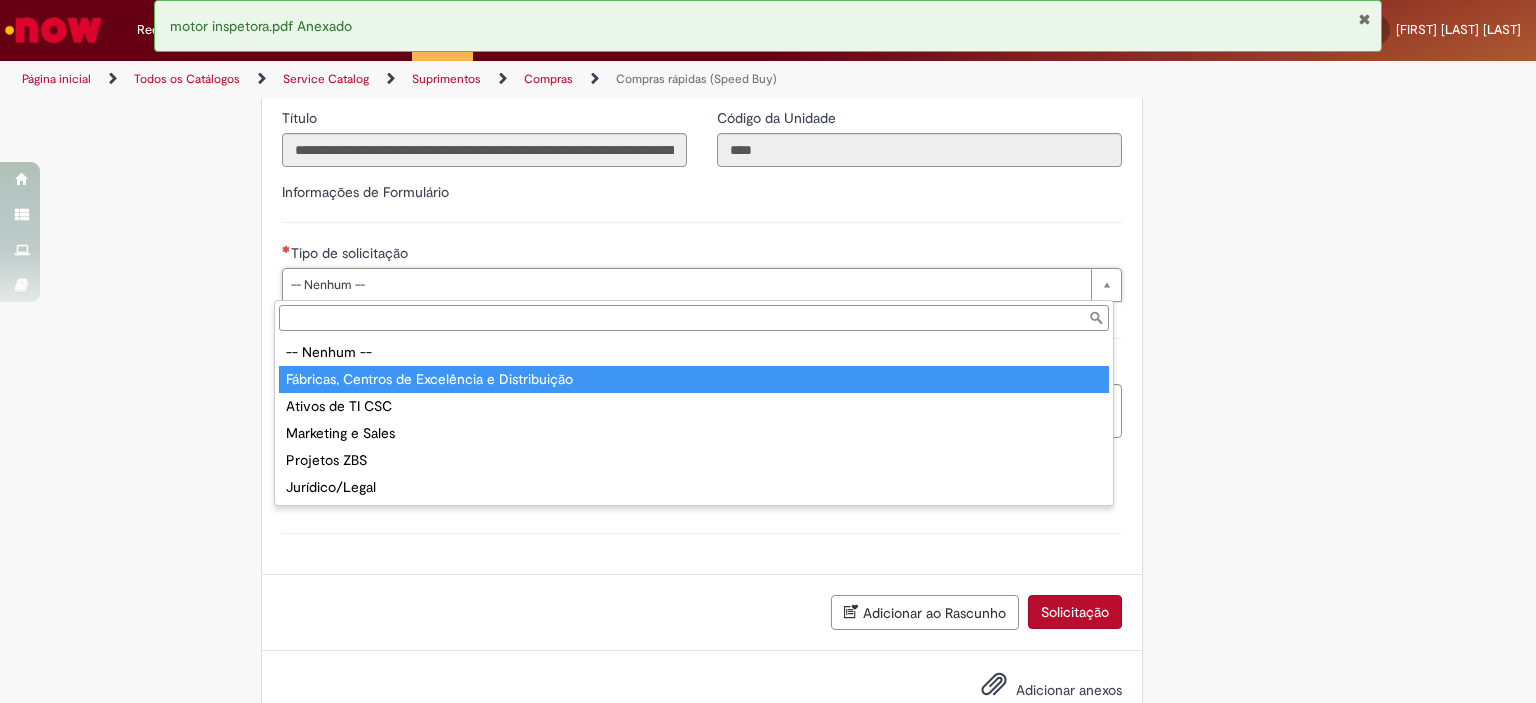 type on "**********" 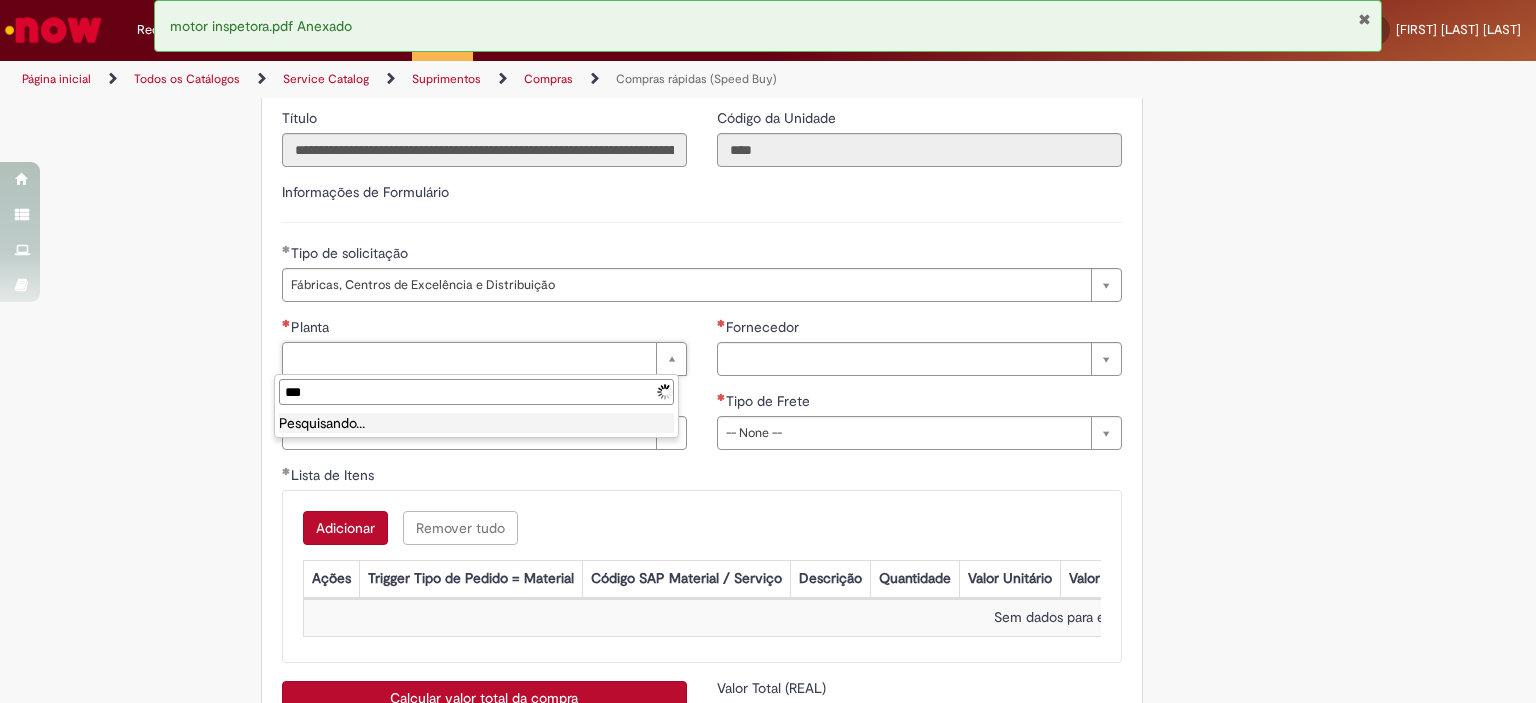 type on "****" 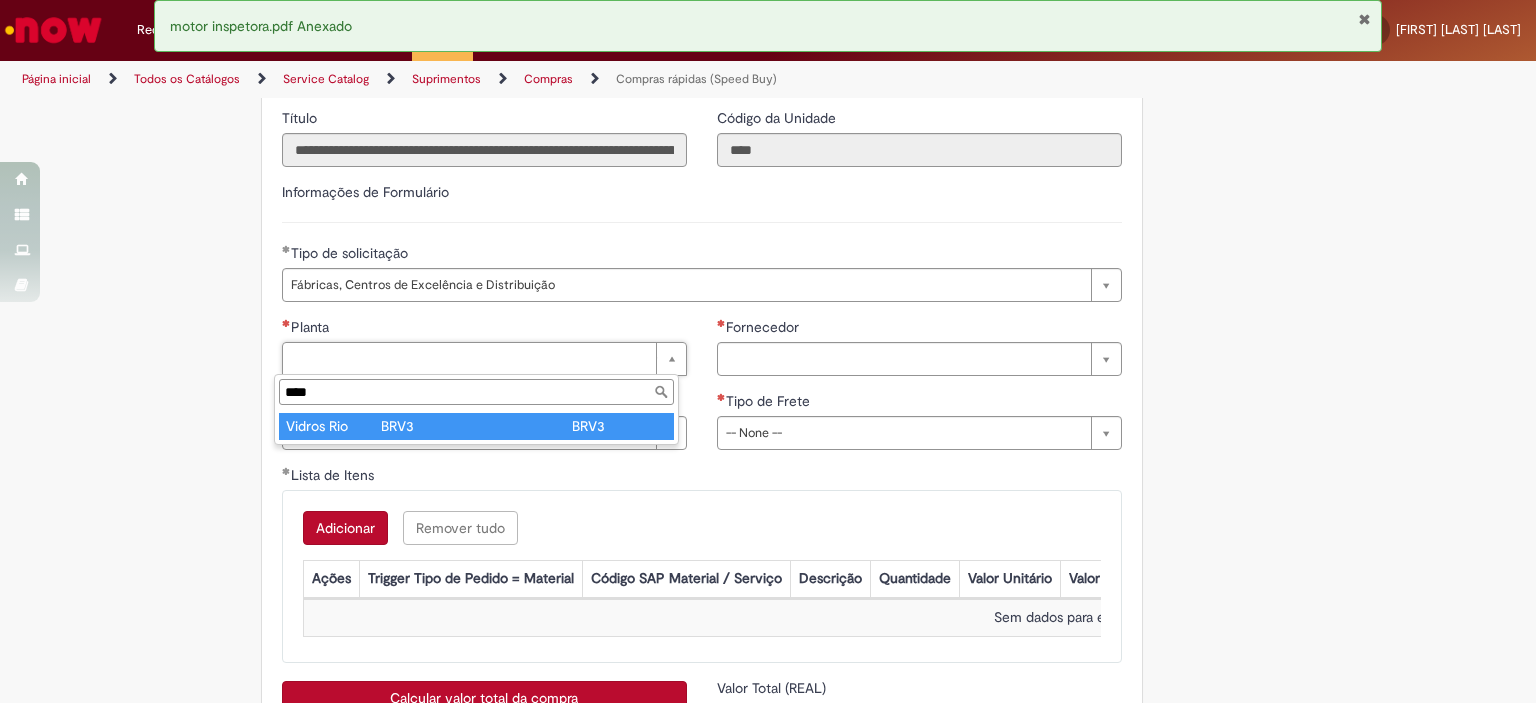 type on "**********" 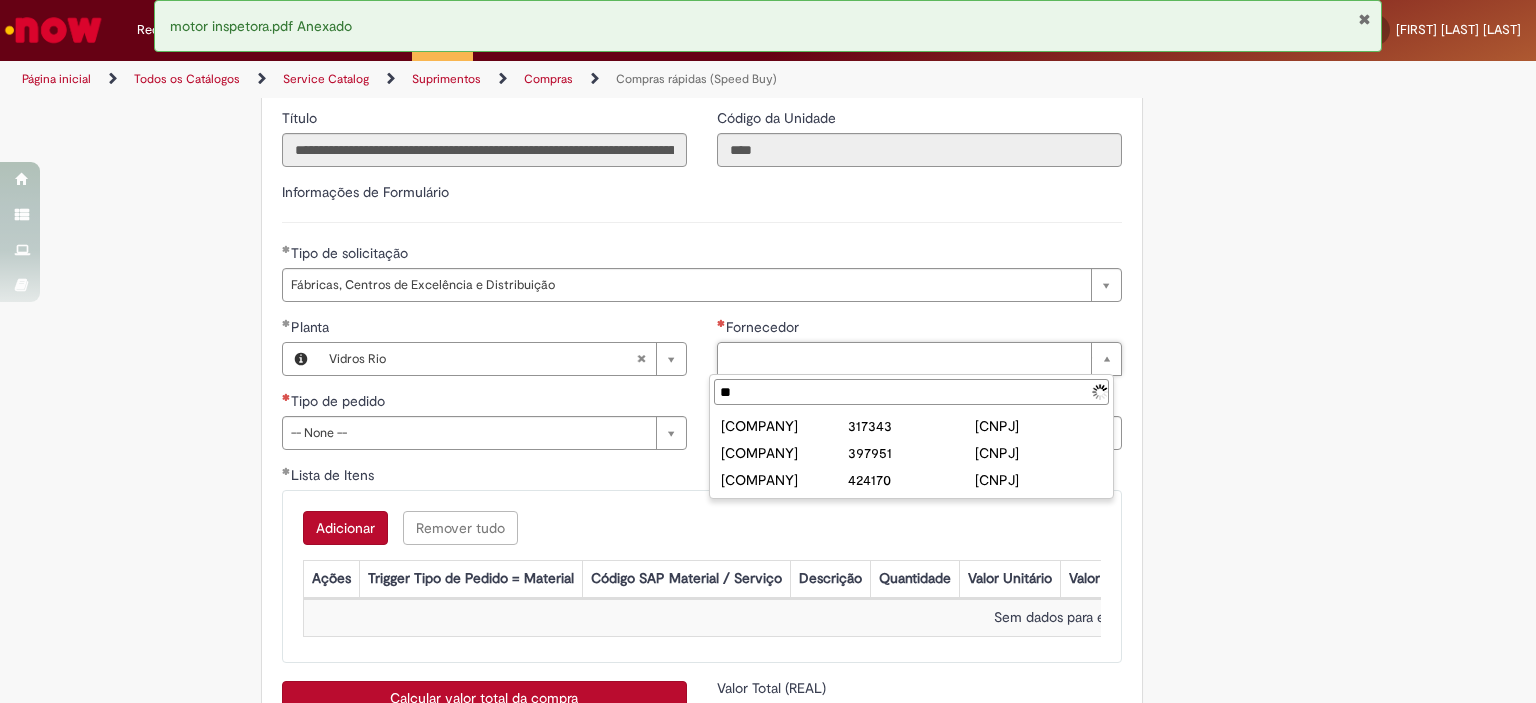 type on "*" 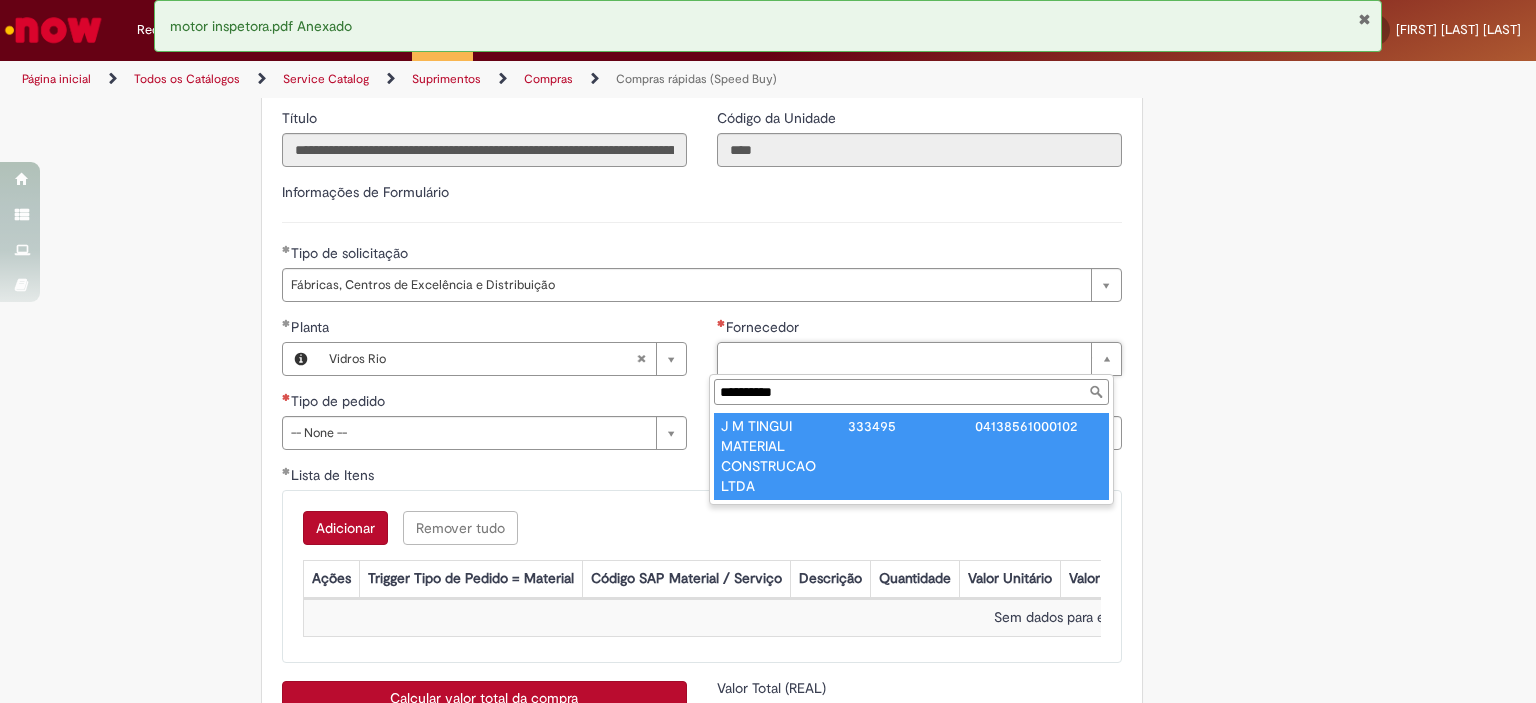 type on "**********" 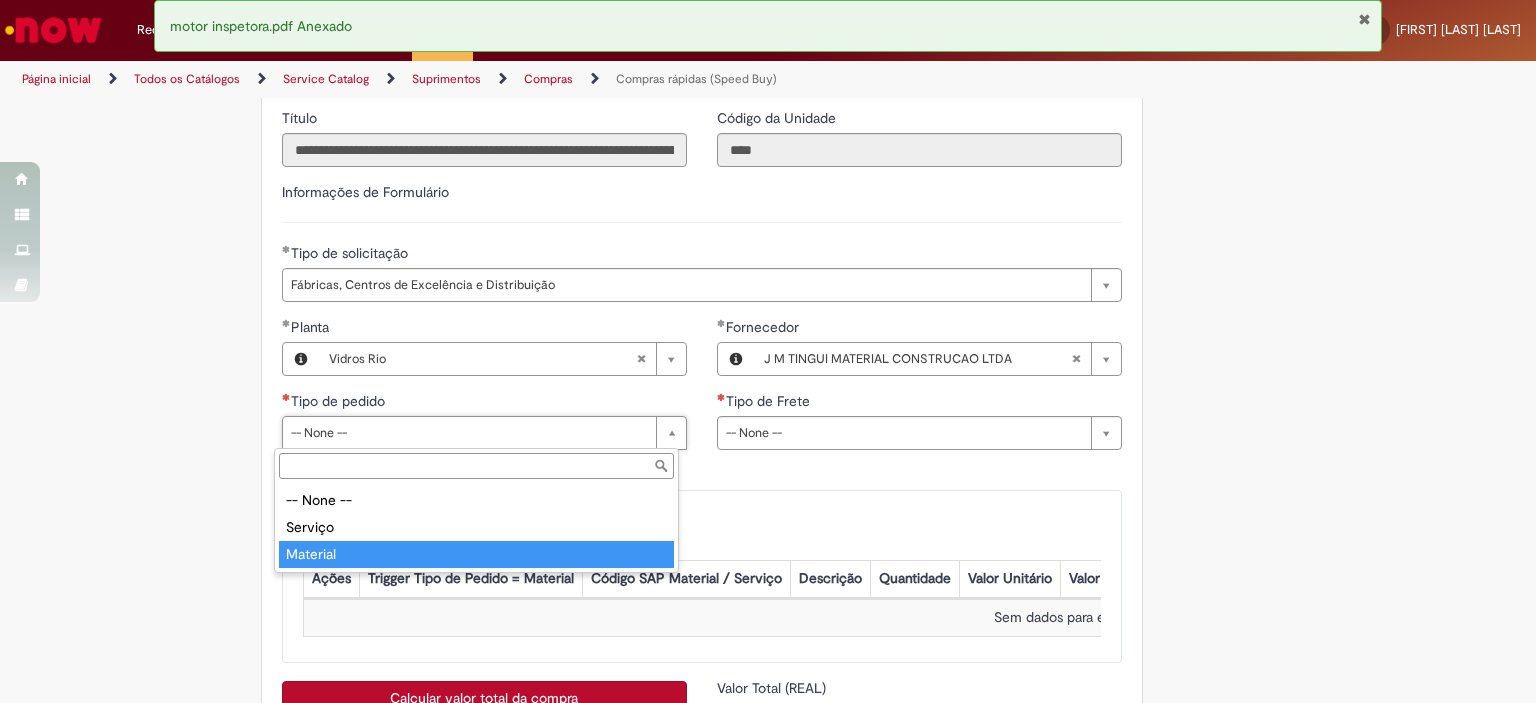 type on "********" 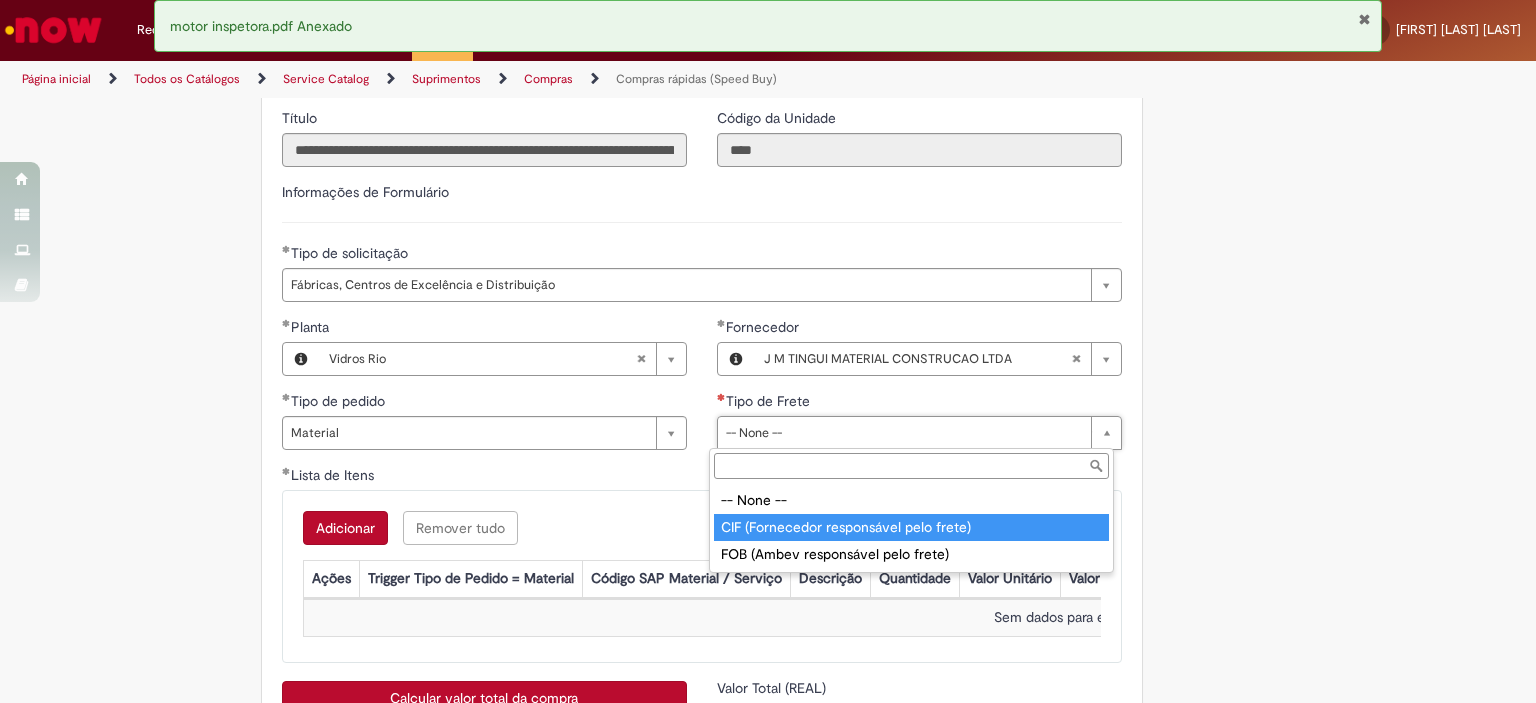 type on "**********" 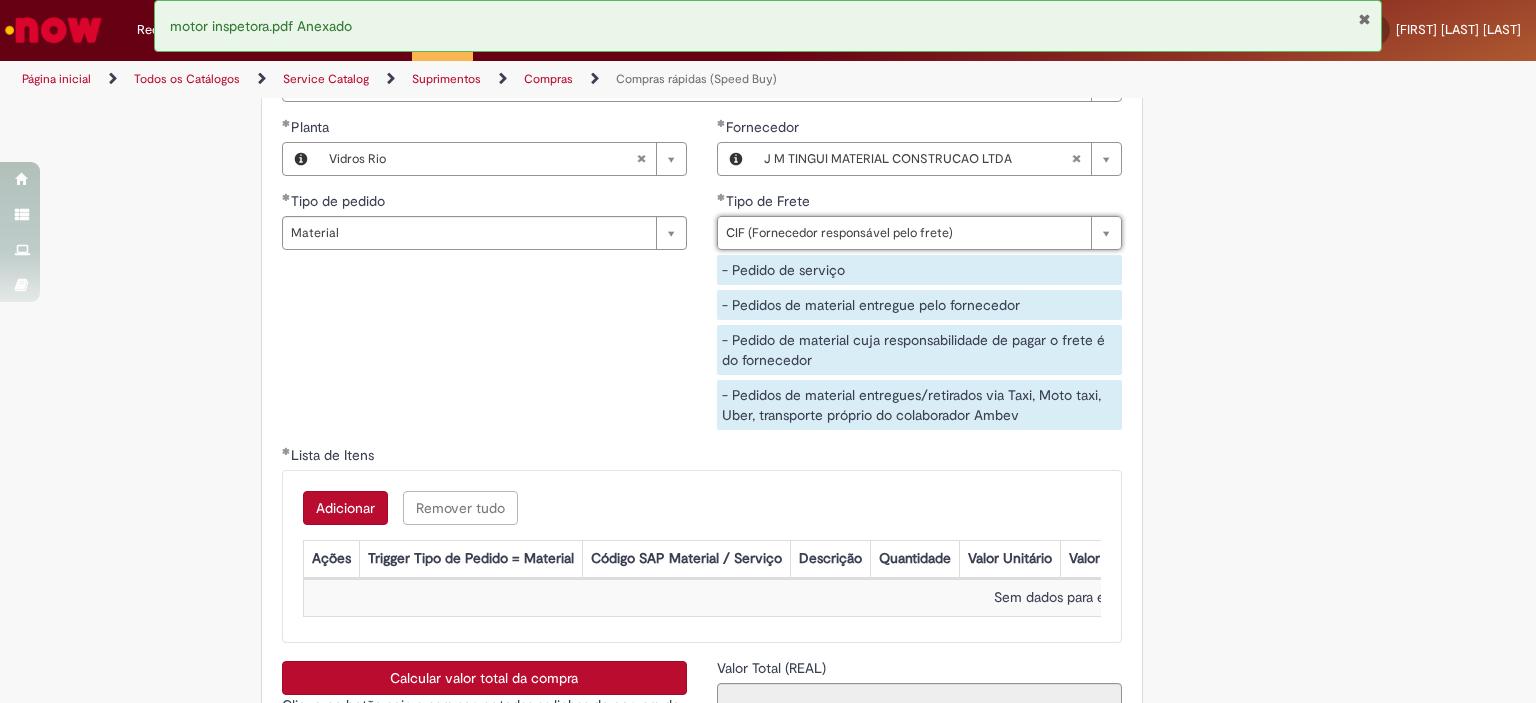 scroll, scrollTop: 3200, scrollLeft: 0, axis: vertical 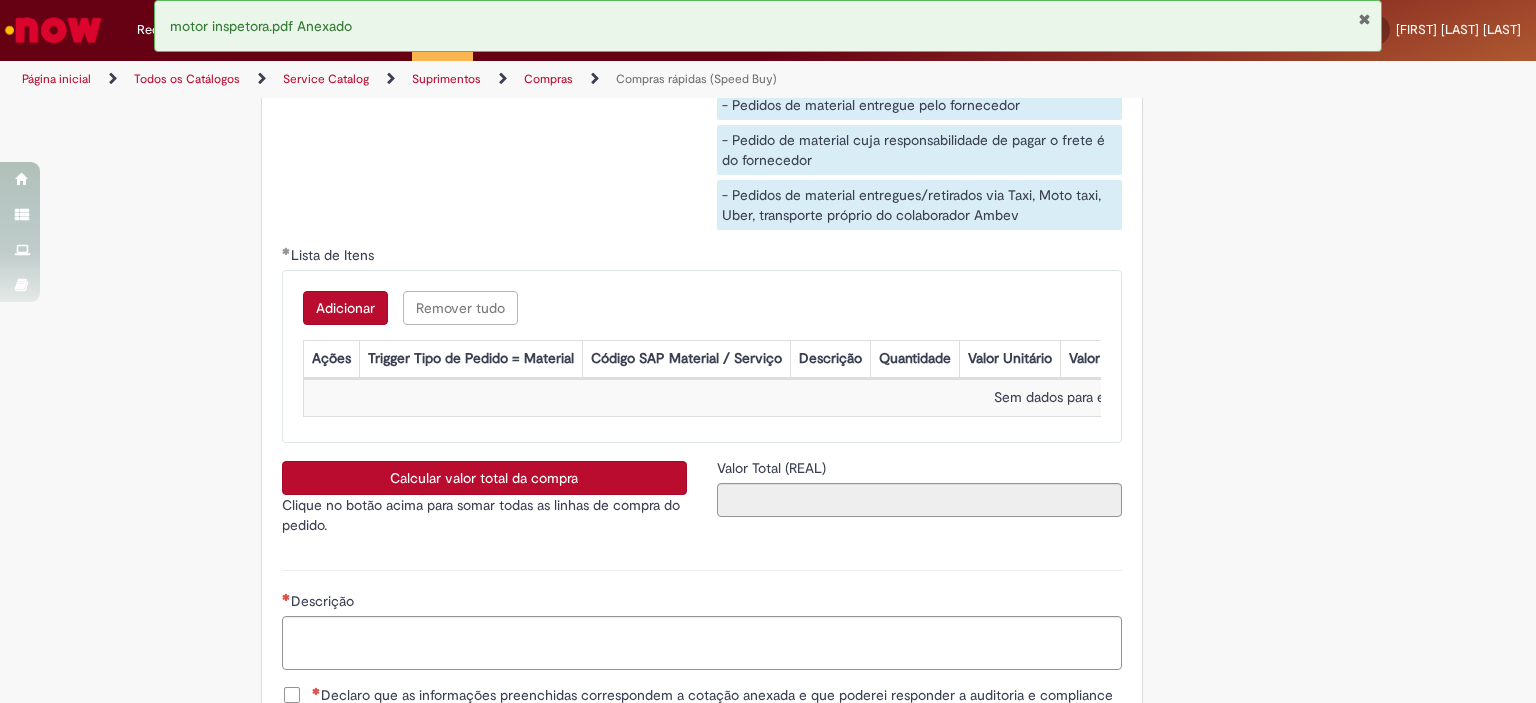 click on "Adicionar" at bounding box center [345, 308] 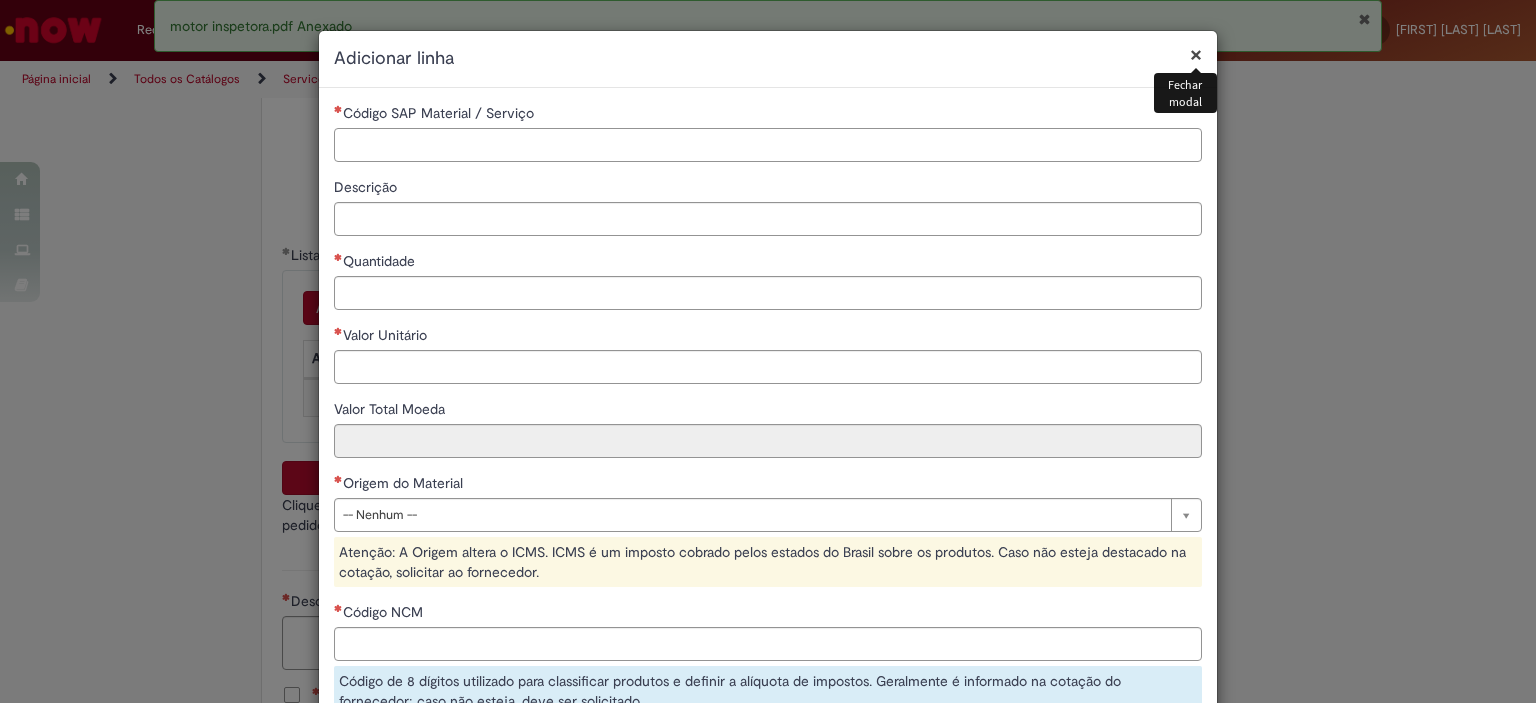 click on "Código SAP Material / Serviço" at bounding box center (768, 145) 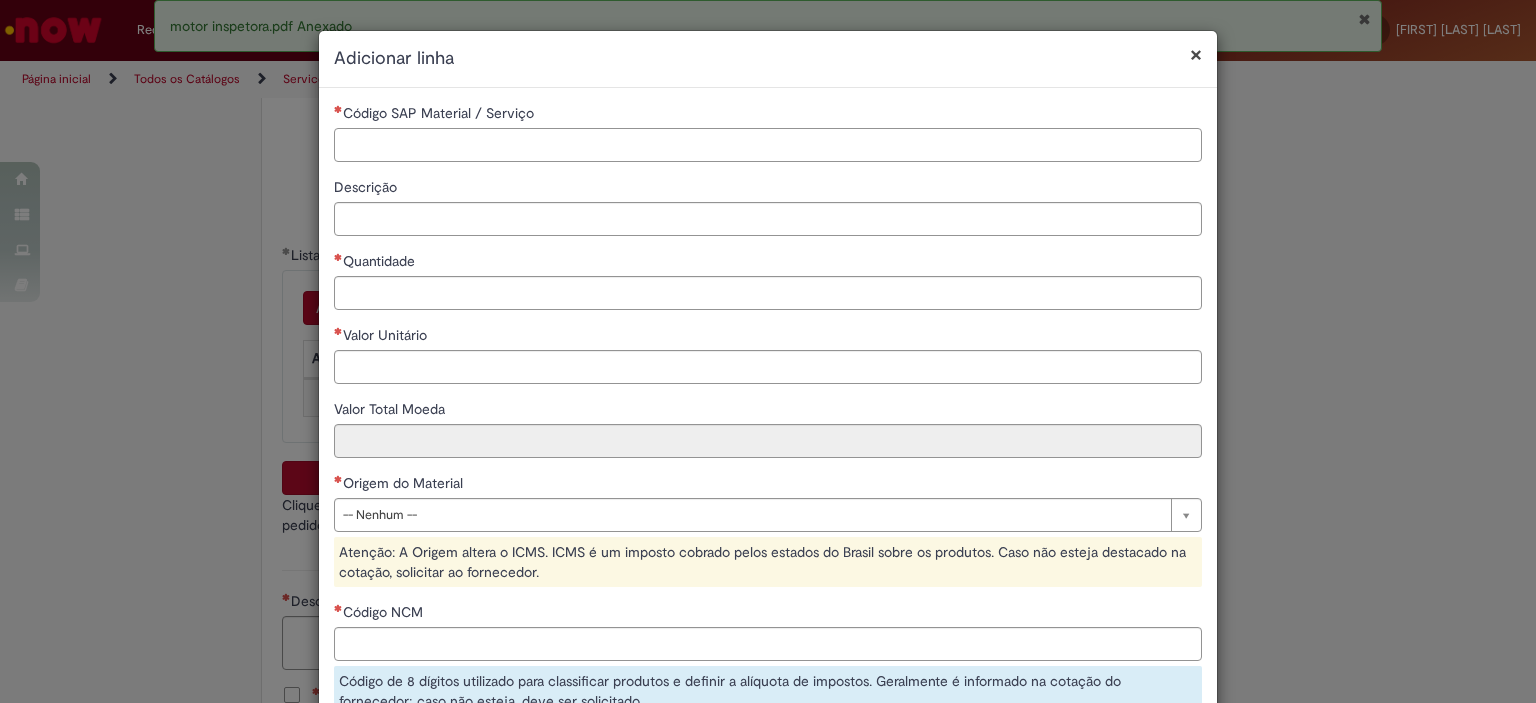 paste on "********" 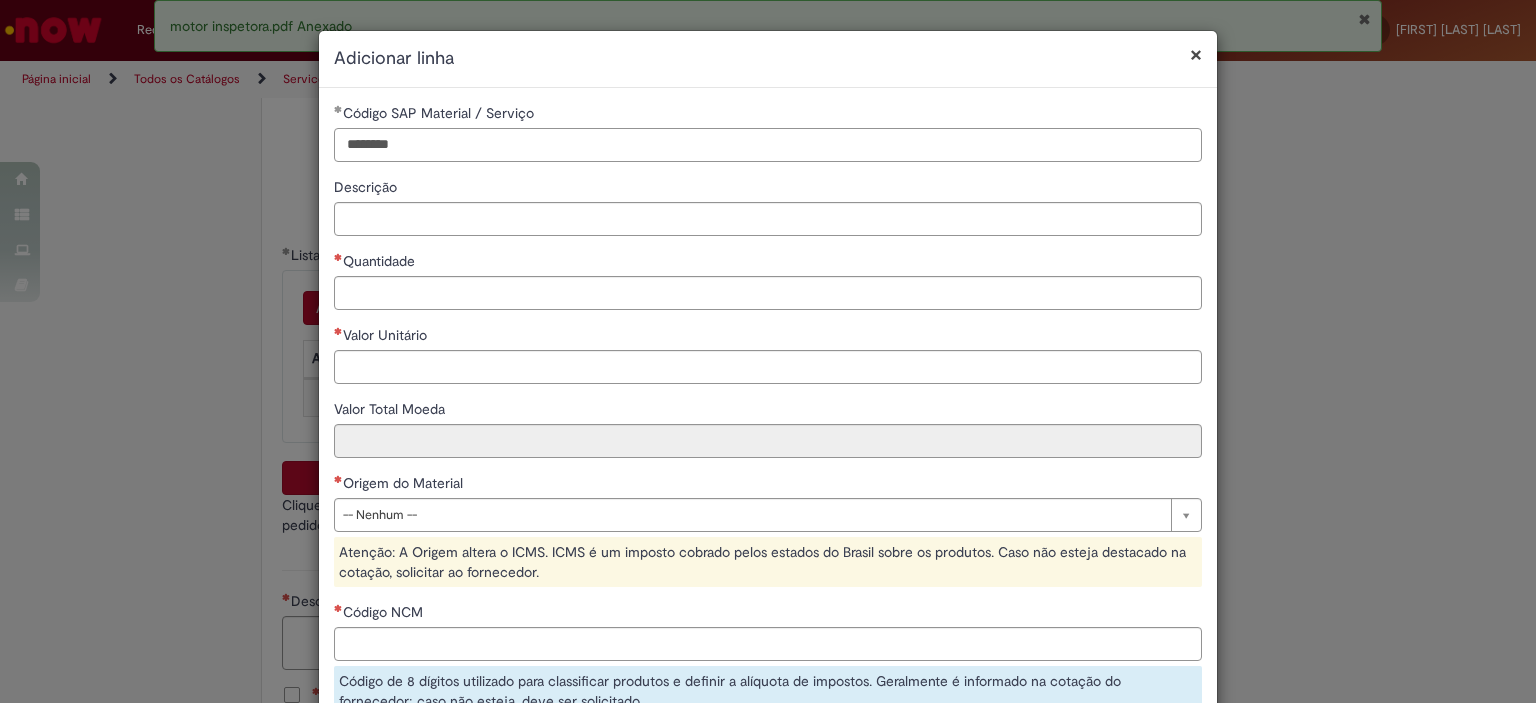 type on "********" 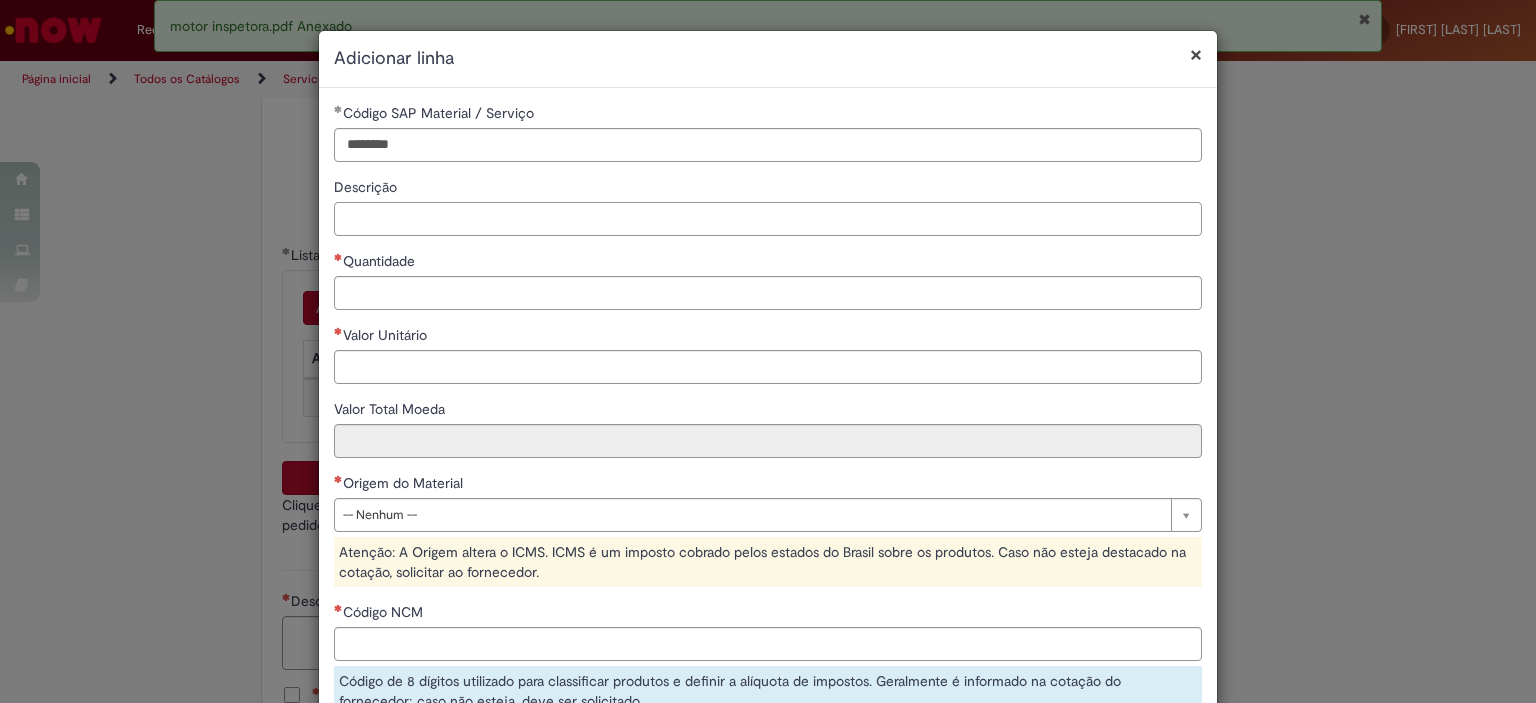 click on "Descrição" at bounding box center (768, 219) 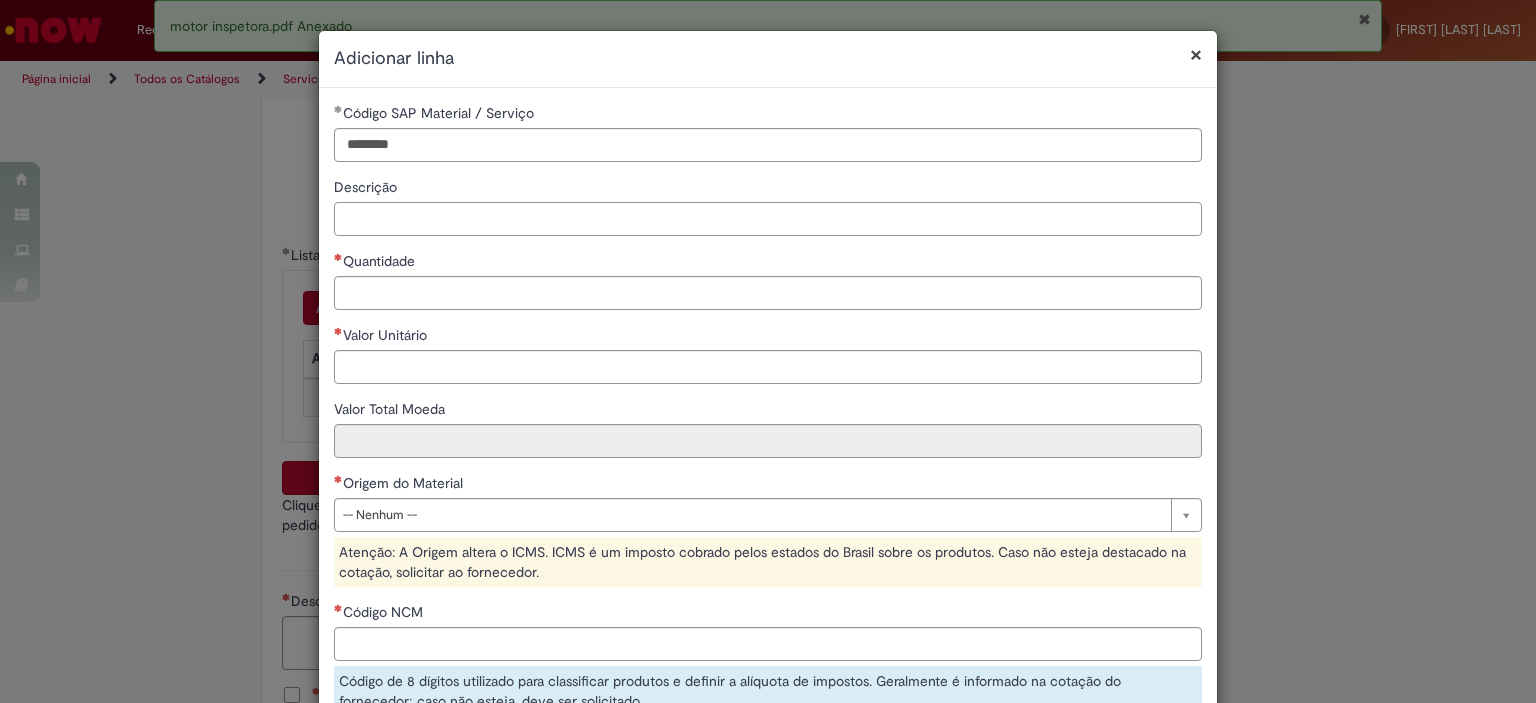 paste on "**********" 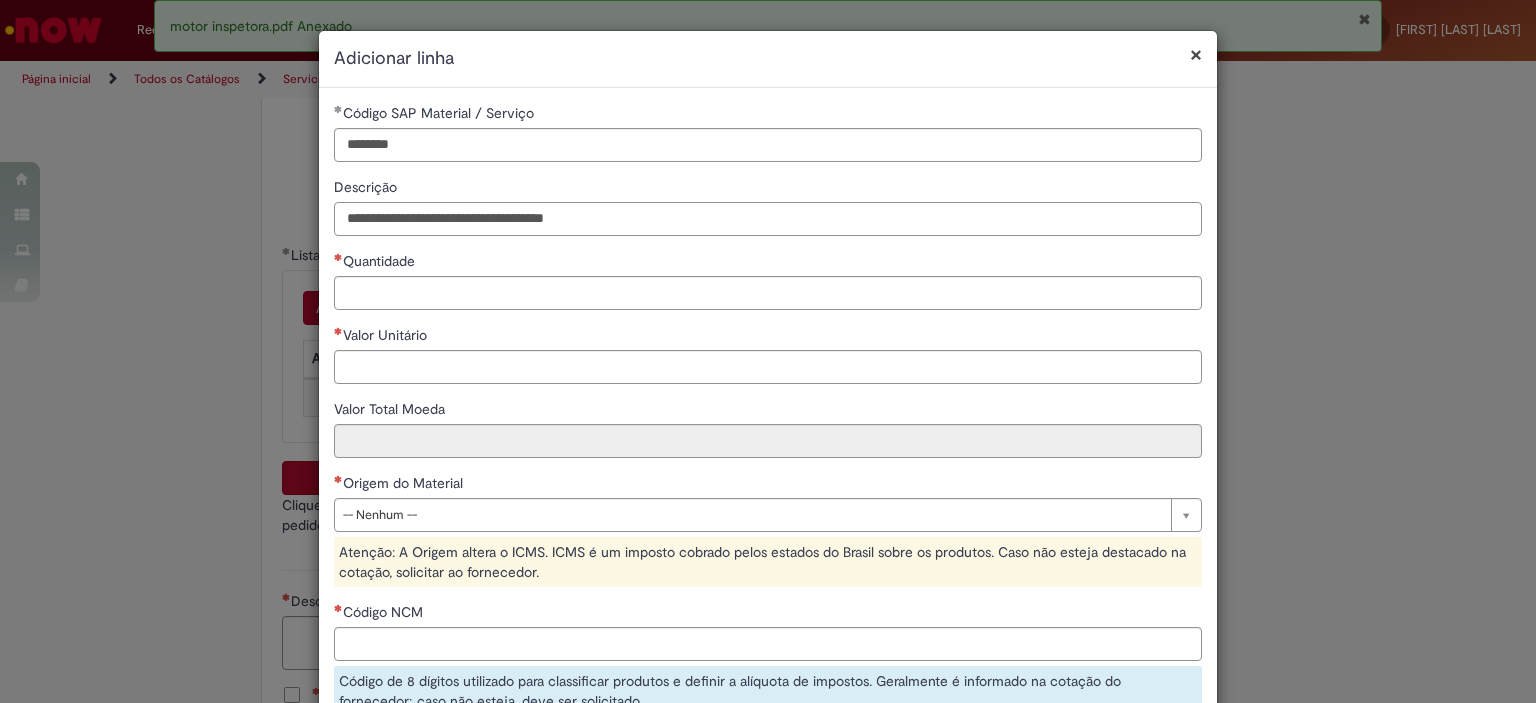 type on "**********" 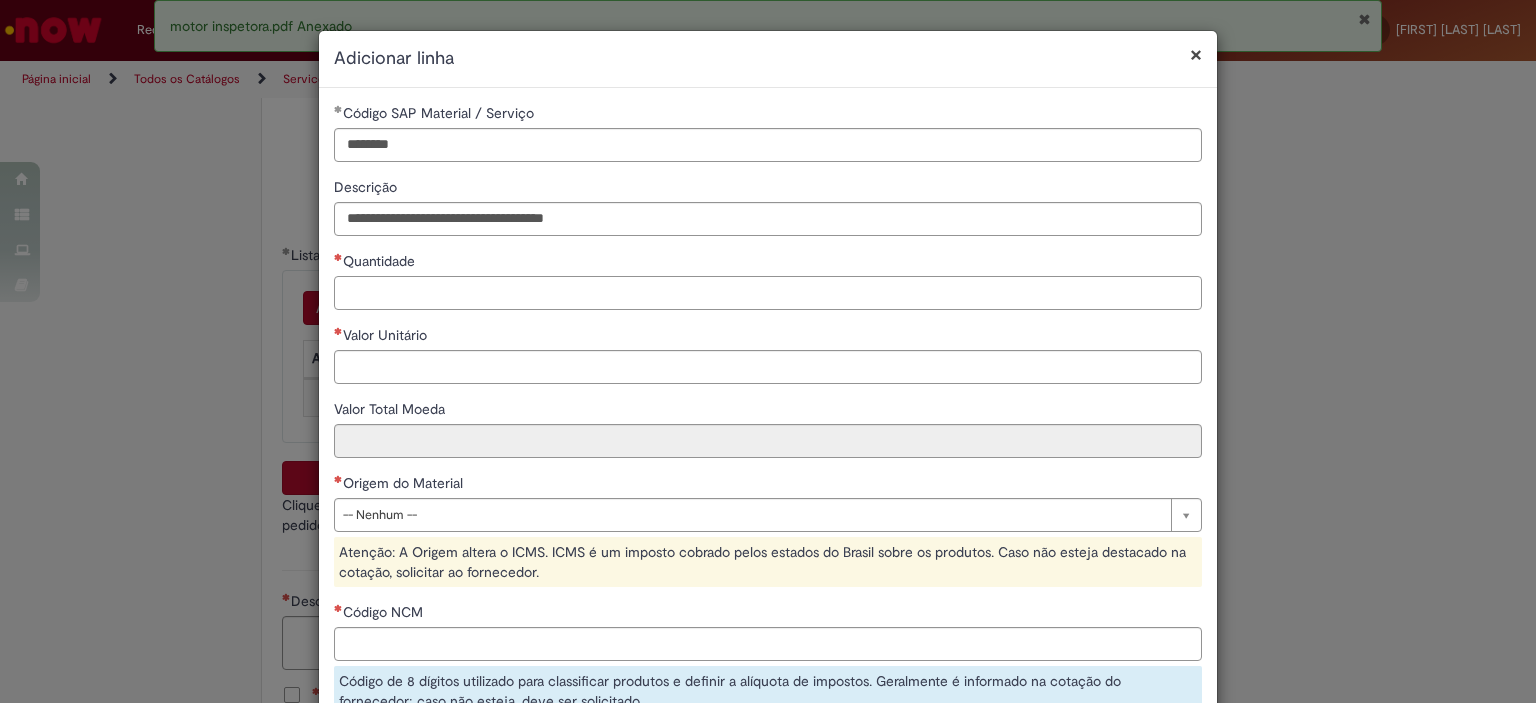 click on "Quantidade" at bounding box center [768, 293] 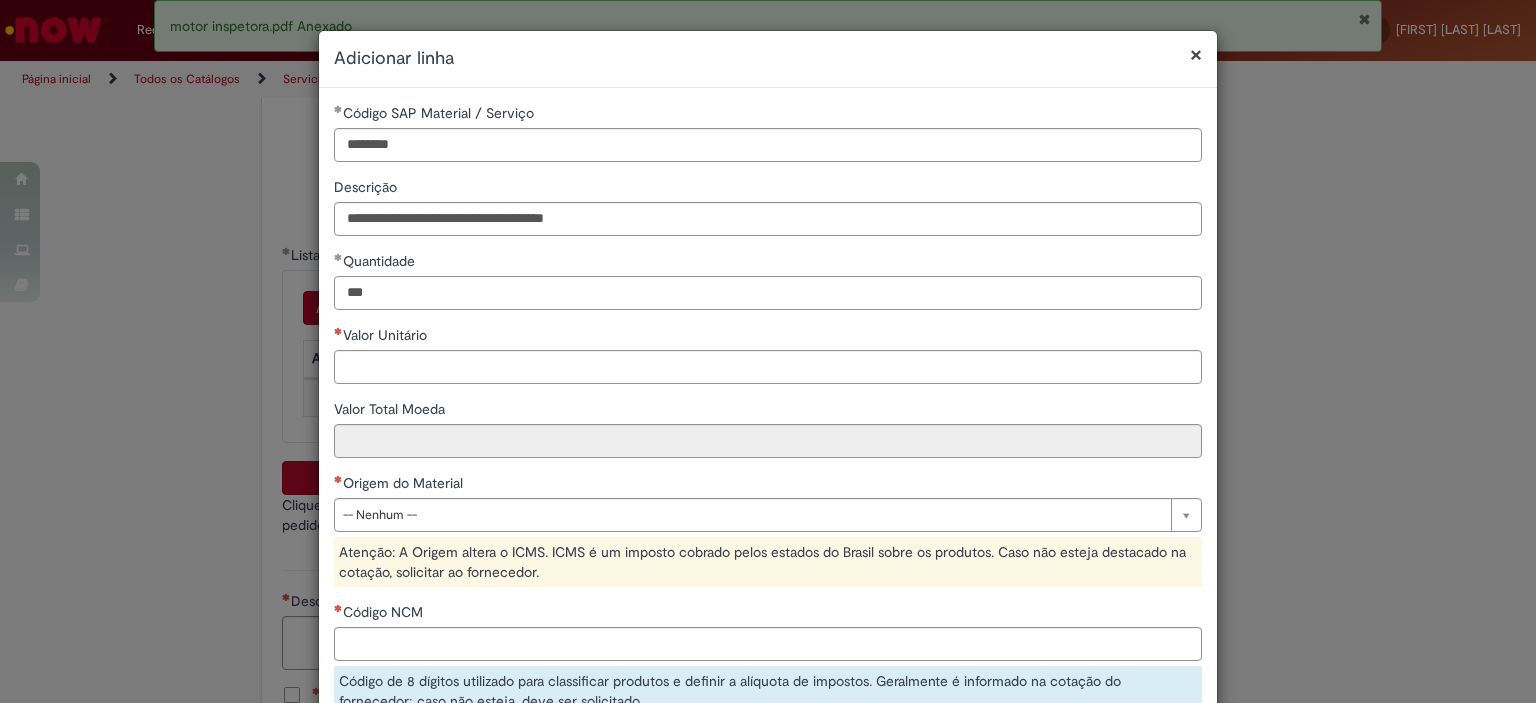 type on "***" 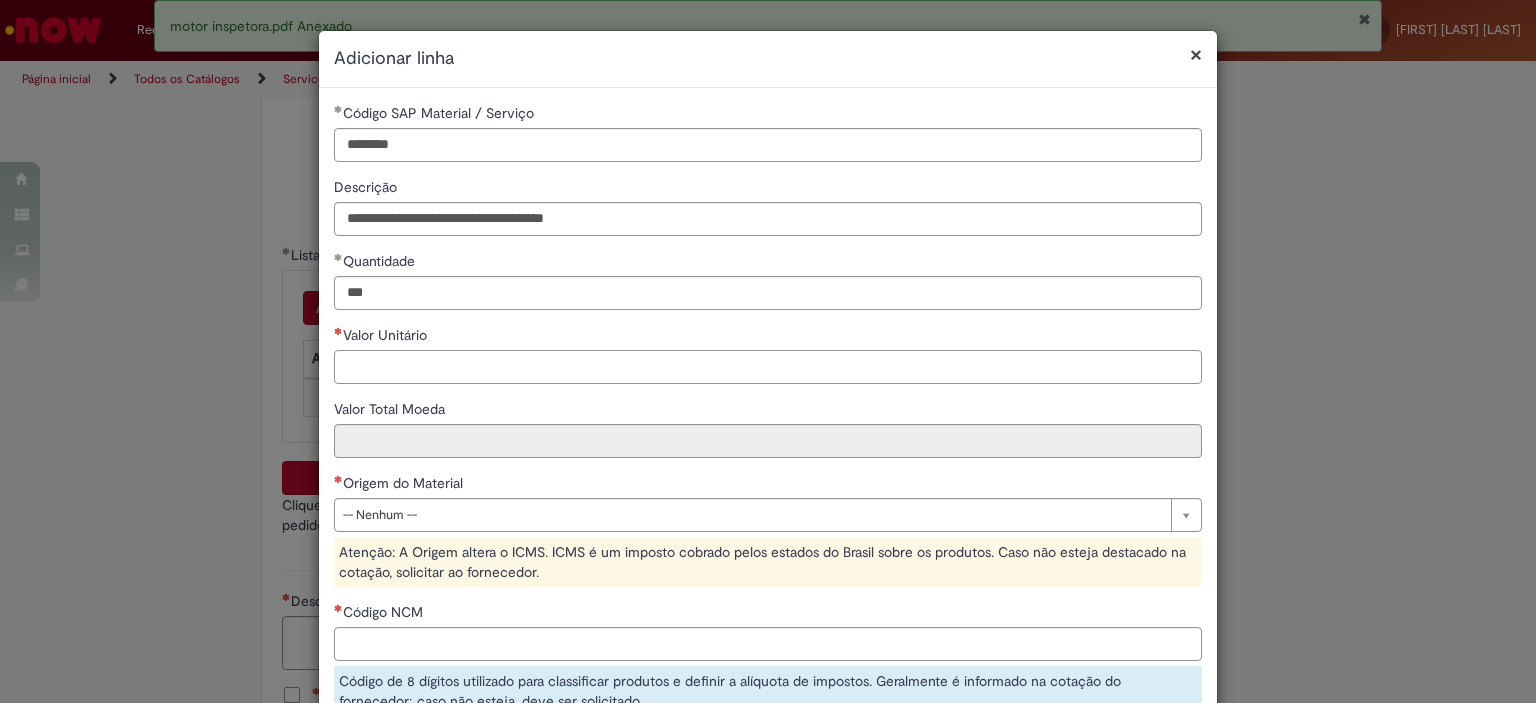 click on "Valor Unitário" at bounding box center [768, 367] 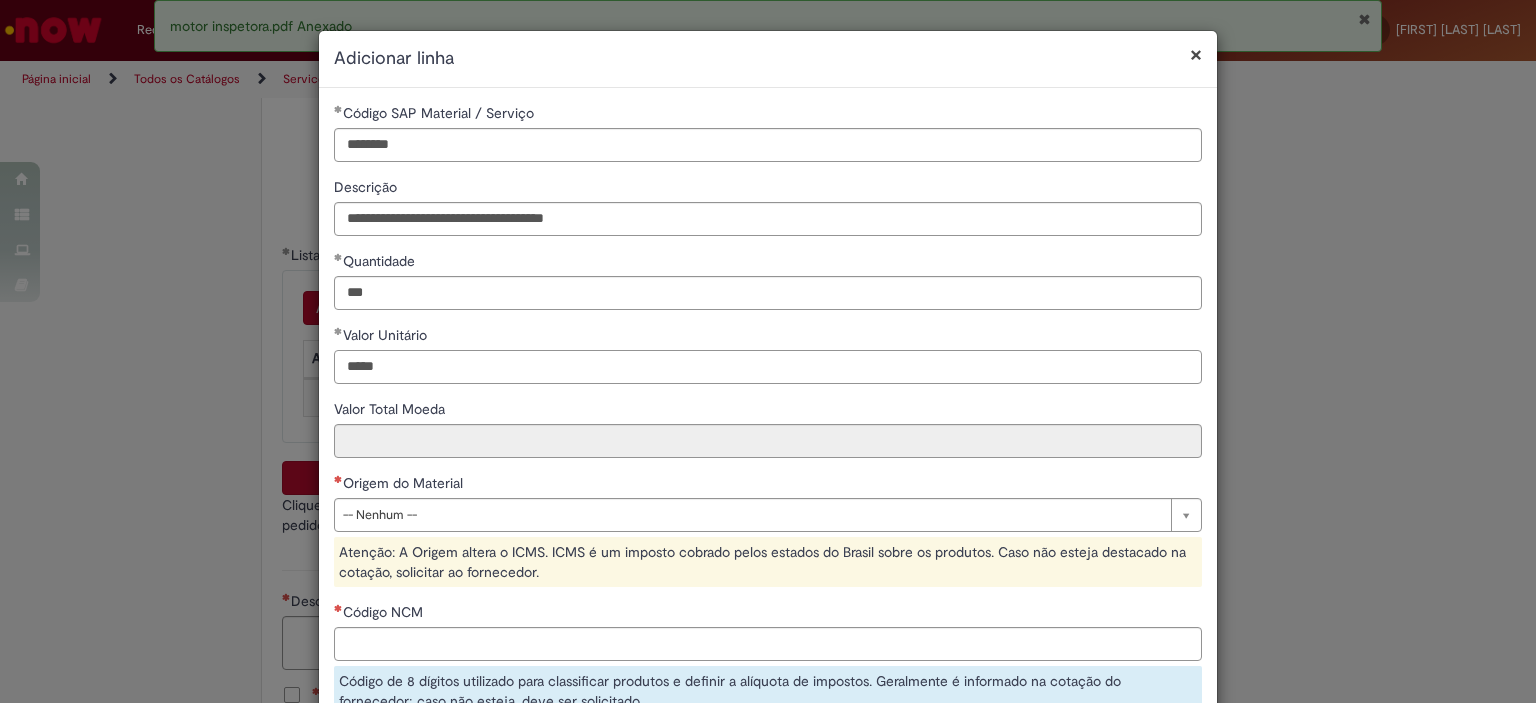 type on "*****" 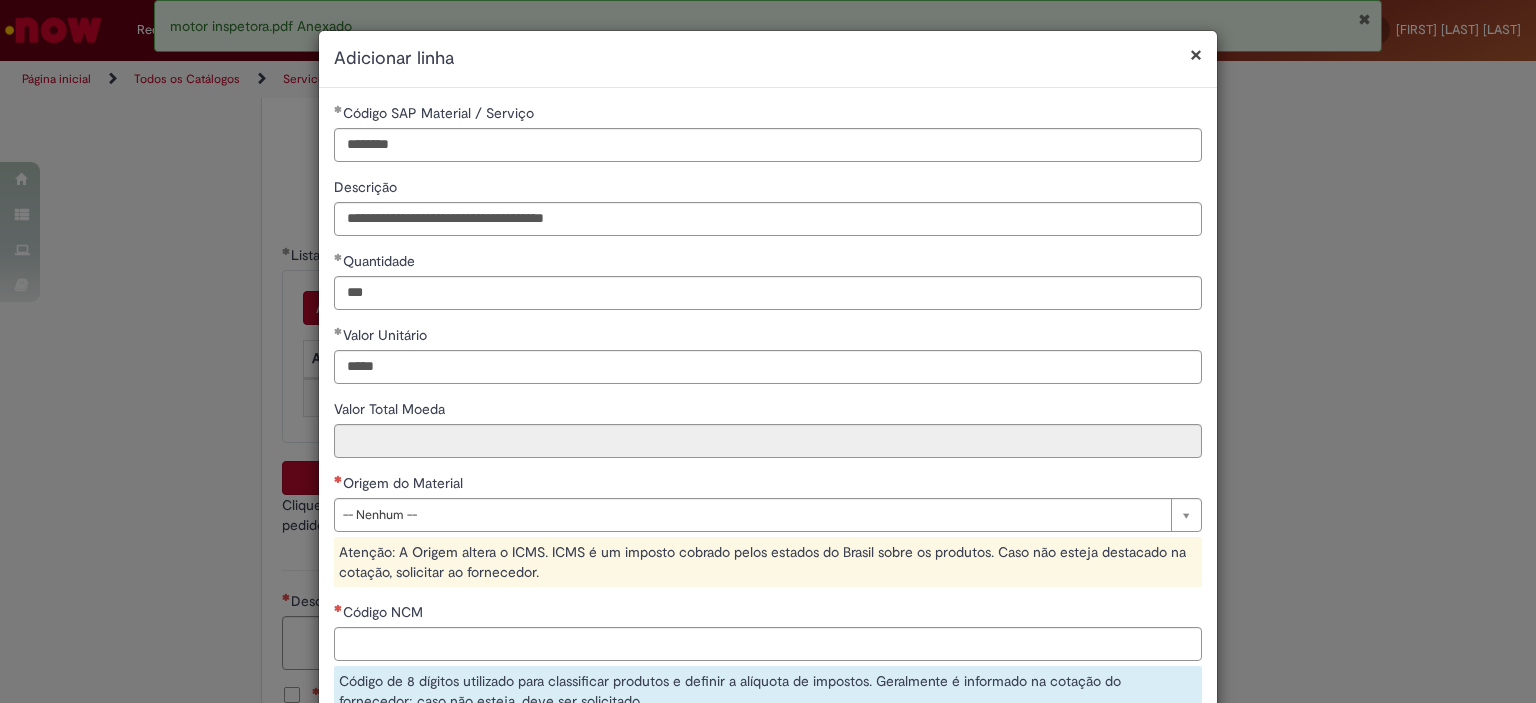 type on "********" 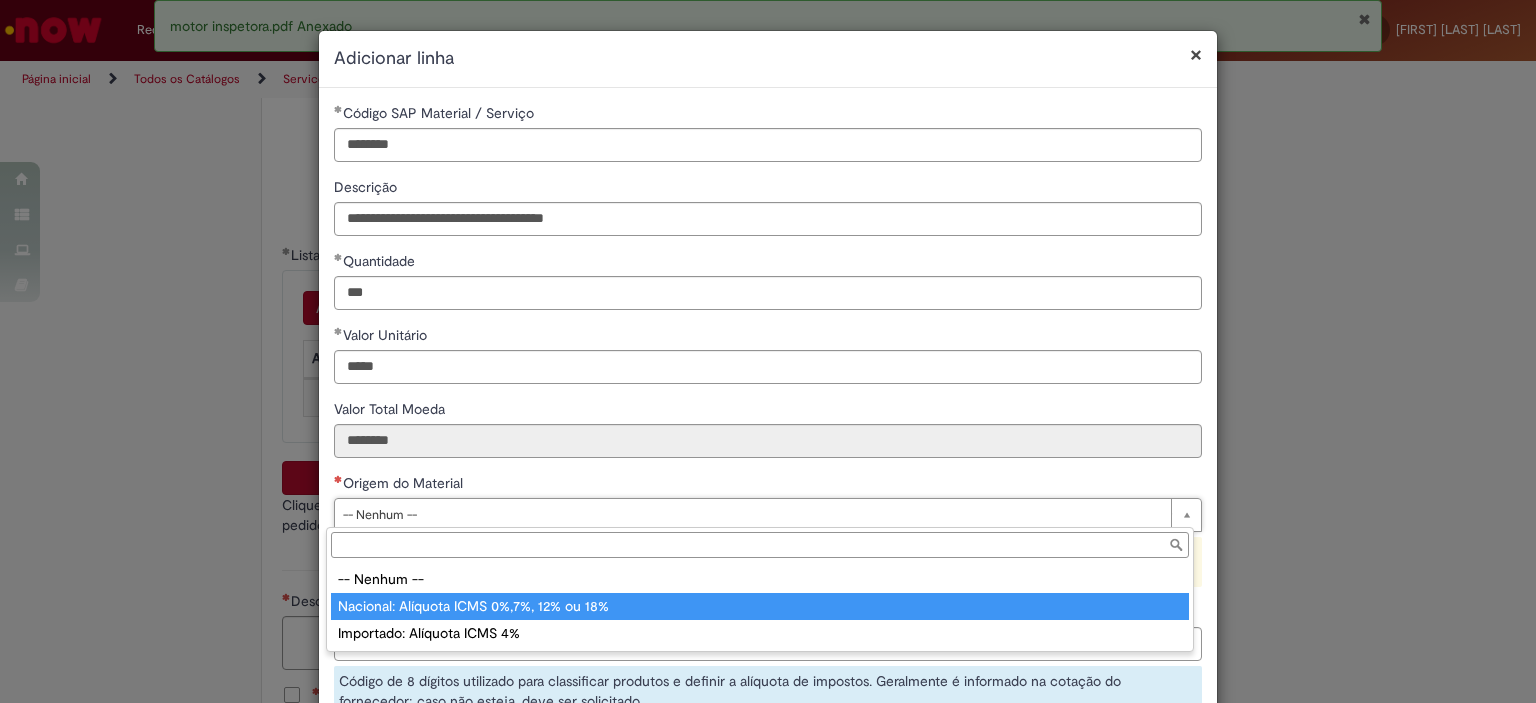 type on "**********" 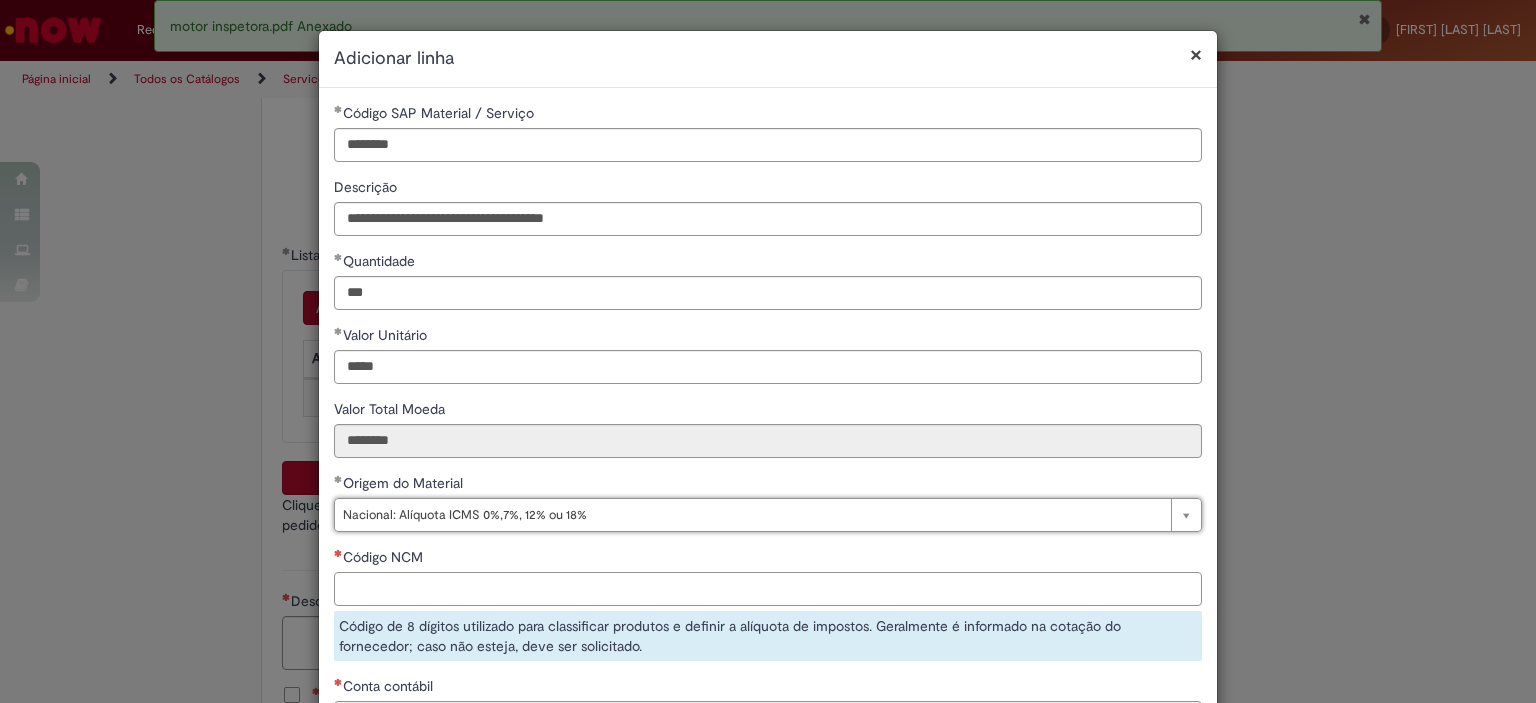 click on "Código NCM" at bounding box center [768, 589] 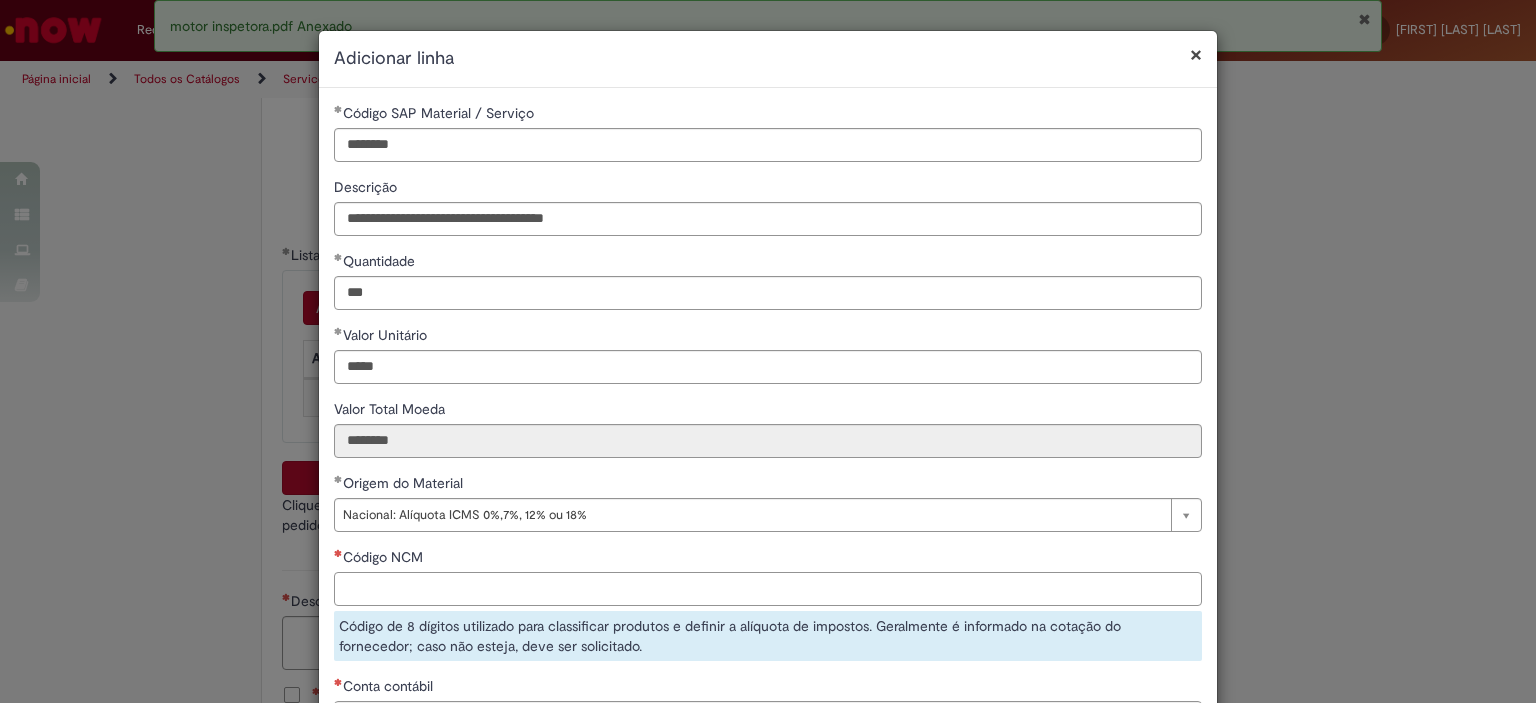paste on "********" 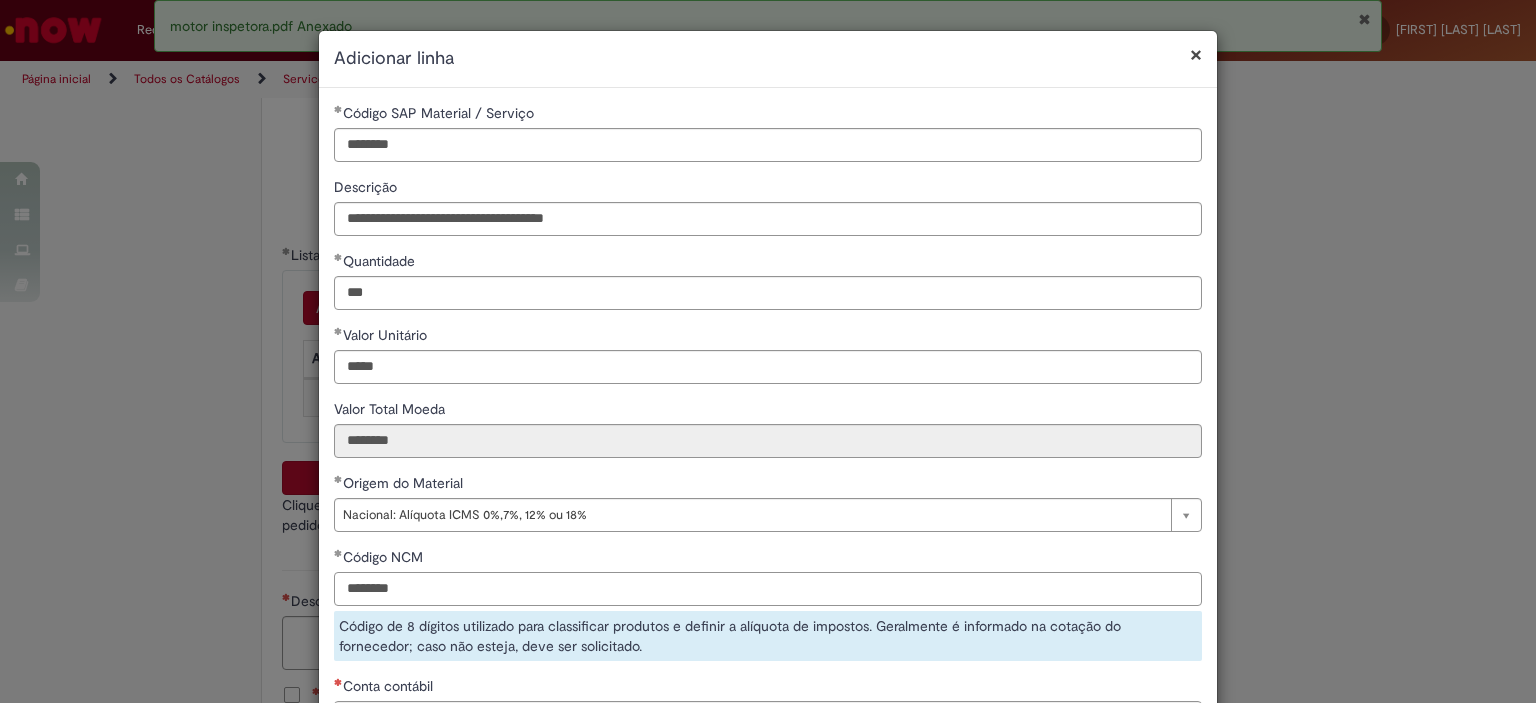 type on "********" 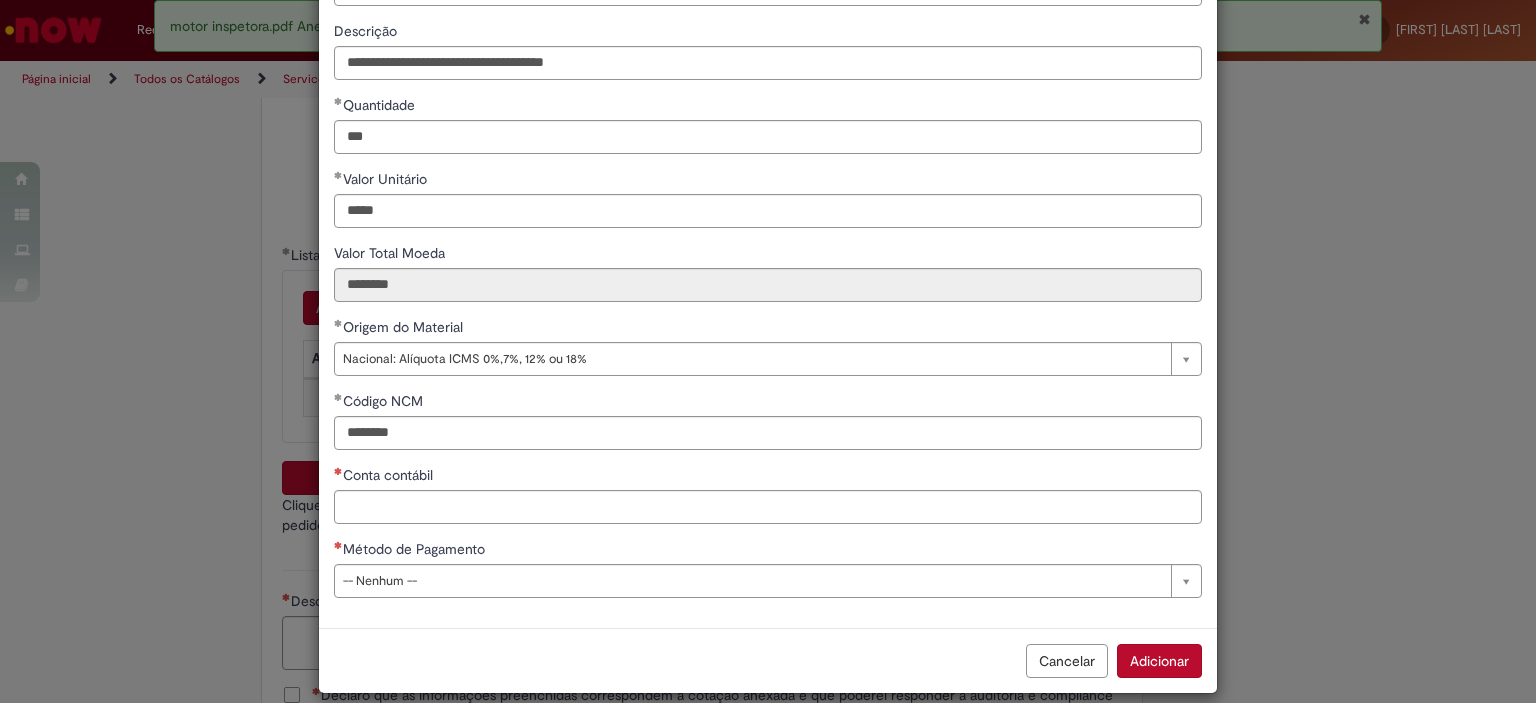 scroll, scrollTop: 176, scrollLeft: 0, axis: vertical 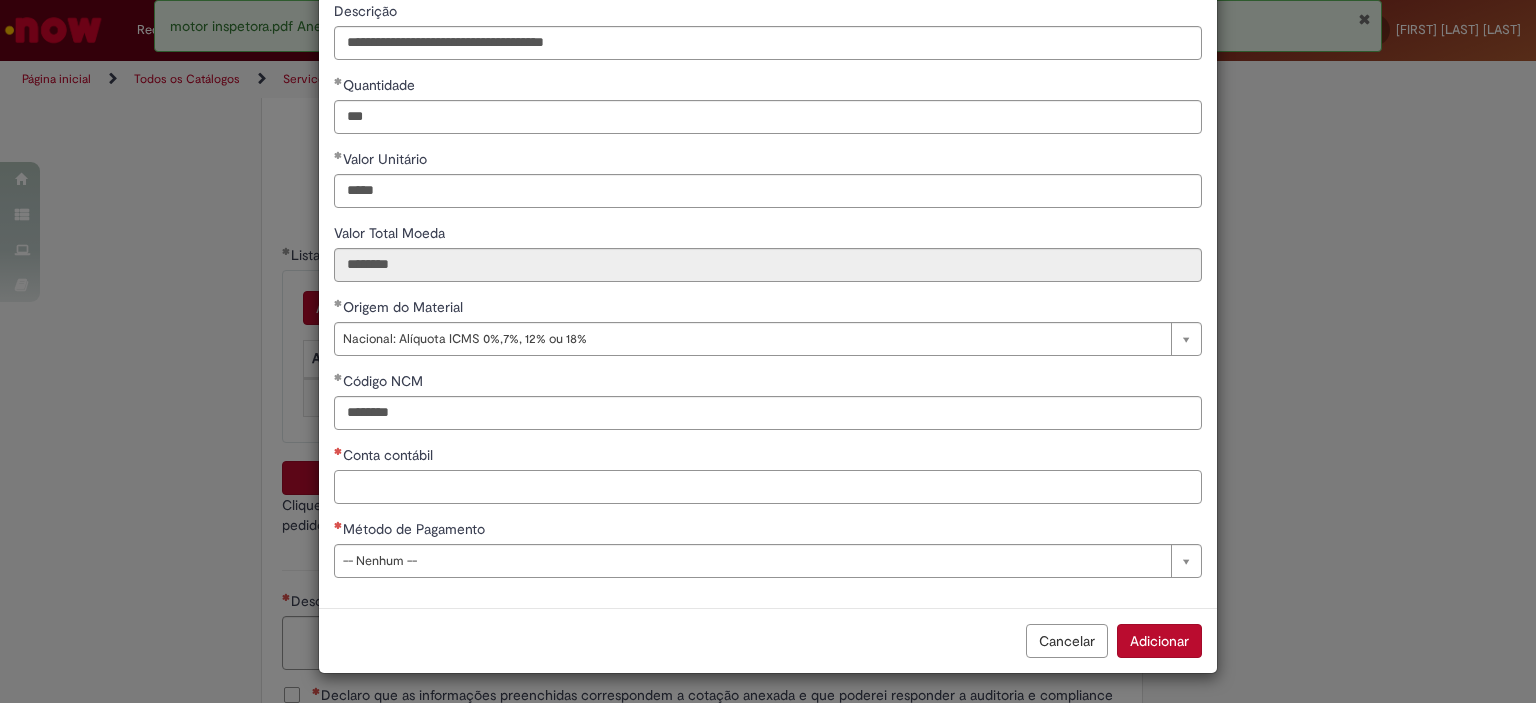 click on "Conta contábil" at bounding box center [768, 487] 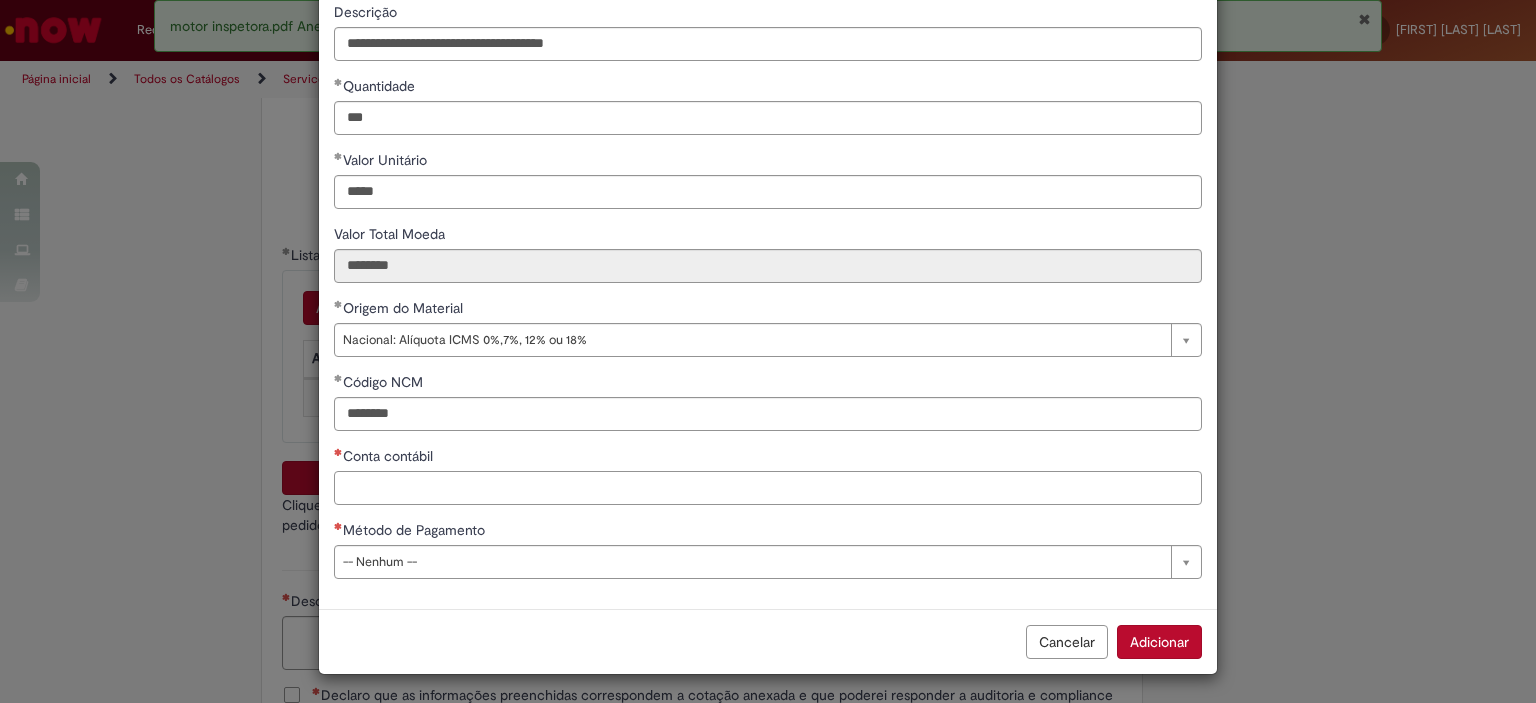 paste on "********" 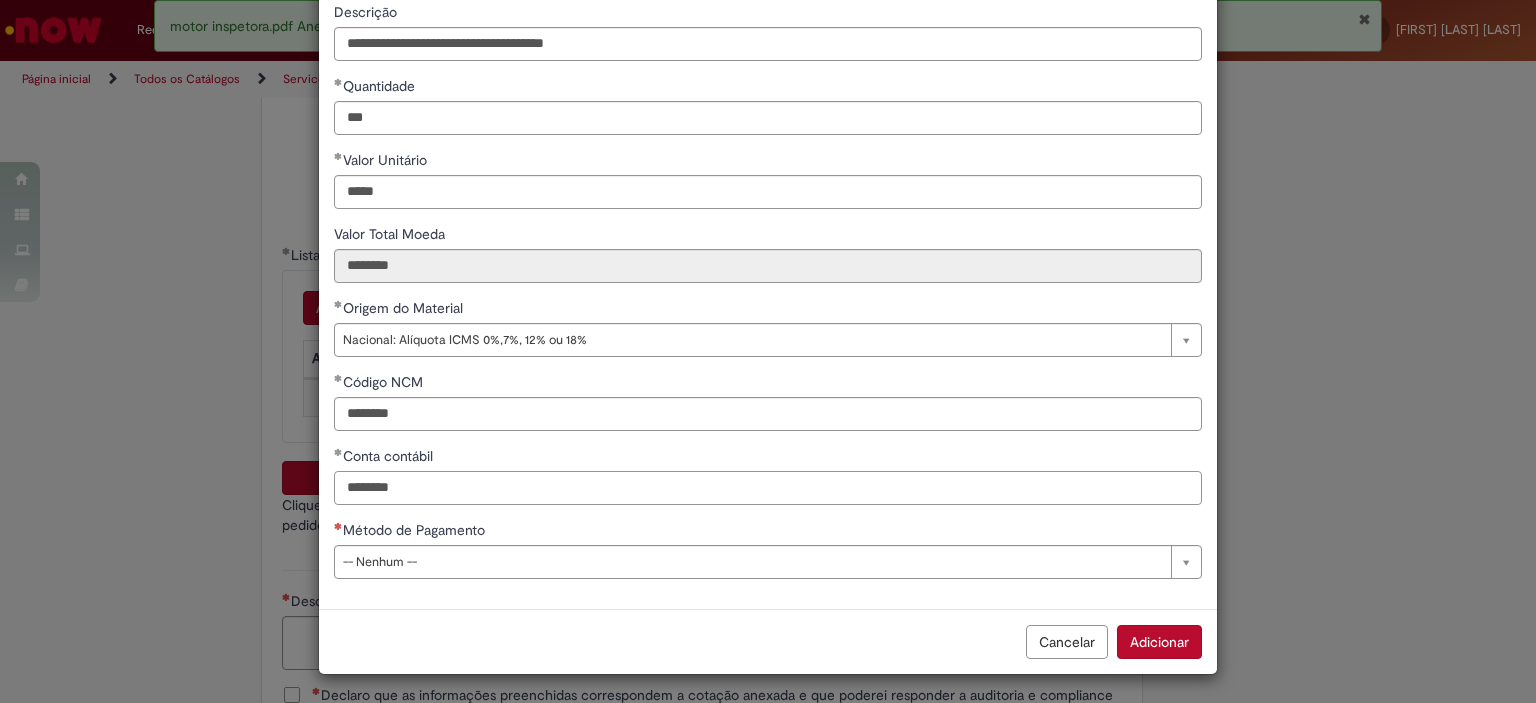 type on "********" 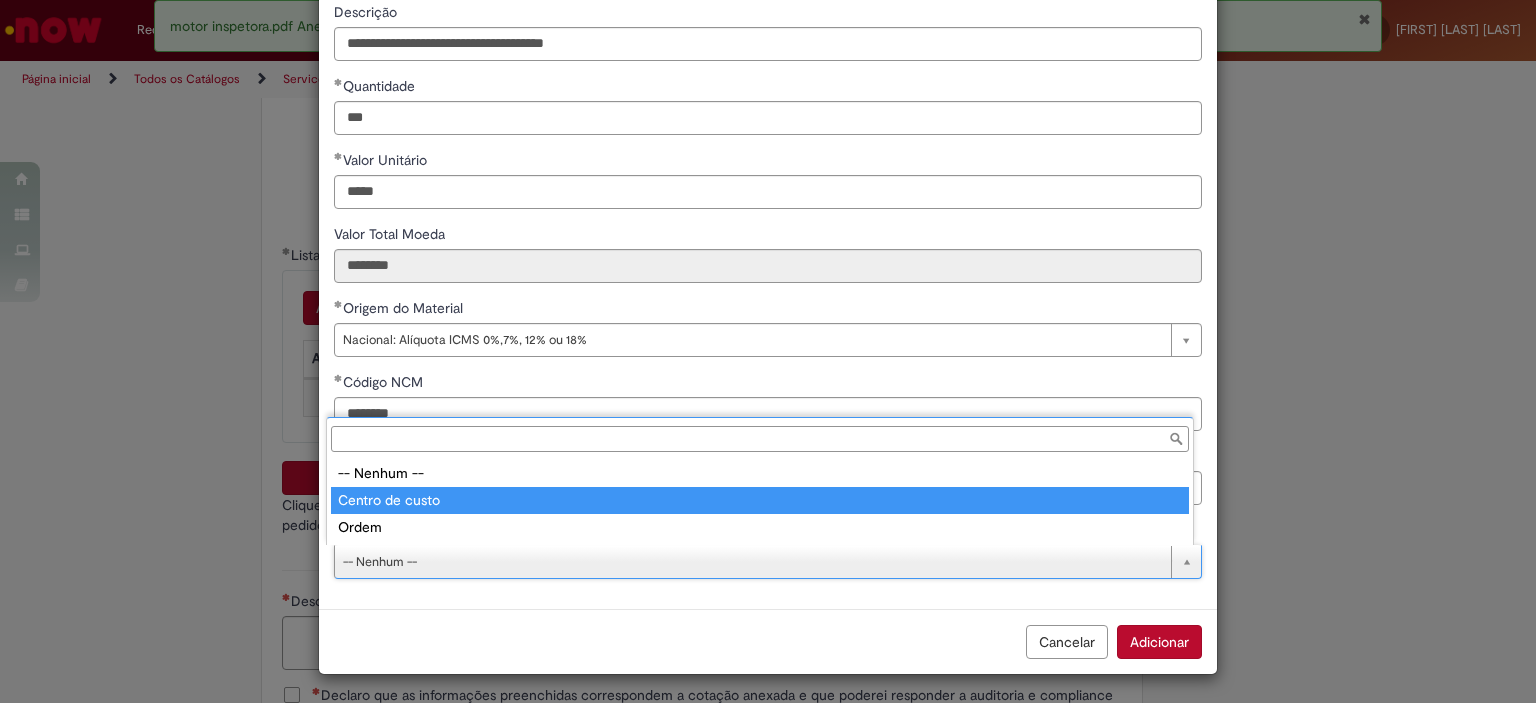 type on "**********" 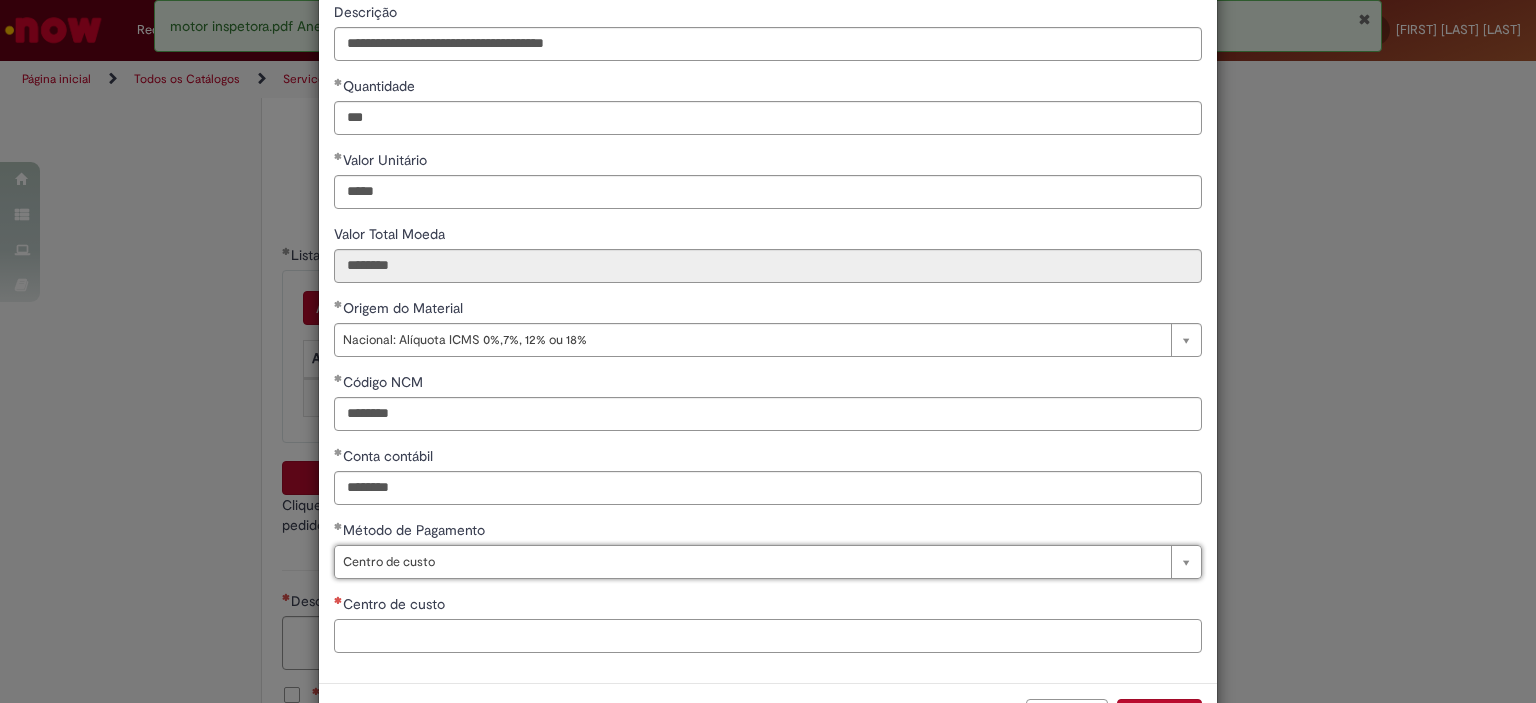 click on "Centro de custo" at bounding box center (768, 636) 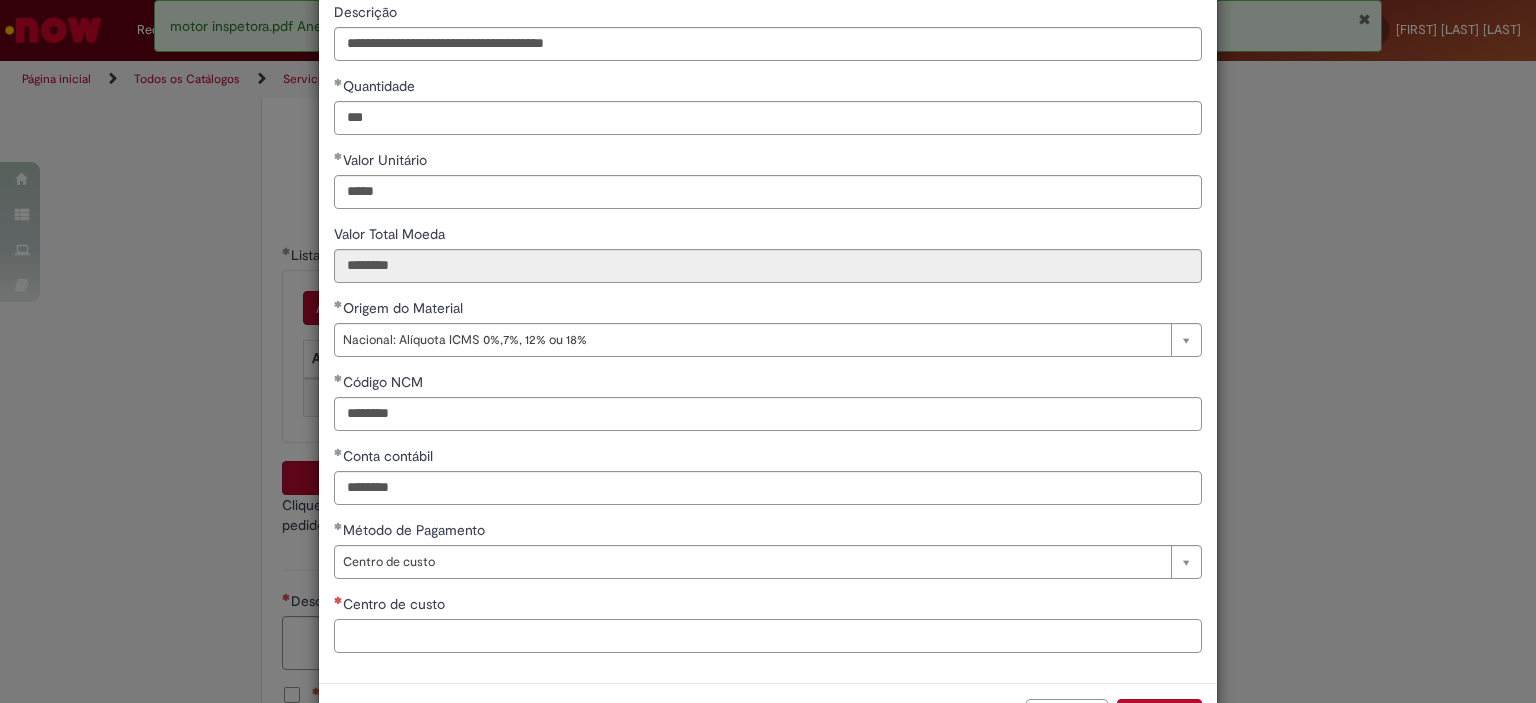 paste on "**********" 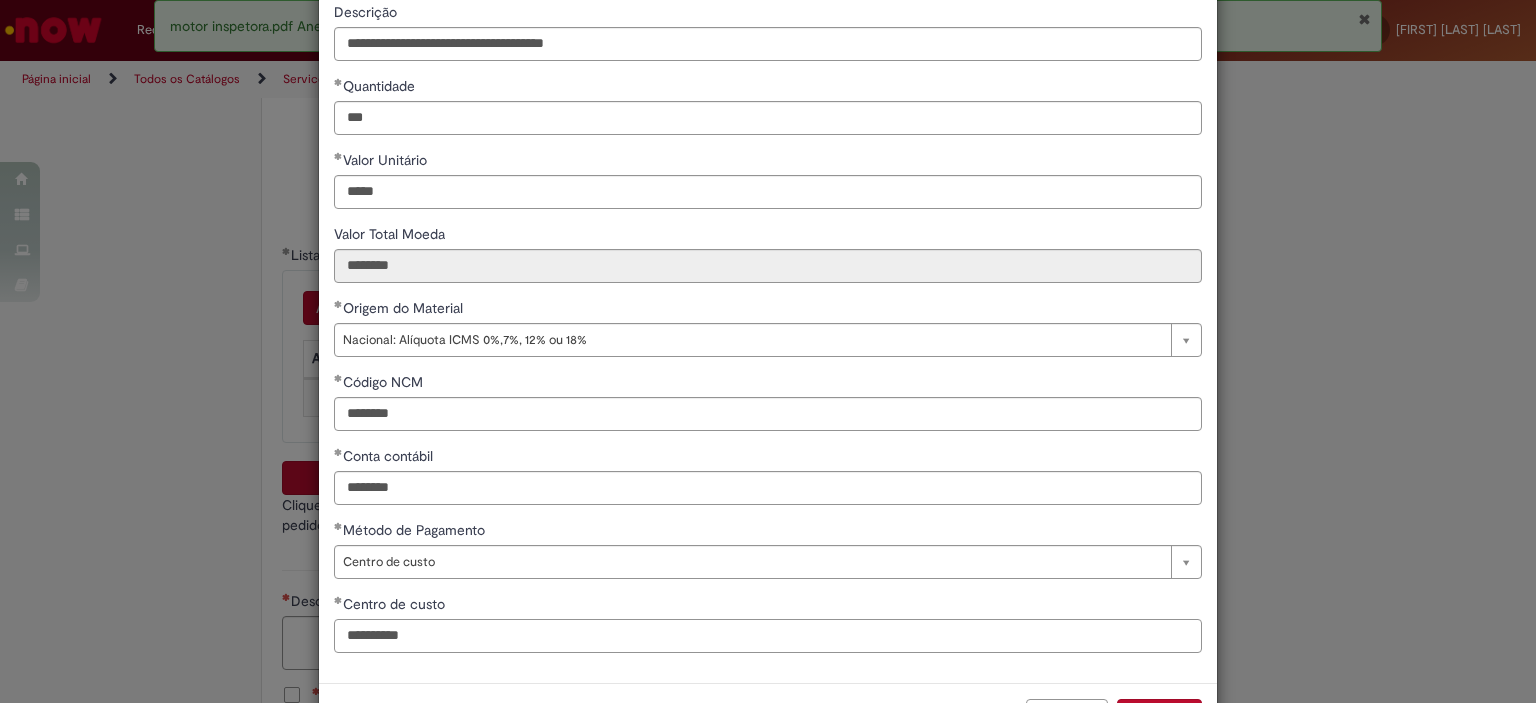 type on "**********" 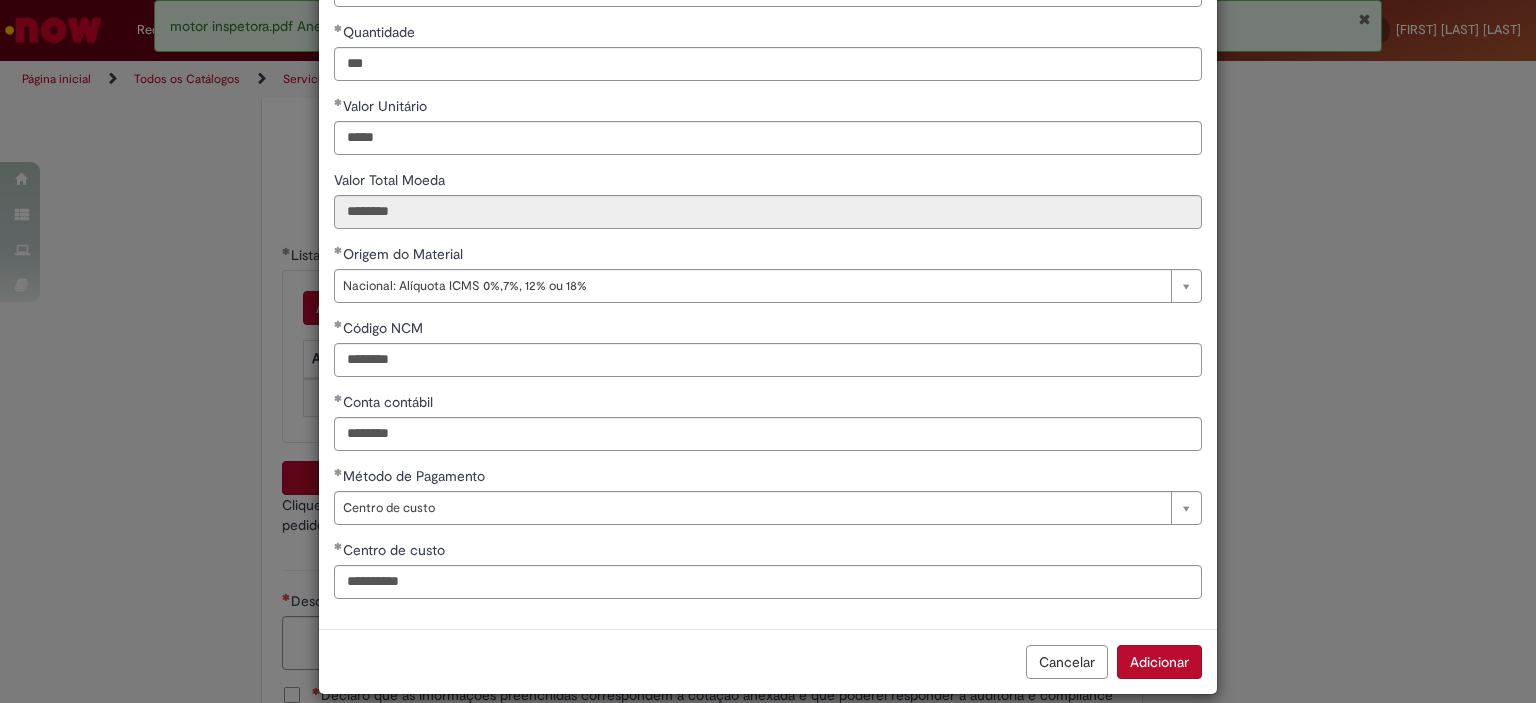 scroll, scrollTop: 251, scrollLeft: 0, axis: vertical 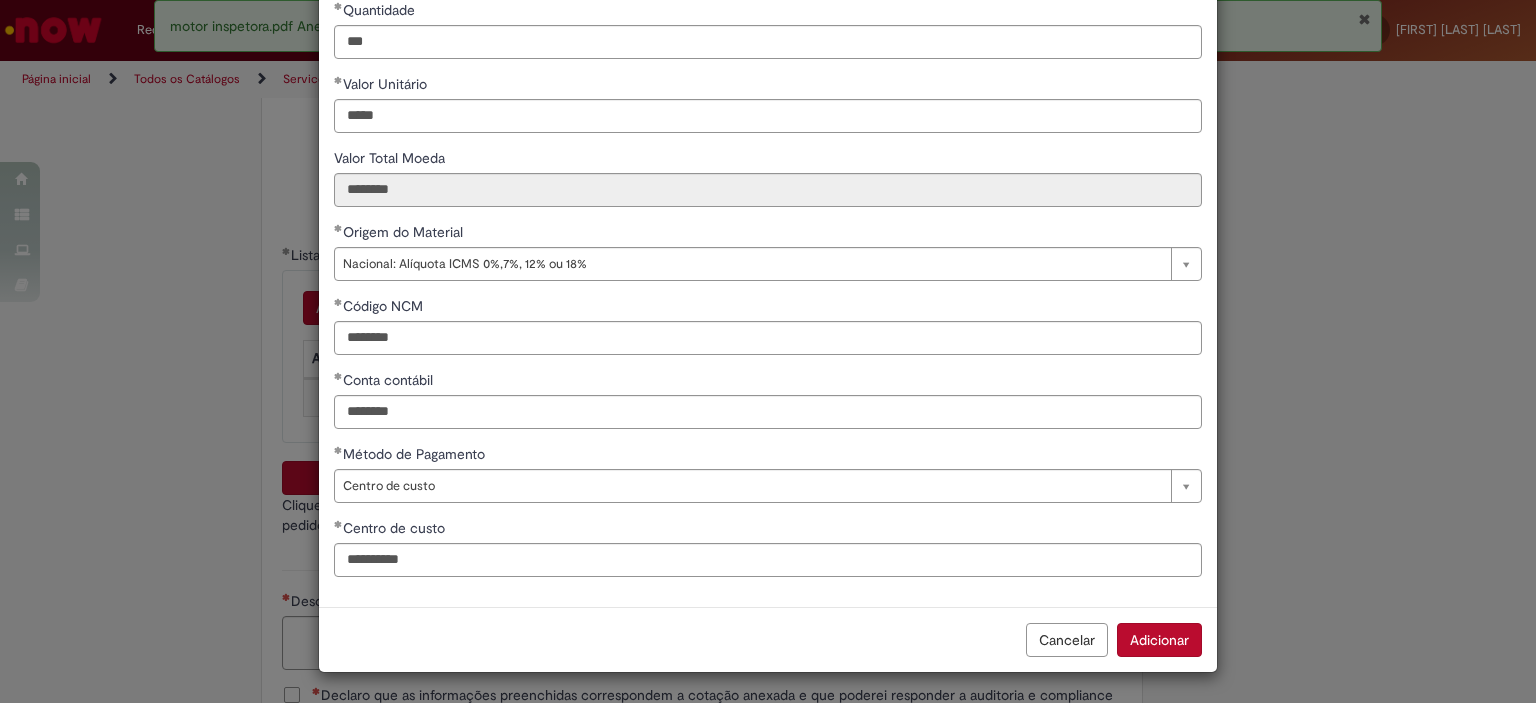 click on "Adicionar" at bounding box center (1159, 640) 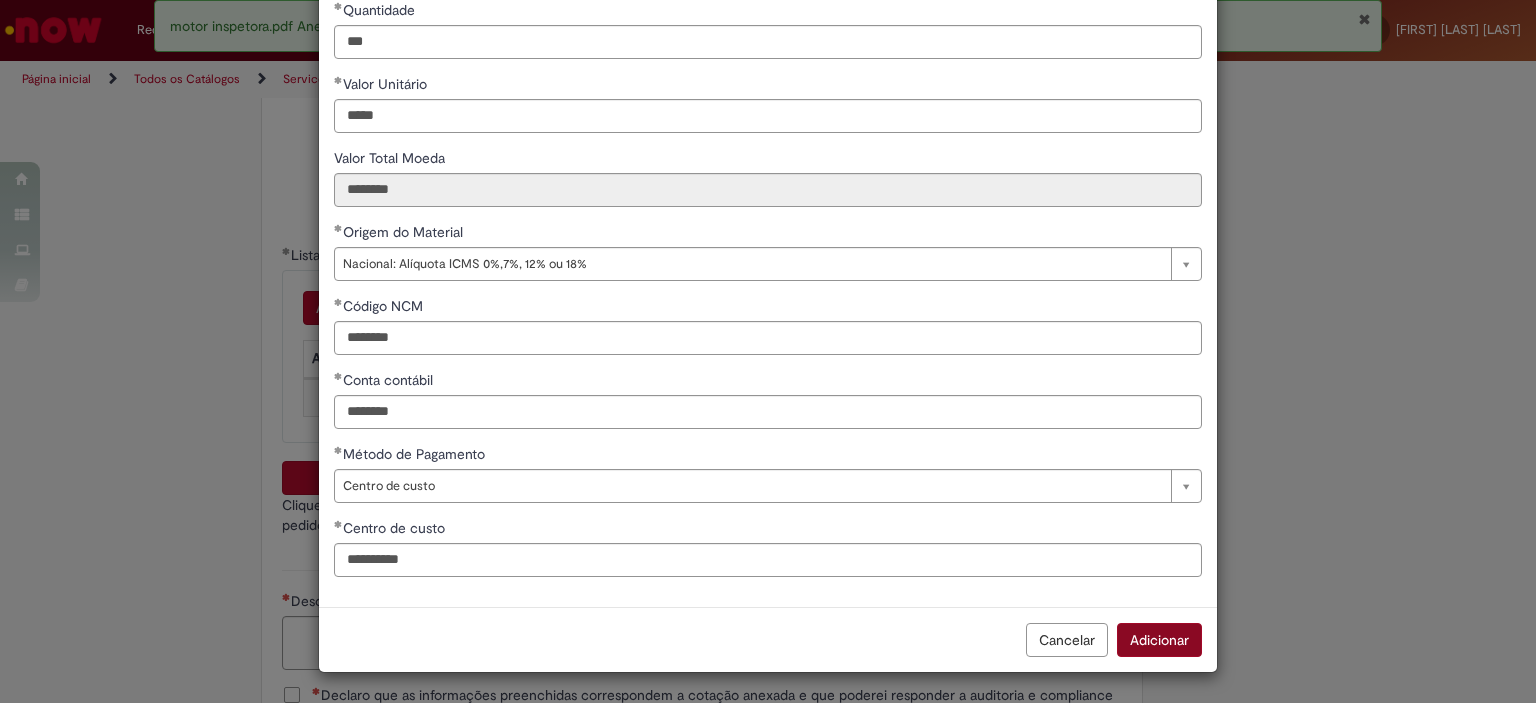 scroll, scrollTop: 249, scrollLeft: 0, axis: vertical 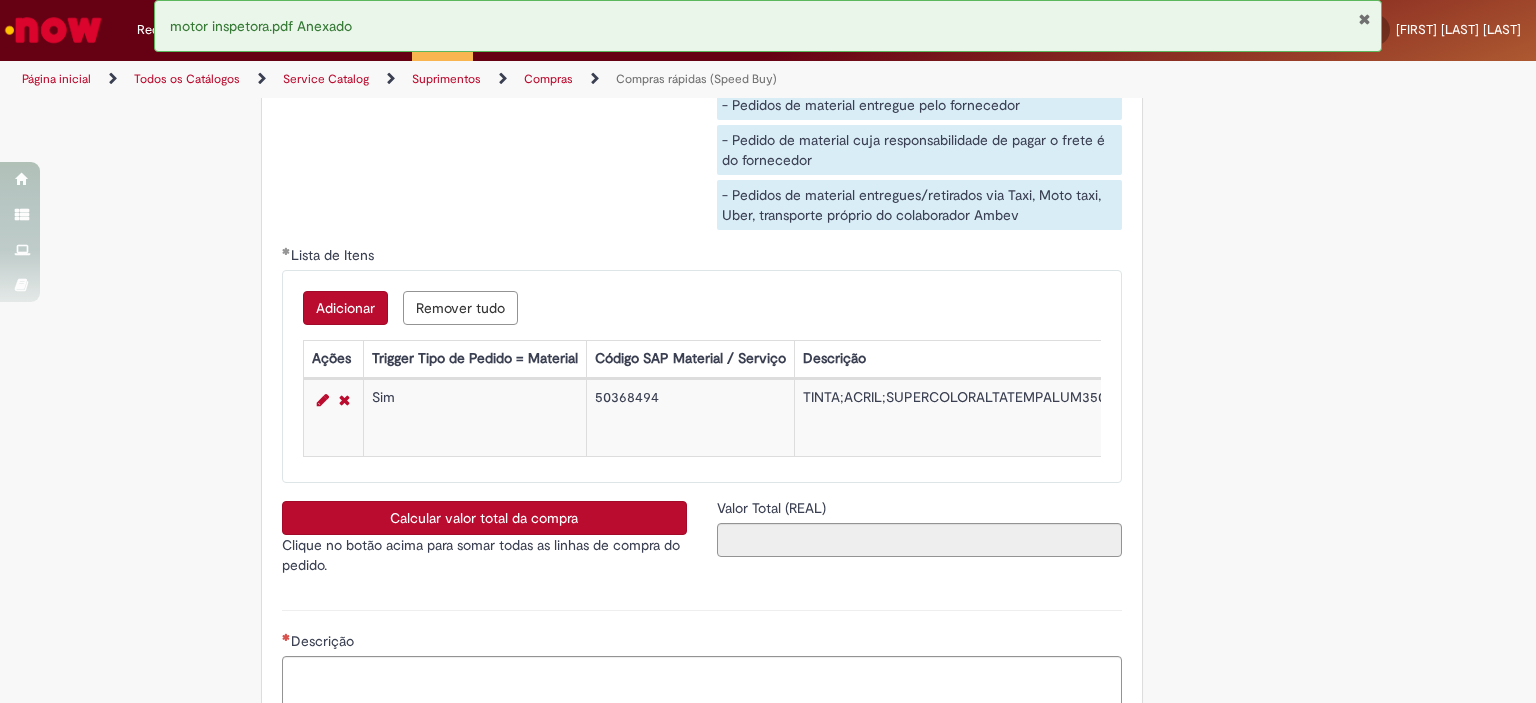 click on "Calcular valor total da compra" at bounding box center (484, 518) 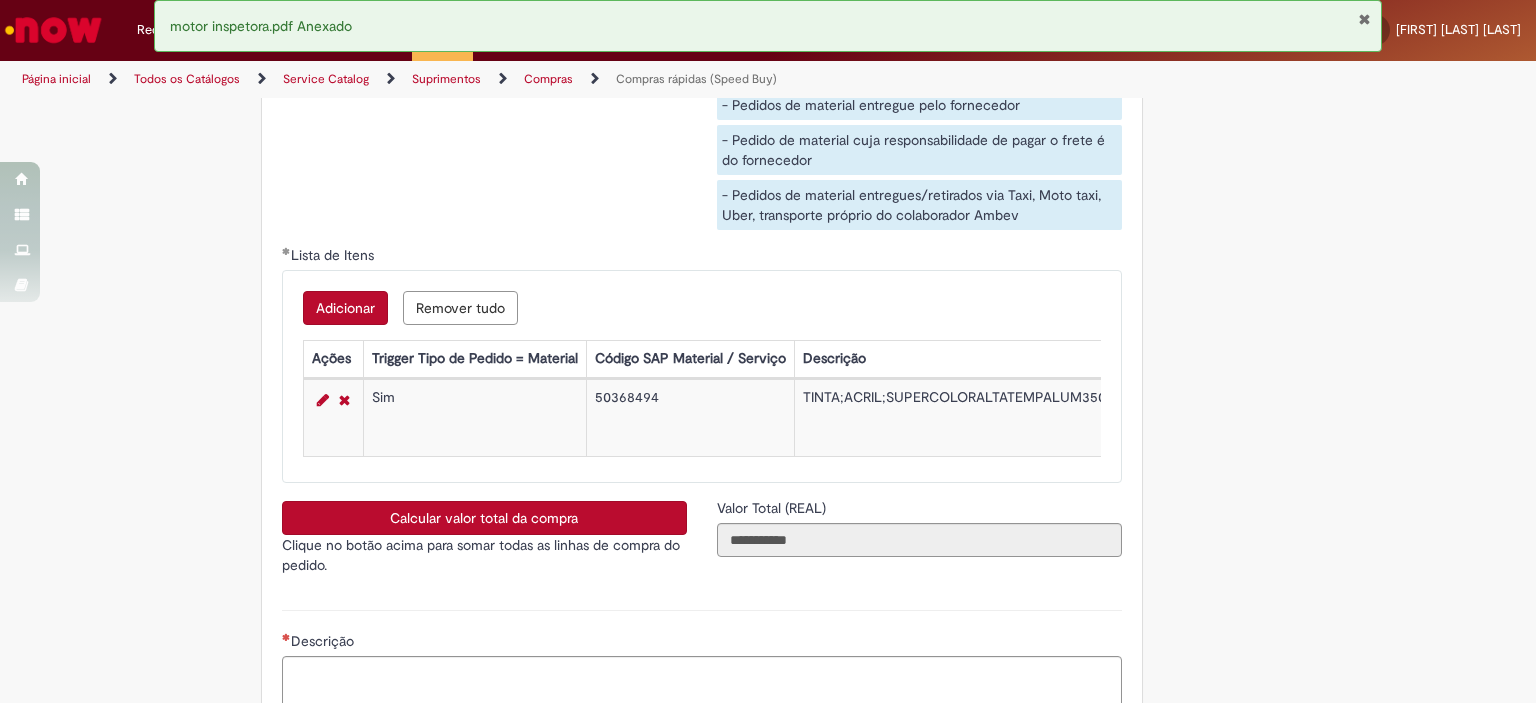scroll, scrollTop: 3300, scrollLeft: 0, axis: vertical 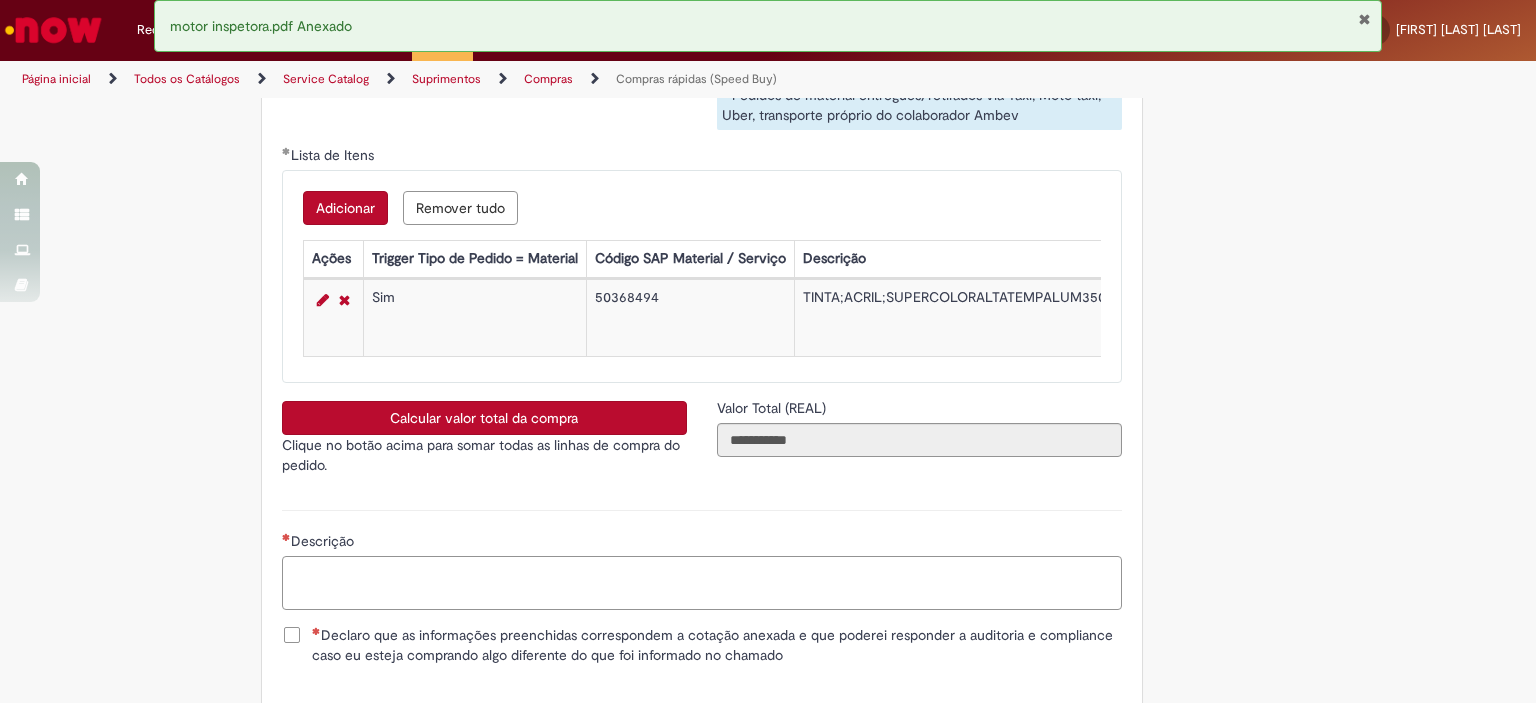 click on "Descrição" at bounding box center (702, 583) 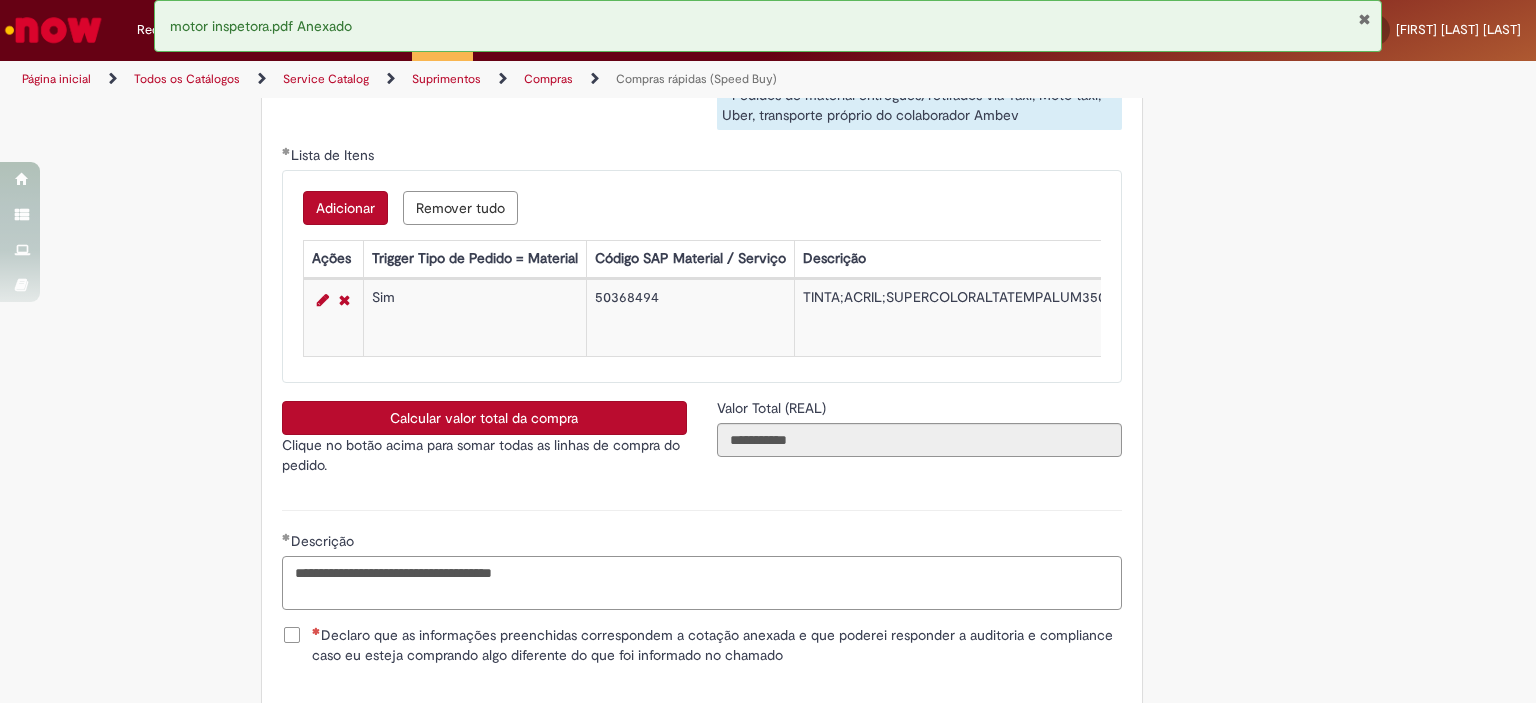 type on "**********" 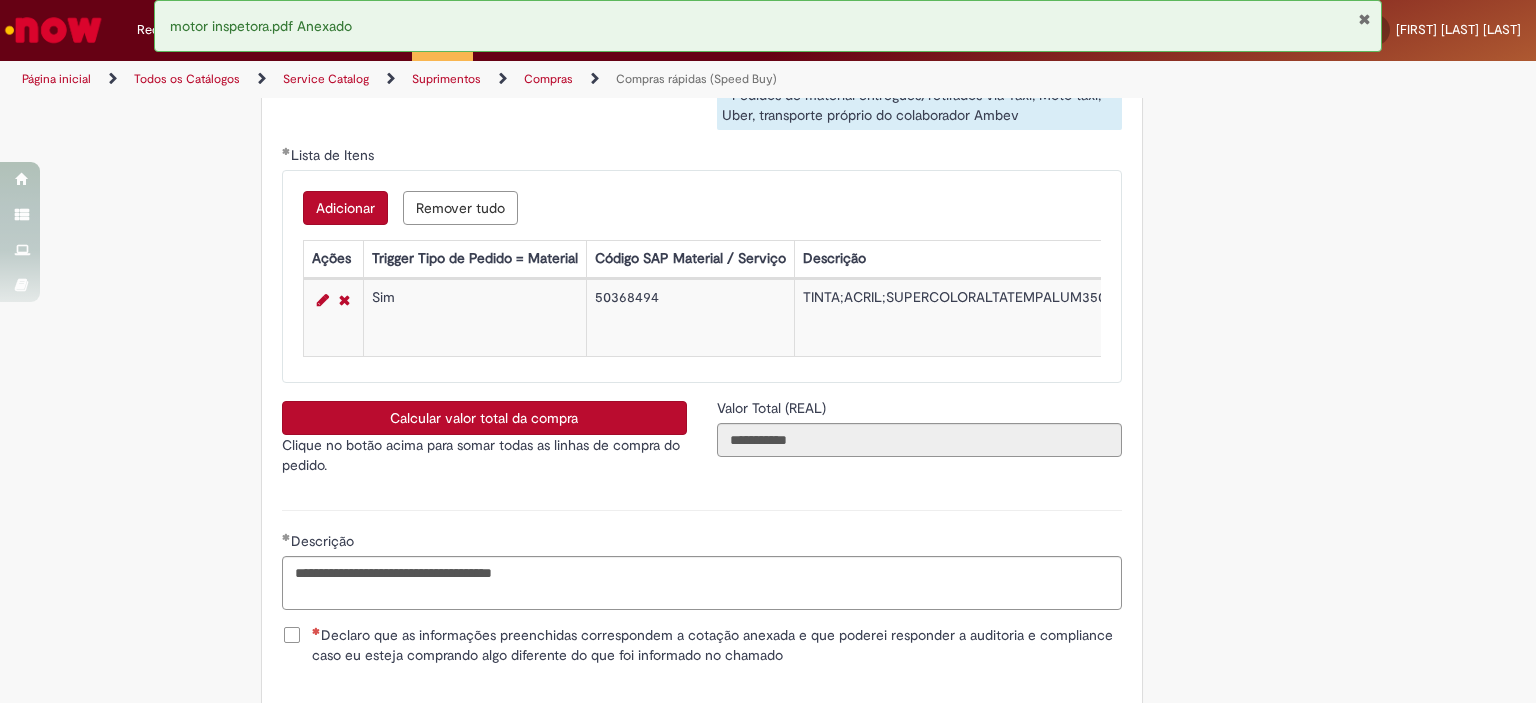click on "Declaro que as informações preenchidas correspondem a cotação anexada e que poderei responder a auditoria e compliance caso eu esteja comprando algo diferente do que foi informado no chamado" at bounding box center [717, 645] 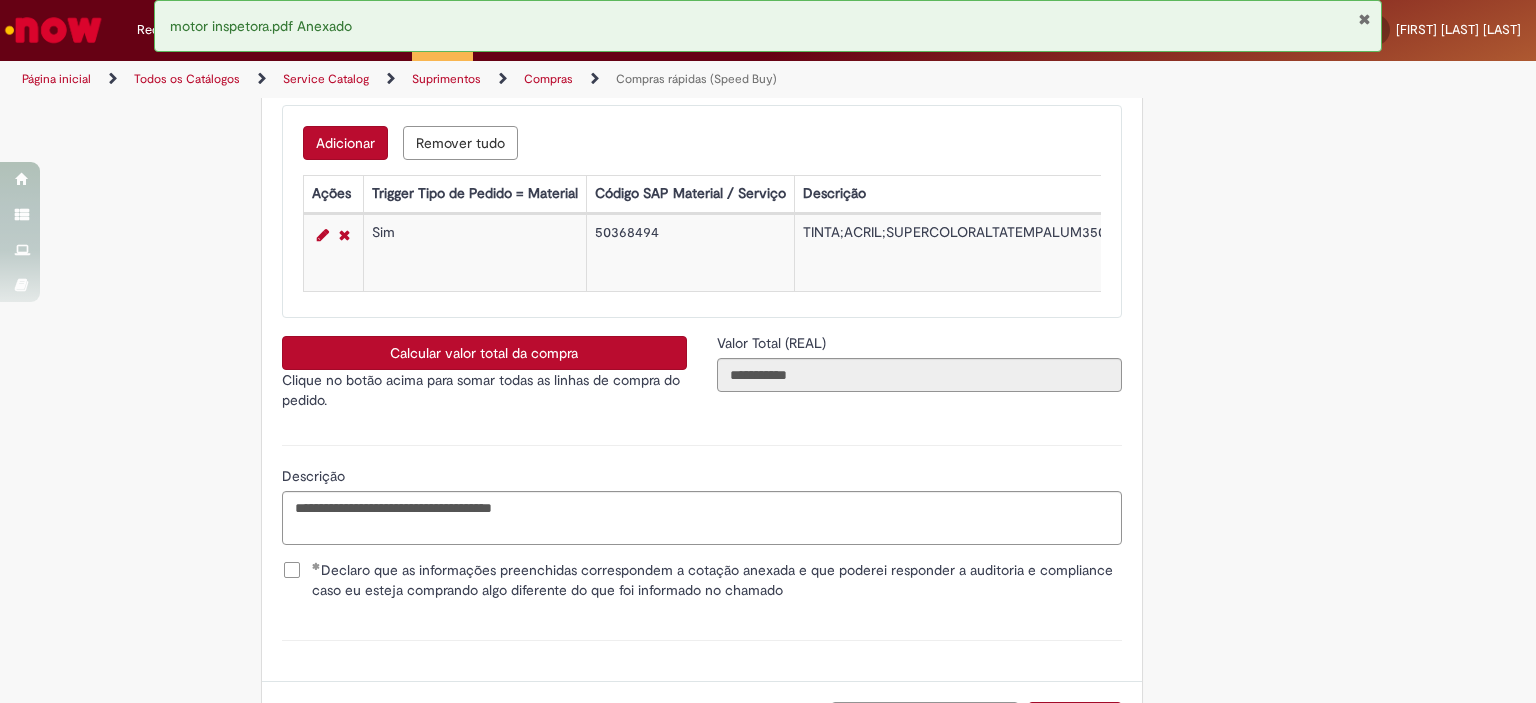 scroll, scrollTop: 3541, scrollLeft: 0, axis: vertical 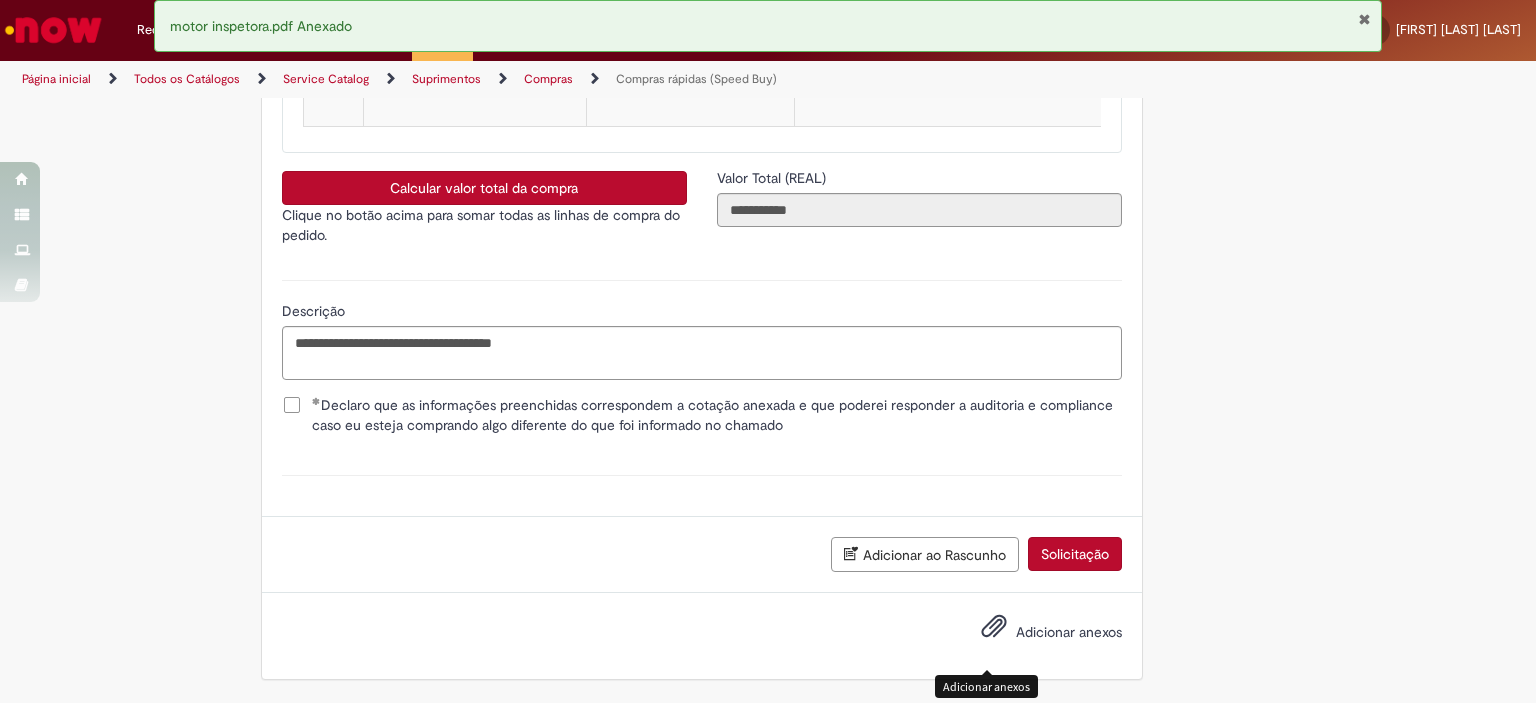 click at bounding box center (994, 627) 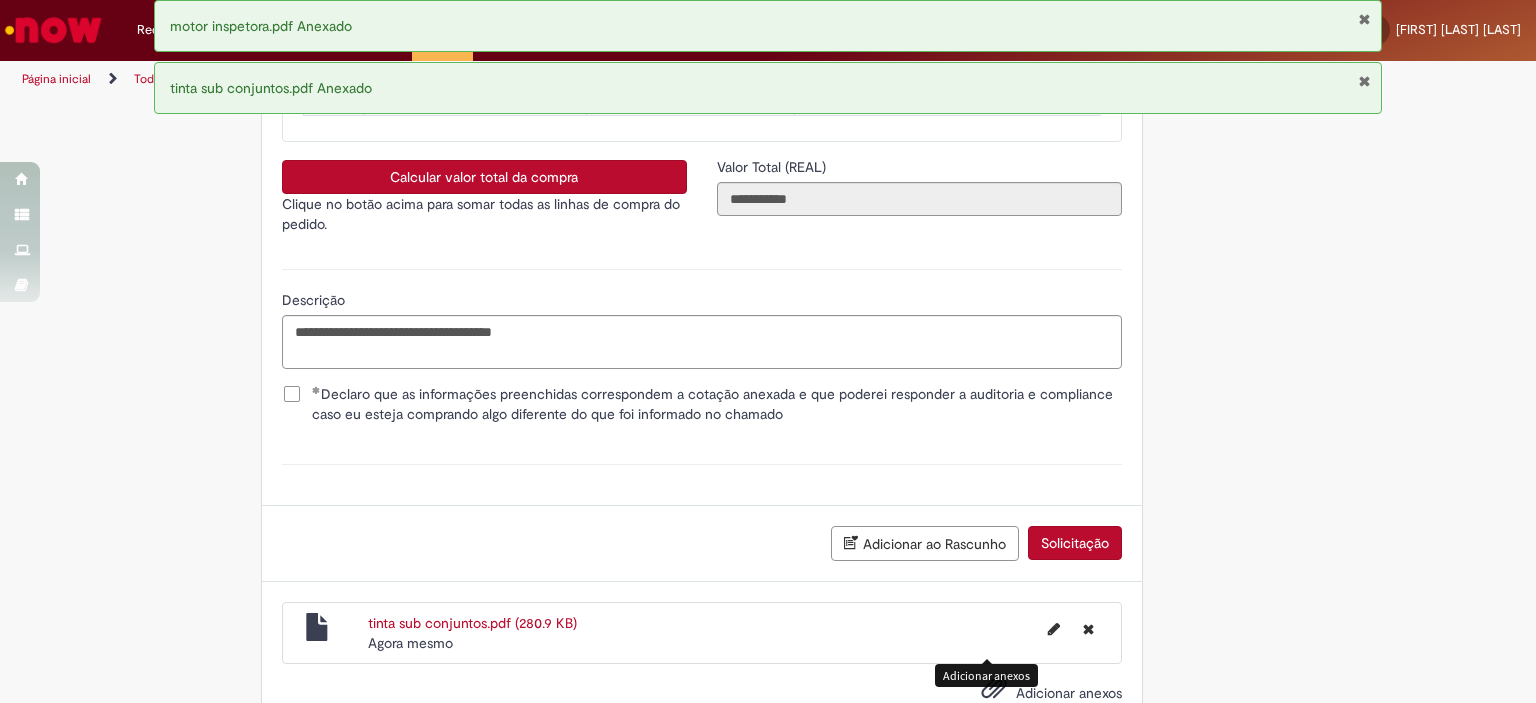 click on "Solicitação" at bounding box center [1075, 543] 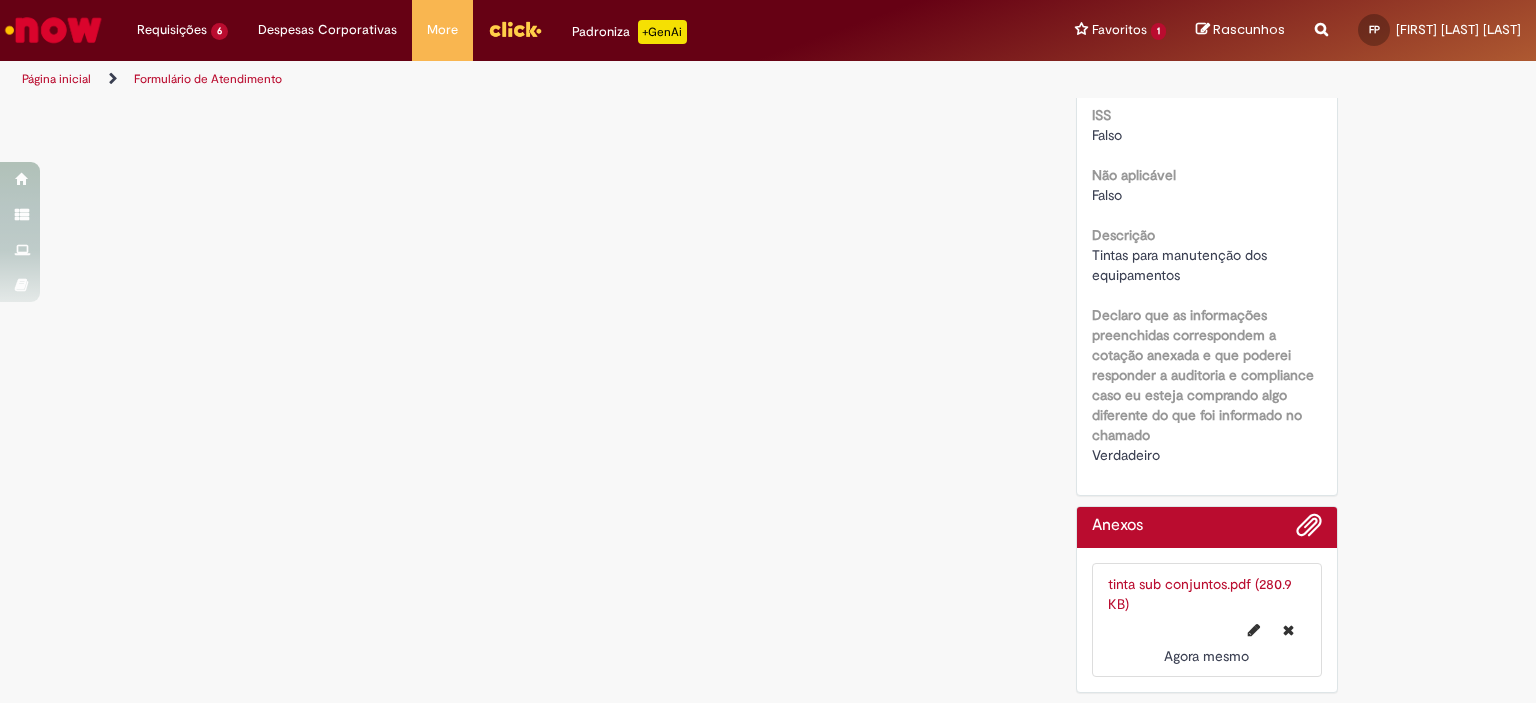 scroll, scrollTop: 0, scrollLeft: 0, axis: both 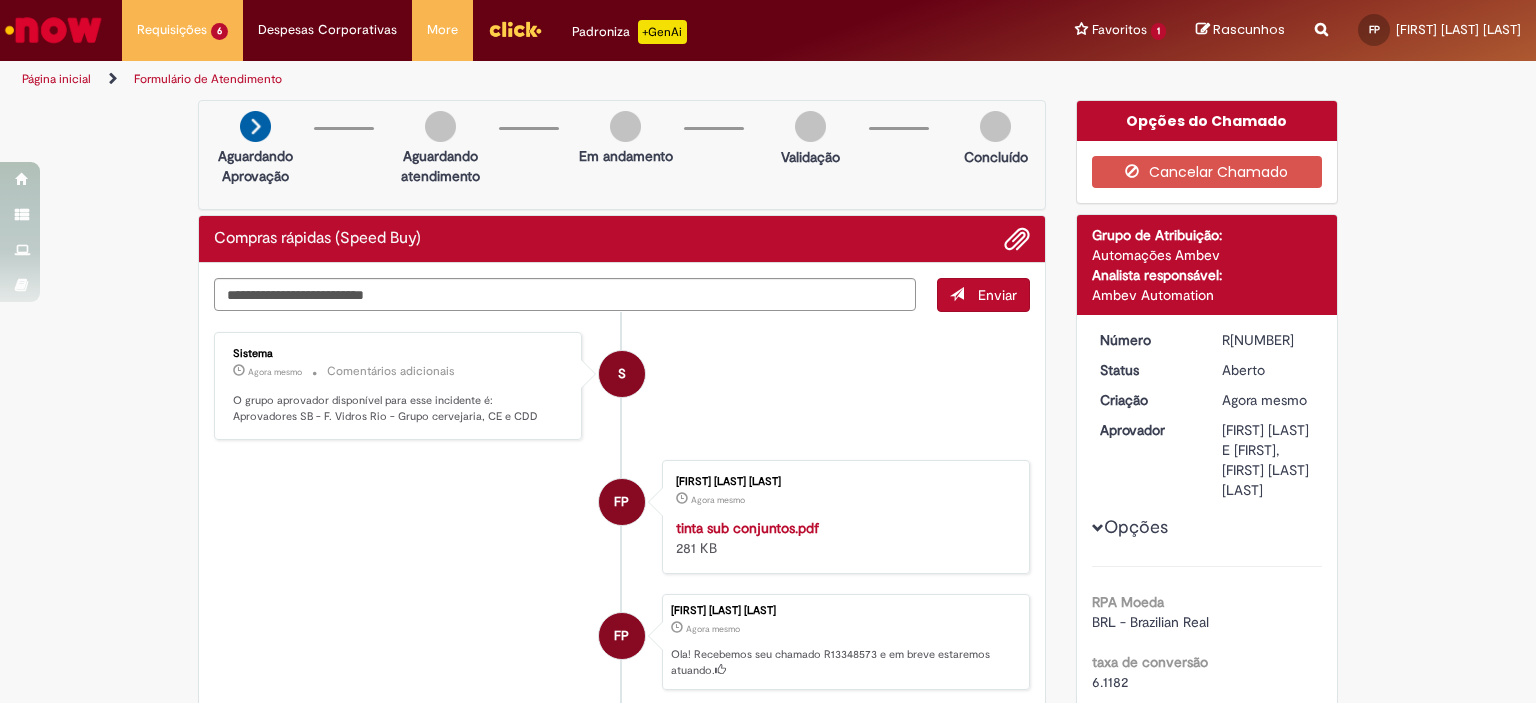 drag, startPoint x: 1280, startPoint y: 335, endPoint x: 1218, endPoint y: 336, distance: 62.008064 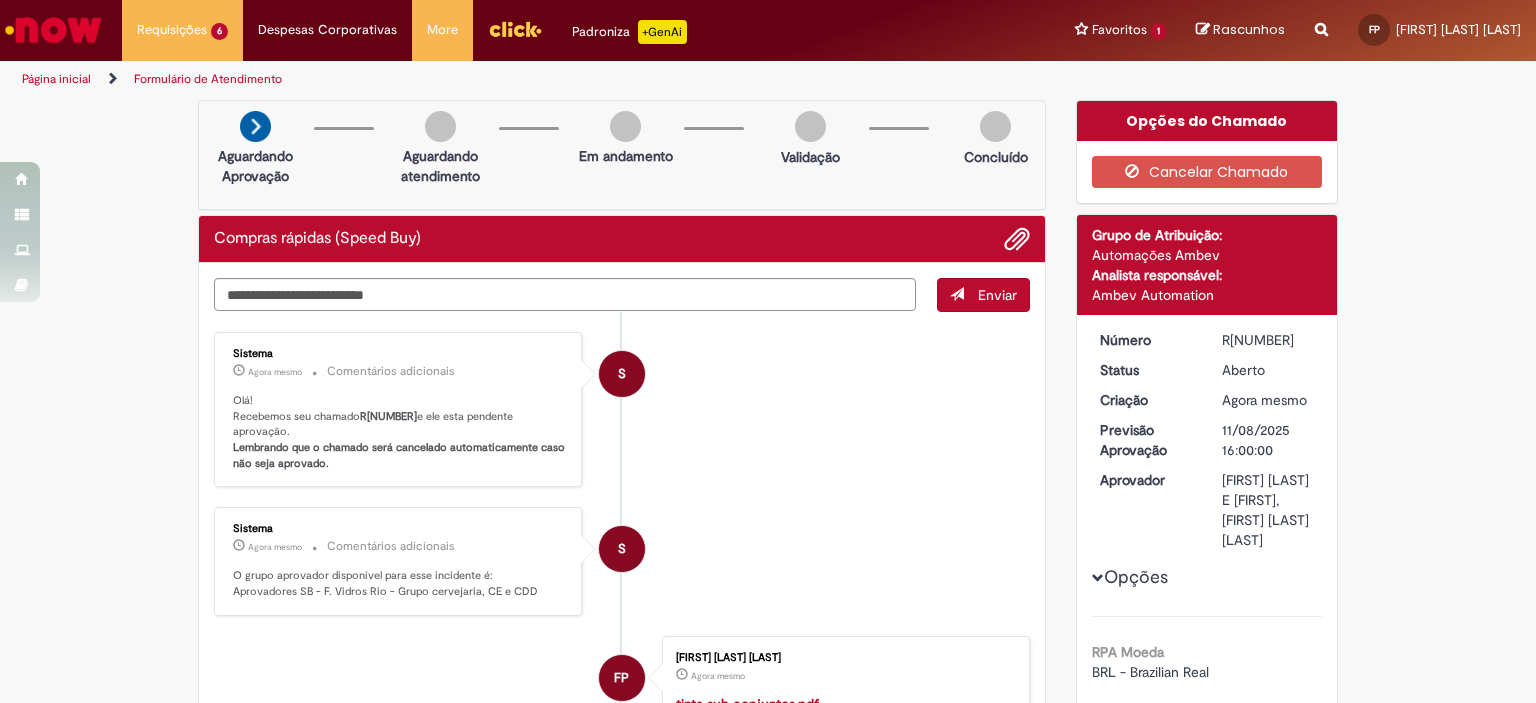 drag, startPoint x: 1280, startPoint y: 338, endPoint x: 1203, endPoint y: 339, distance: 77.00649 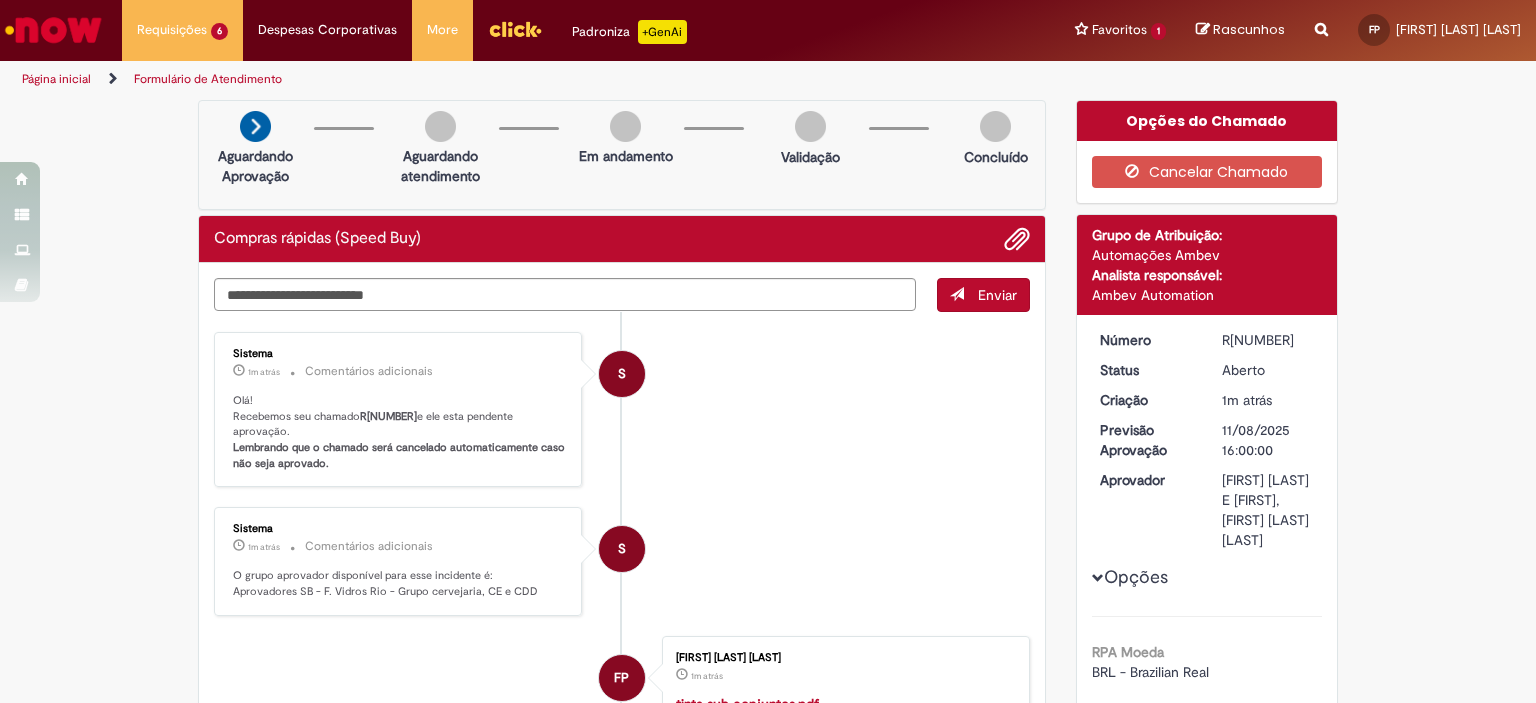 click on "Página inicial" at bounding box center [56, 79] 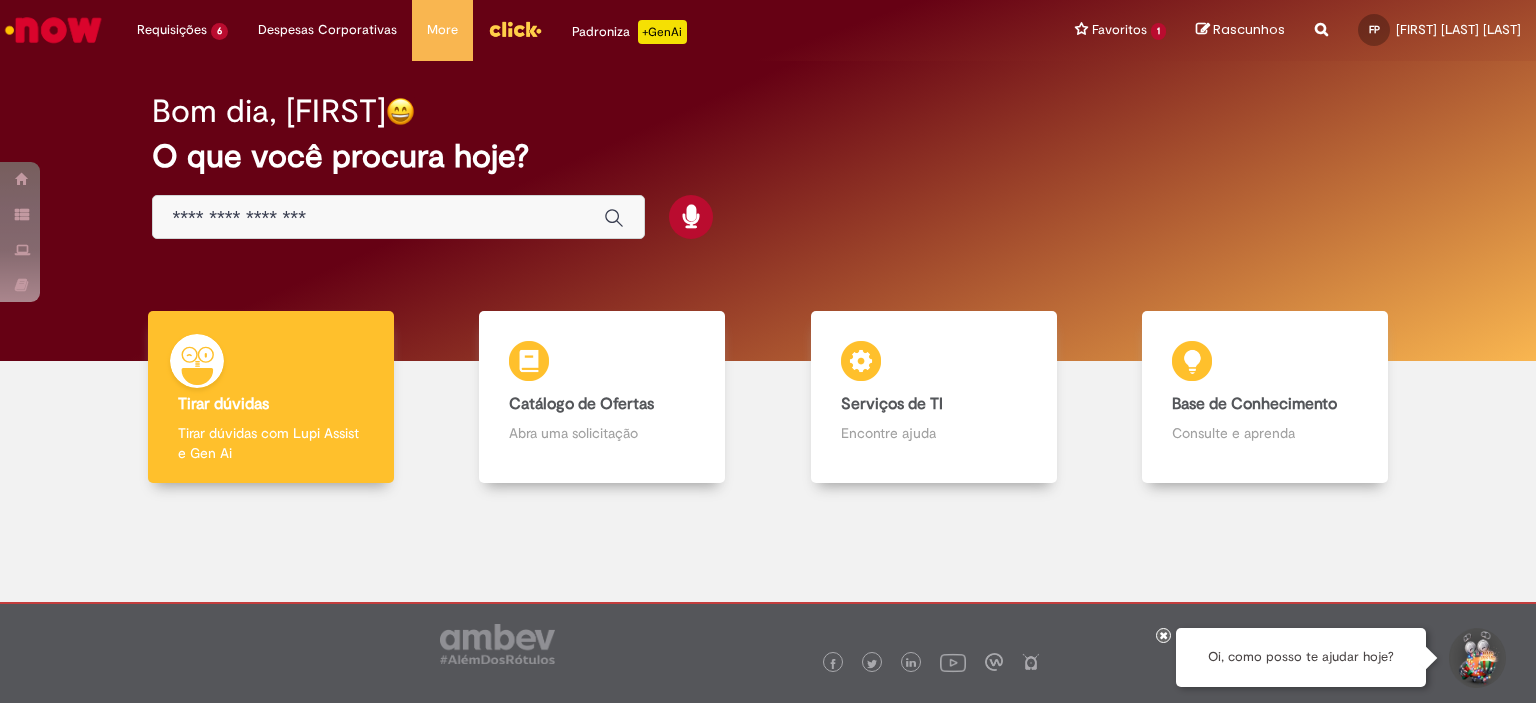 click at bounding box center (378, 218) 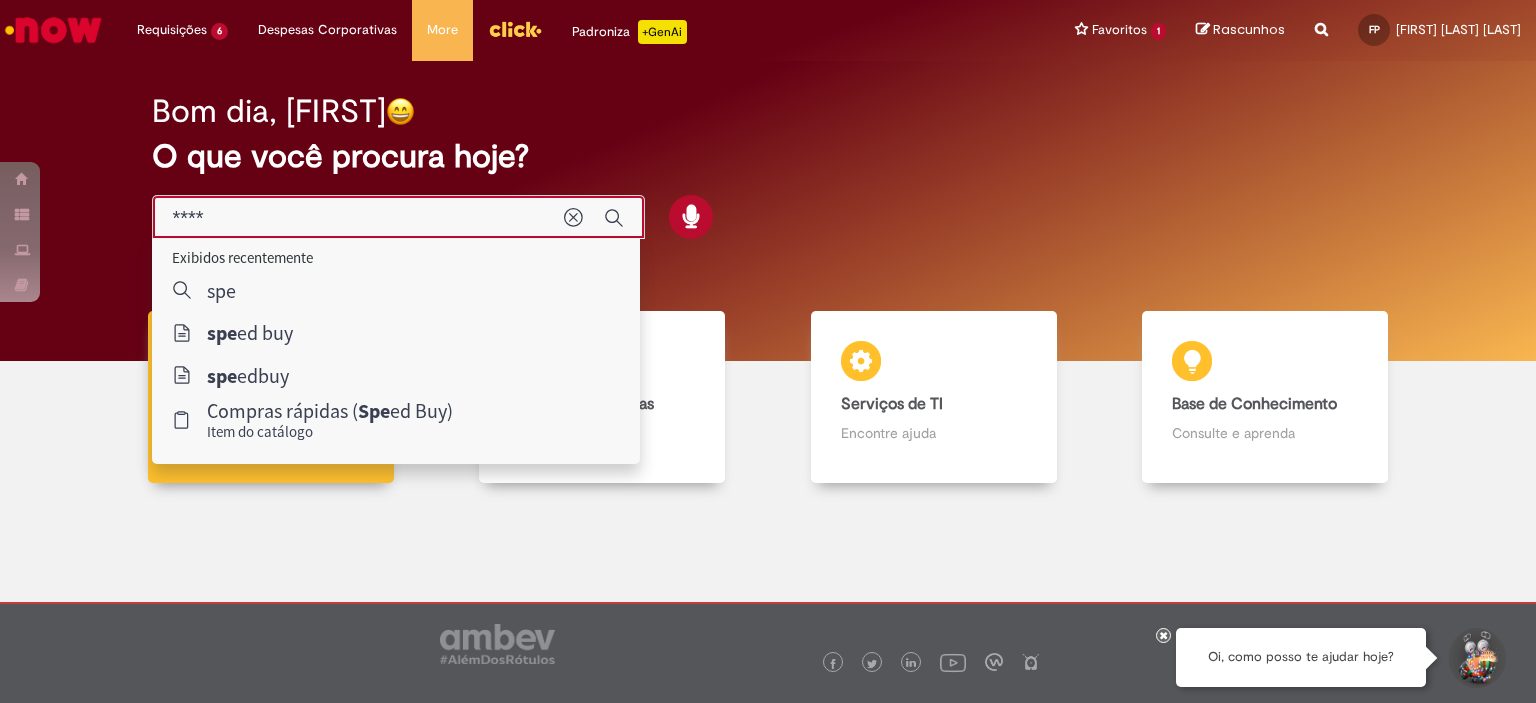 type on "*****" 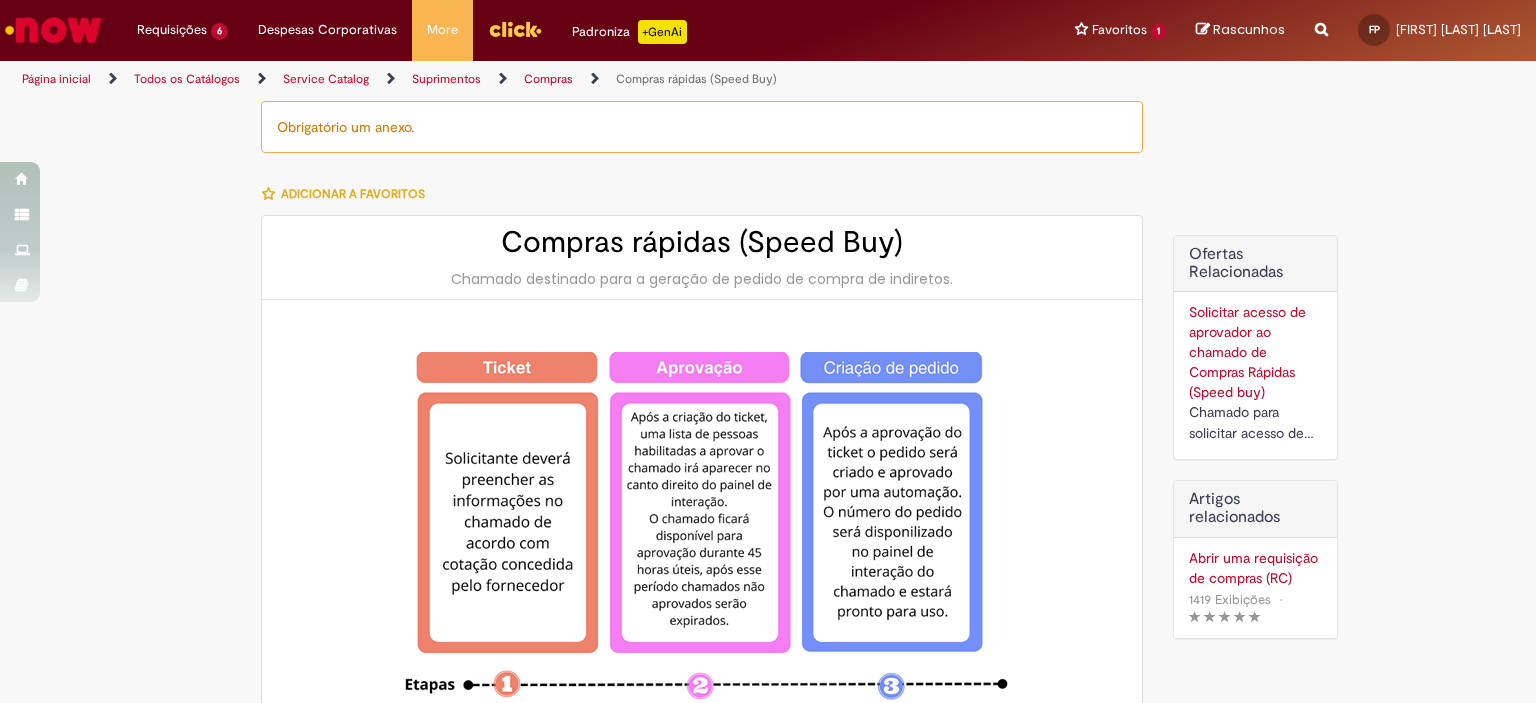 type on "********" 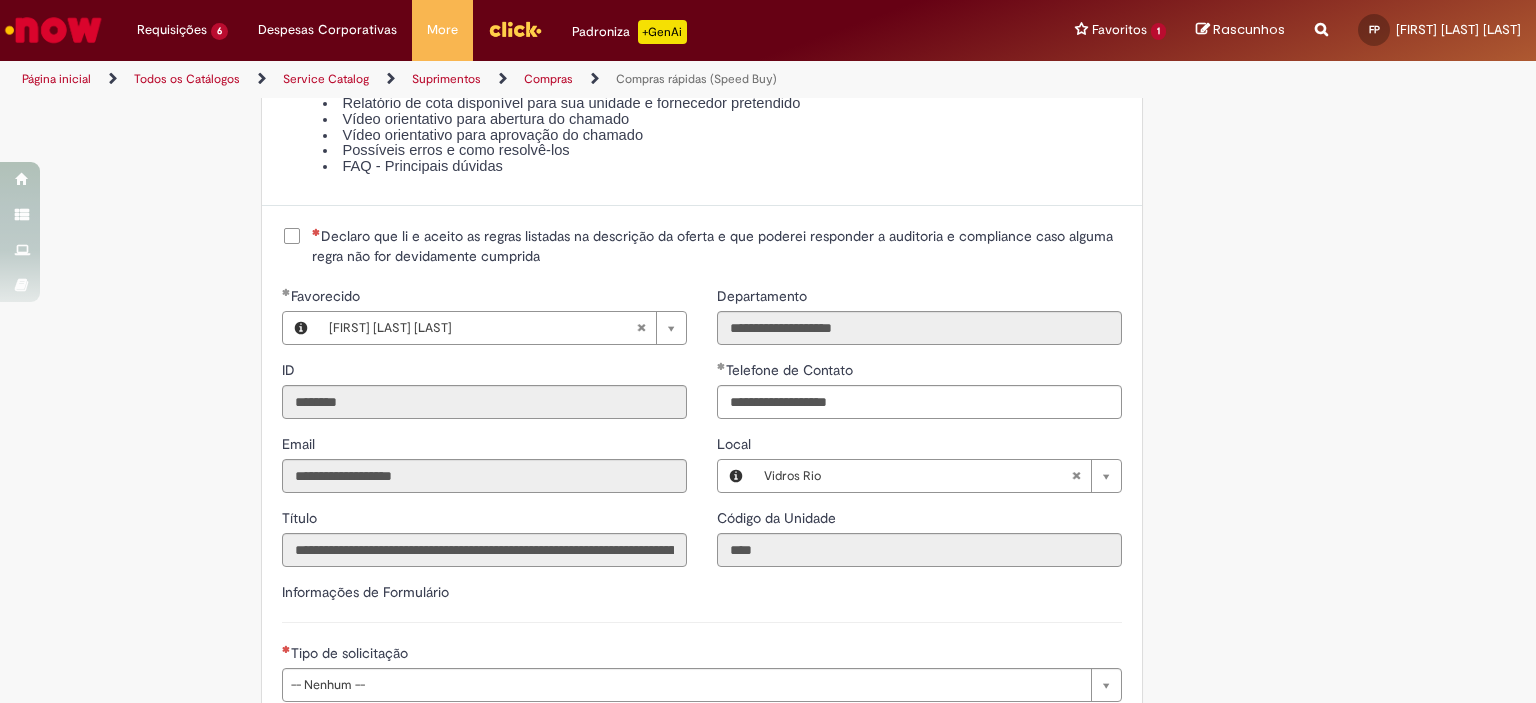 scroll, scrollTop: 2500, scrollLeft: 0, axis: vertical 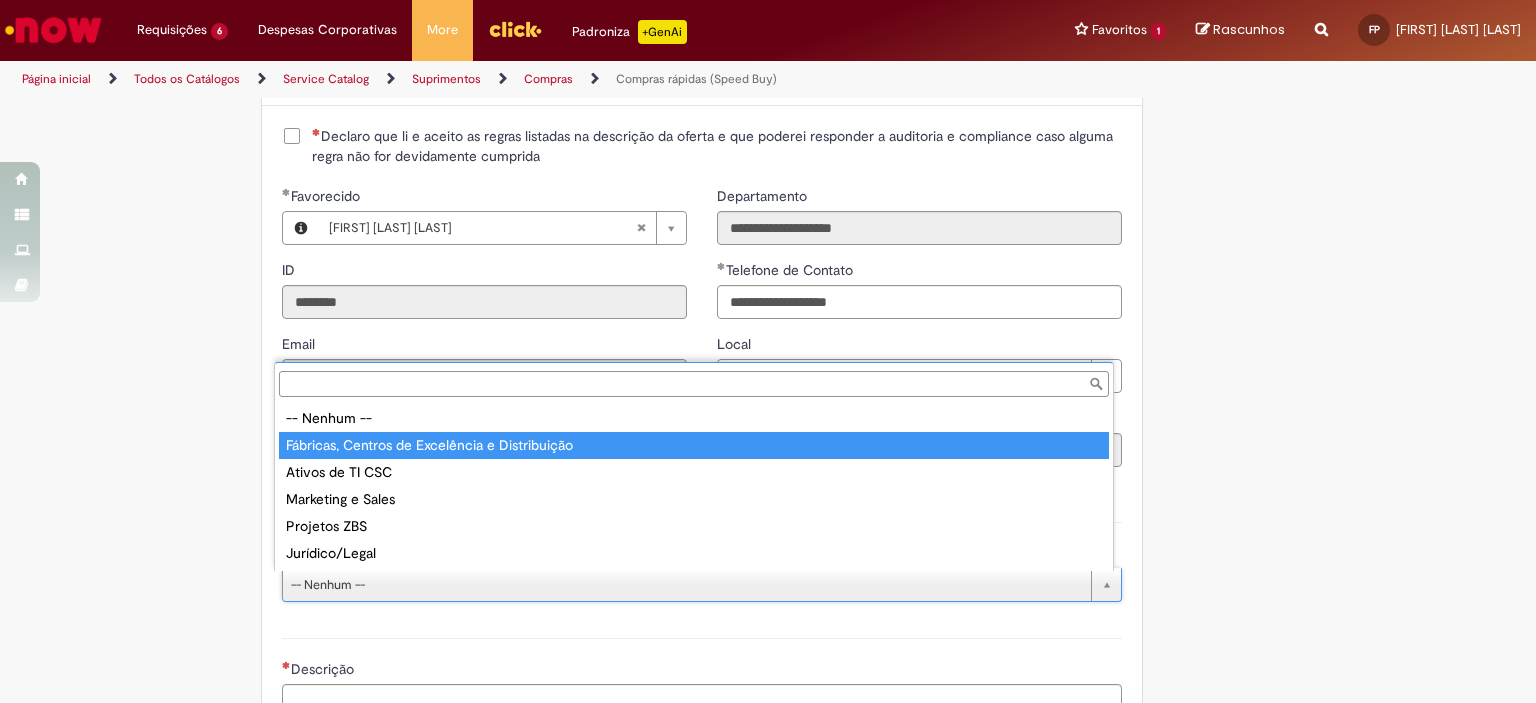 type on "**********" 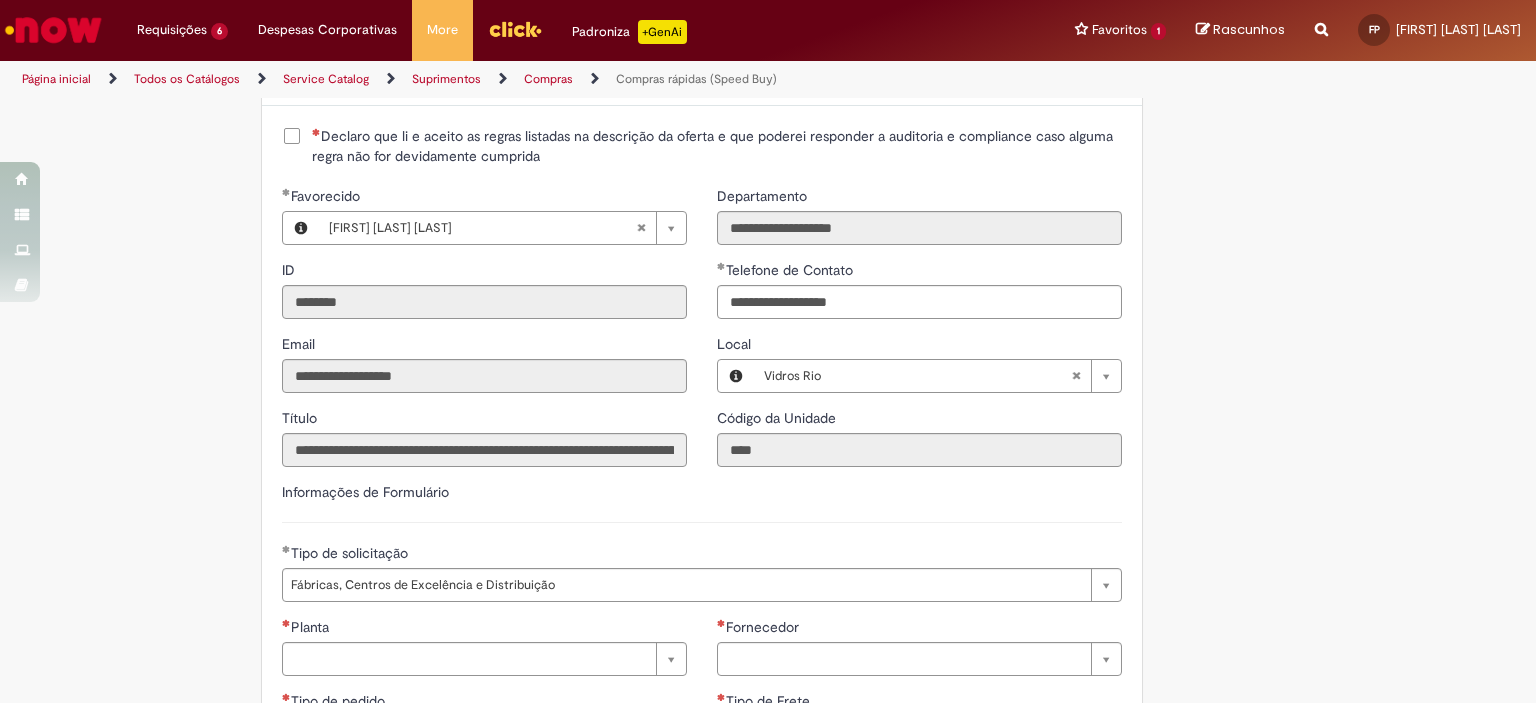 click on "Declaro que li e aceito as regras listadas na descrição da oferta e que poderei responder a auditoria e compliance caso alguma regra não for devidamente cumprida" at bounding box center (717, 146) 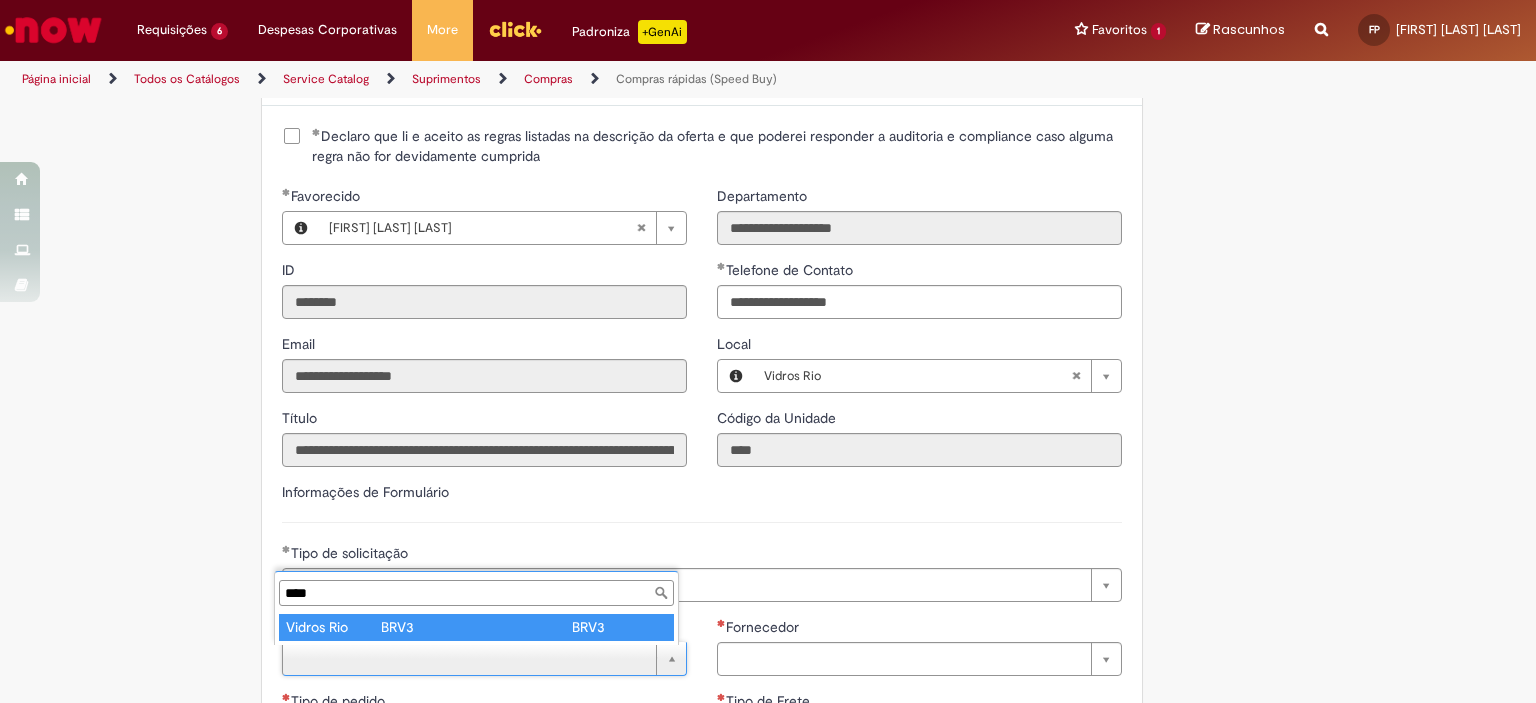 type on "****" 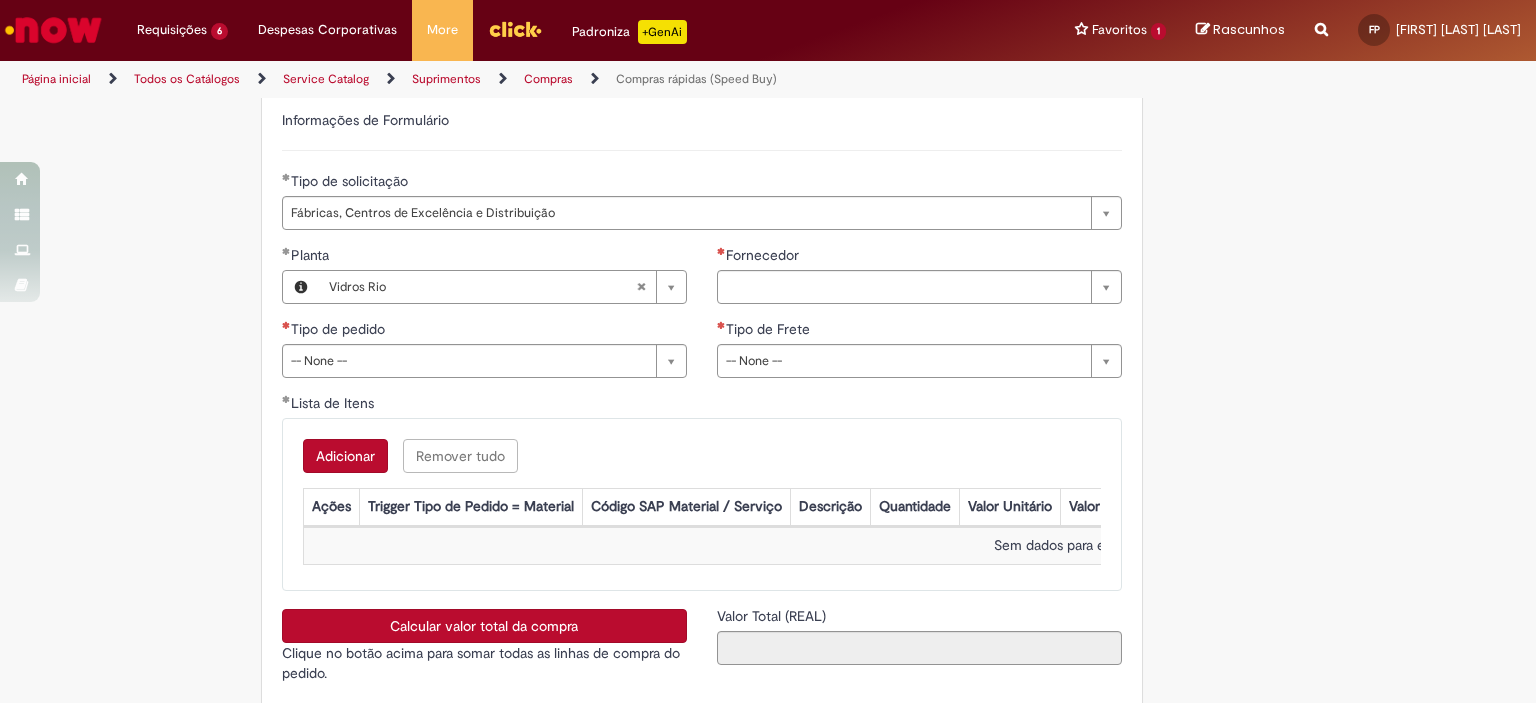 scroll, scrollTop: 2927, scrollLeft: 0, axis: vertical 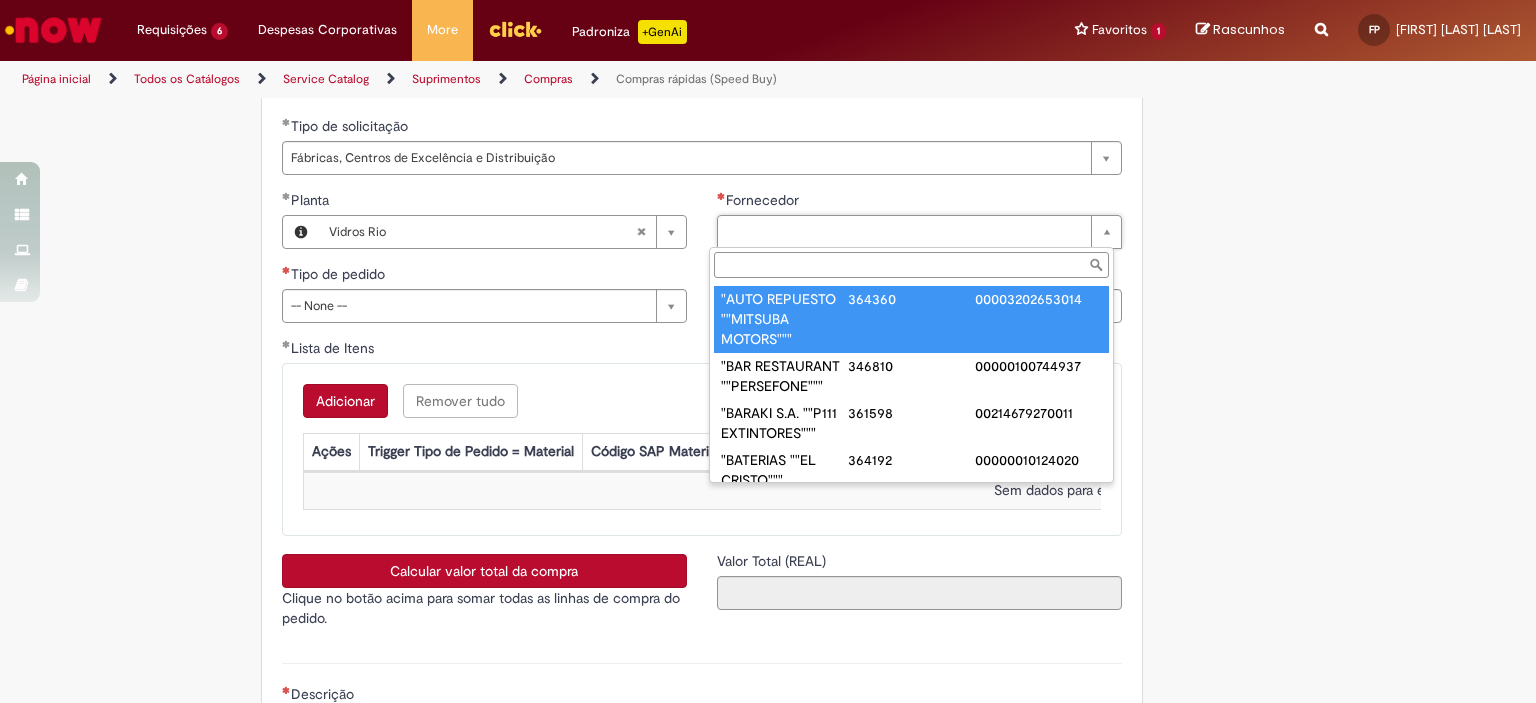 type on "******" 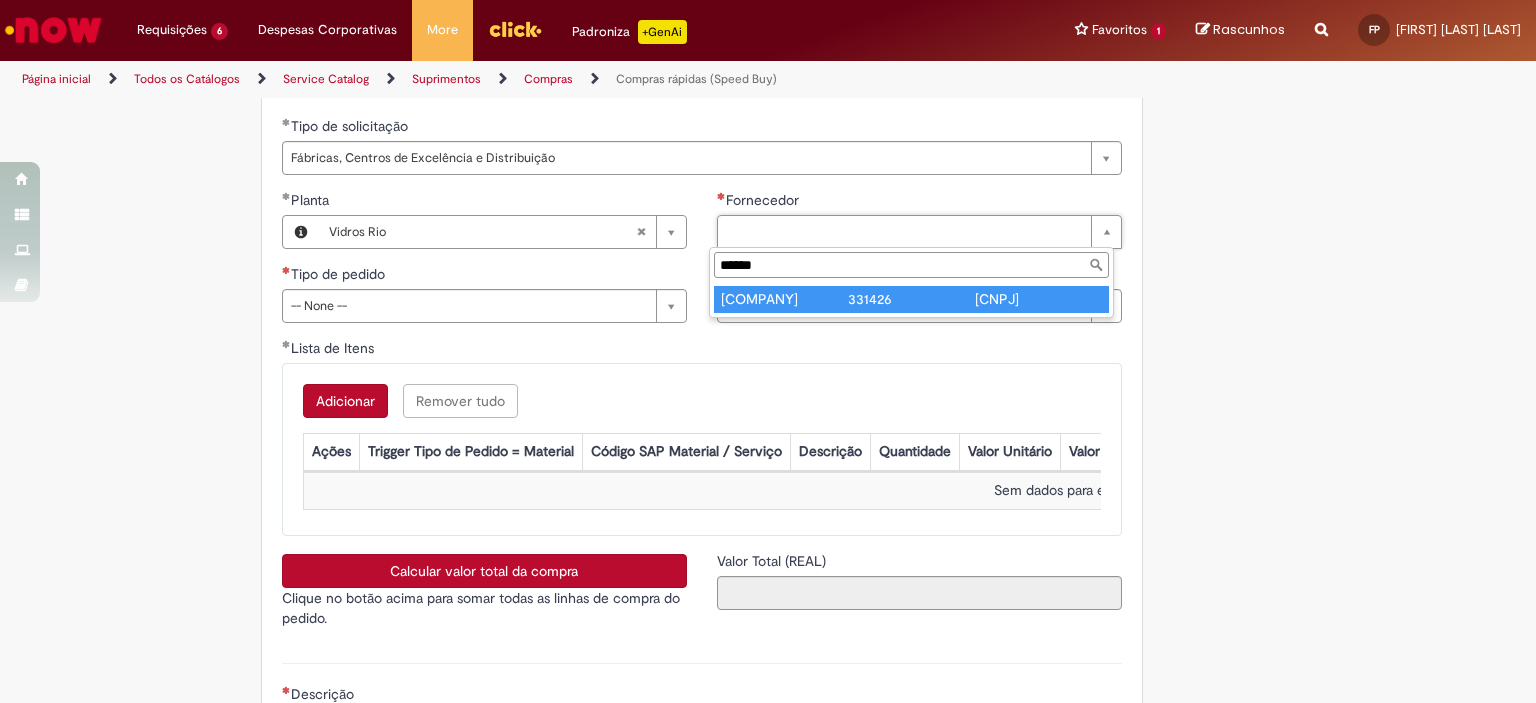 type on "**********" 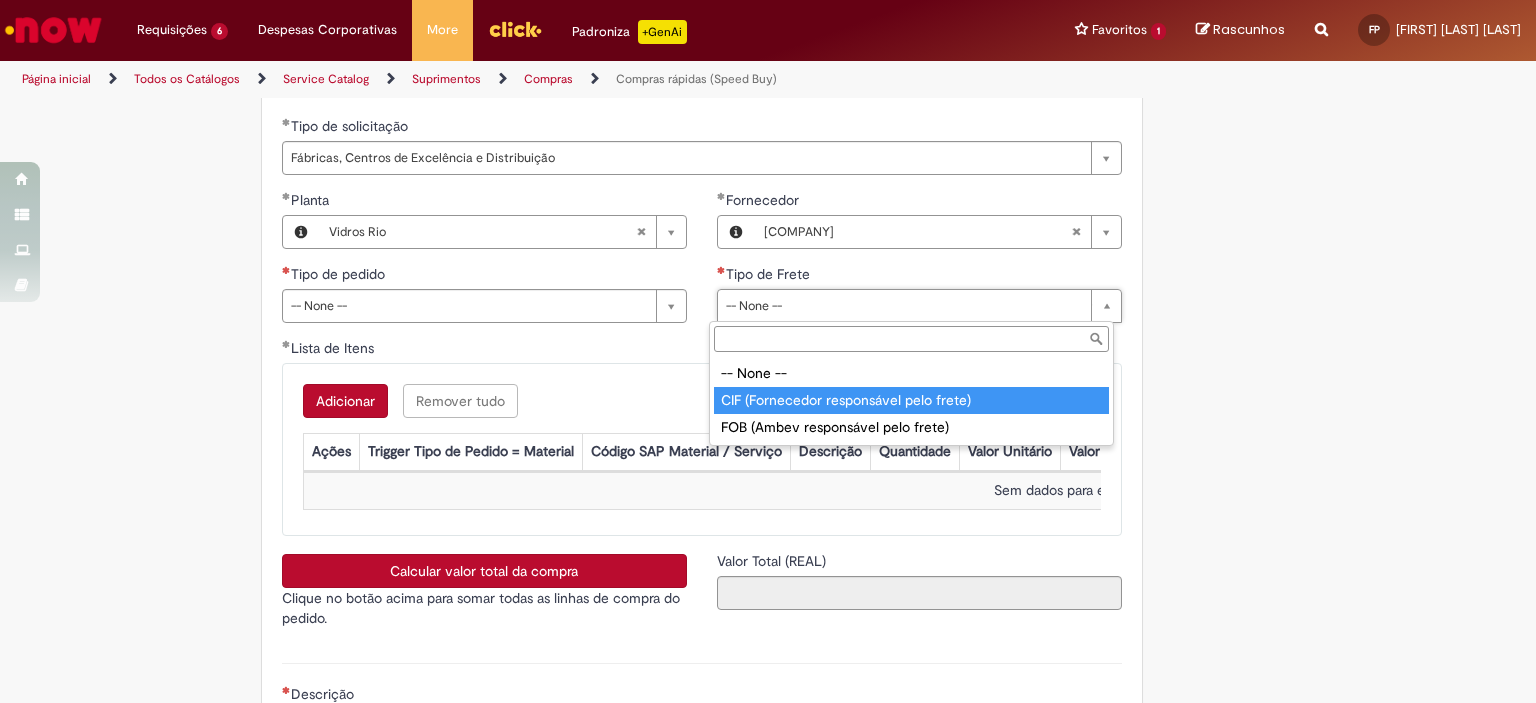type on "**********" 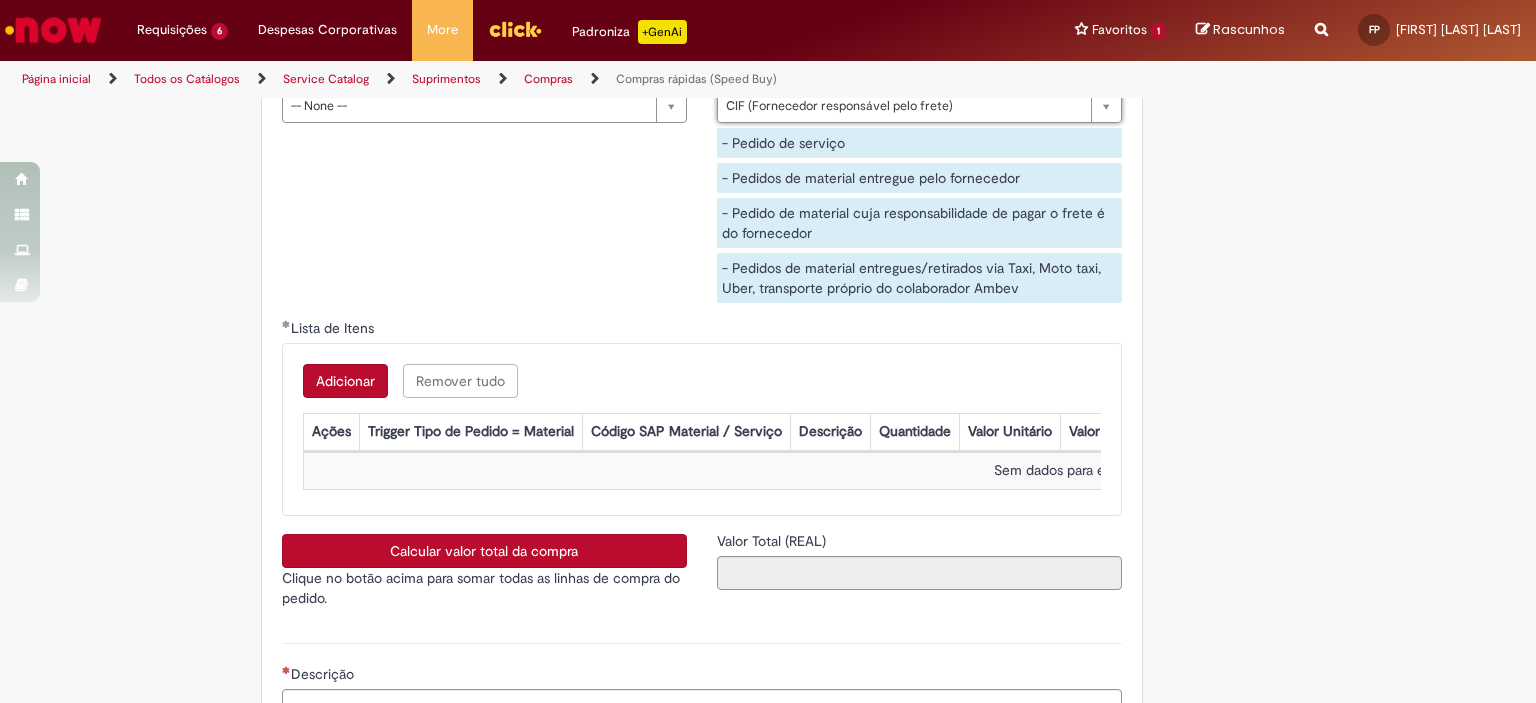 scroll, scrollTop: 3227, scrollLeft: 0, axis: vertical 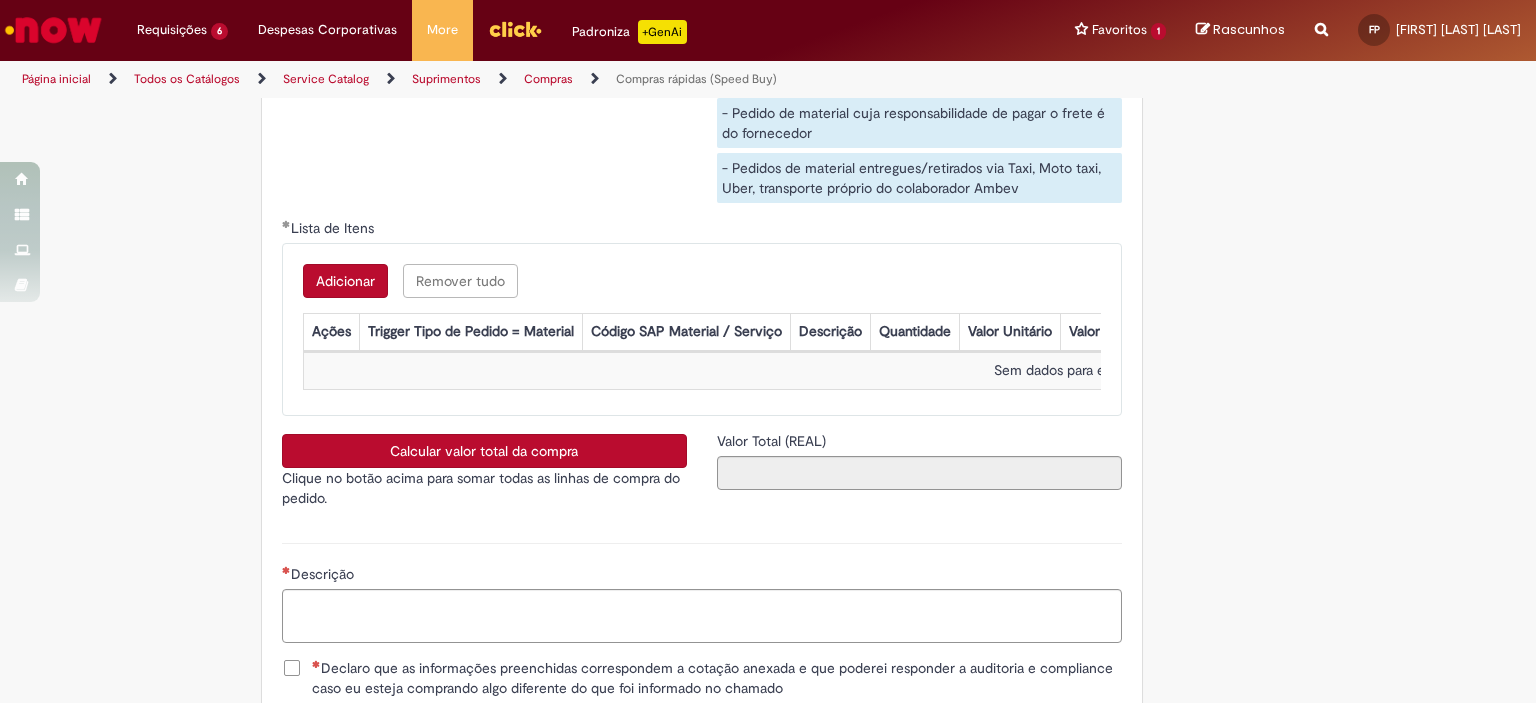click on "Adicionar" at bounding box center (345, 281) 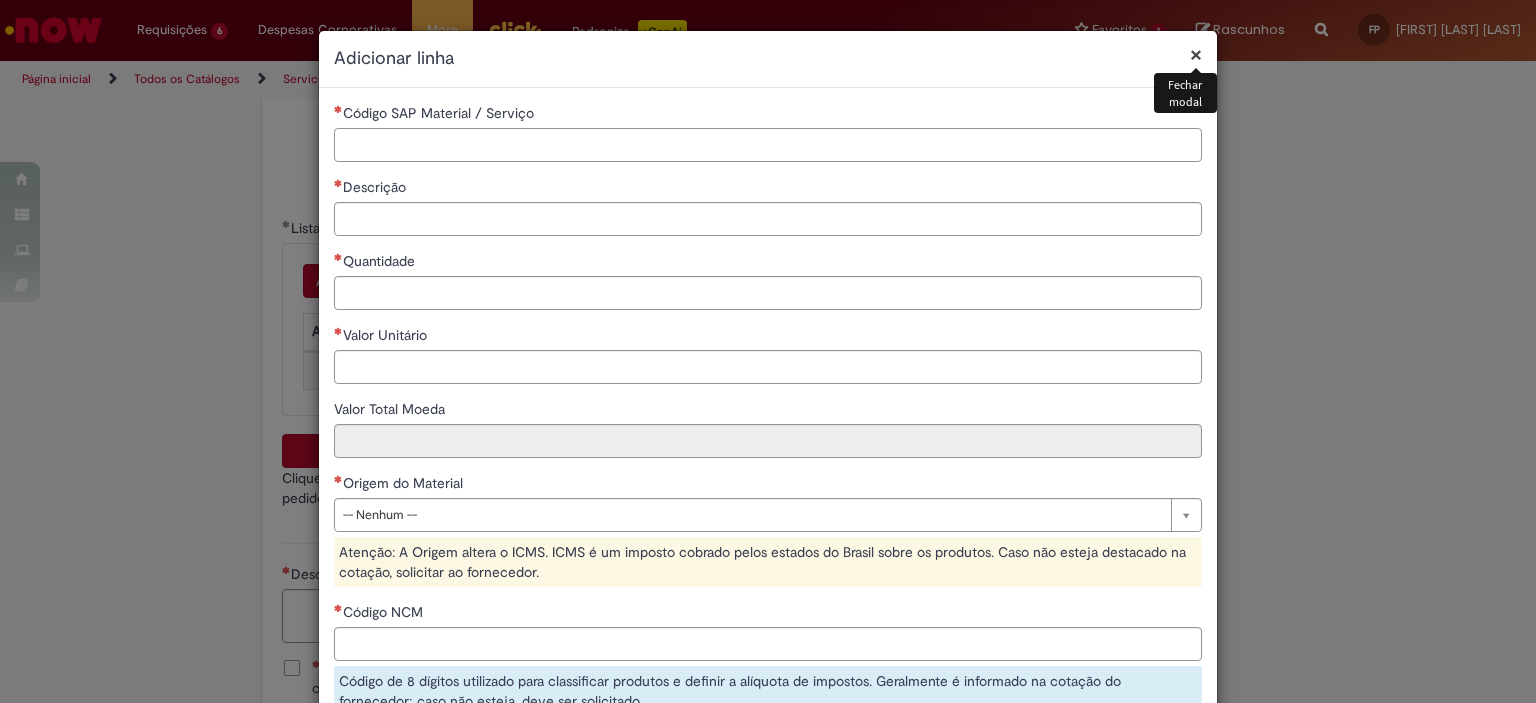 click on "Código SAP Material / Serviço" at bounding box center [768, 145] 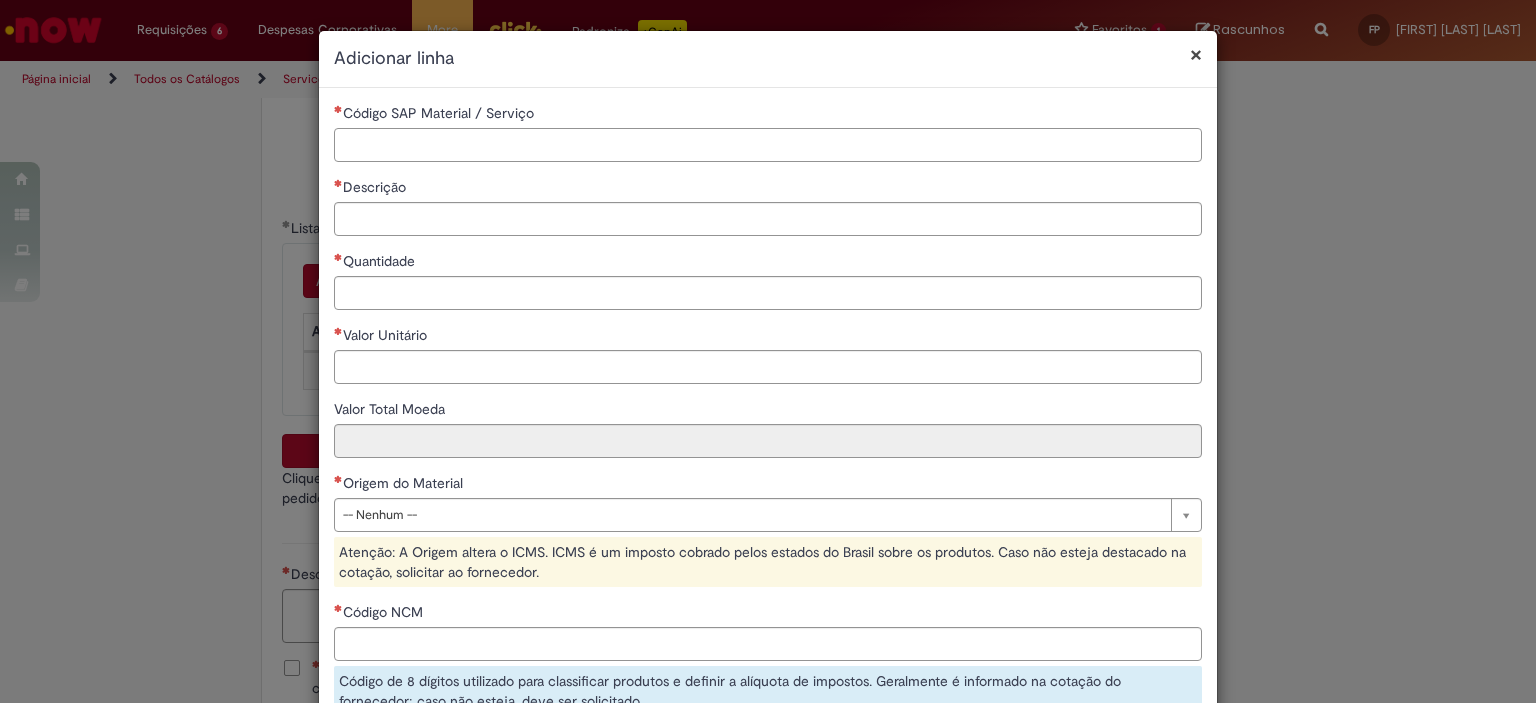 paste on "********" 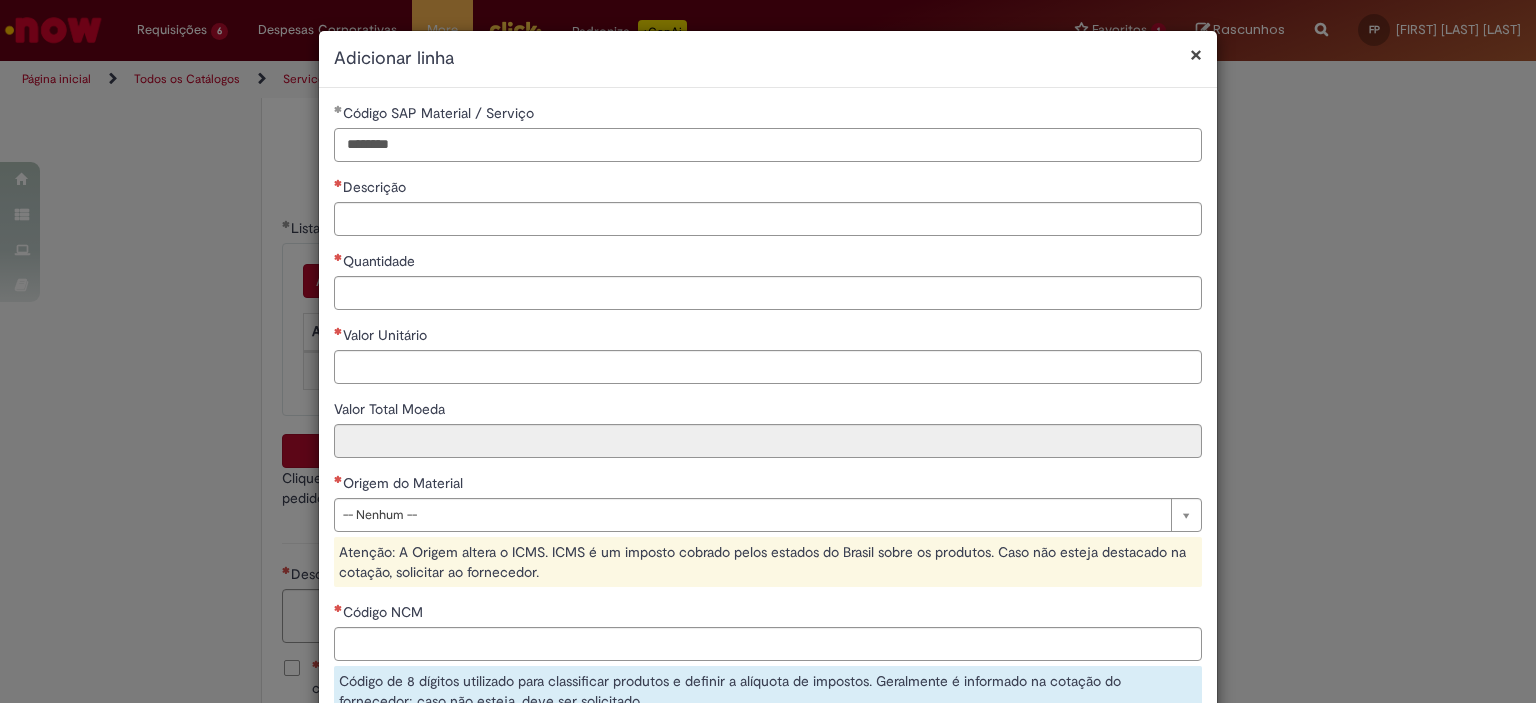 type on "********" 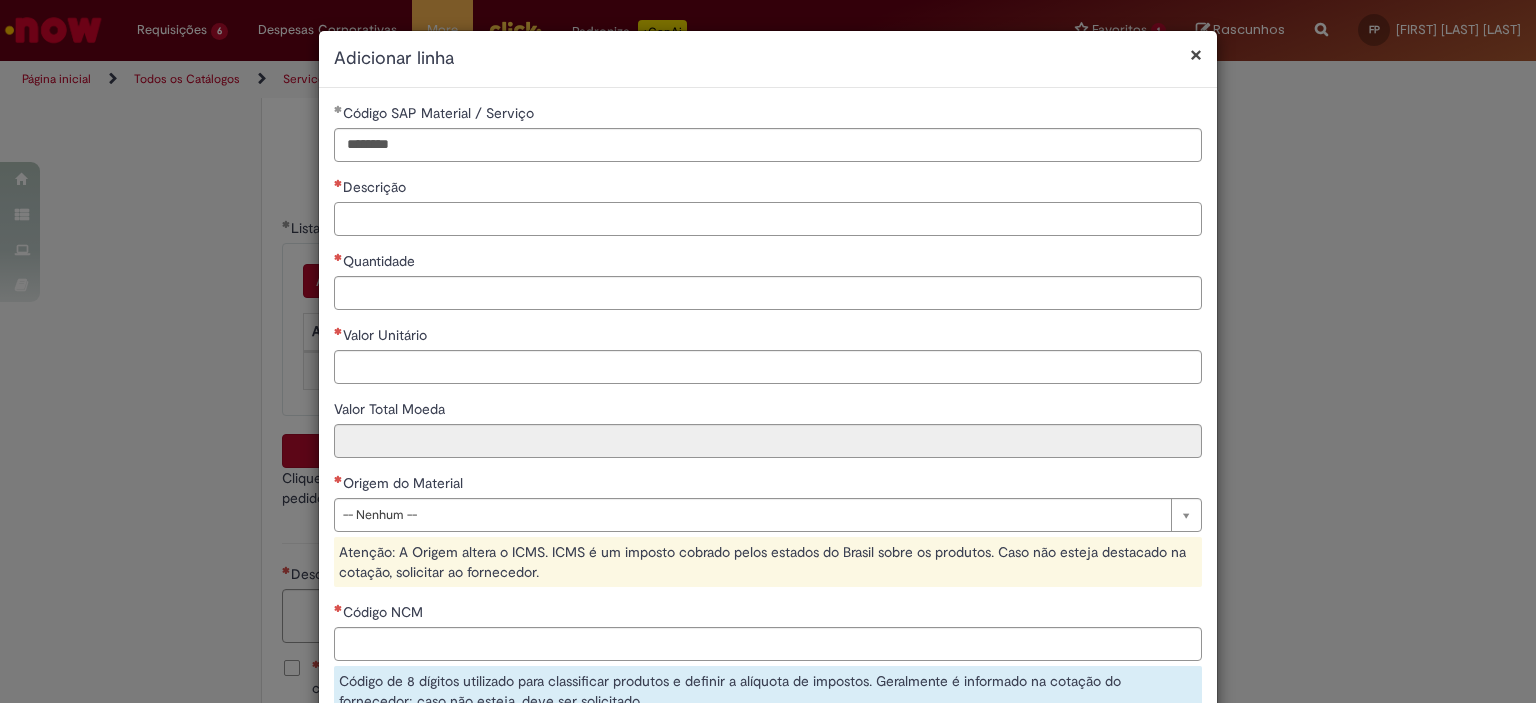 click on "Descrição" at bounding box center [768, 219] 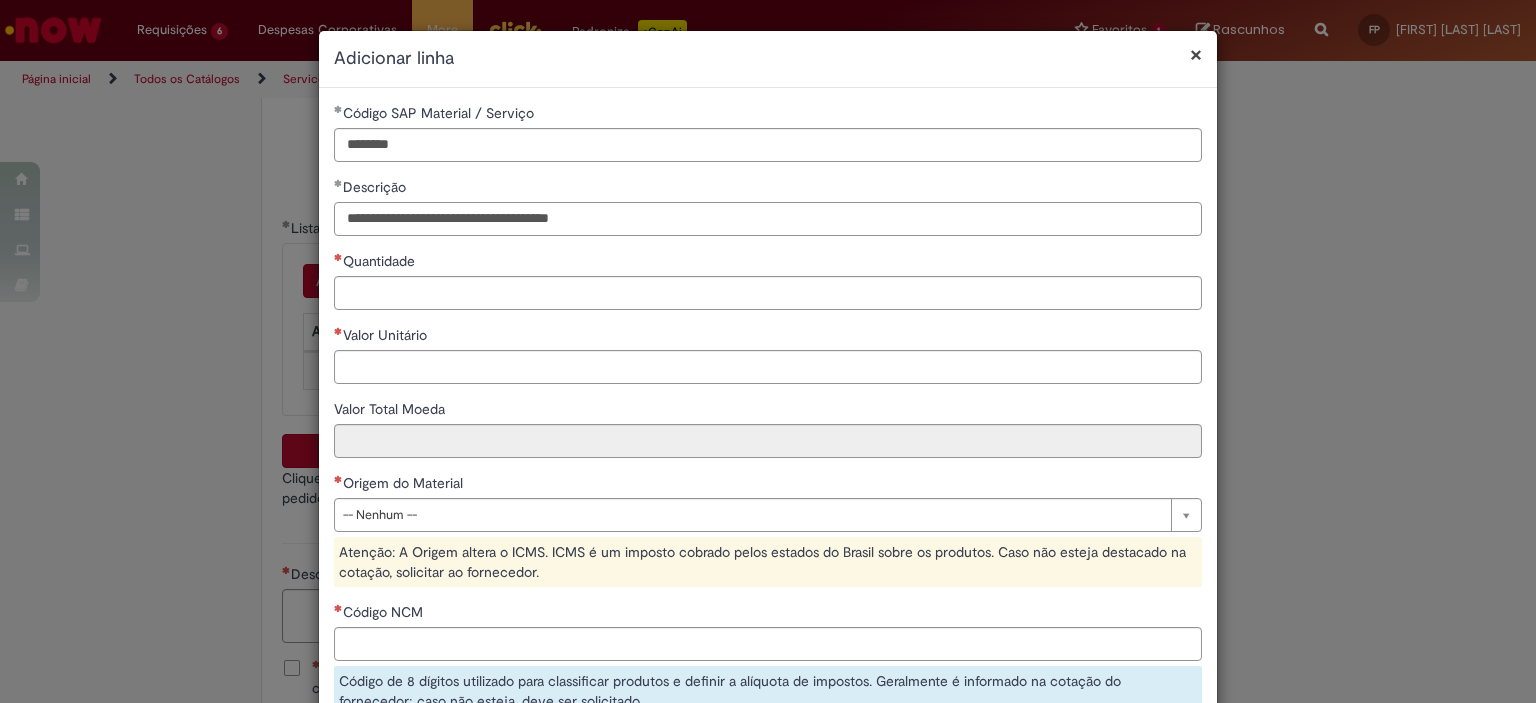 type on "**********" 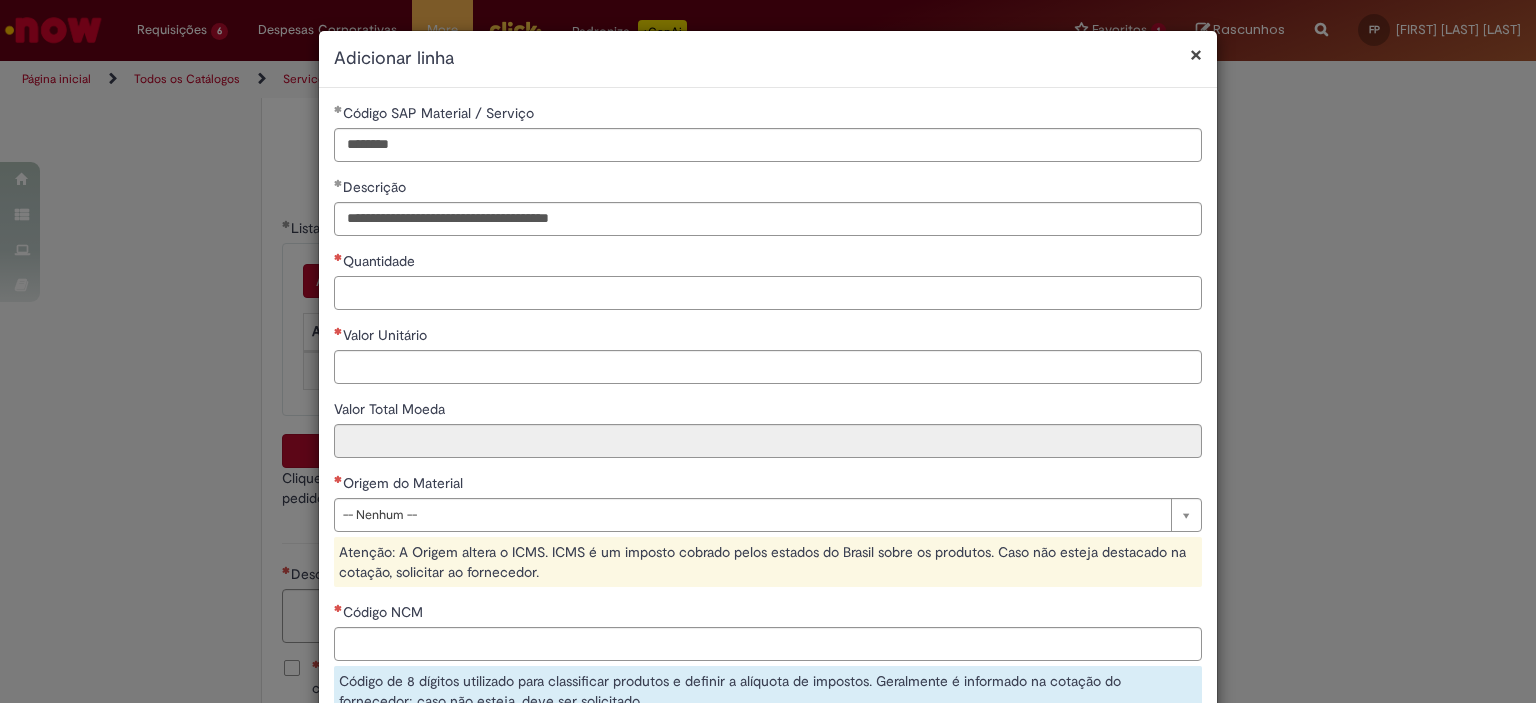 click on "Quantidade" at bounding box center [768, 293] 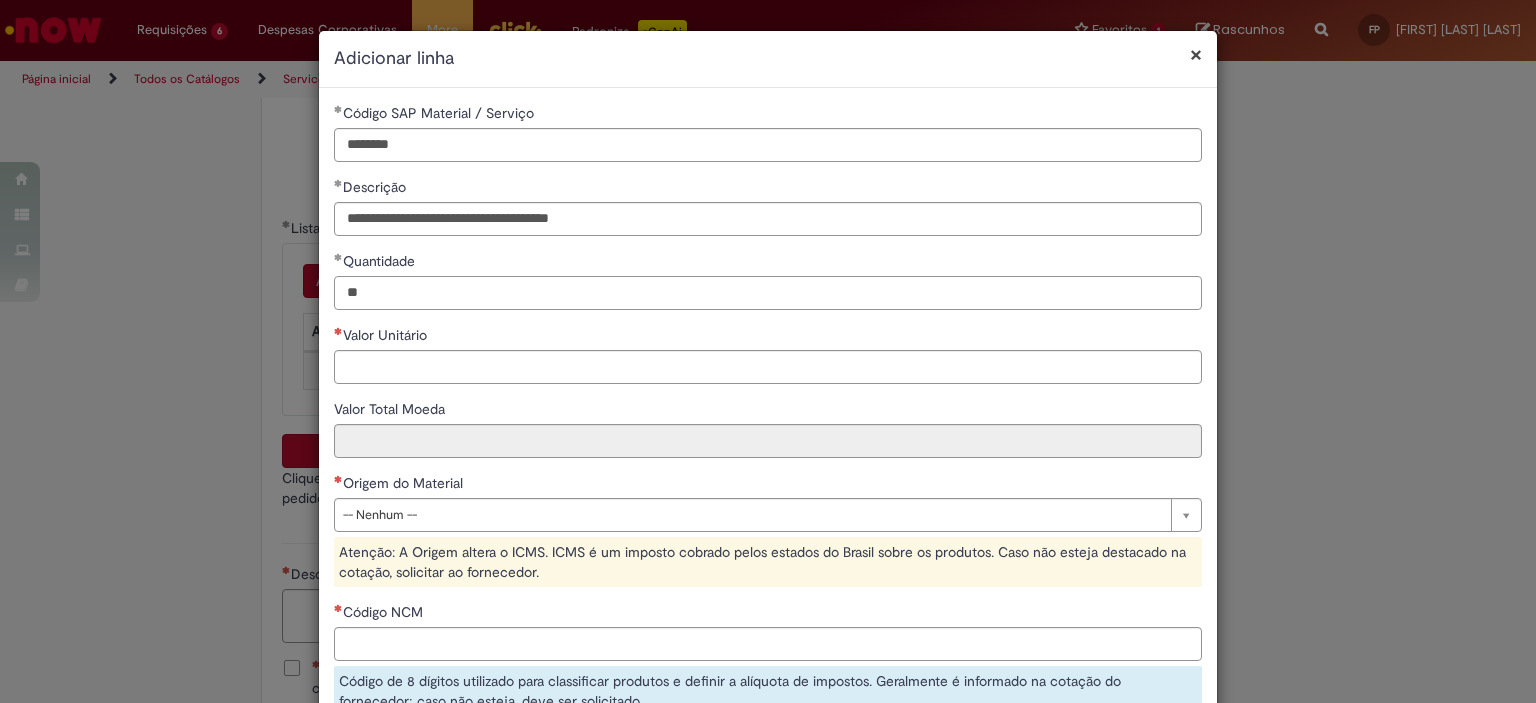 type on "**" 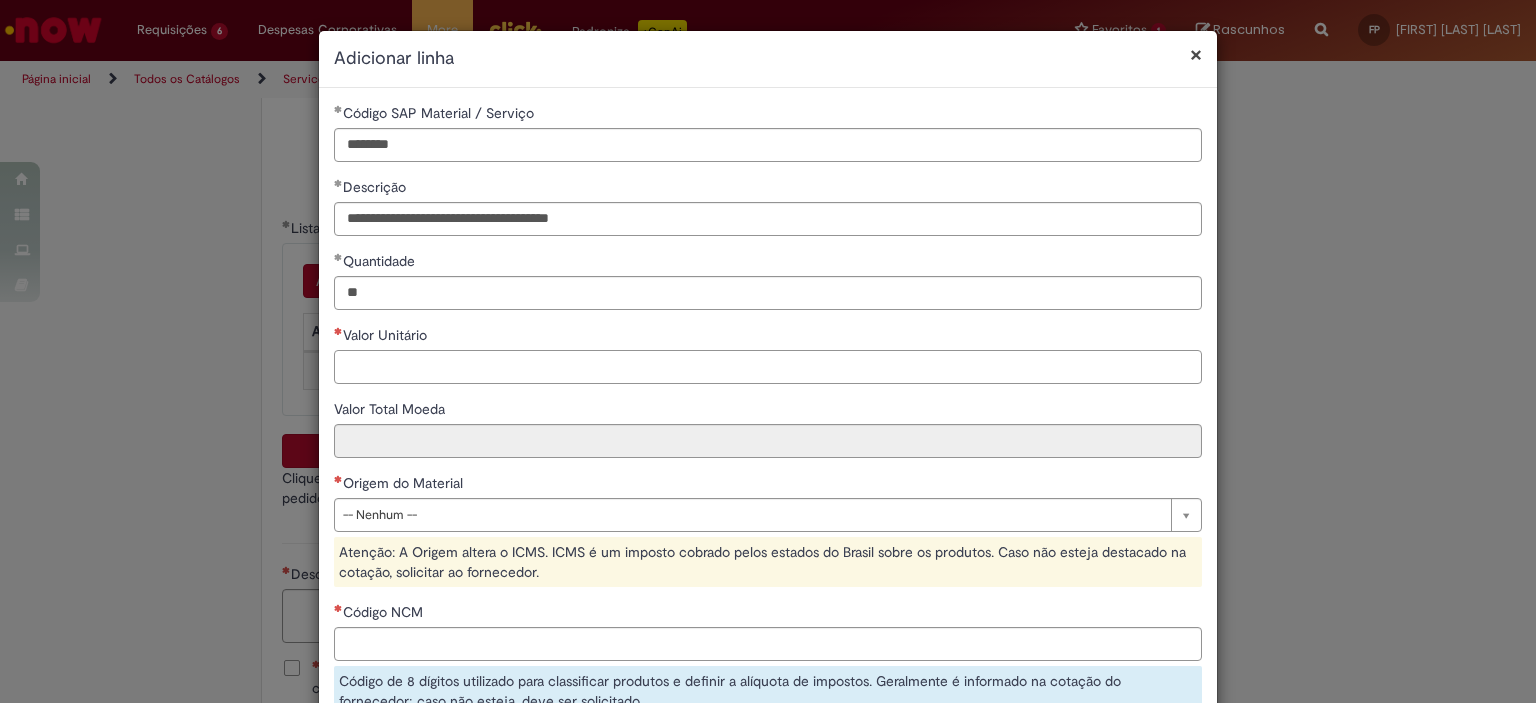 click on "Valor Unitário" at bounding box center (768, 367) 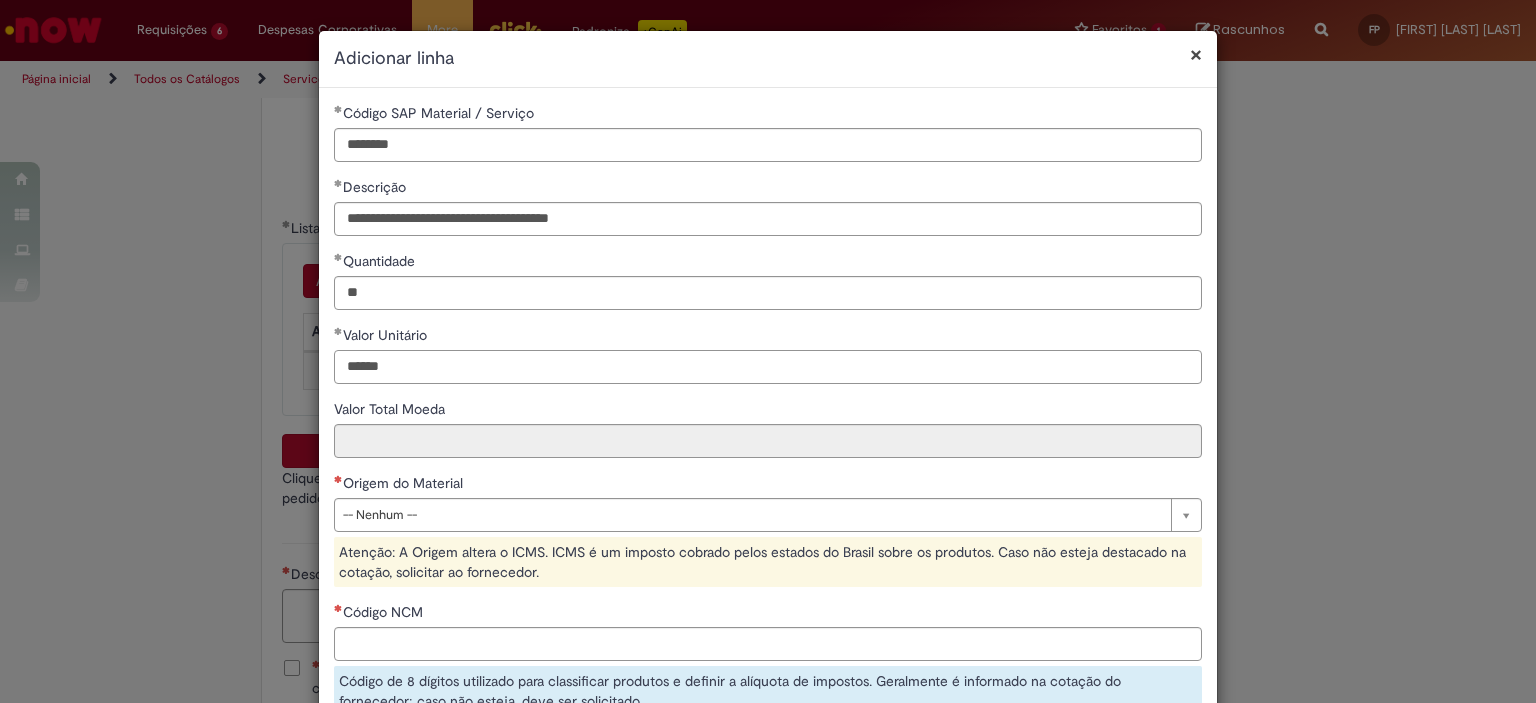 type on "******" 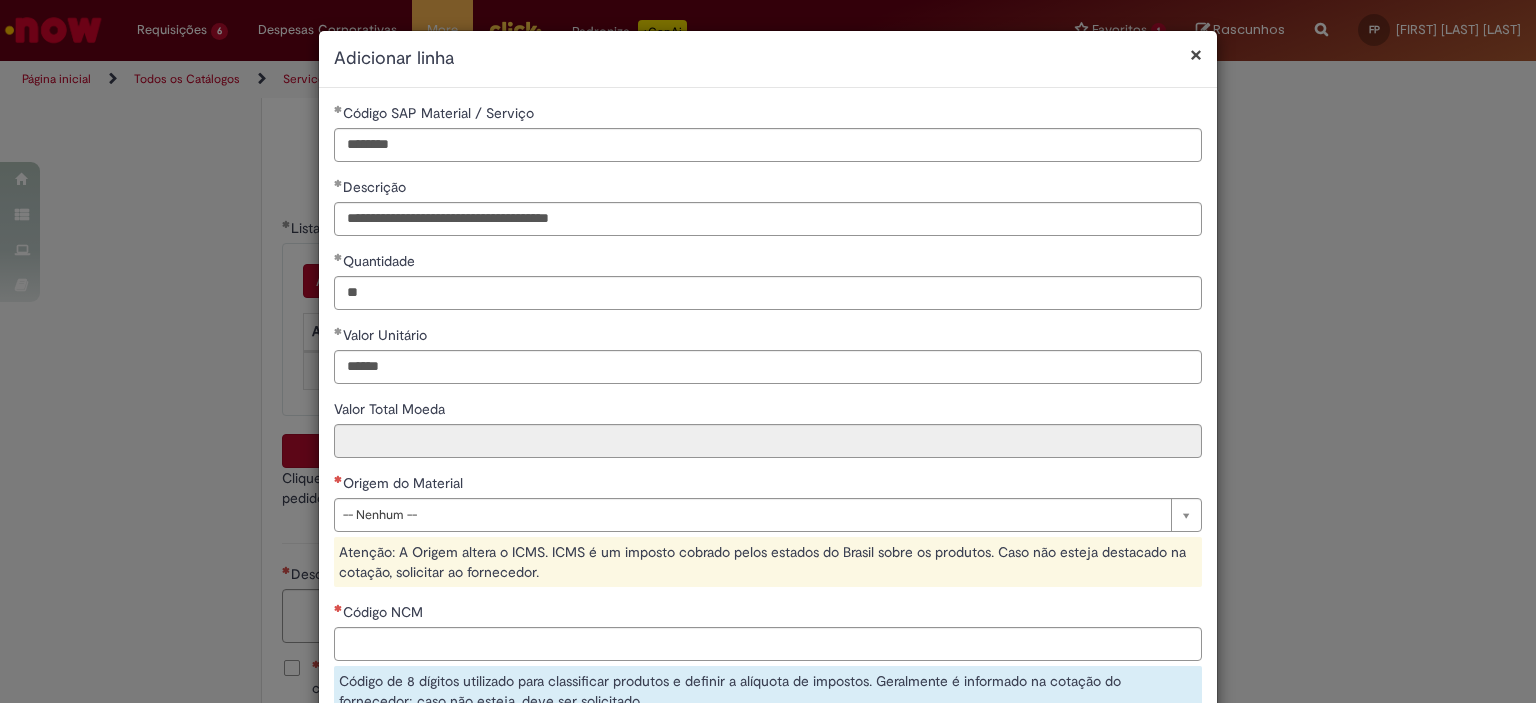 type on "********" 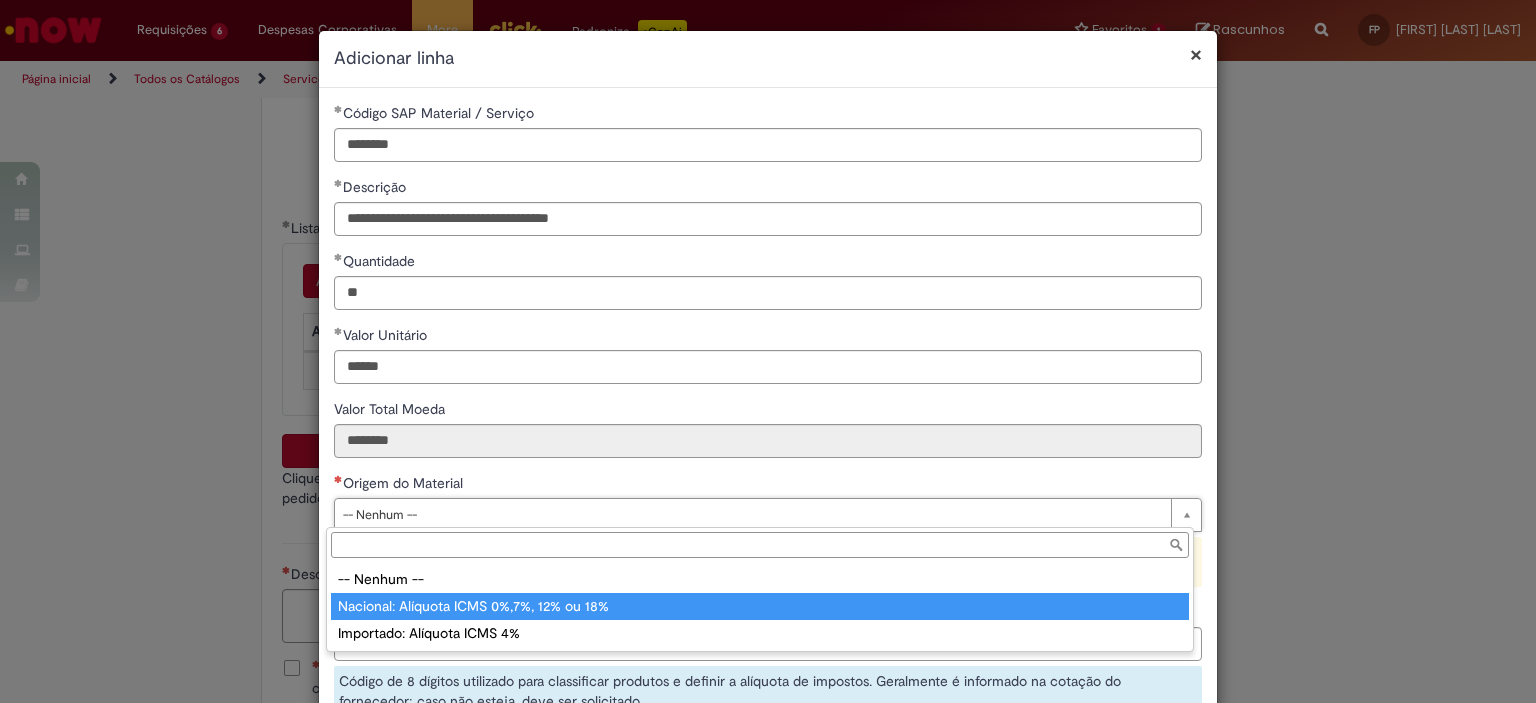 type on "**********" 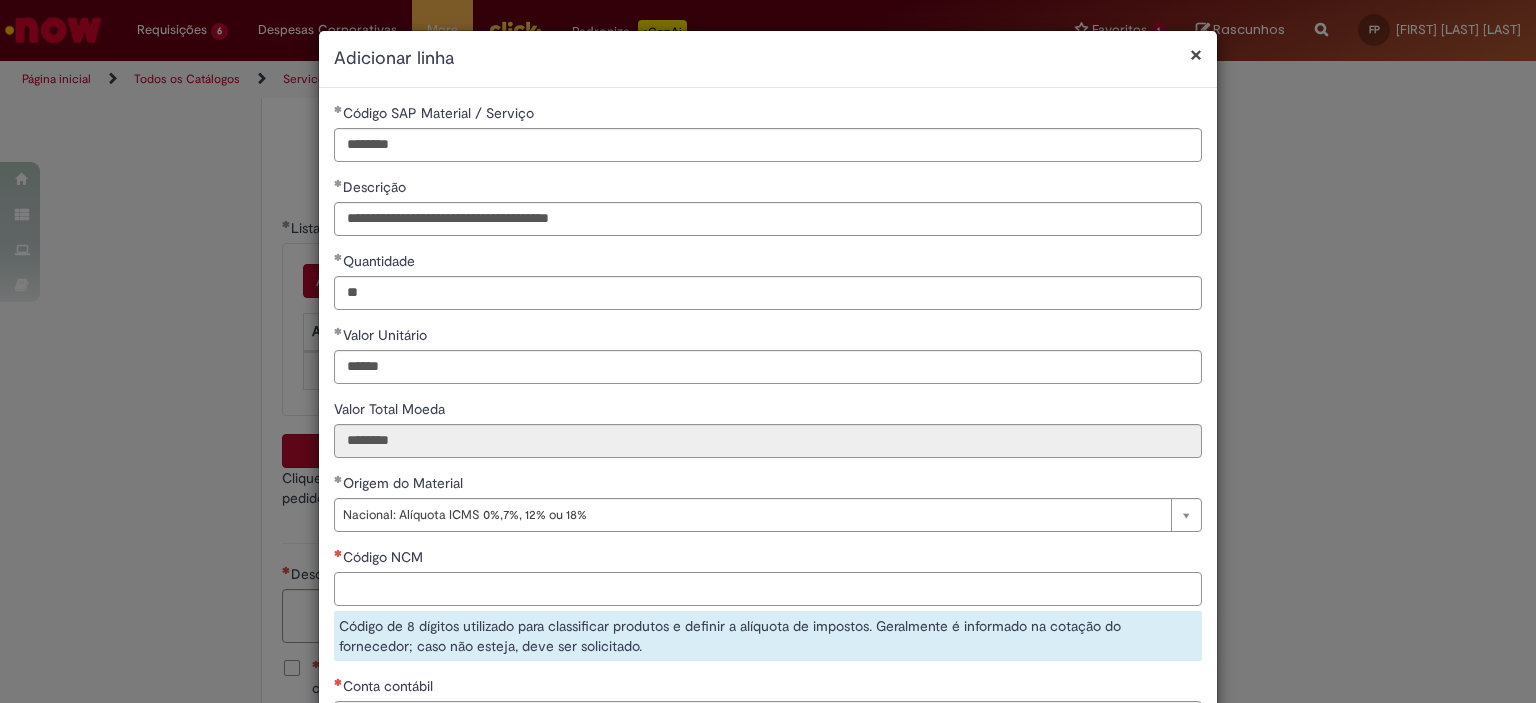 click on "Código NCM" at bounding box center [768, 589] 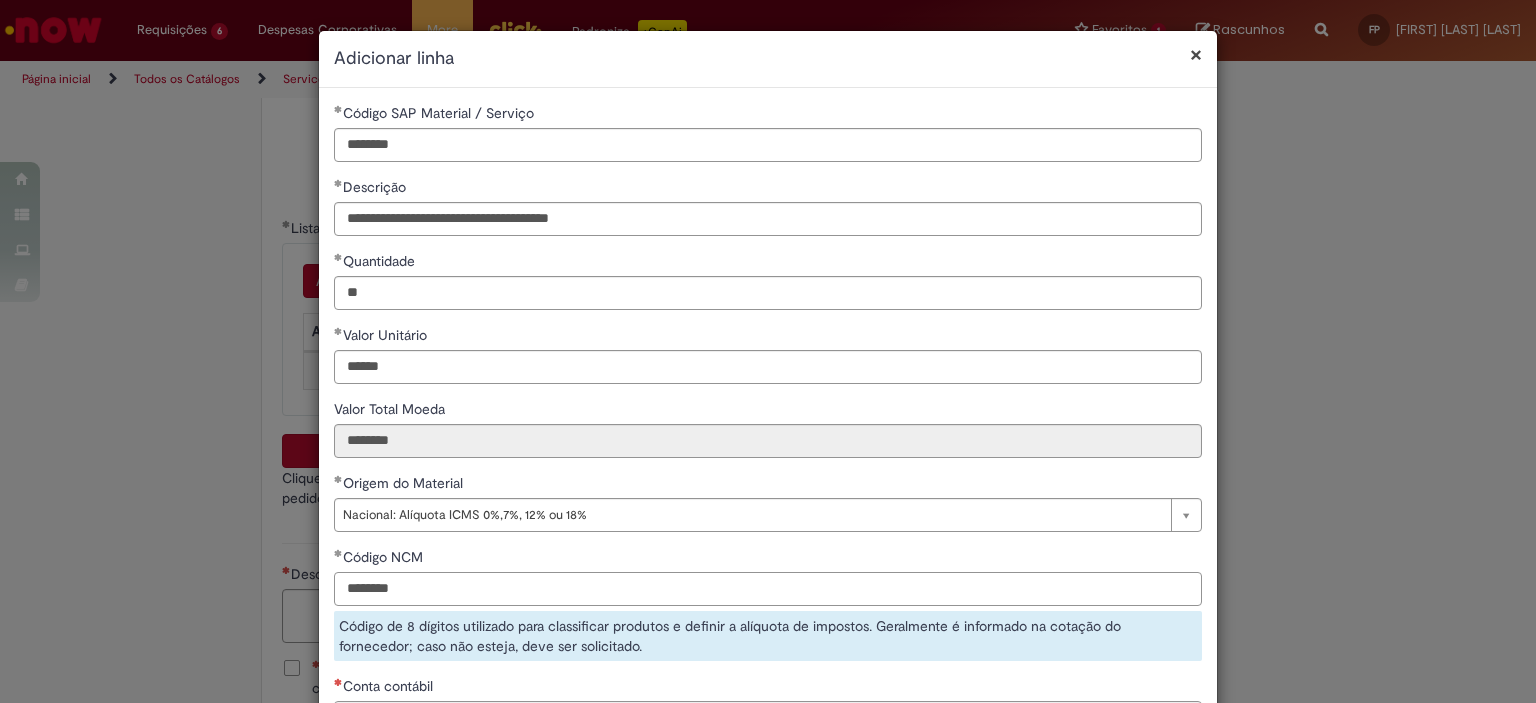 type on "********" 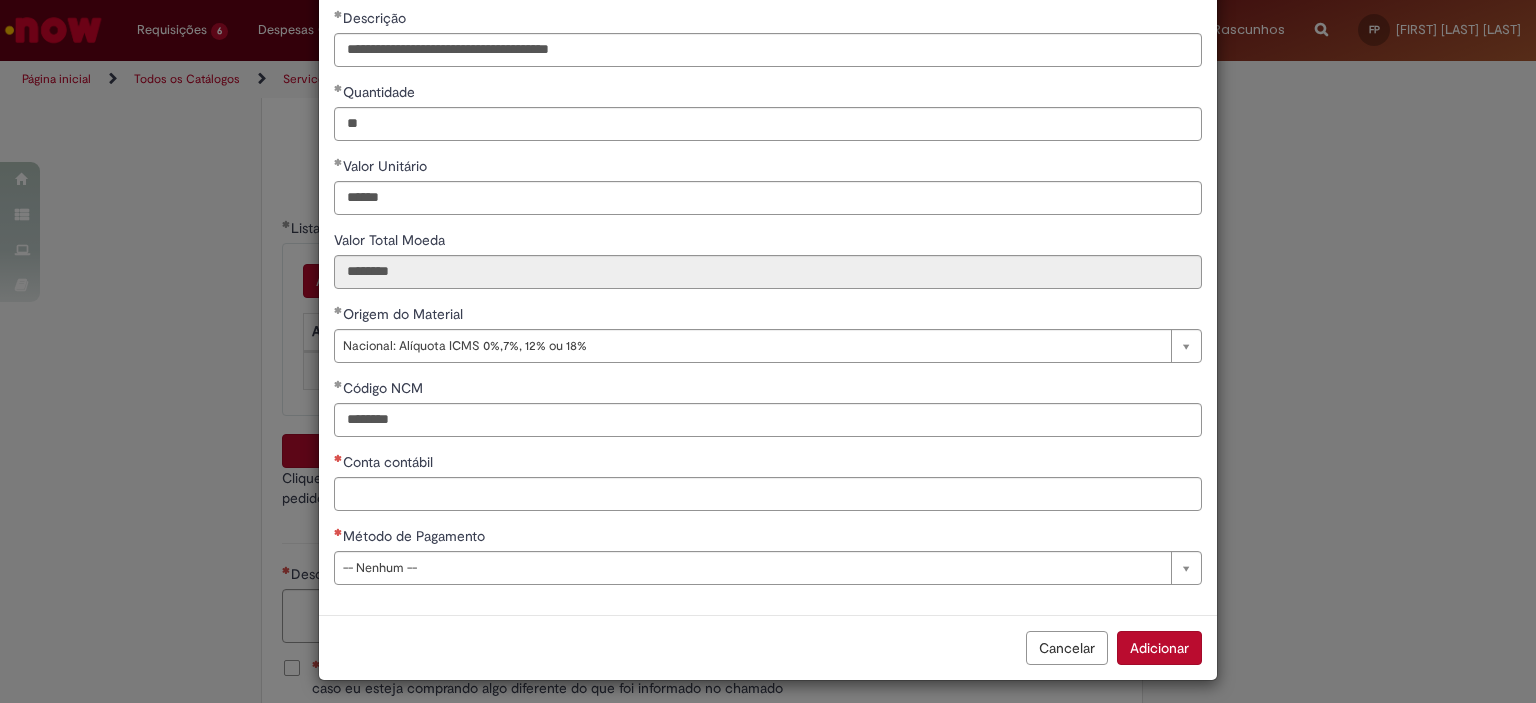 scroll, scrollTop: 176, scrollLeft: 0, axis: vertical 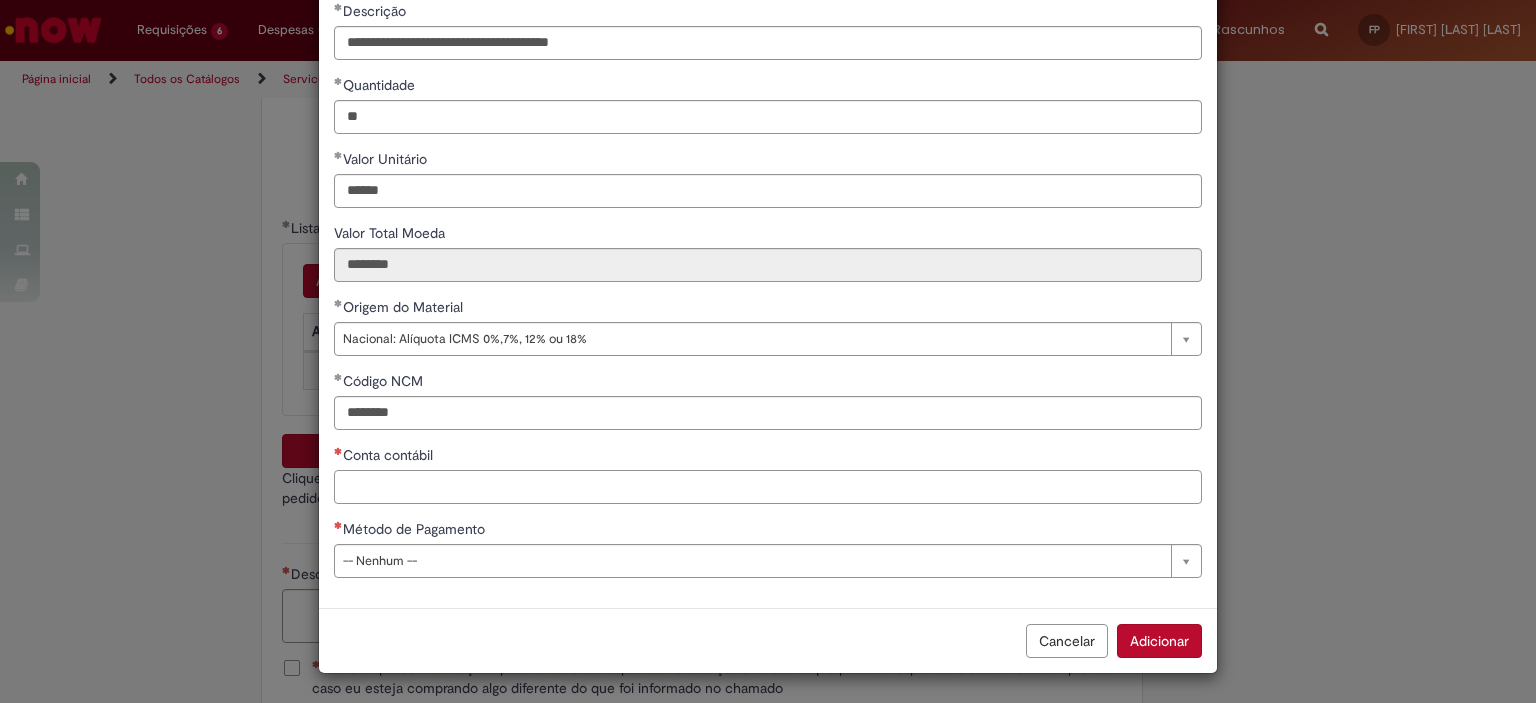 click on "Conta contábil" at bounding box center (768, 487) 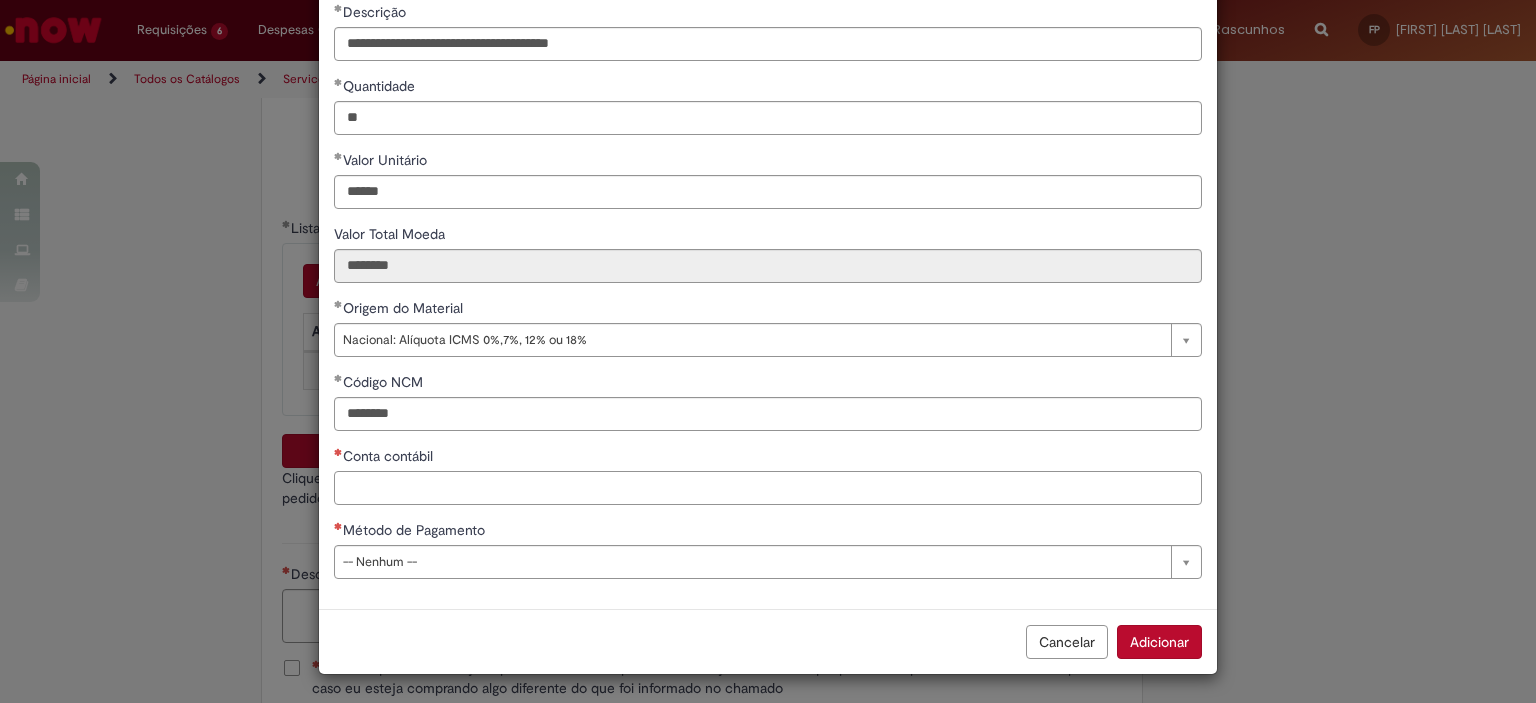 paste on "********" 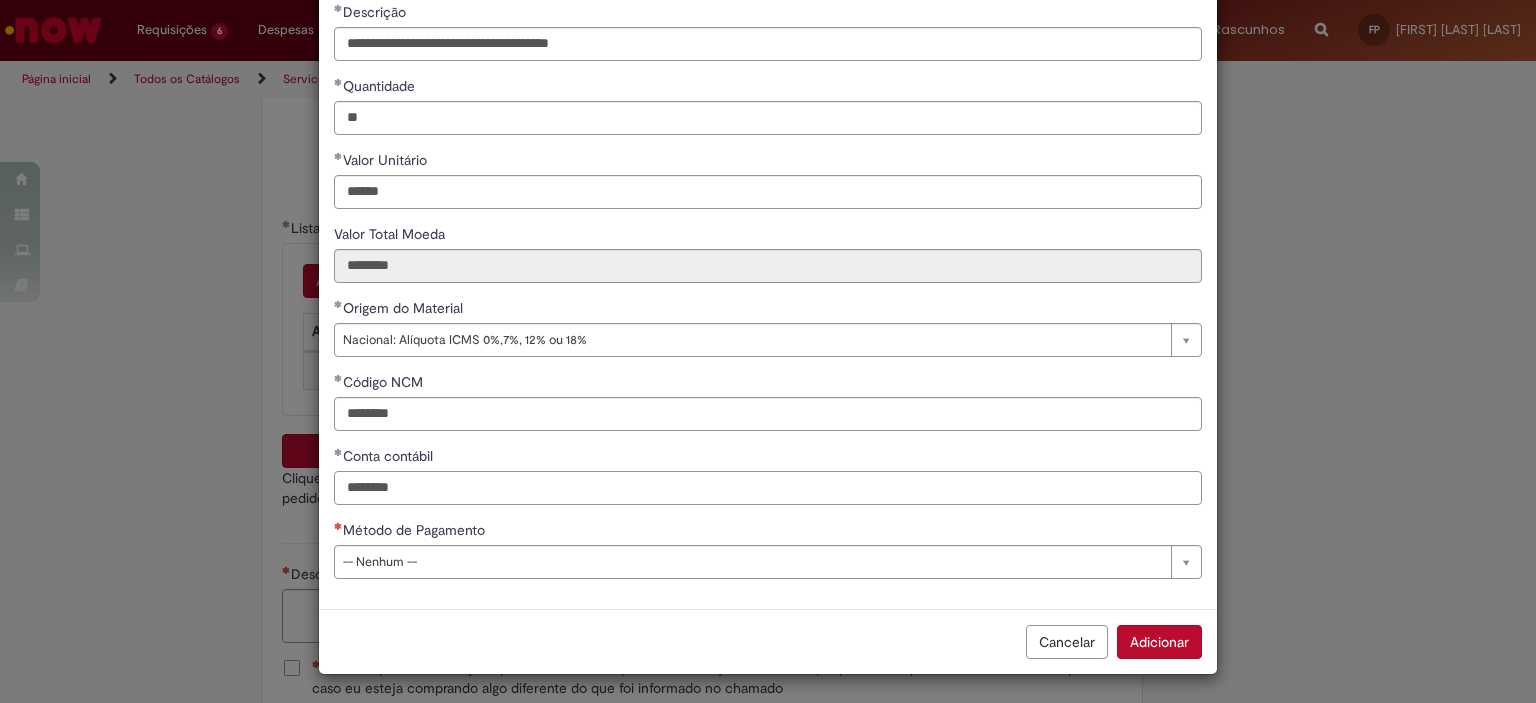 type on "********" 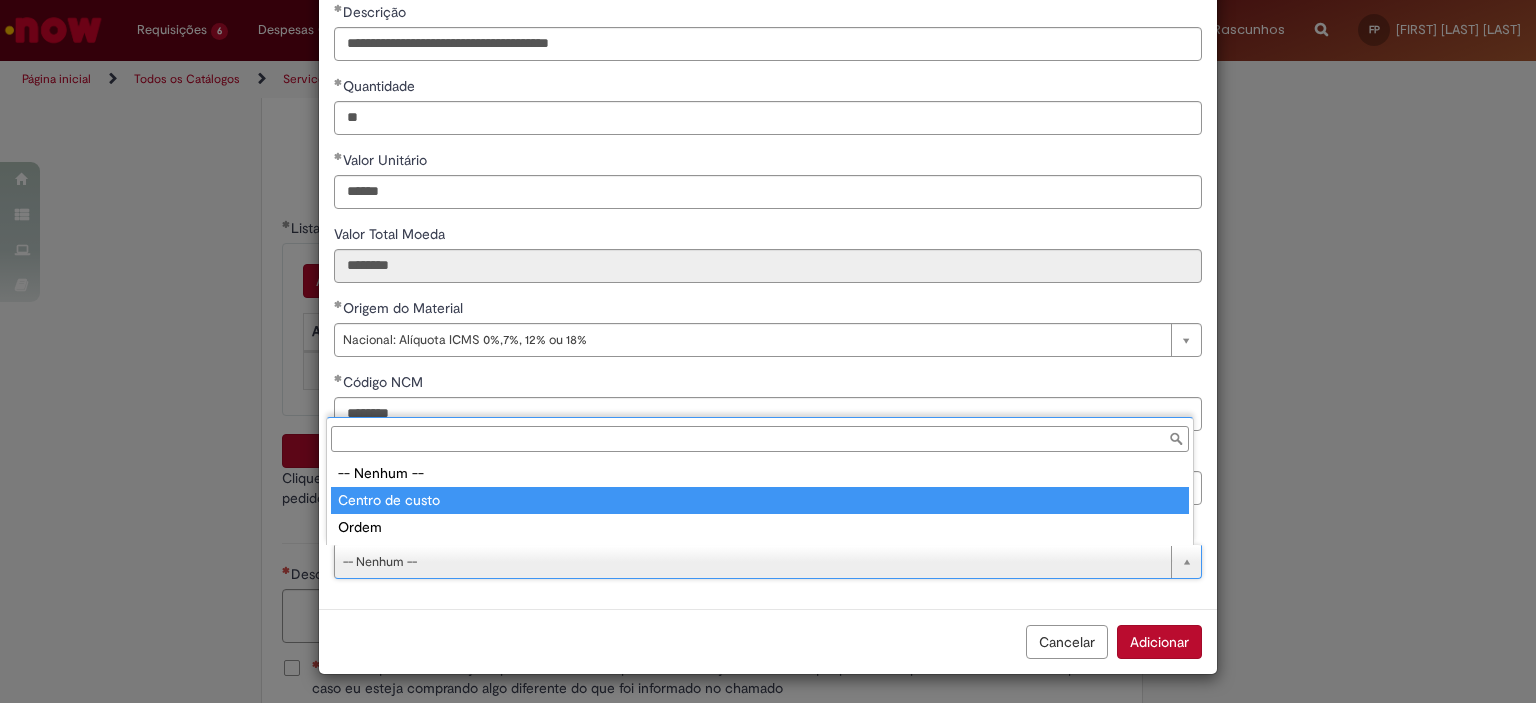 type on "**********" 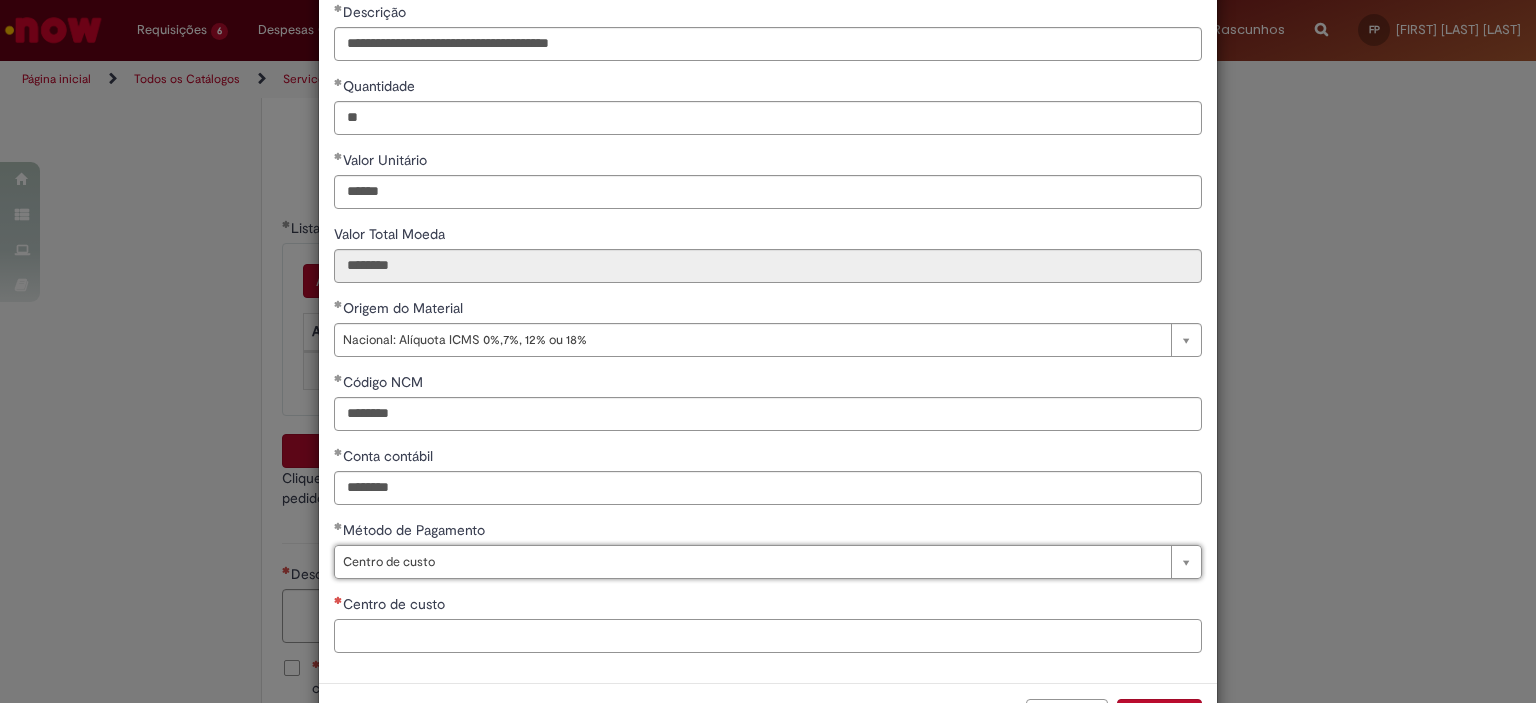 click on "Centro de custo" at bounding box center [768, 636] 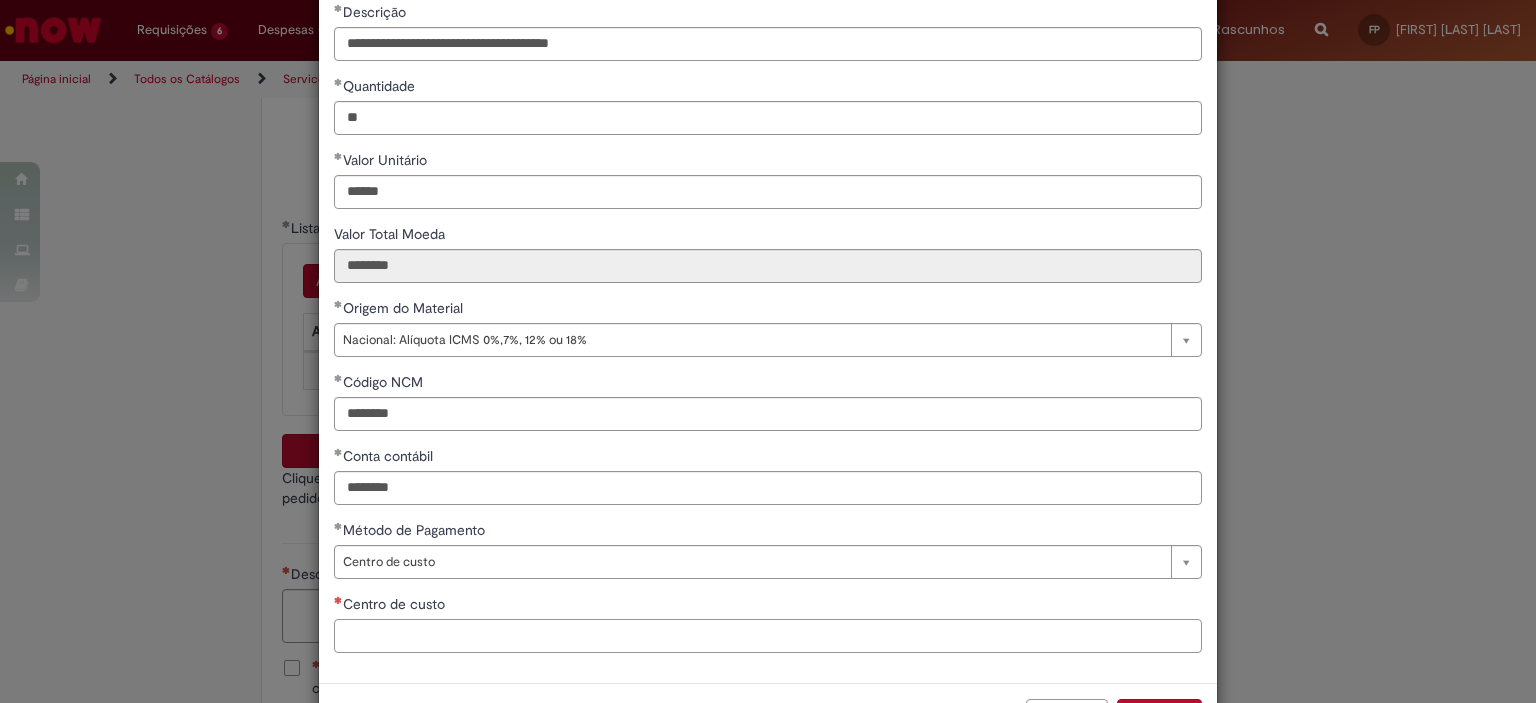 paste on "**********" 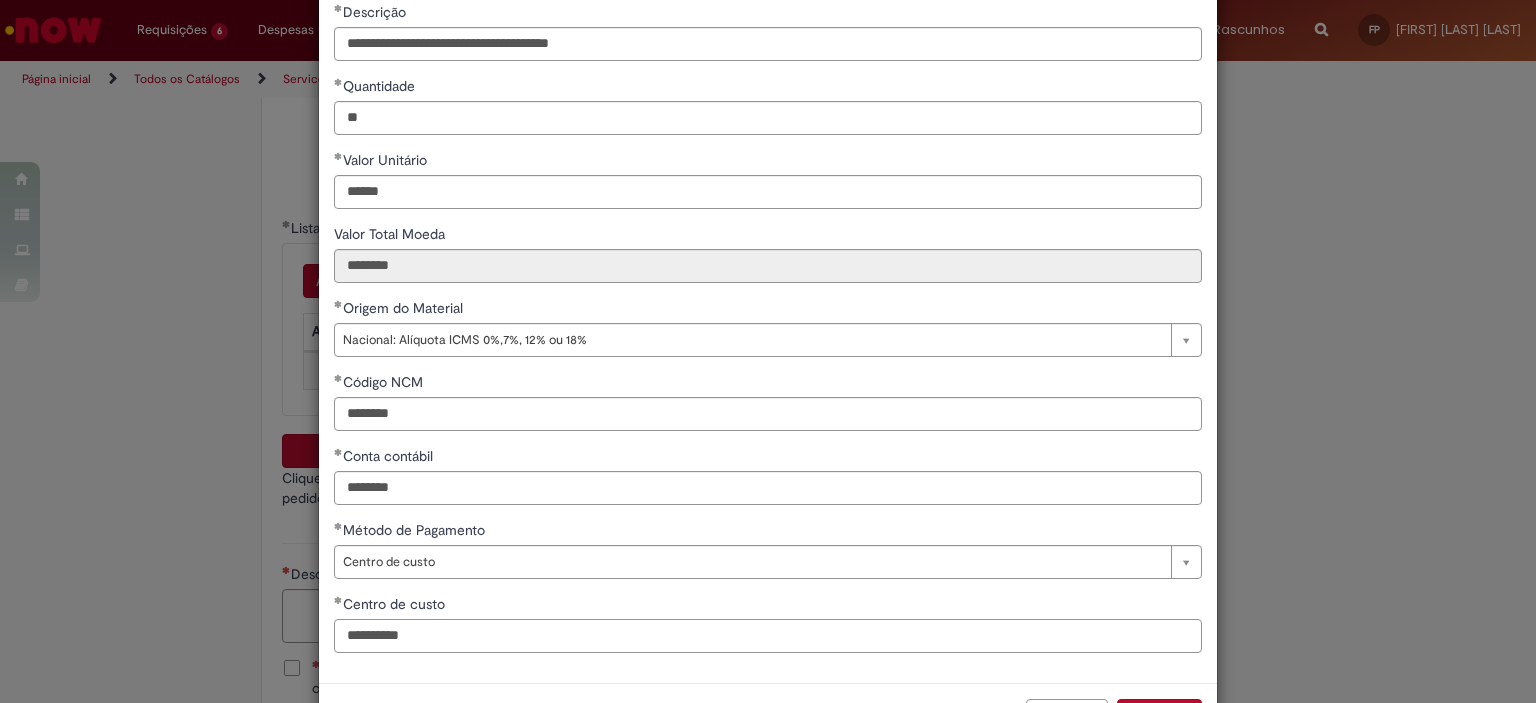 scroll, scrollTop: 175, scrollLeft: 0, axis: vertical 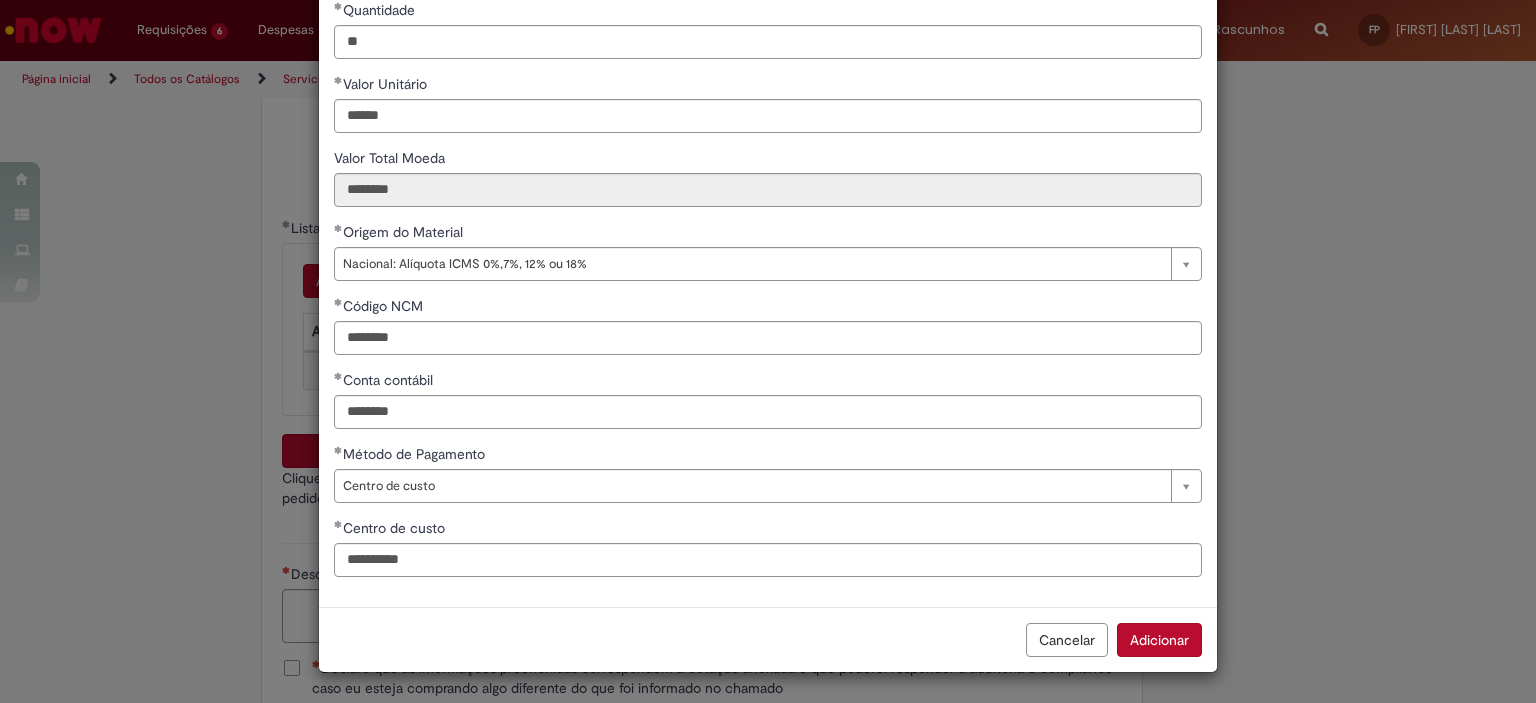 click on "Adicionar" at bounding box center (1159, 640) 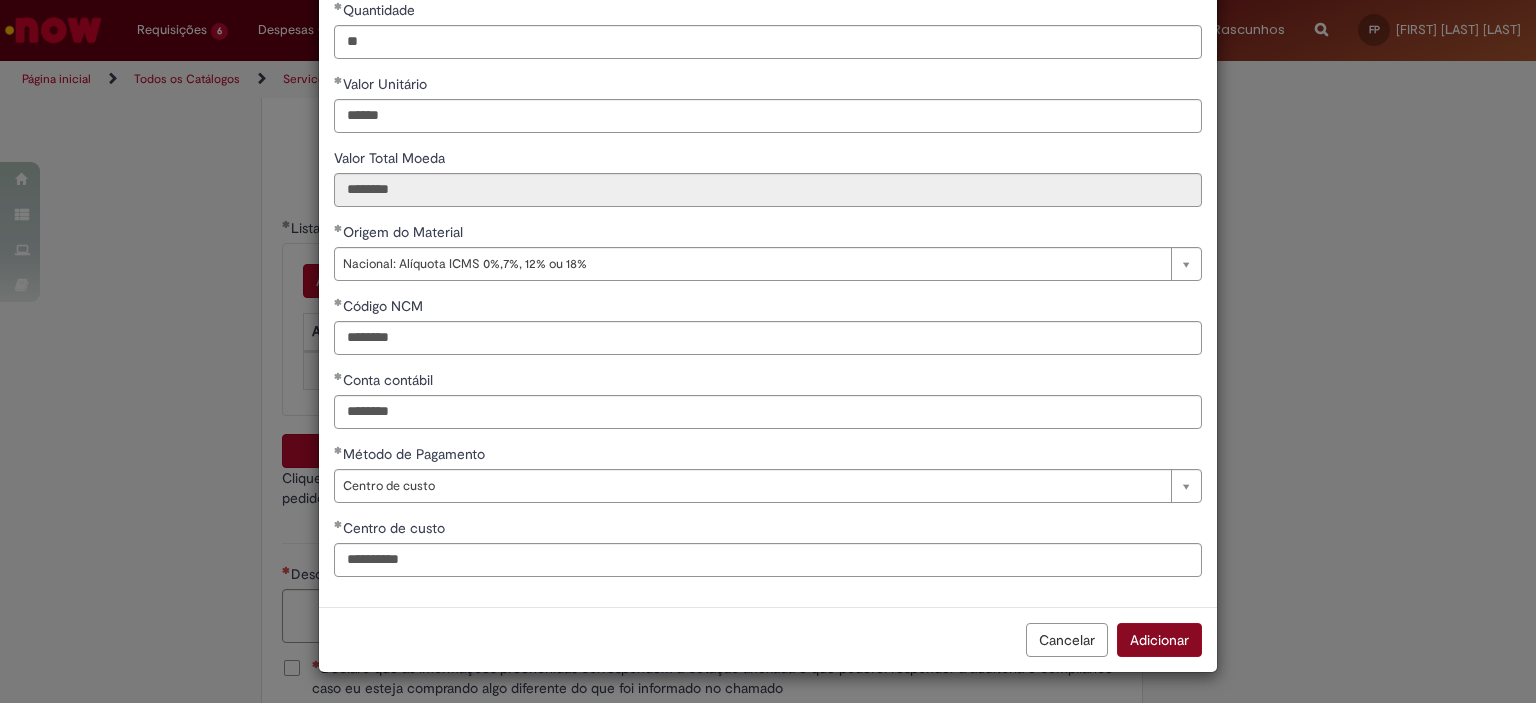 scroll, scrollTop: 249, scrollLeft: 0, axis: vertical 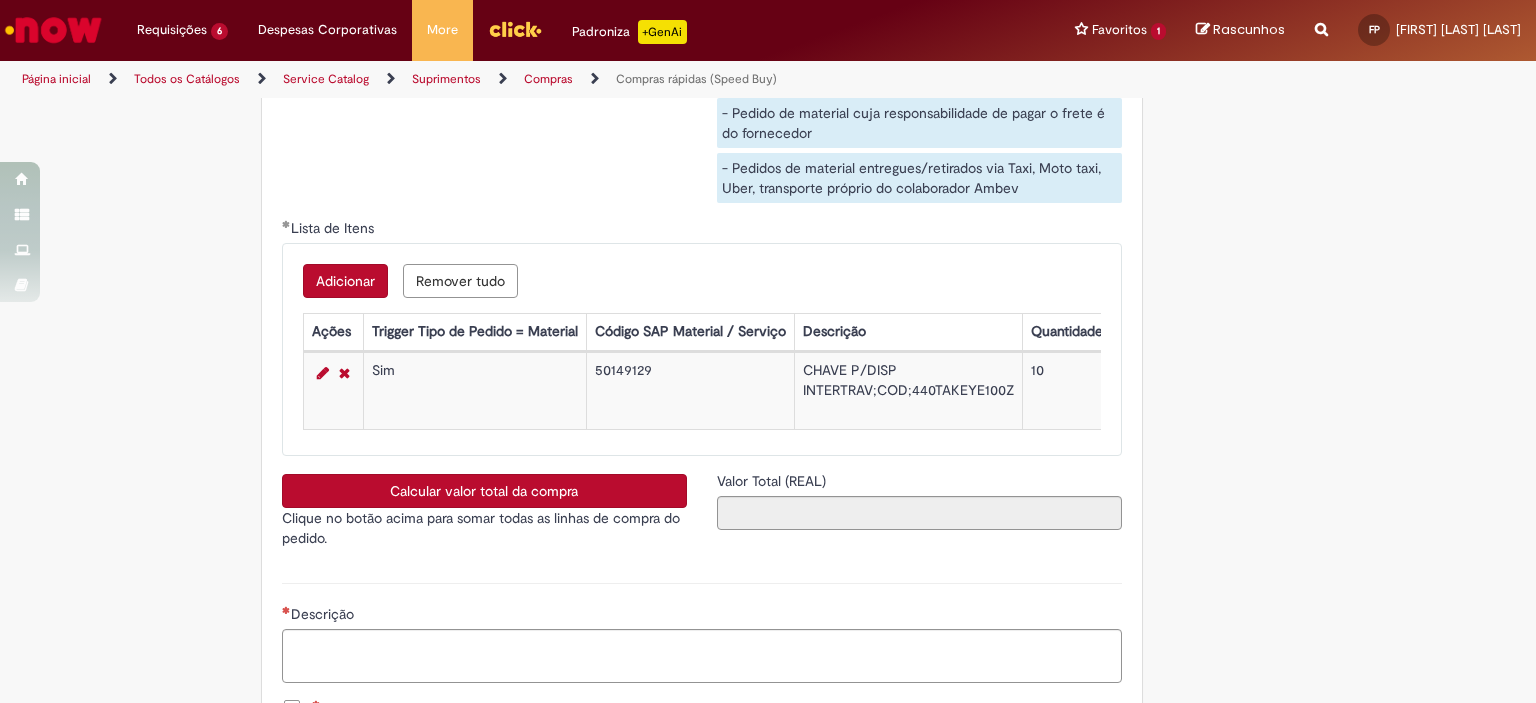 click on "Calcular valor total da compra" at bounding box center (484, 491) 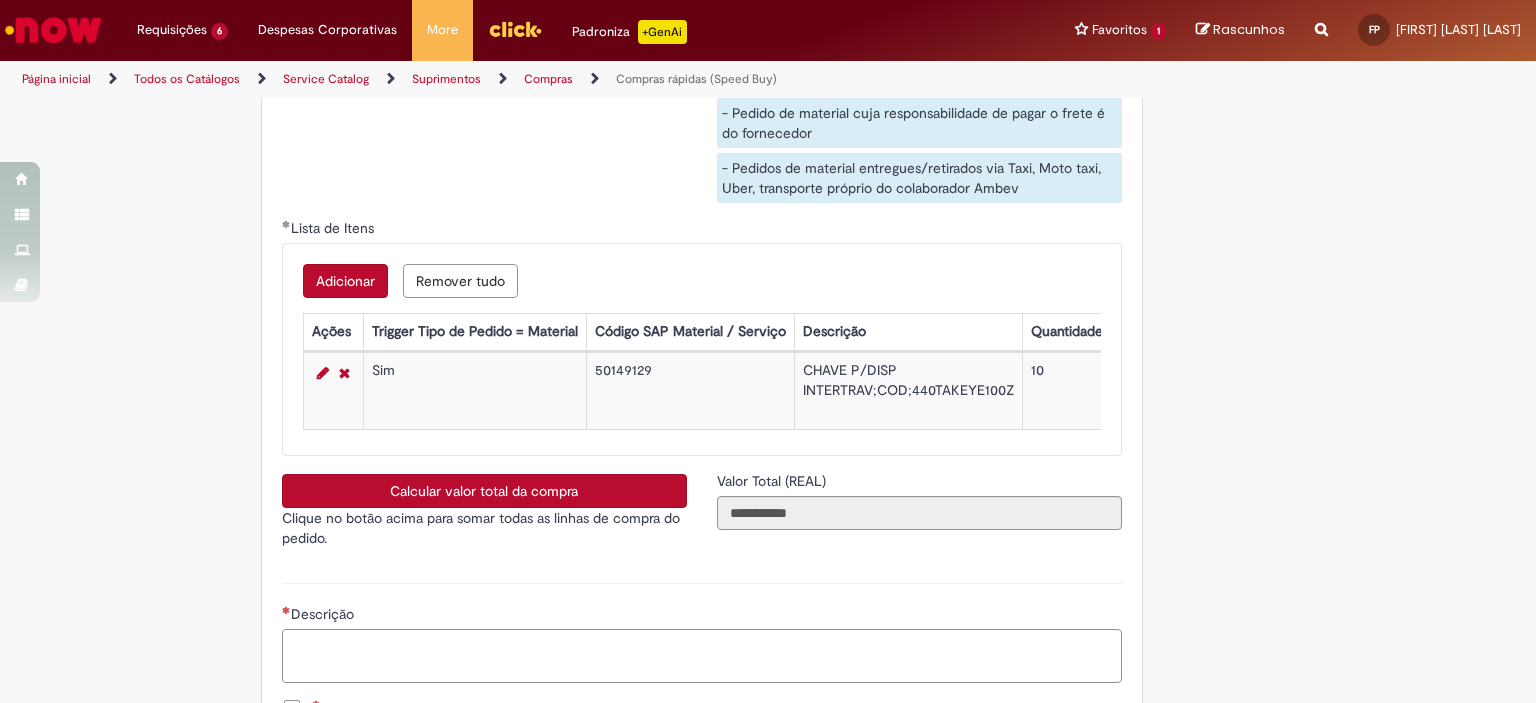 click on "Descrição" at bounding box center [702, 656] 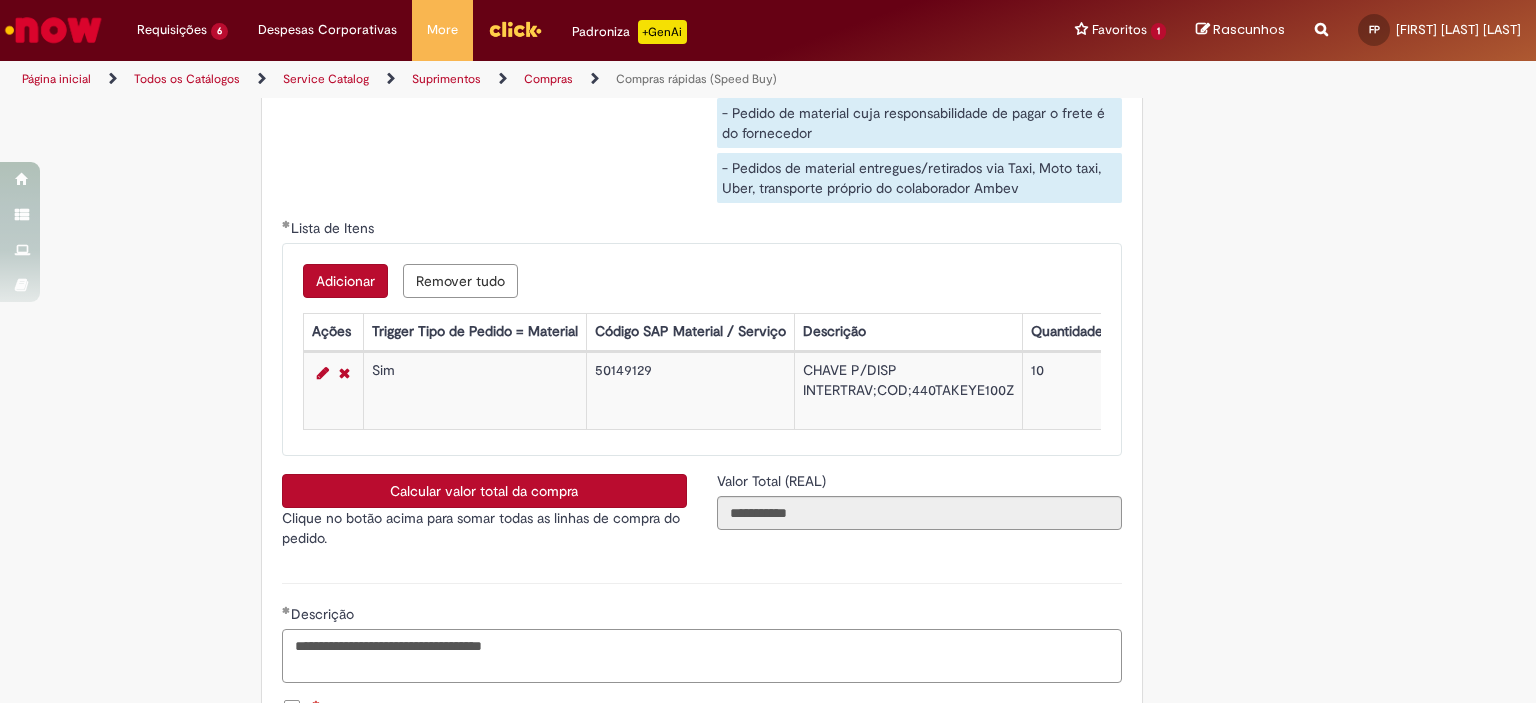 type on "**********" 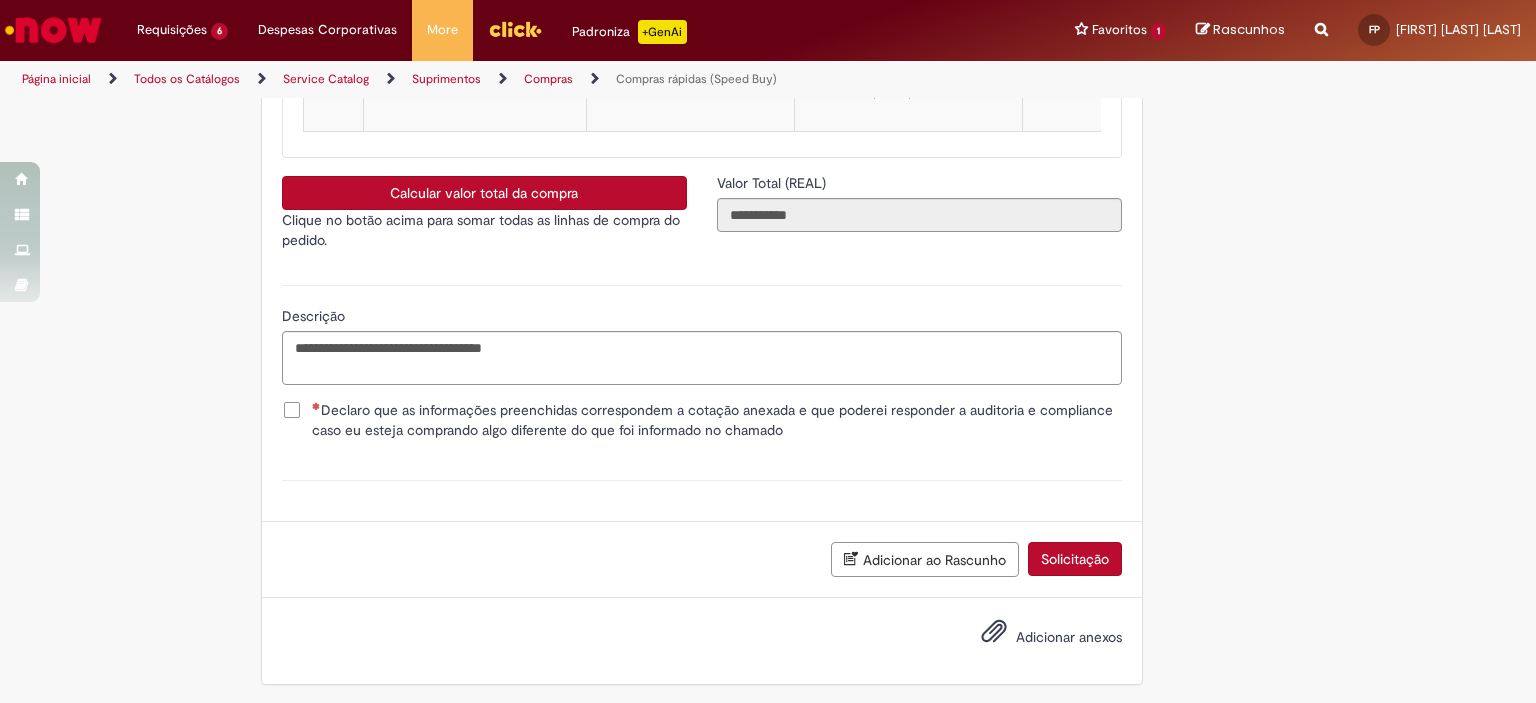 scroll, scrollTop: 3537, scrollLeft: 0, axis: vertical 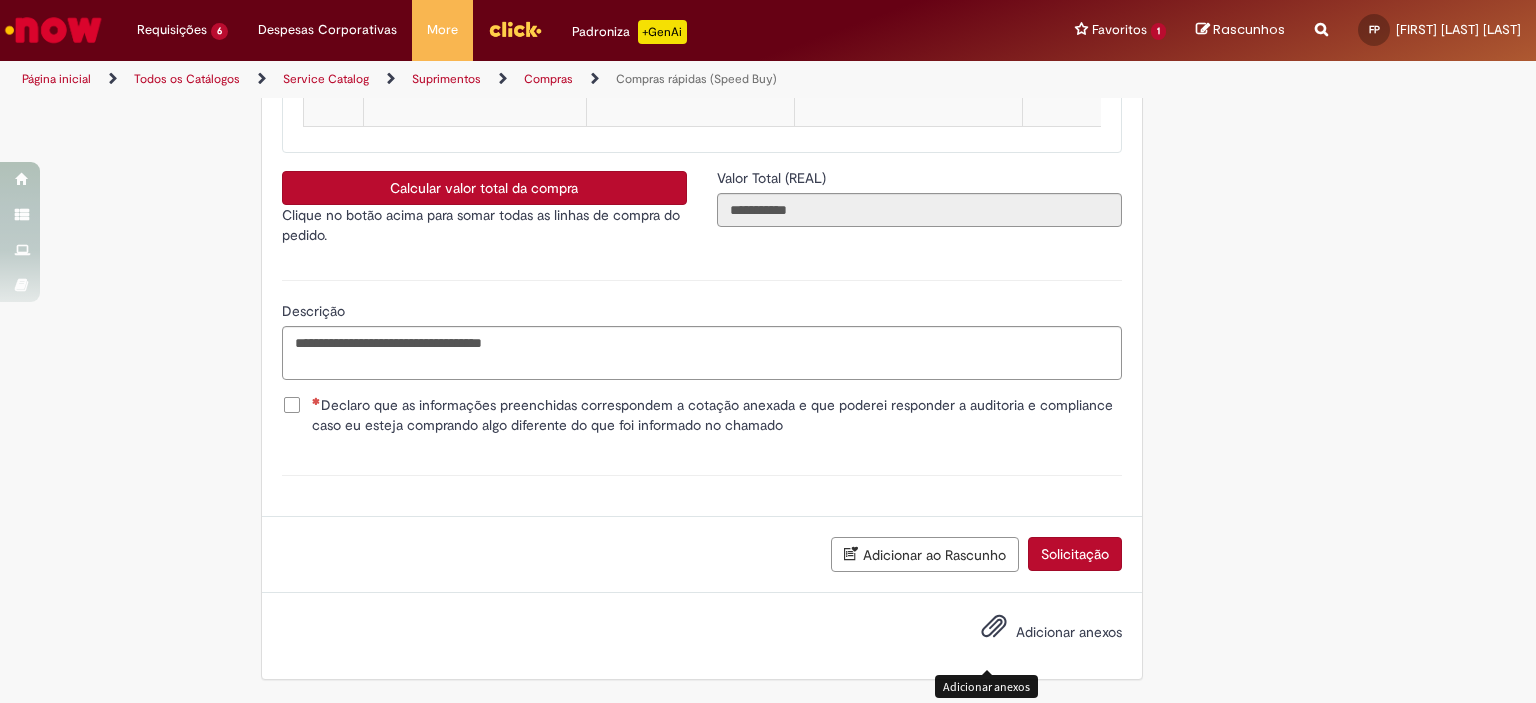 click at bounding box center (994, 627) 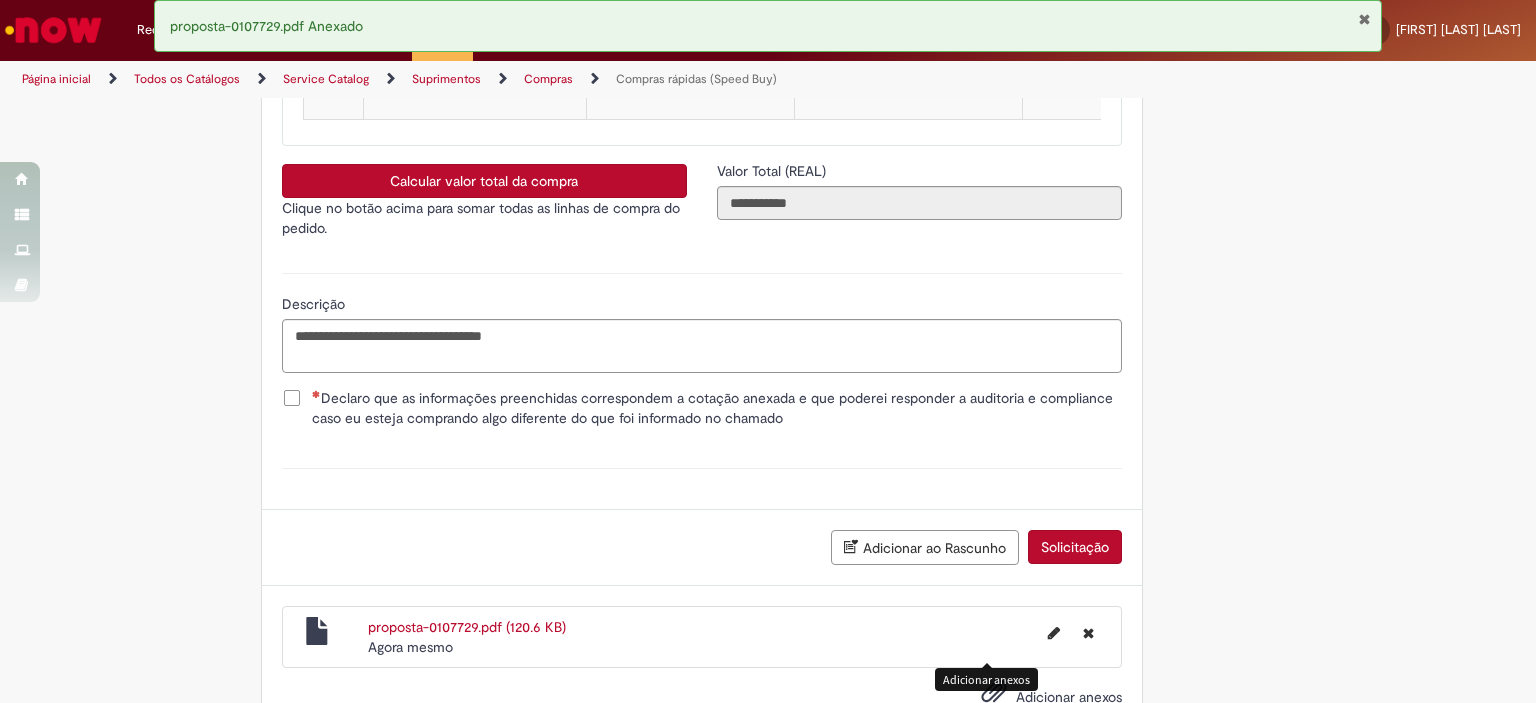 click on "Solicitação" at bounding box center (1075, 547) 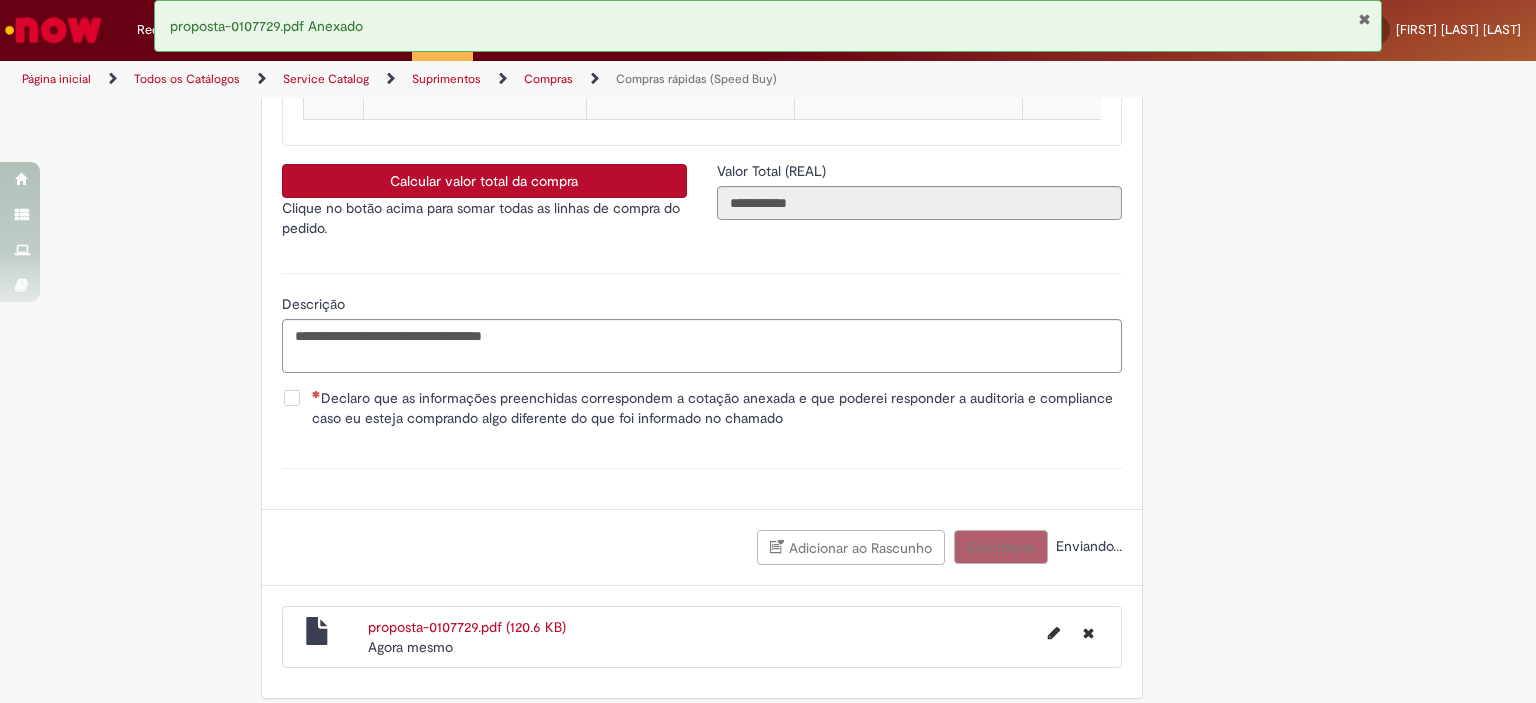 scroll, scrollTop: 2817, scrollLeft: 0, axis: vertical 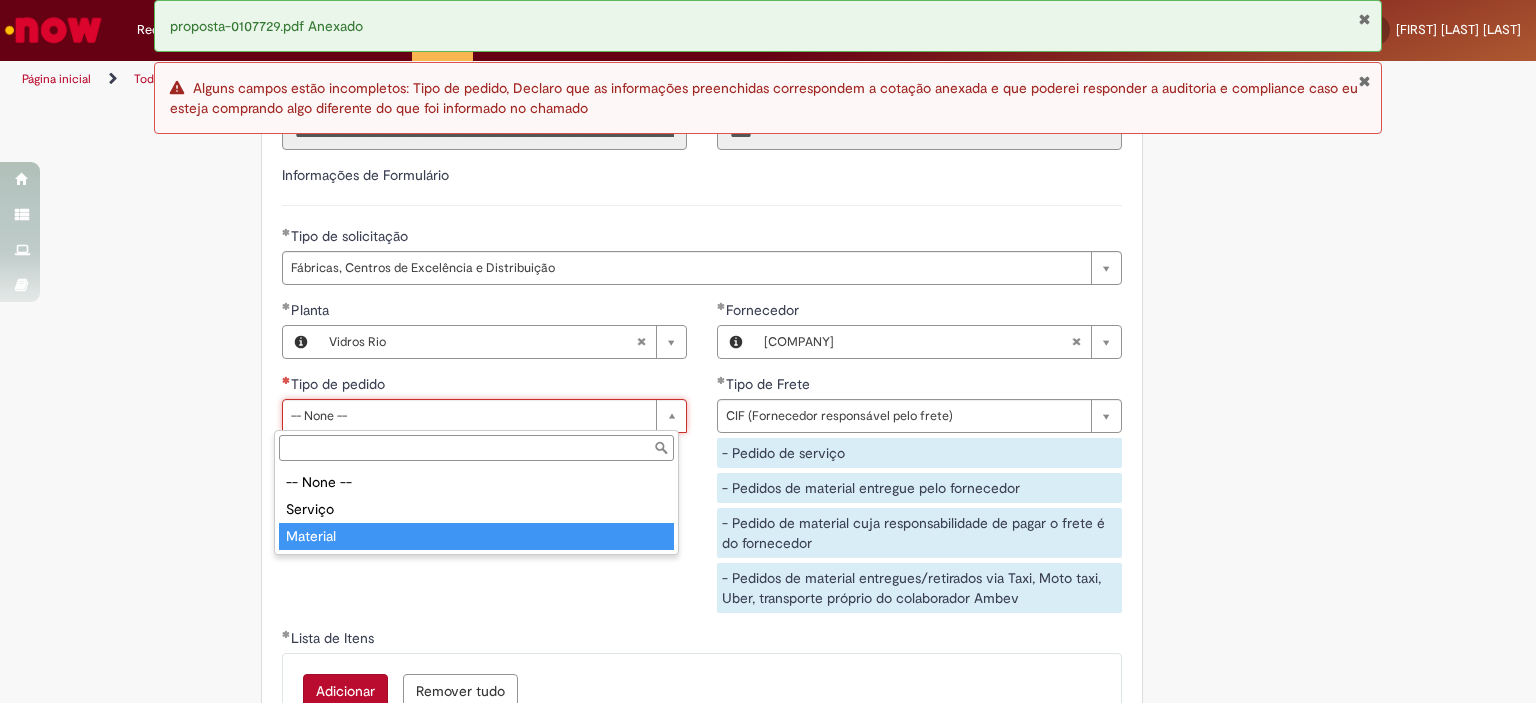 type on "********" 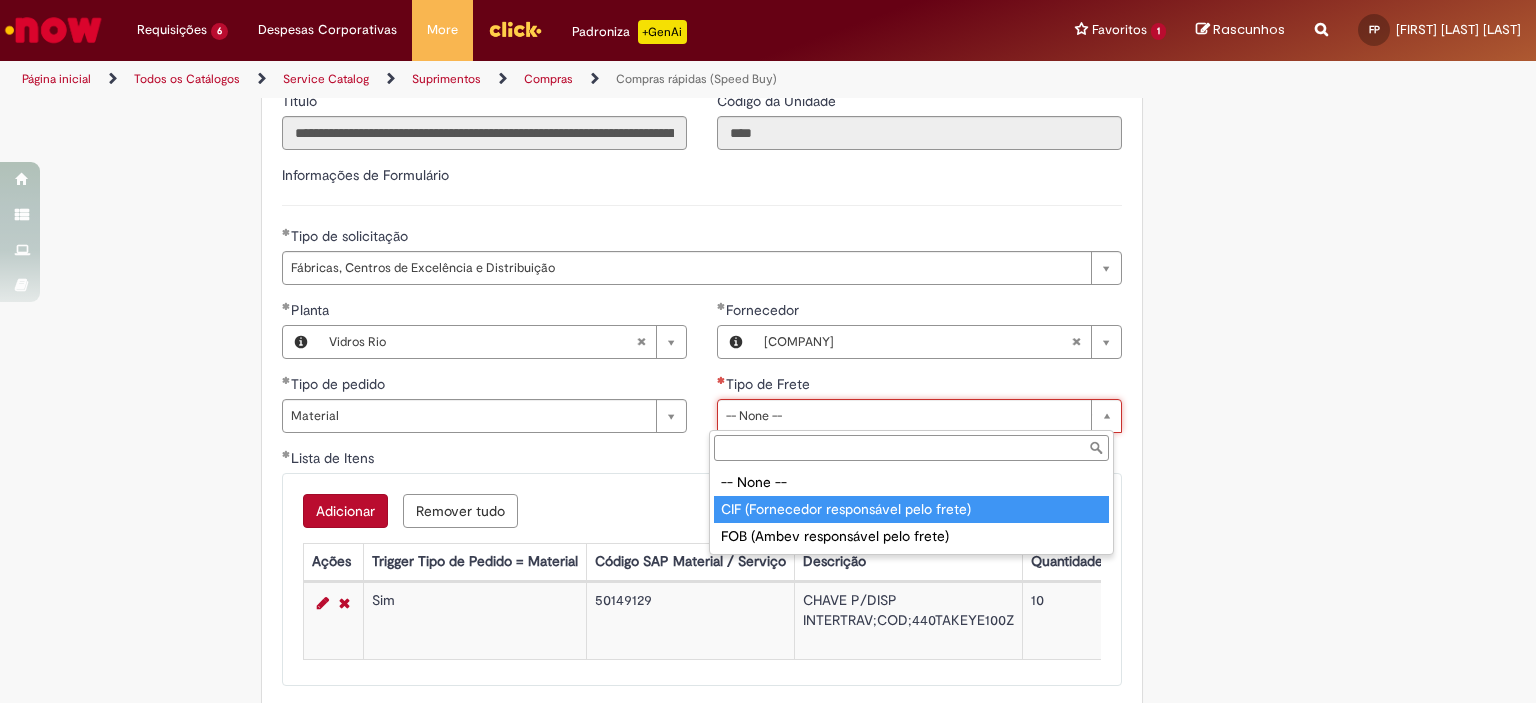 type on "**********" 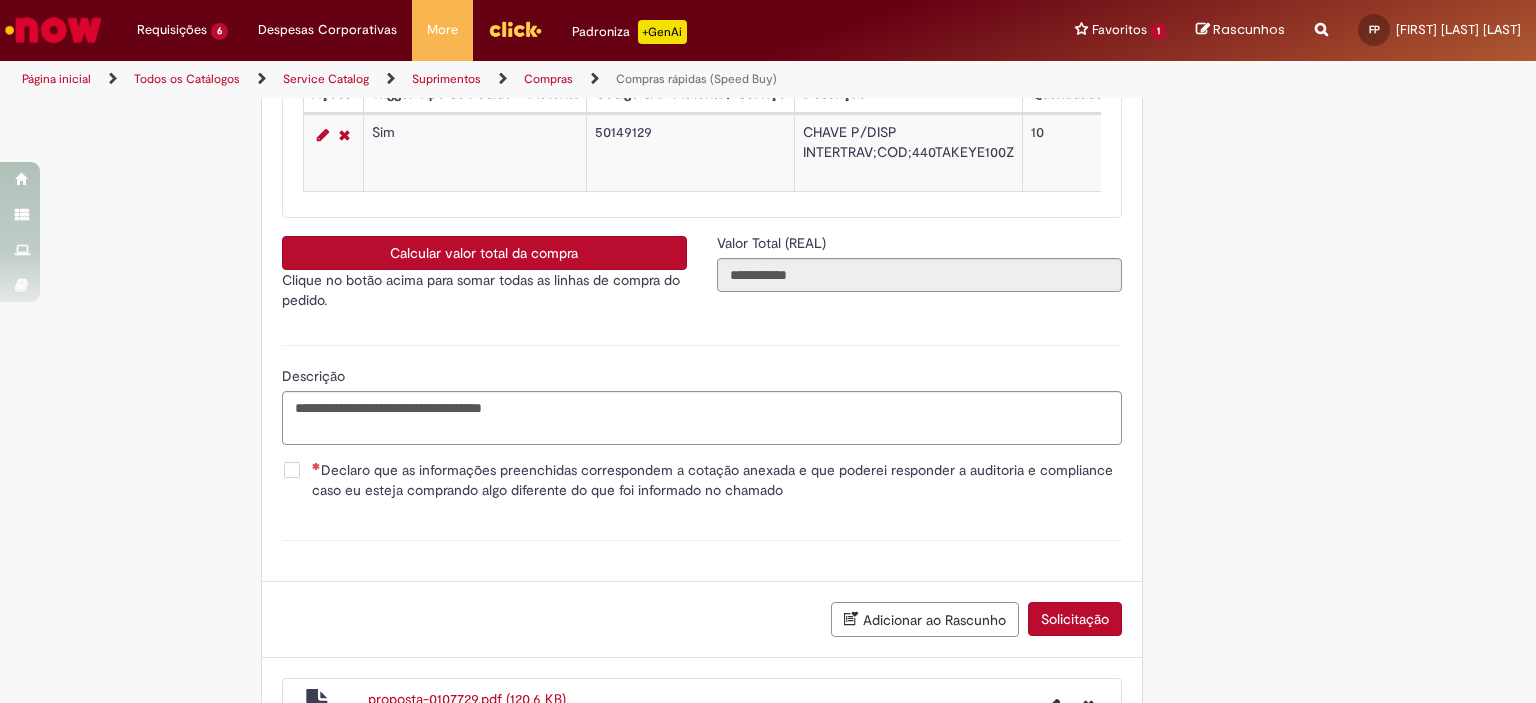 scroll, scrollTop: 3531, scrollLeft: 0, axis: vertical 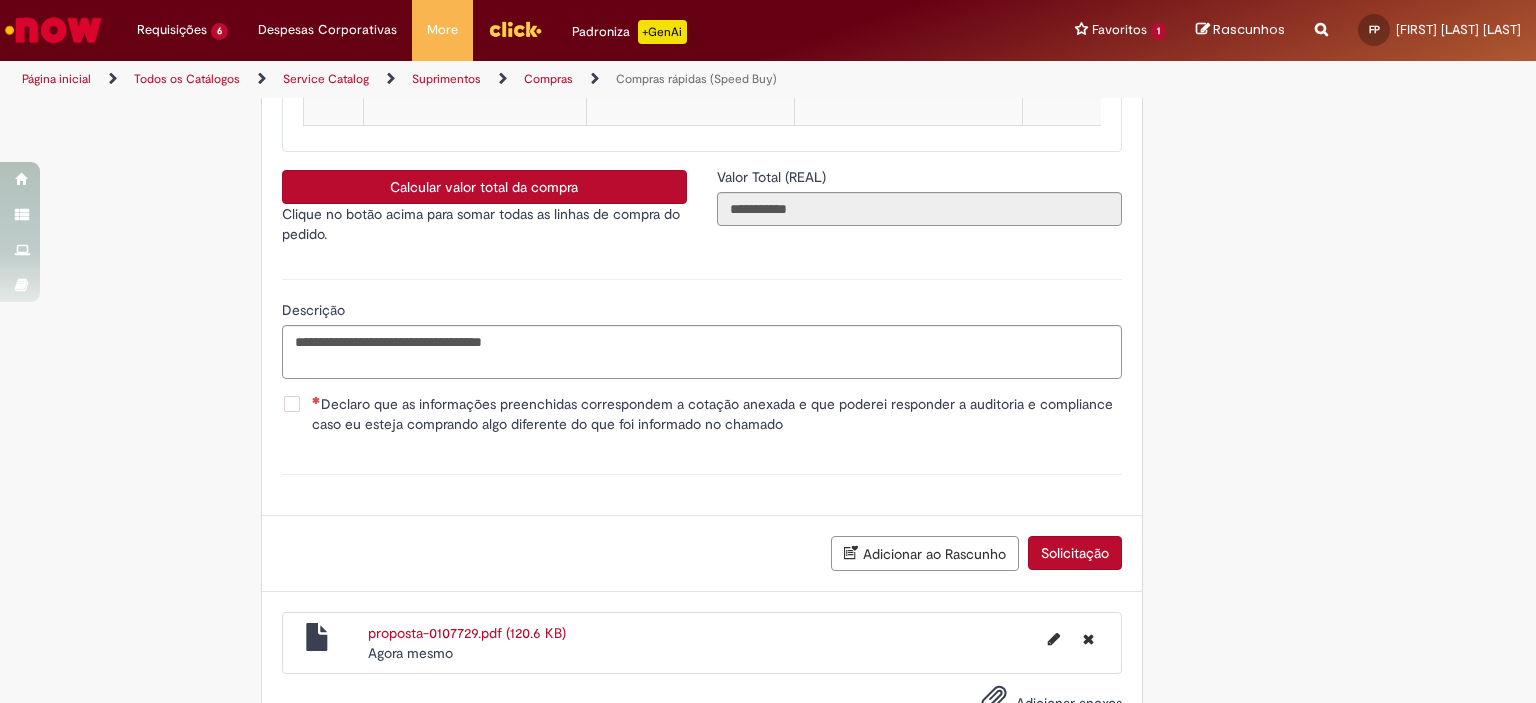 click on "Solicitação" at bounding box center [1075, 553] 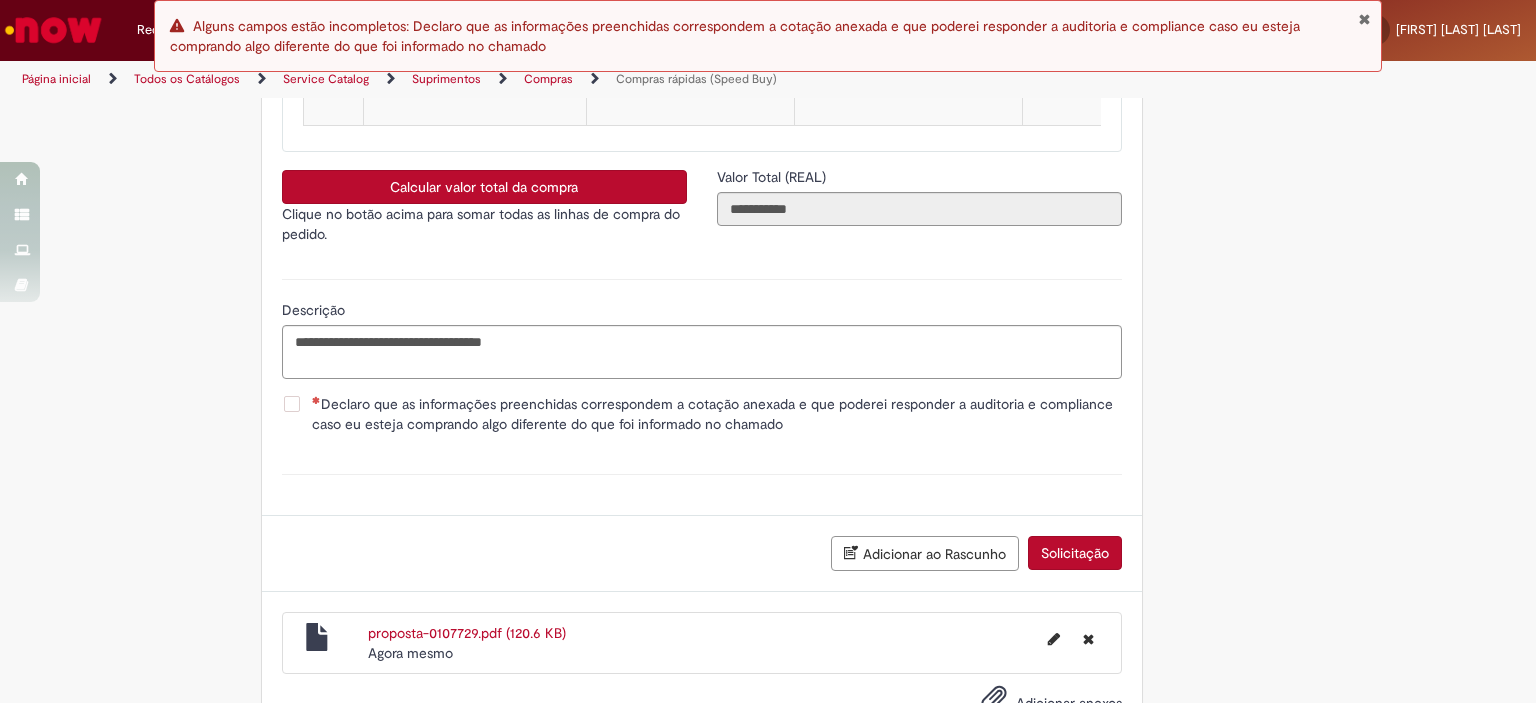 click on "Declaro que as informações preenchidas correspondem a cotação anexada e que poderei responder a auditoria e compliance caso eu esteja comprando algo diferente do que foi informado no chamado" at bounding box center [717, 414] 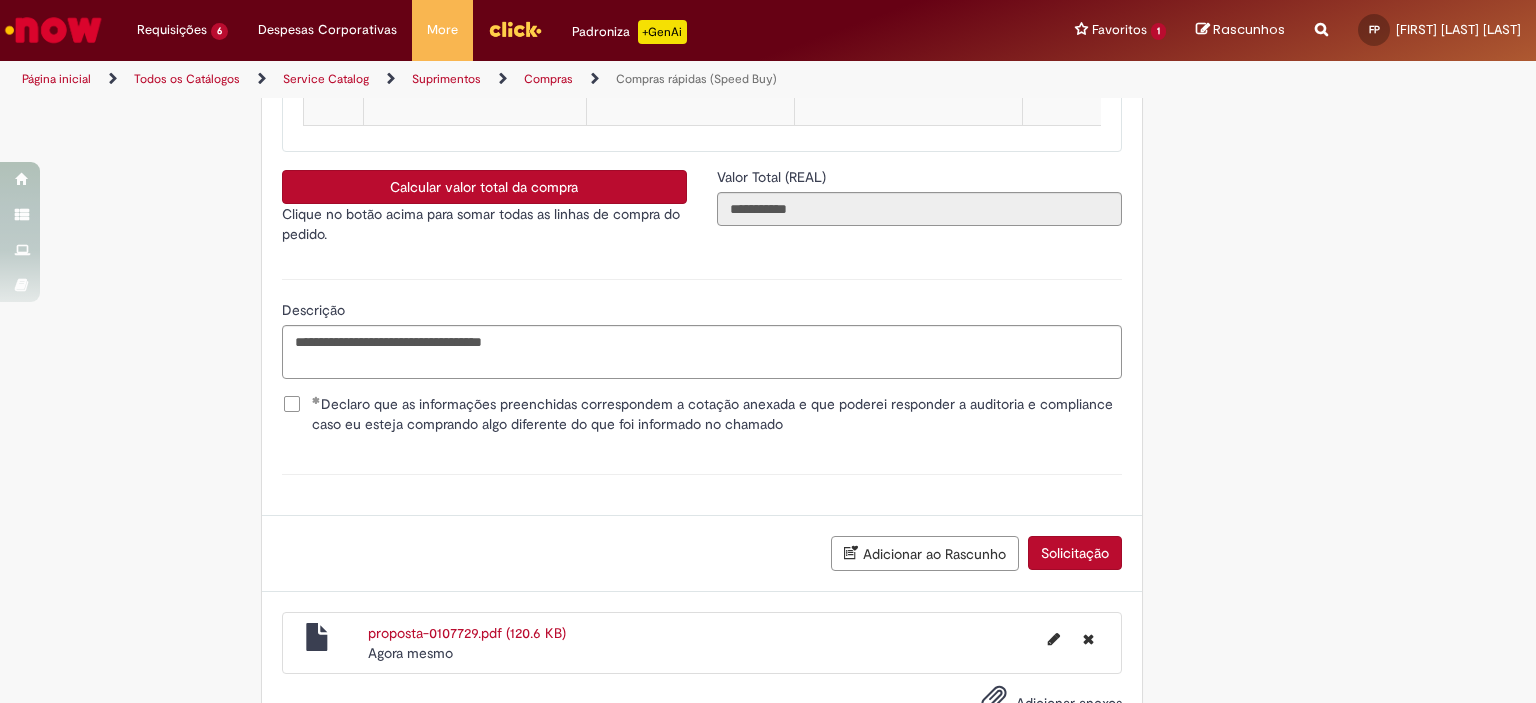 click on "Solicitação" at bounding box center [1075, 553] 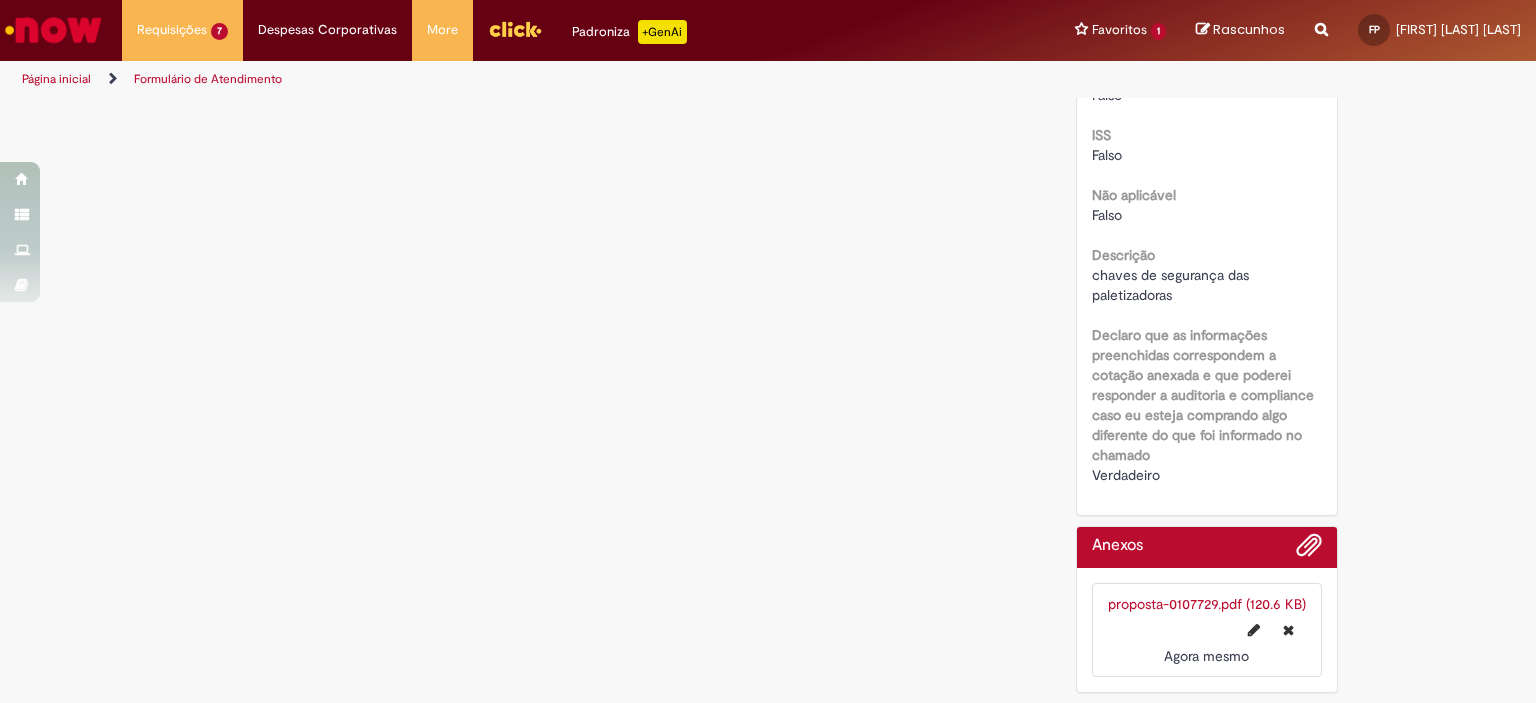scroll, scrollTop: 0, scrollLeft: 0, axis: both 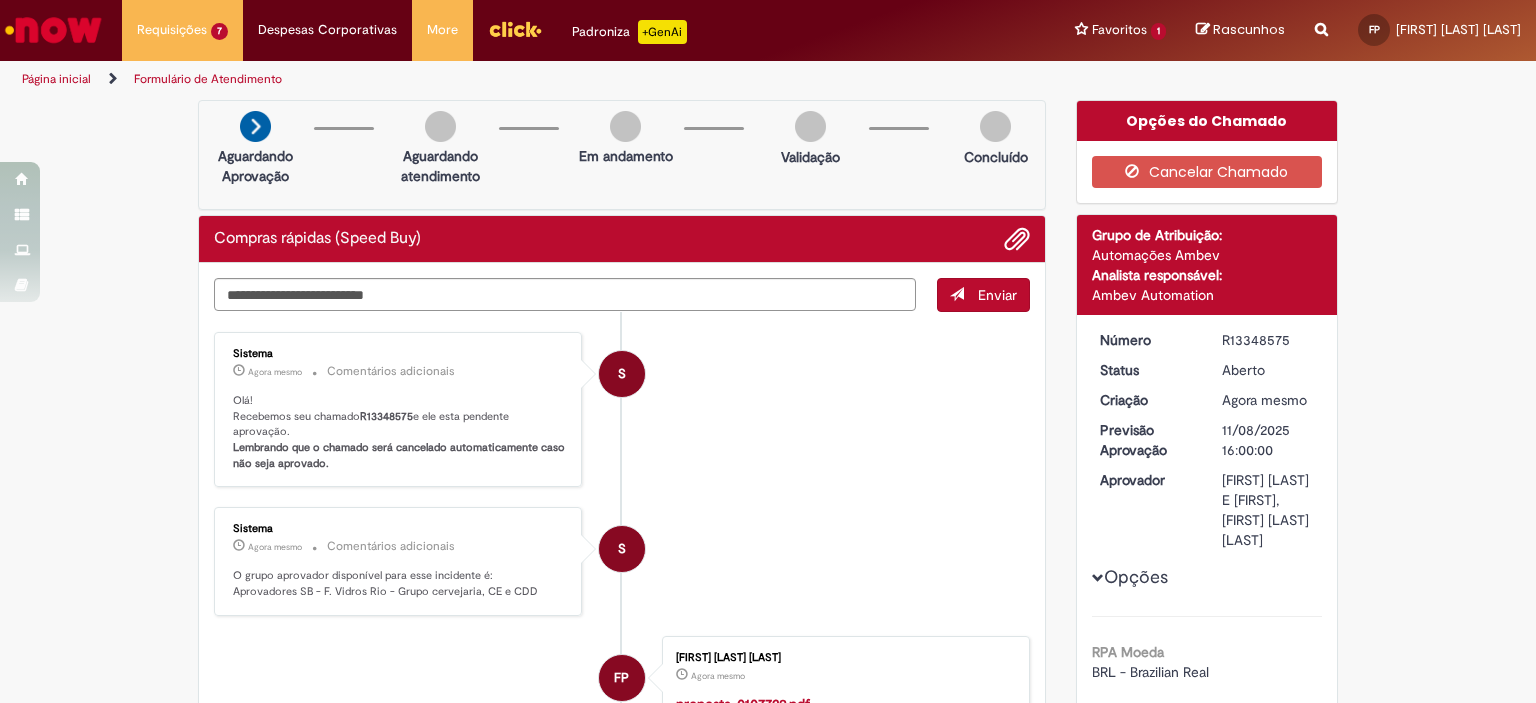drag, startPoint x: 1284, startPoint y: 332, endPoint x: 1219, endPoint y: 335, distance: 65.06919 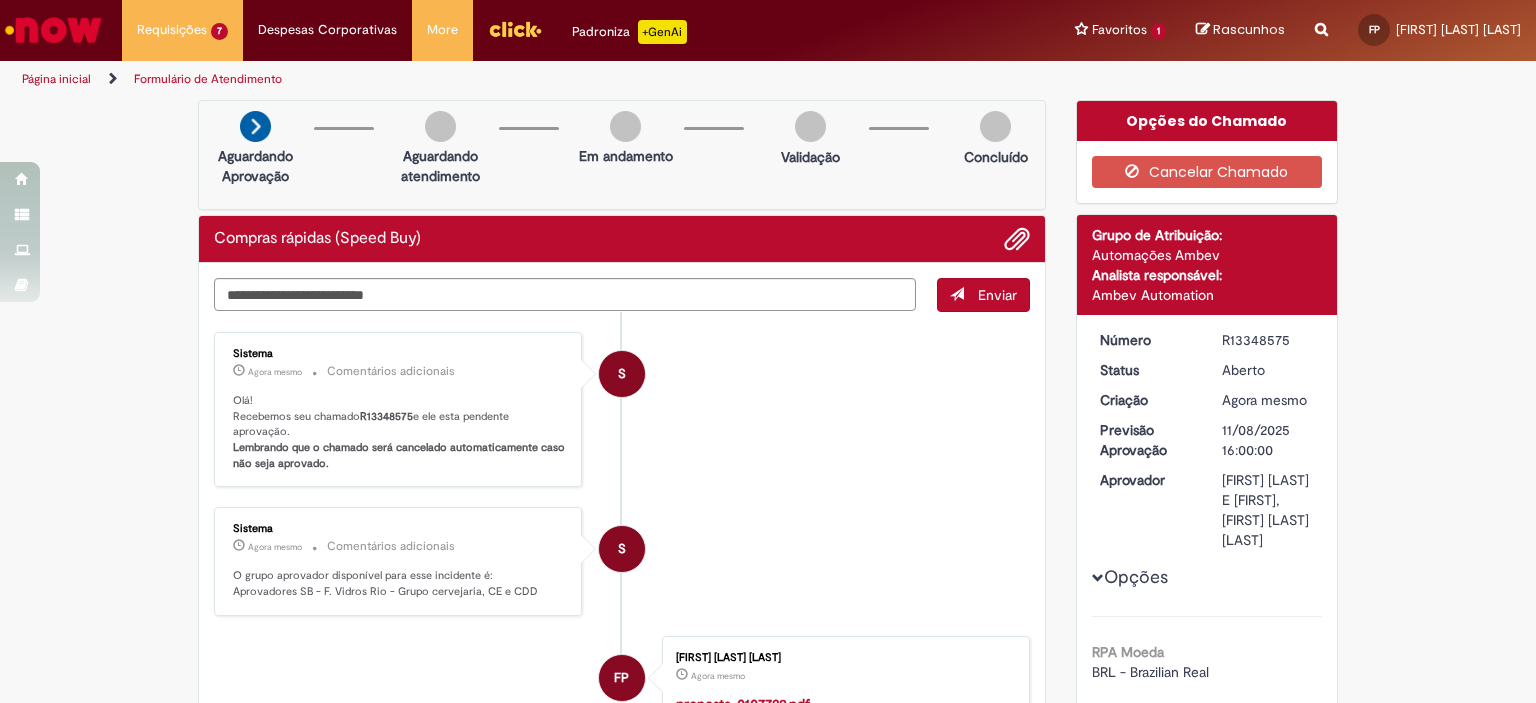drag, startPoint x: 1216, startPoint y: 336, endPoint x: 1280, endPoint y: 338, distance: 64.03124 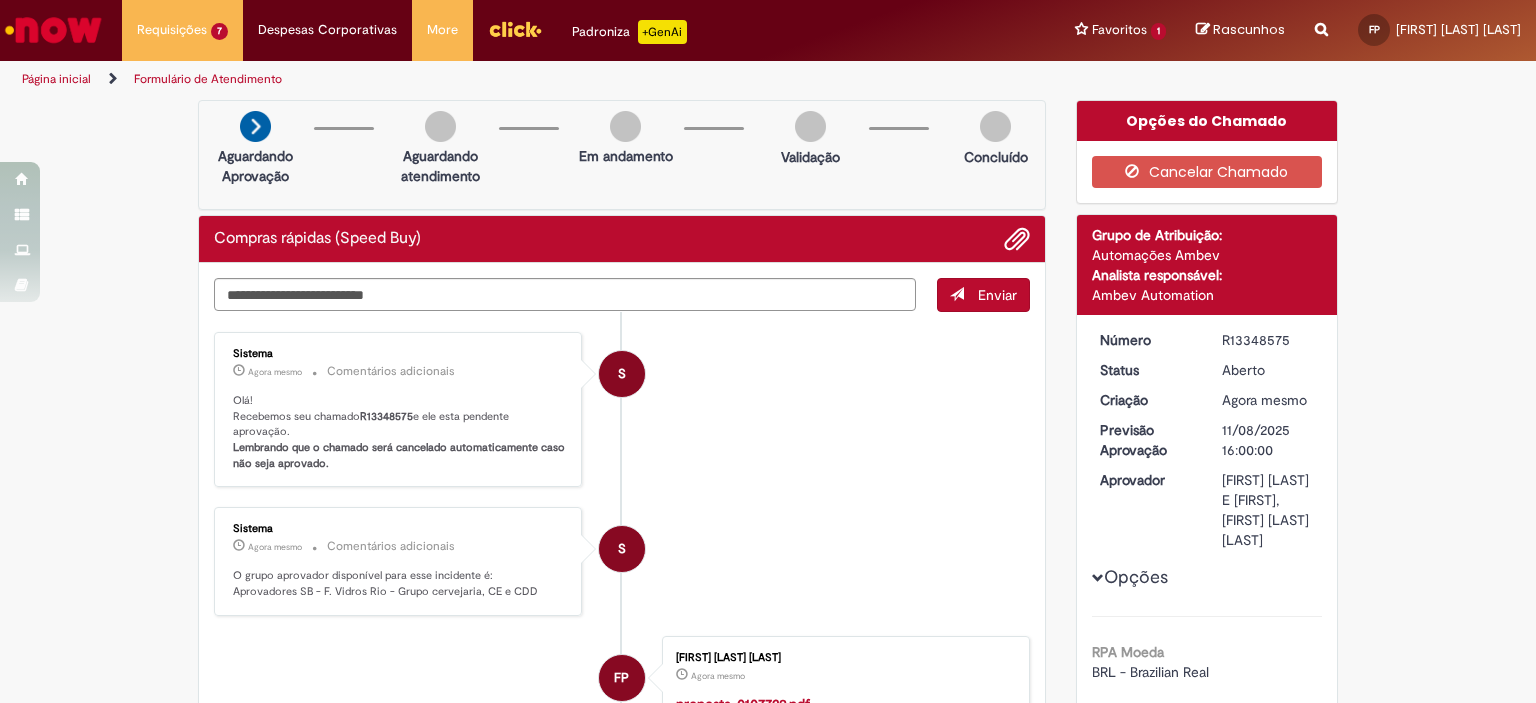 copy on "R13348575" 